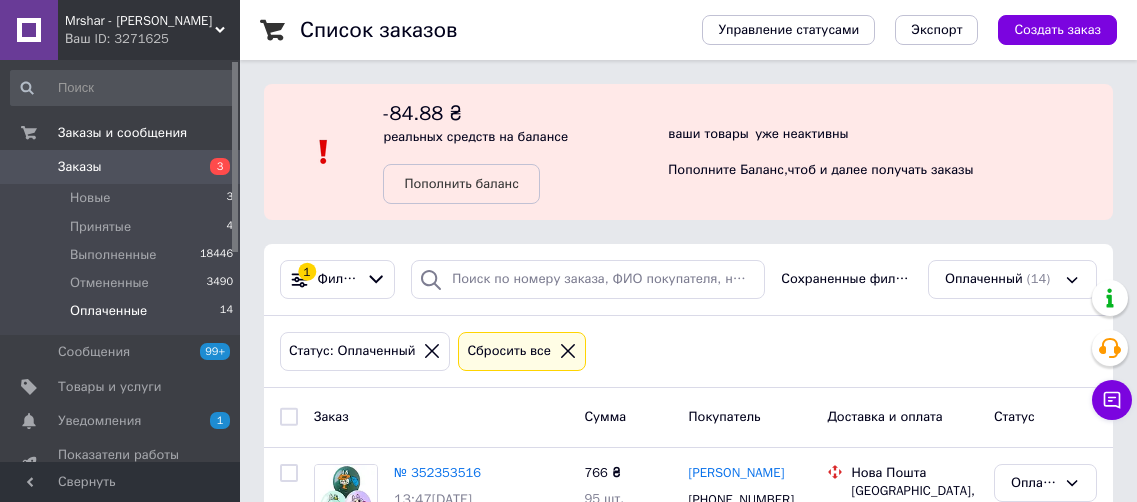scroll, scrollTop: 0, scrollLeft: 0, axis: both 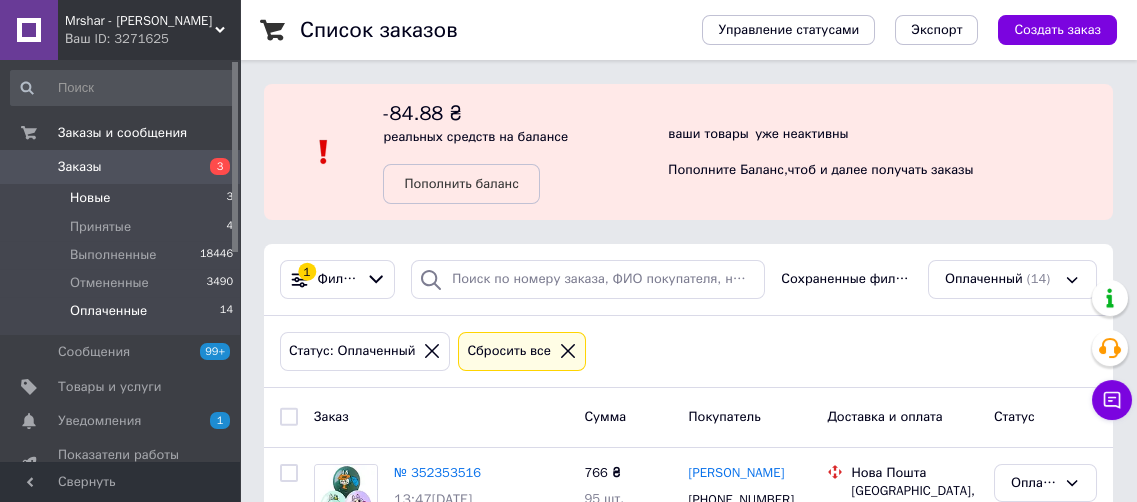 click on "Новые" at bounding box center [90, 198] 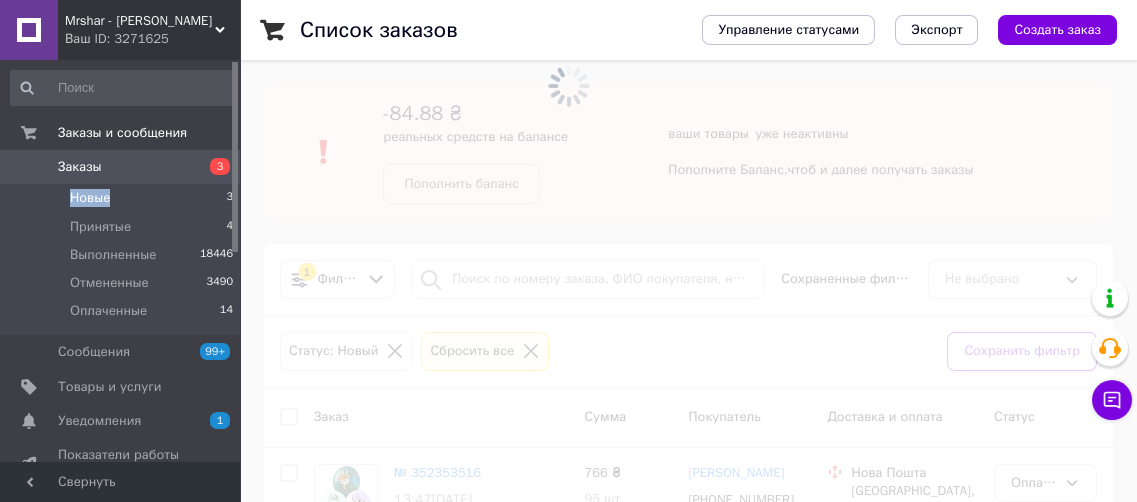 click on "Новые" at bounding box center (90, 198) 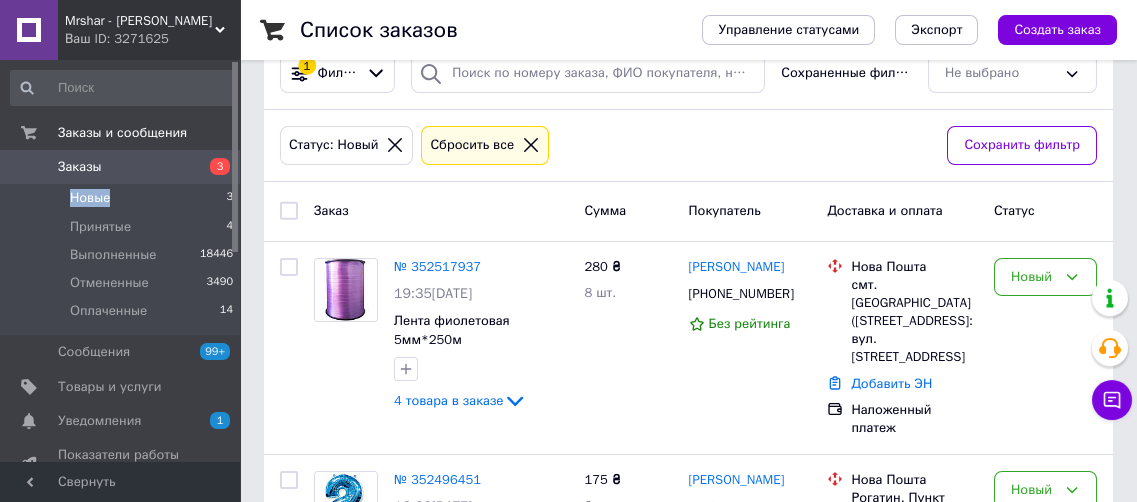 scroll, scrollTop: 254, scrollLeft: 0, axis: vertical 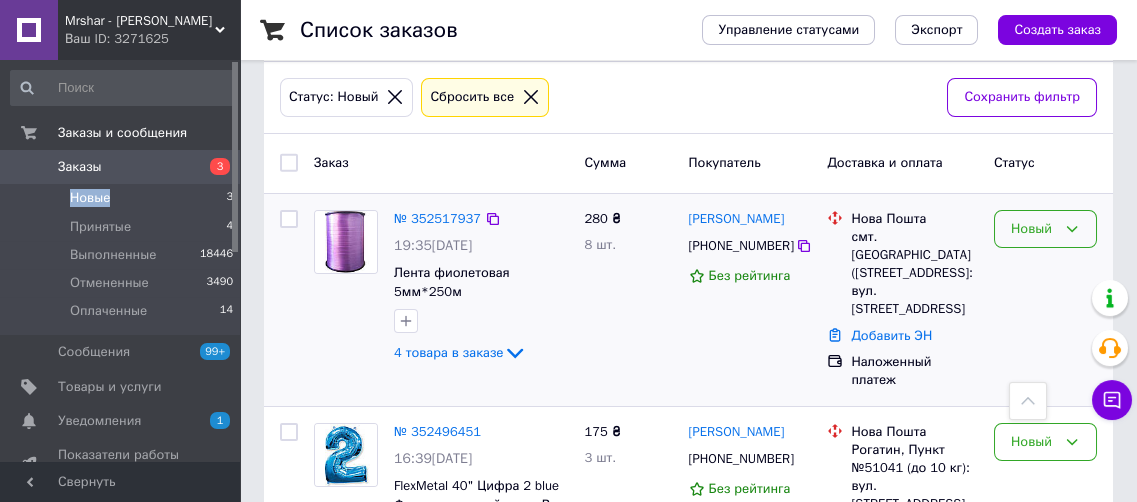 click on "Новый" at bounding box center [1033, 229] 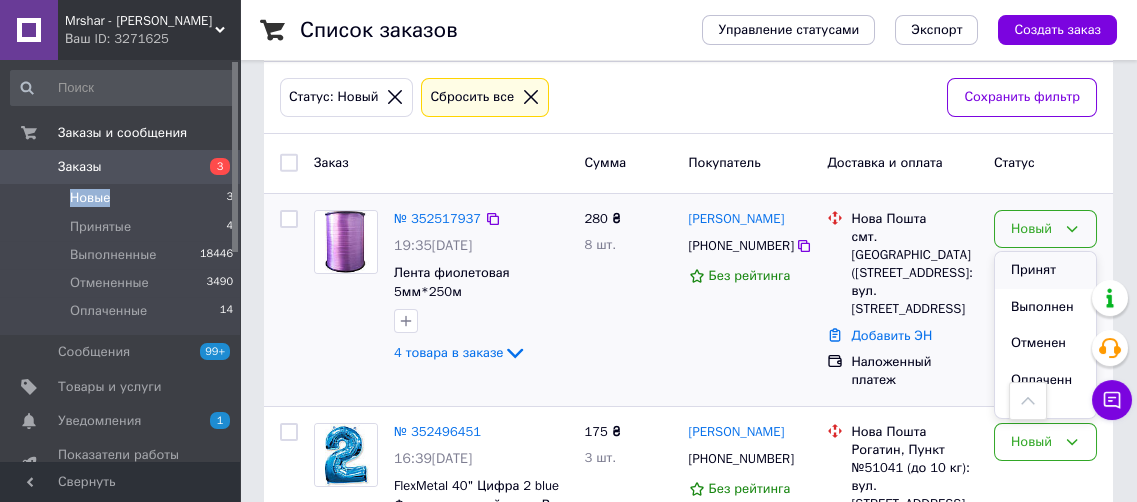 click on "Принят" at bounding box center [1045, 270] 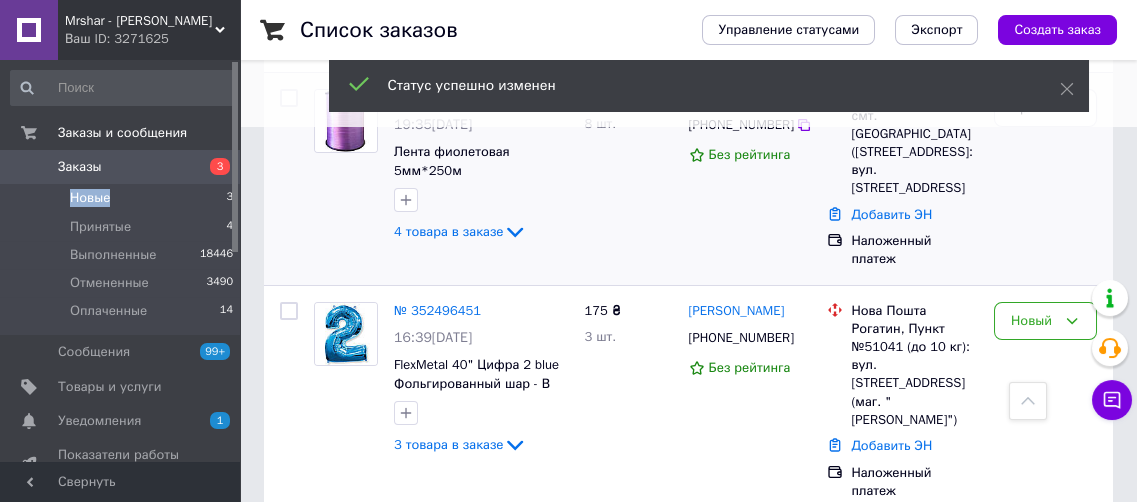 scroll, scrollTop: 436, scrollLeft: 0, axis: vertical 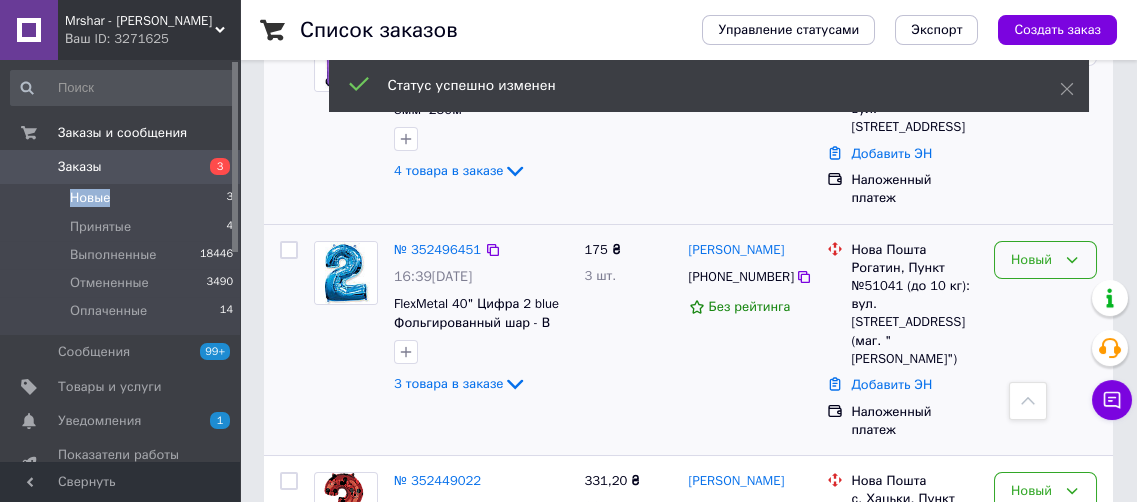click on "Новый" at bounding box center [1033, 260] 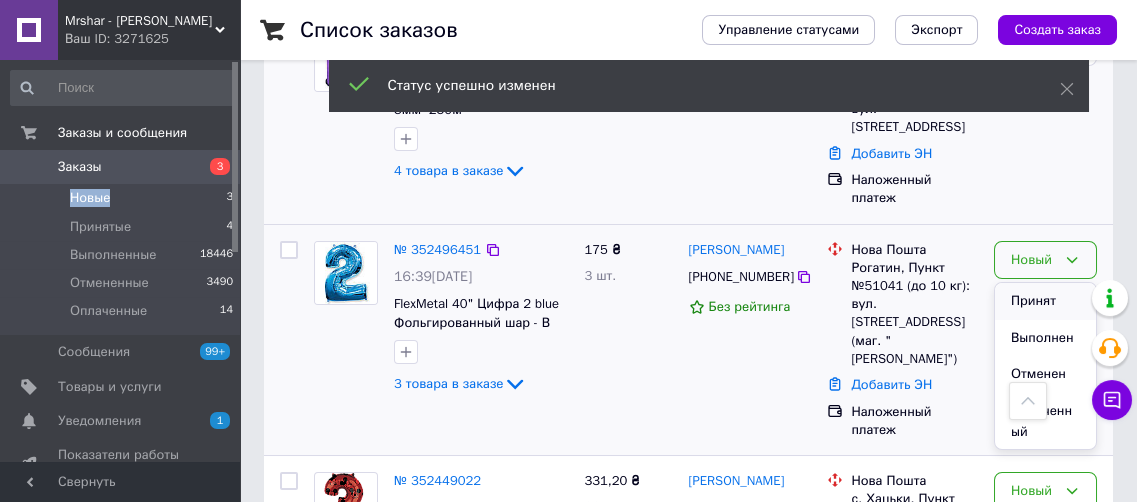 click on "Принят" at bounding box center (1045, 301) 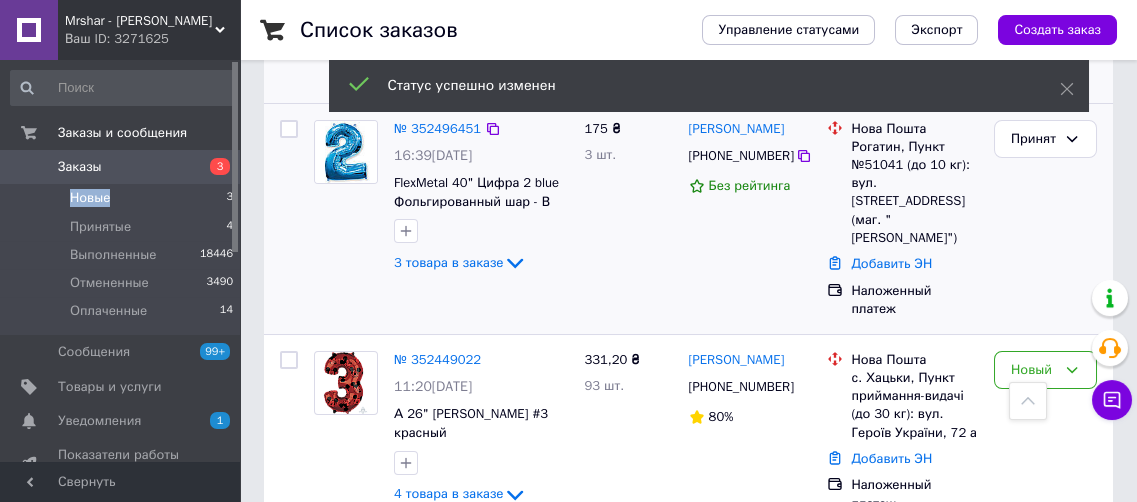 scroll, scrollTop: 654, scrollLeft: 0, axis: vertical 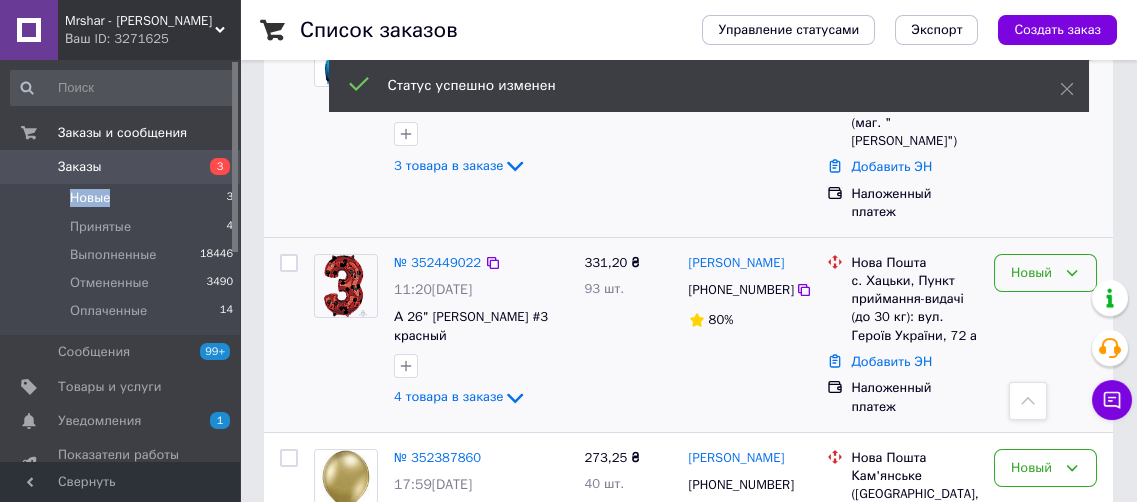 click on "Новый" at bounding box center (1033, 273) 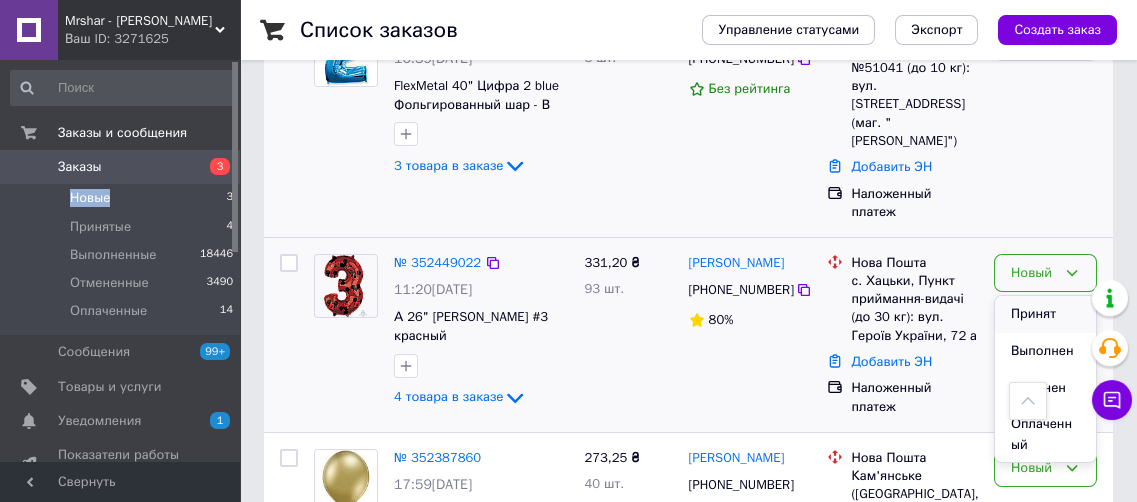 click on "Принят" at bounding box center [1045, 314] 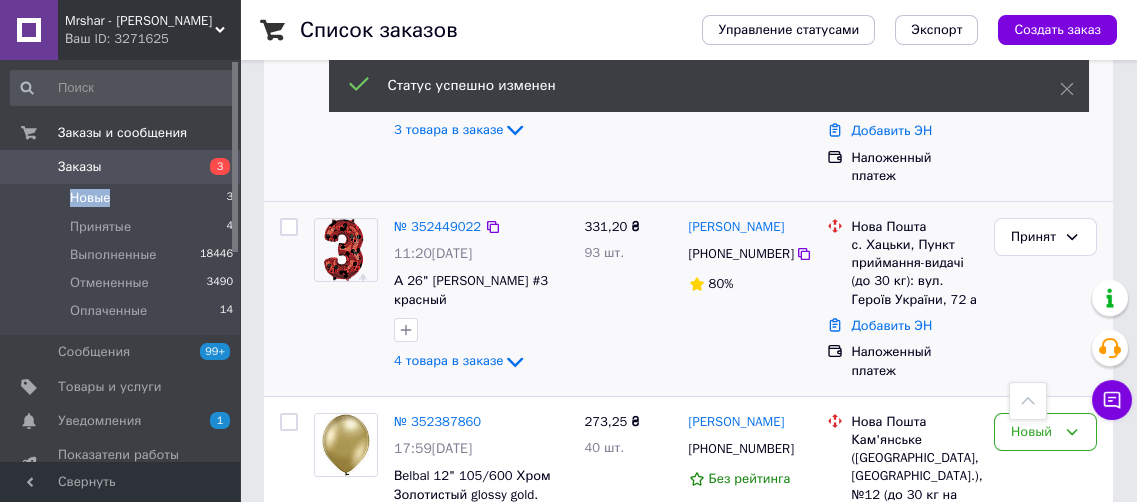 scroll, scrollTop: 763, scrollLeft: 0, axis: vertical 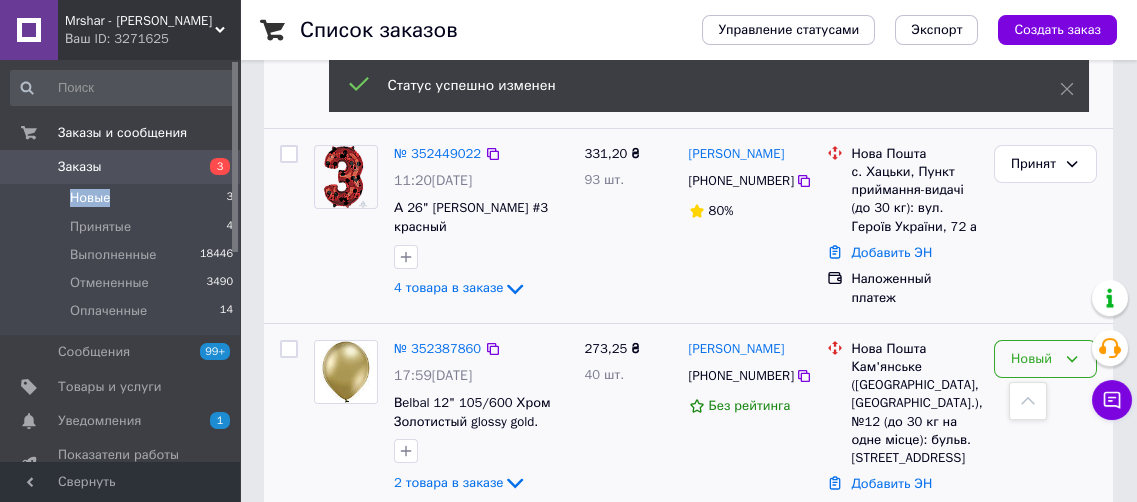 click on "Новый" at bounding box center [1045, 359] 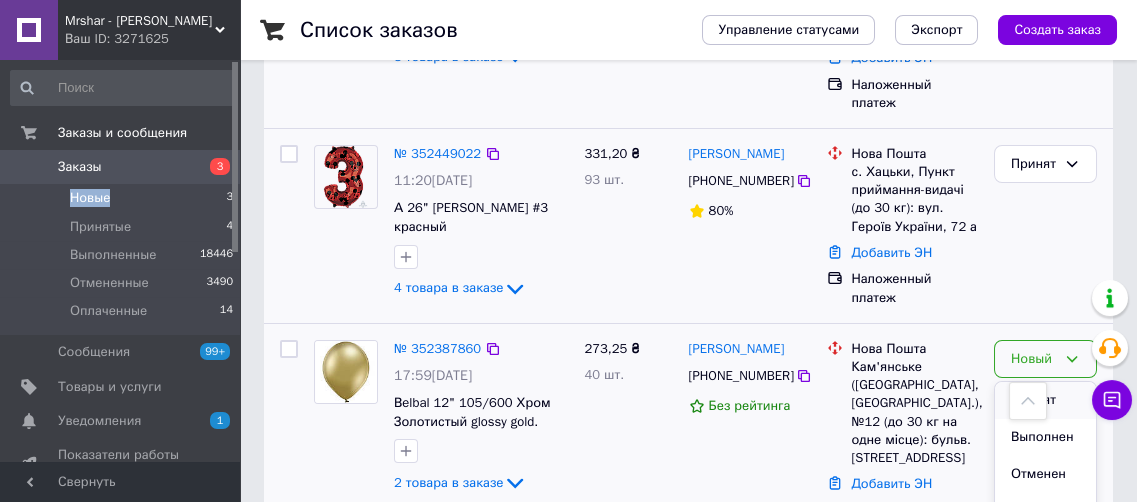 click on "Принят" at bounding box center (1045, 400) 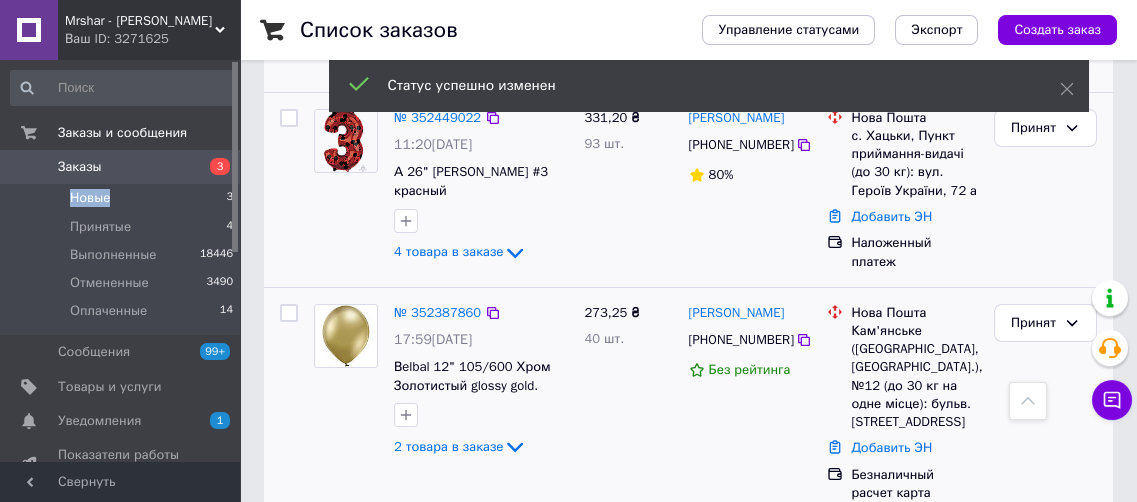 scroll, scrollTop: 811, scrollLeft: 0, axis: vertical 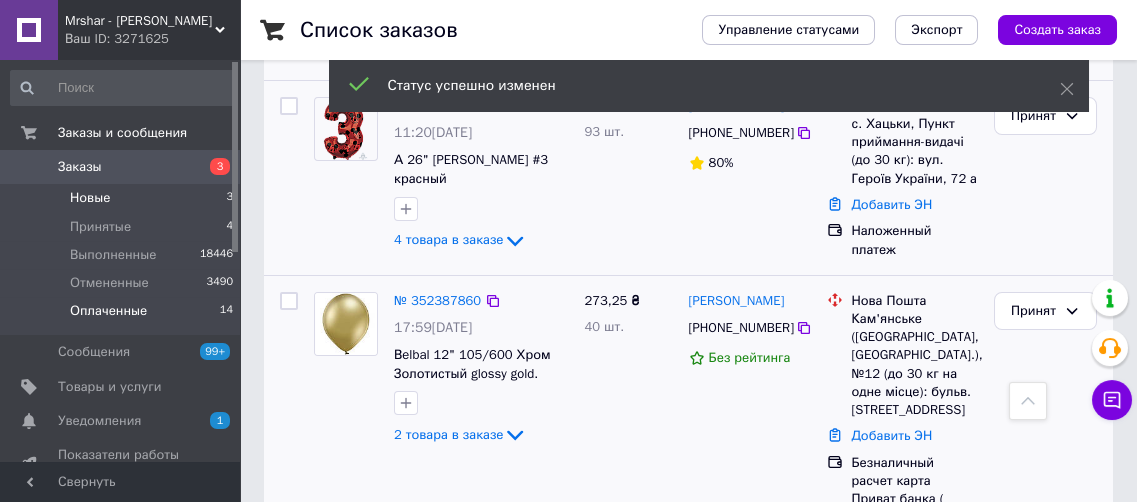 click on "Оплаченные" at bounding box center (108, 311) 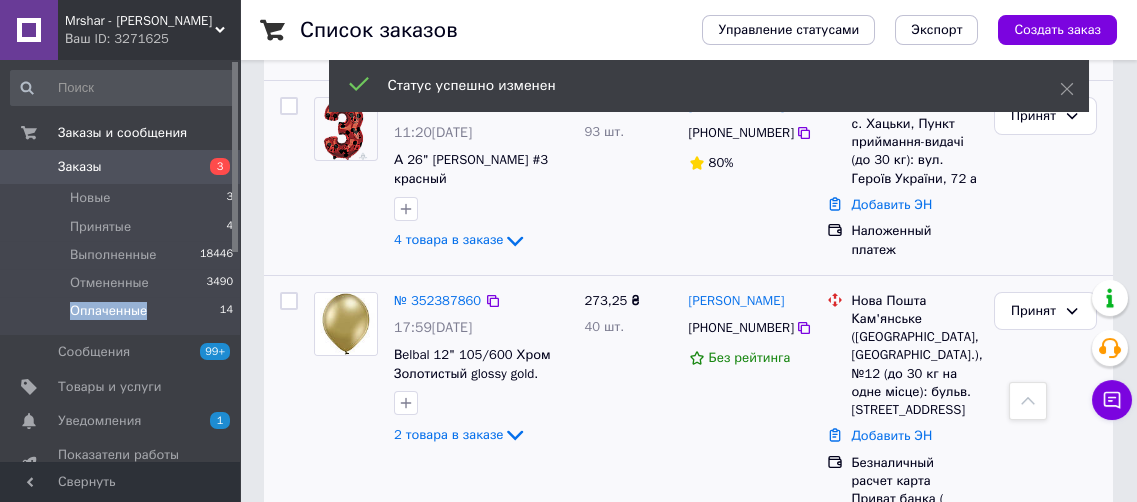 click on "Оплаченные" at bounding box center (108, 311) 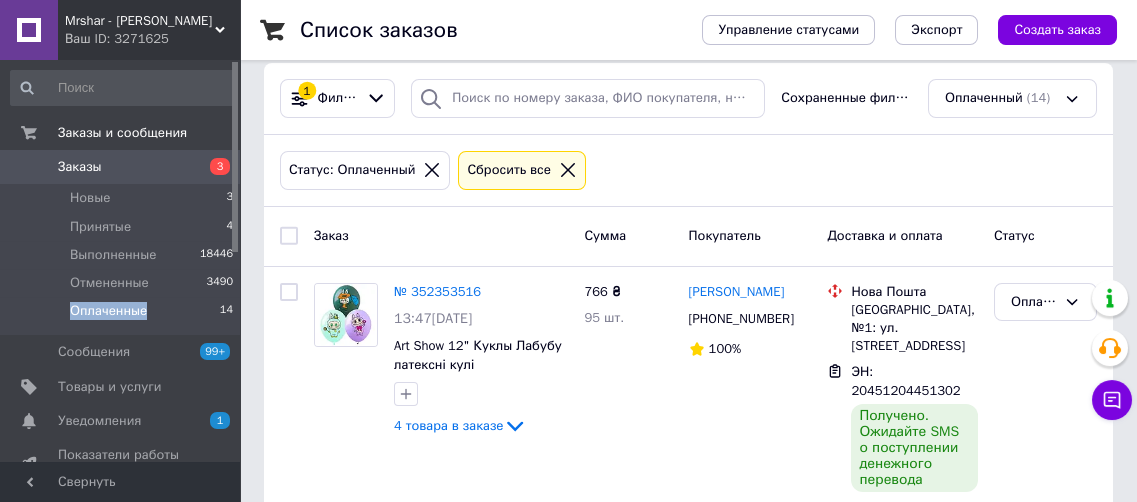 scroll, scrollTop: 266, scrollLeft: 0, axis: vertical 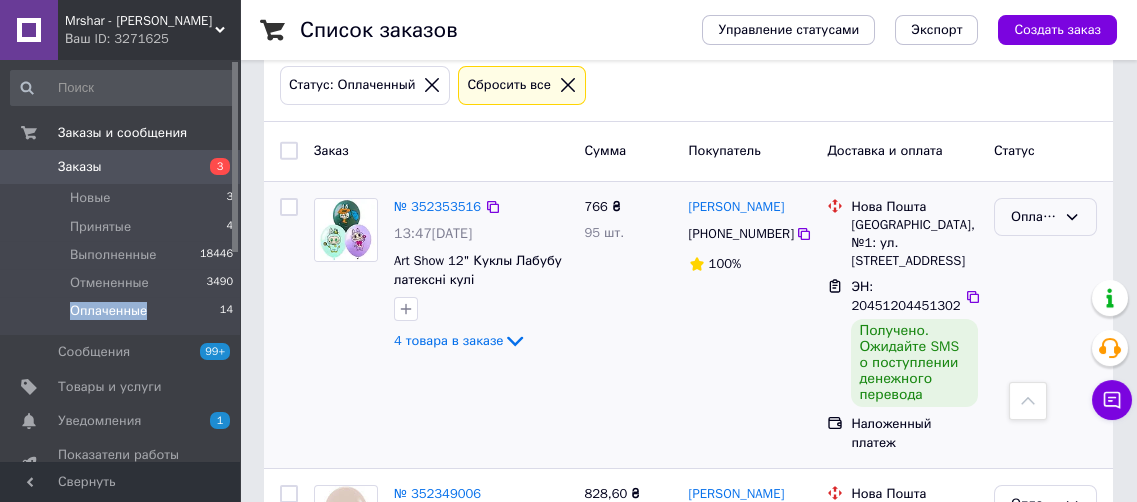 click on "Оплаченный" at bounding box center (1033, 217) 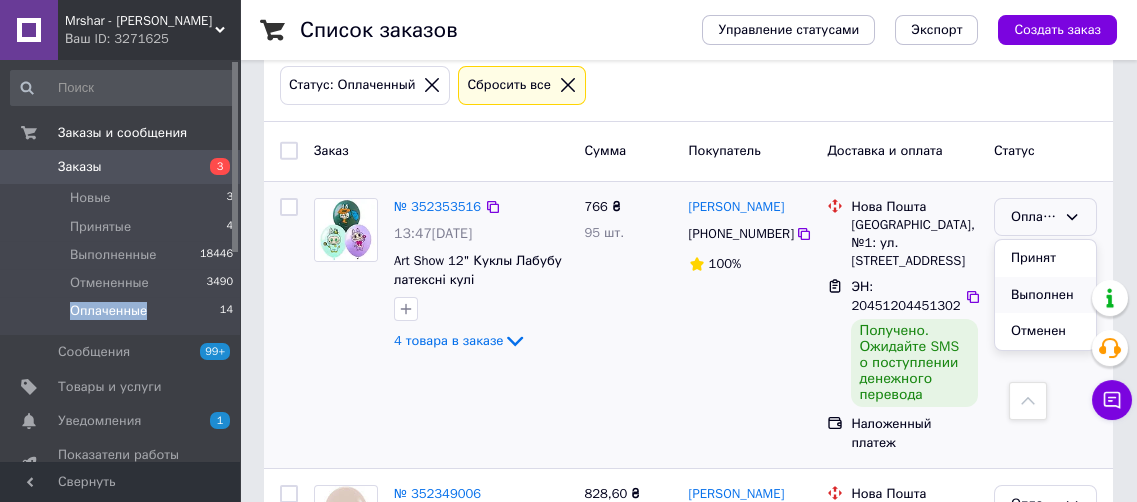 click on "Выполнен" at bounding box center [1045, 295] 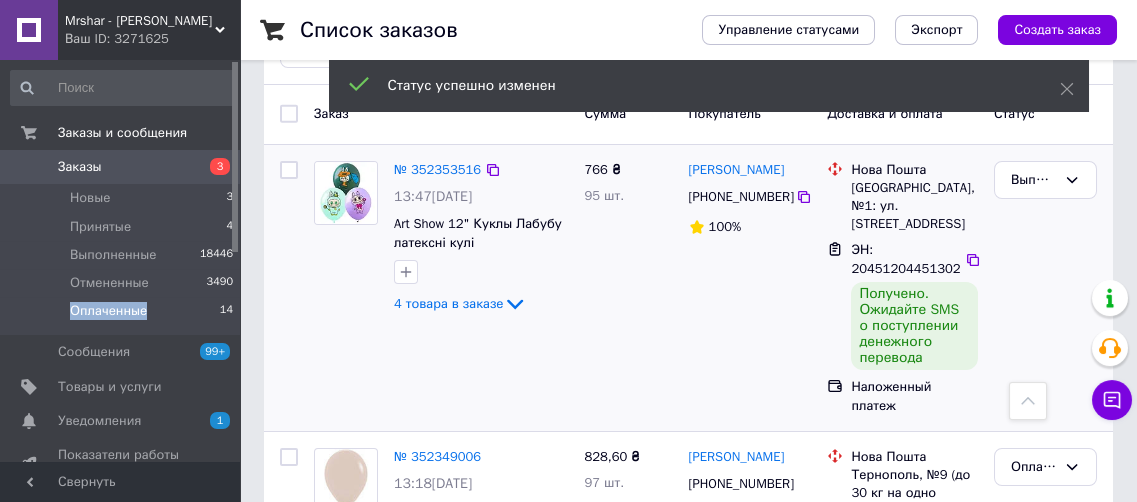 scroll, scrollTop: 496, scrollLeft: 0, axis: vertical 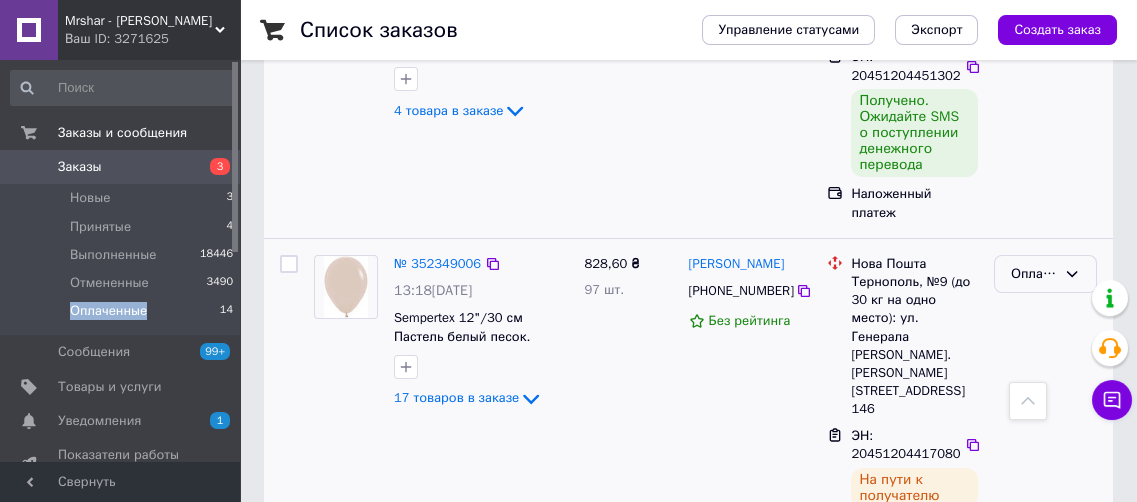 click on "Оплаченный" at bounding box center (1033, 274) 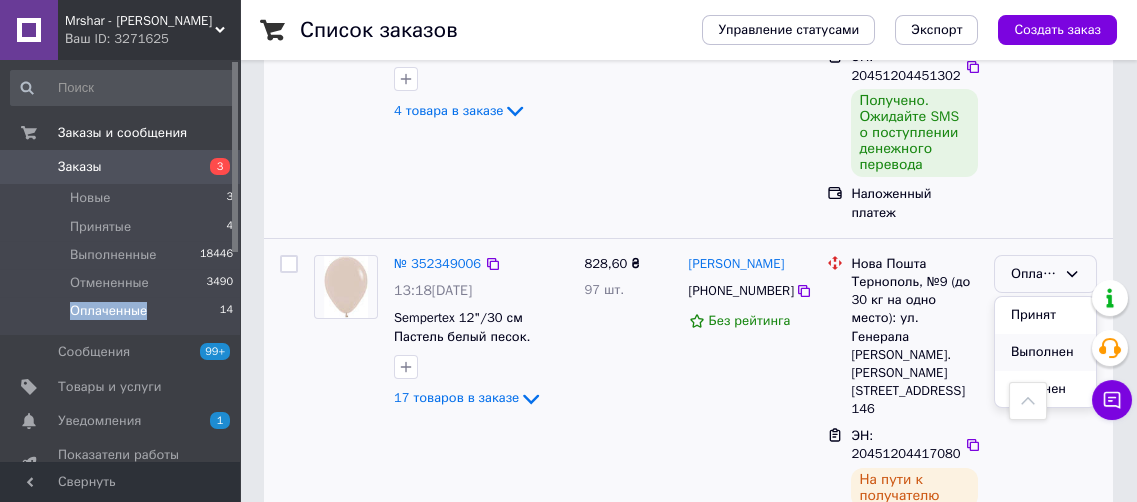 click on "Выполнен" at bounding box center [1045, 352] 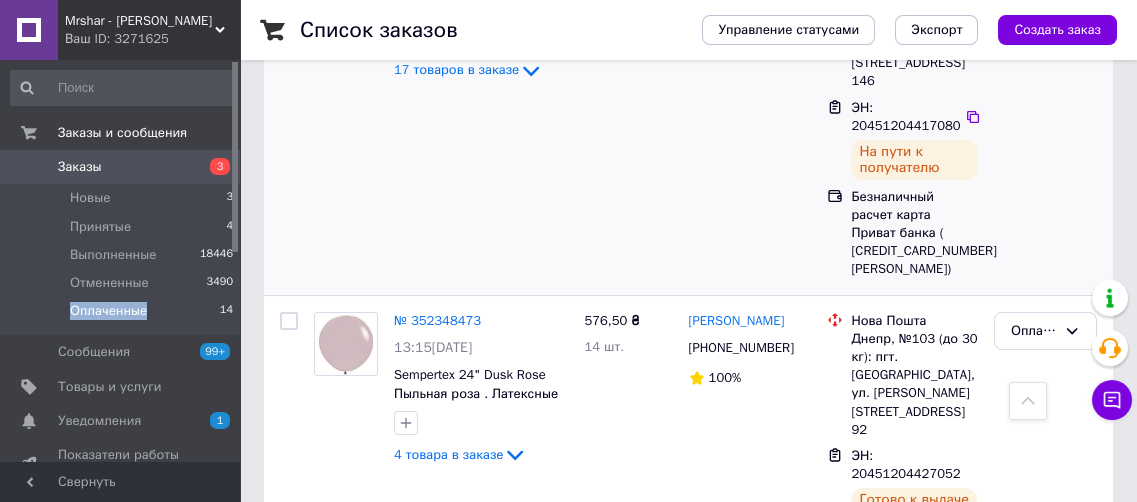 scroll, scrollTop: 896, scrollLeft: 0, axis: vertical 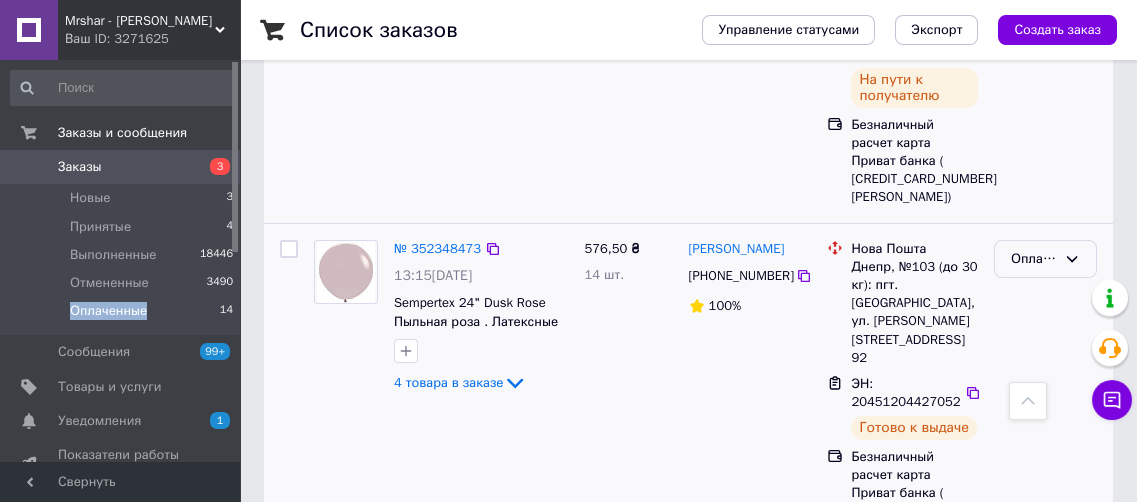 click on "Оплаченный" at bounding box center [1033, 259] 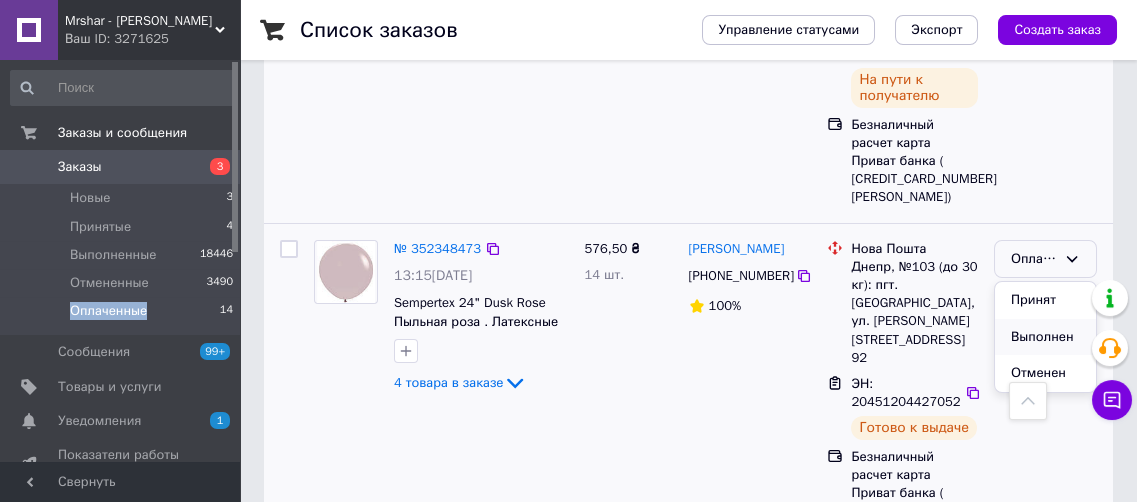 click on "Выполнен" at bounding box center [1045, 337] 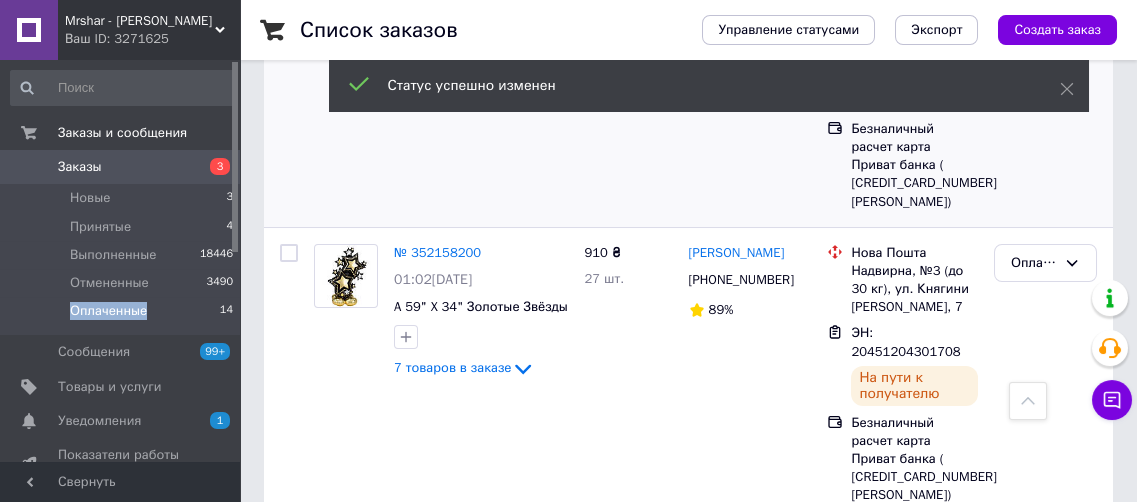 scroll, scrollTop: 949, scrollLeft: 0, axis: vertical 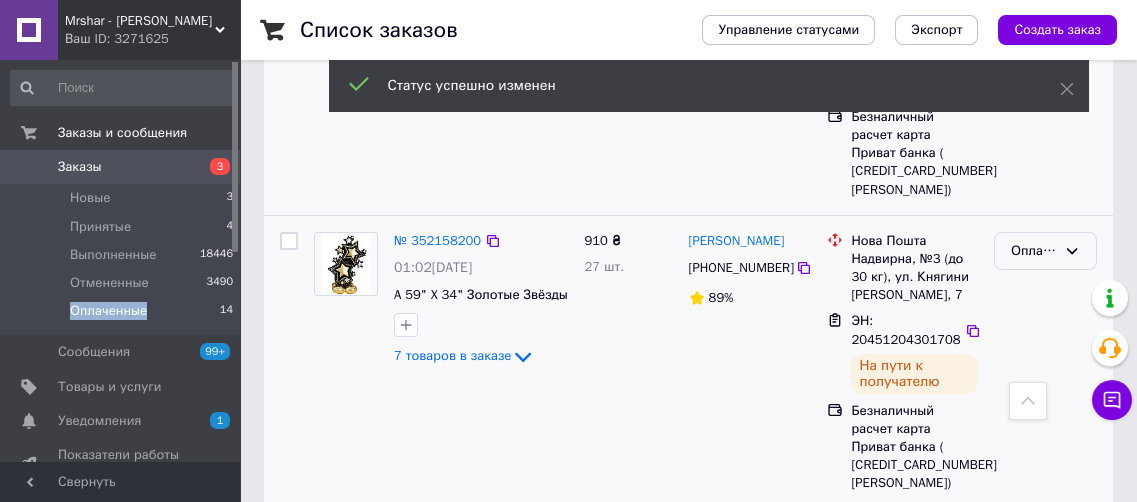 click on "Оплаченный" at bounding box center (1033, 251) 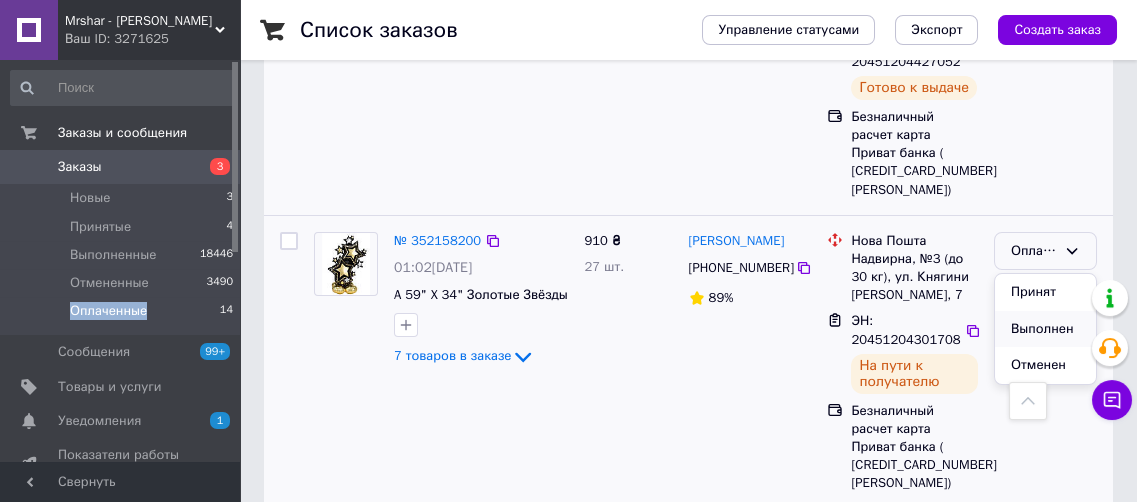 click on "Выполнен" at bounding box center (1045, 329) 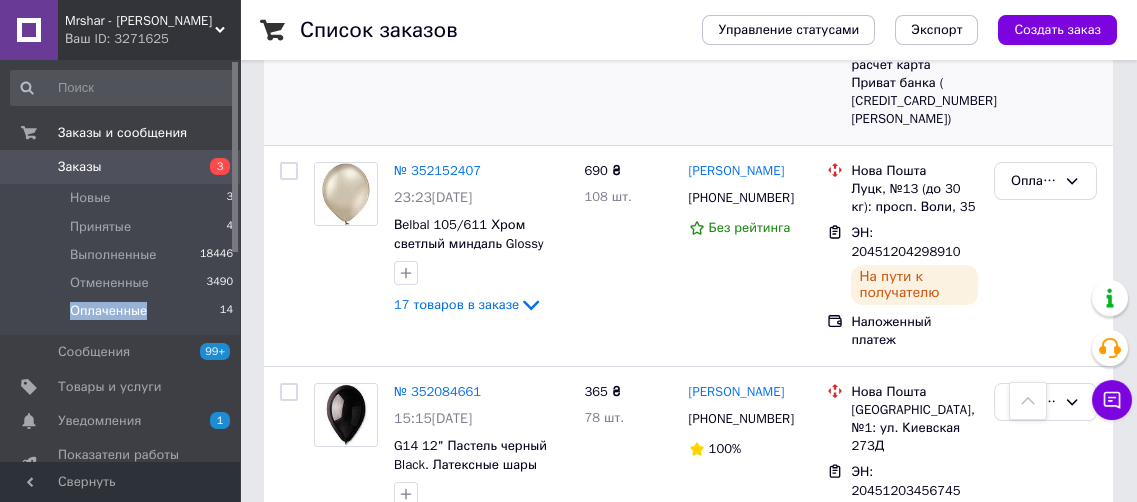 scroll, scrollTop: 1471, scrollLeft: 0, axis: vertical 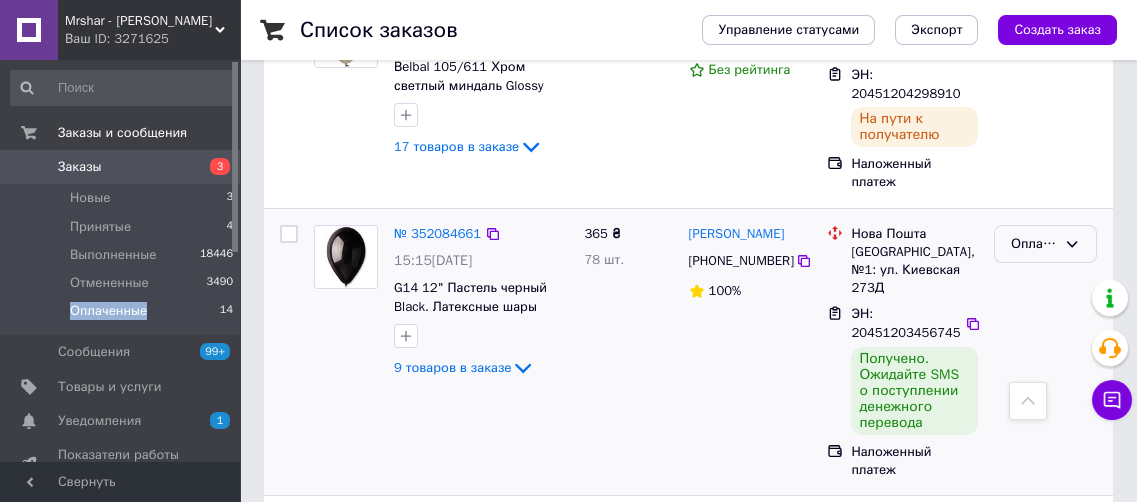 click on "Оплаченный" at bounding box center (1033, 244) 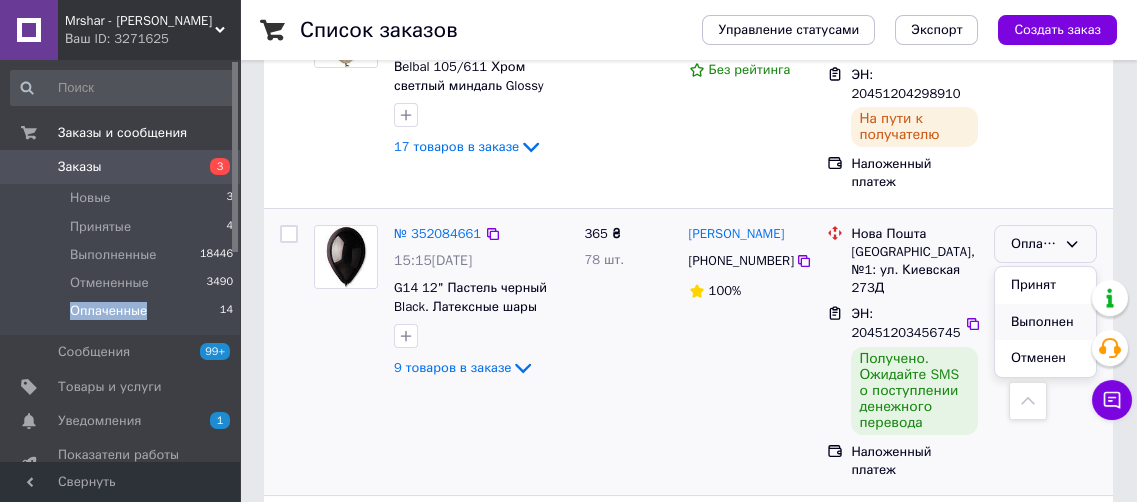 click on "Выполнен" at bounding box center (1045, 322) 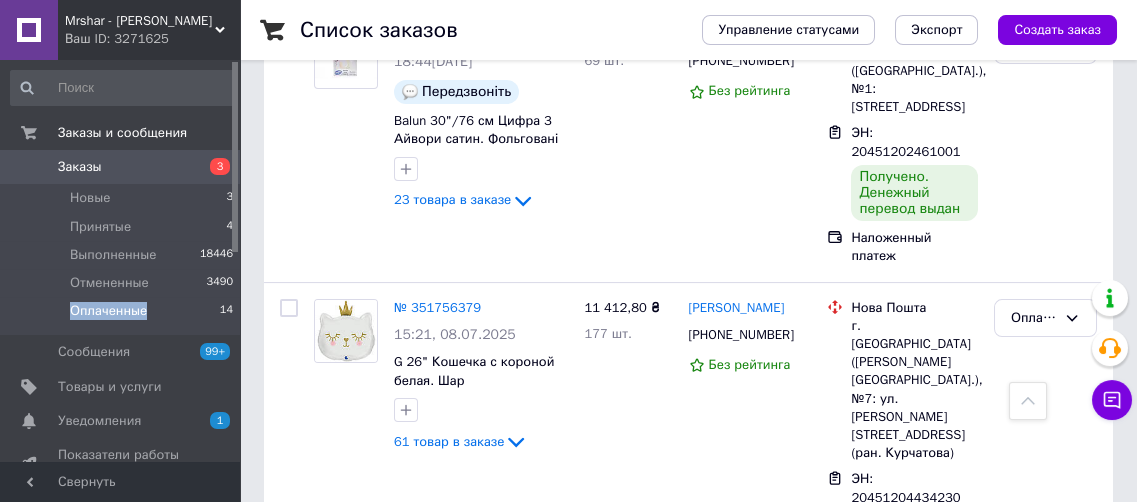 scroll, scrollTop: 2792, scrollLeft: 0, axis: vertical 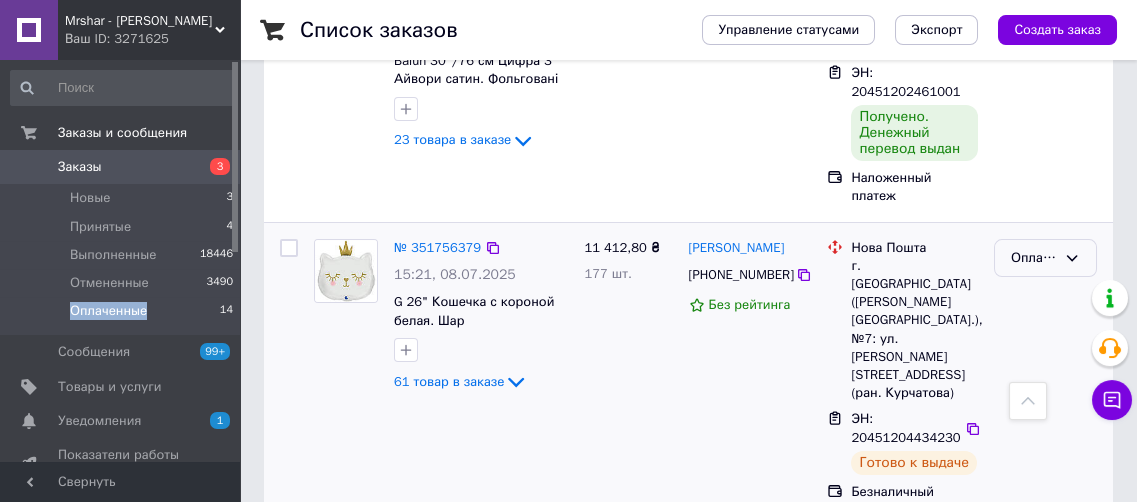 click on "Оплаченный" at bounding box center (1033, 258) 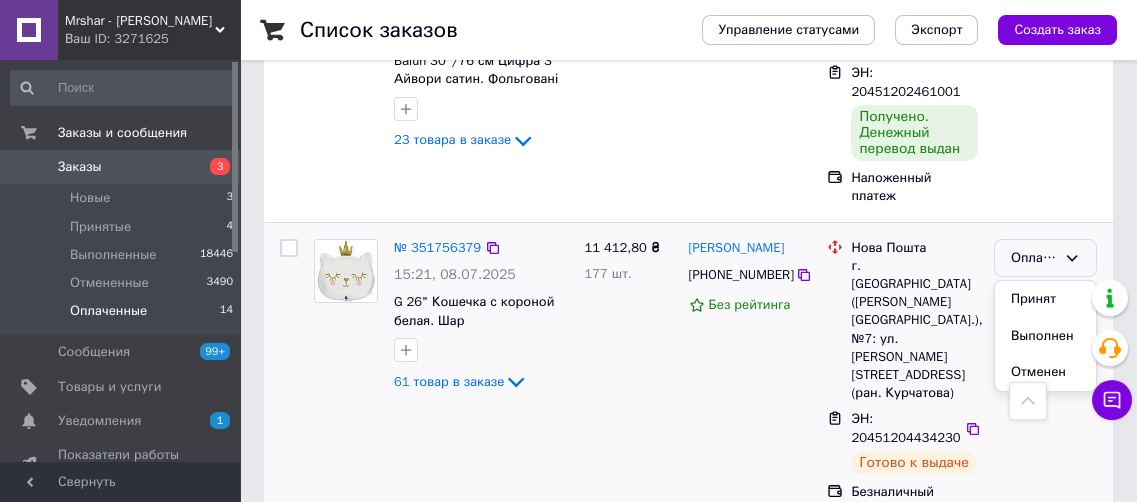 click on "[PERSON_NAME] [PHONE_NUMBER] Без рейтинга" at bounding box center [750, 407] 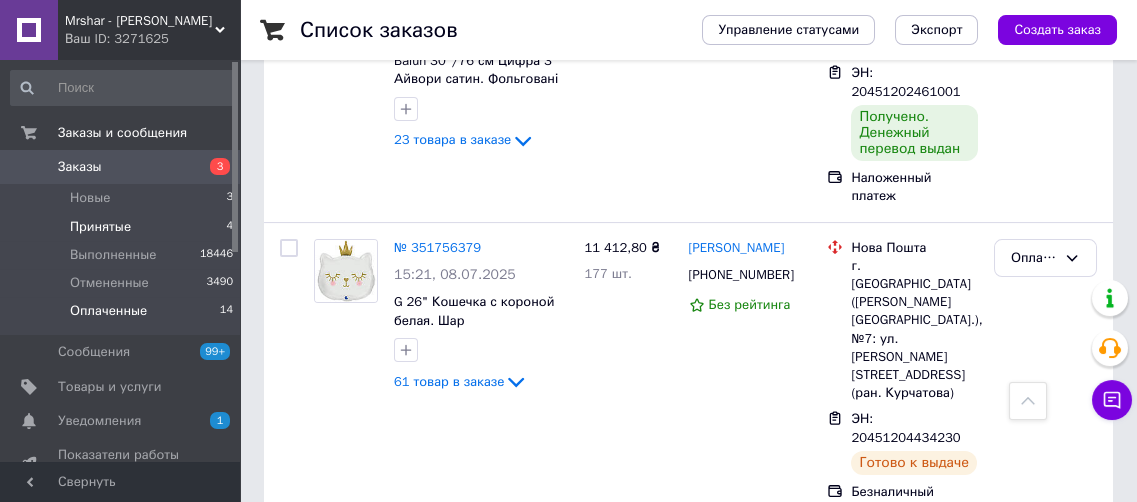click on "Принятые" at bounding box center (100, 227) 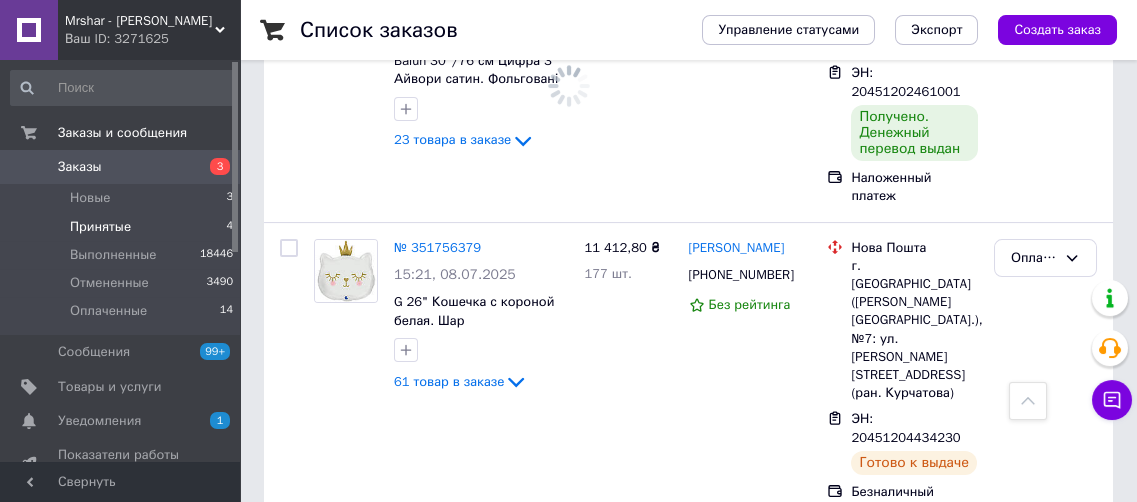 click on "Принятые" at bounding box center [100, 227] 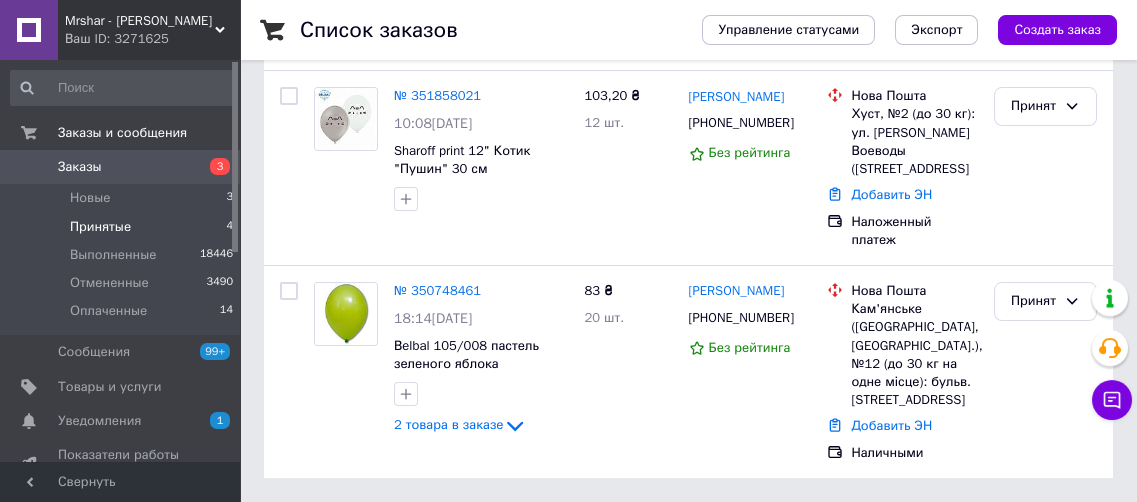 scroll, scrollTop: 0, scrollLeft: 0, axis: both 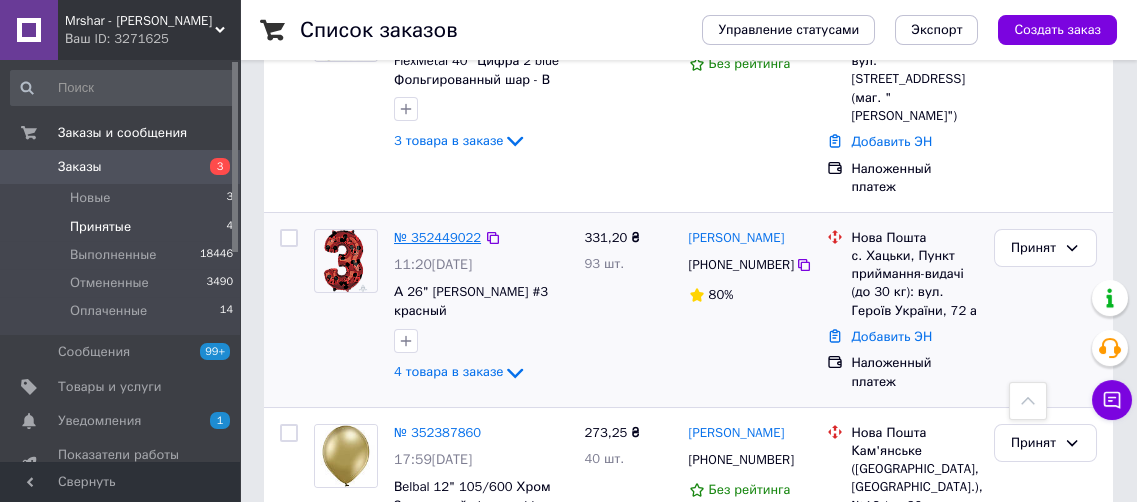 click on "№ 352449022" at bounding box center [437, 237] 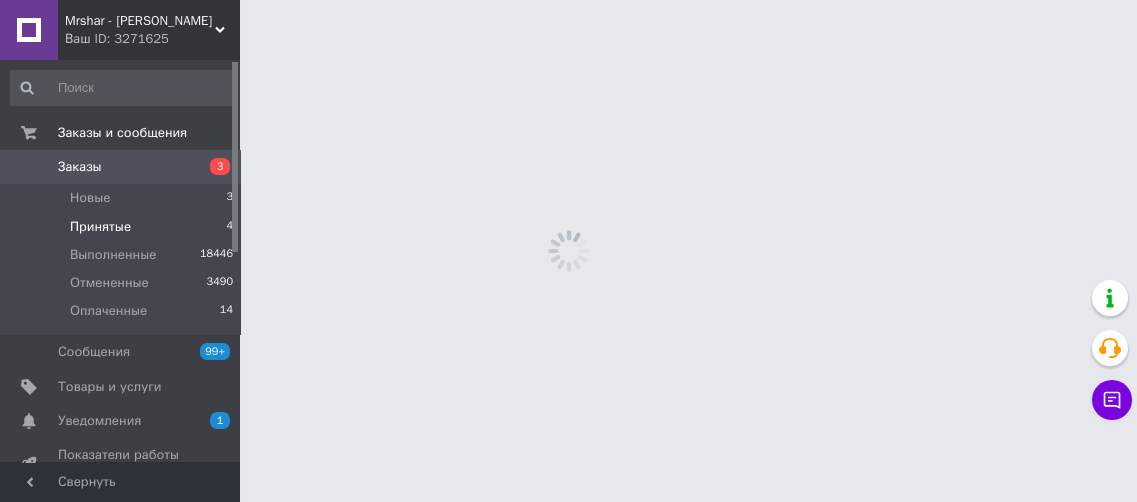 scroll, scrollTop: 0, scrollLeft: 0, axis: both 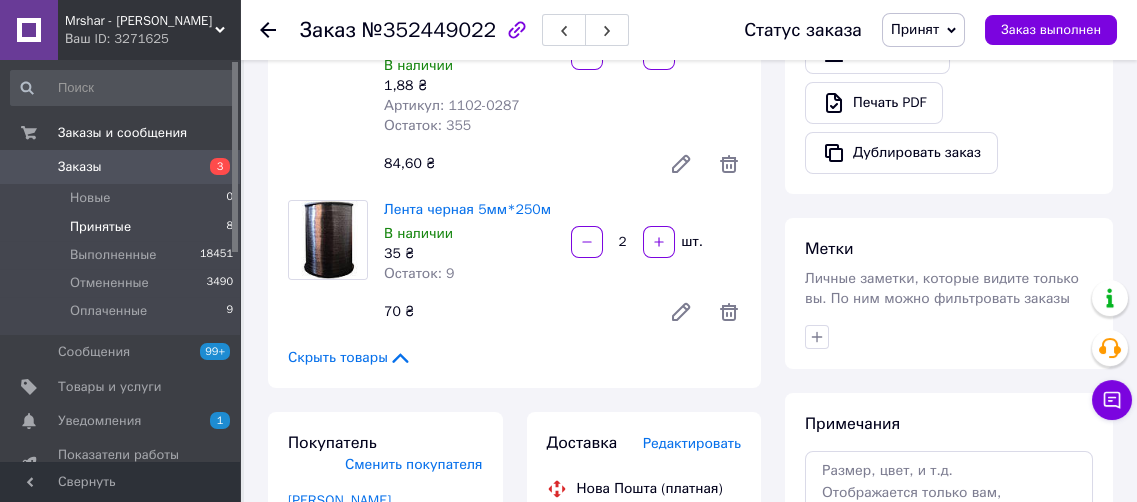 click on "Принятые 8" at bounding box center (122, 227) 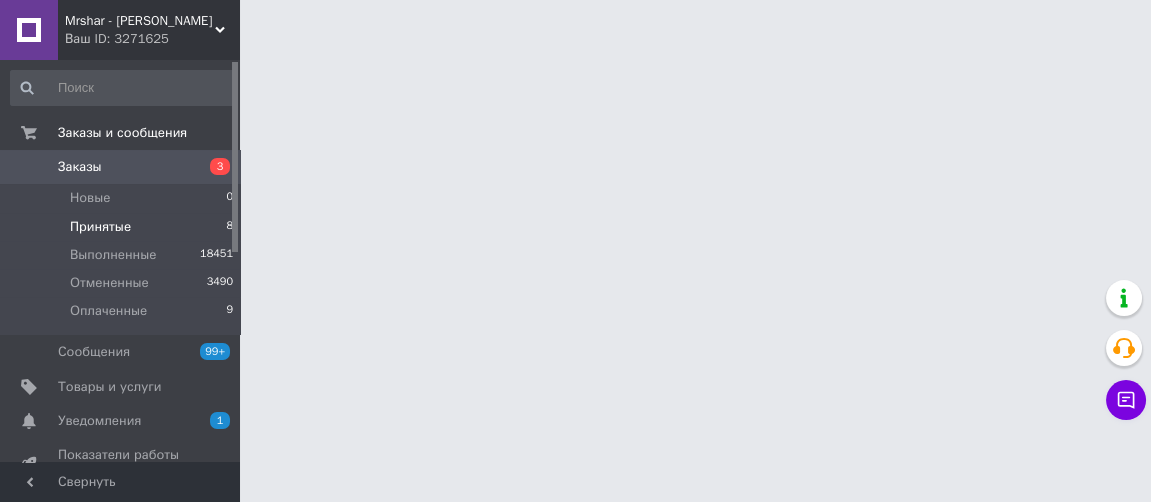 click on "Принятые 8" at bounding box center (122, 227) 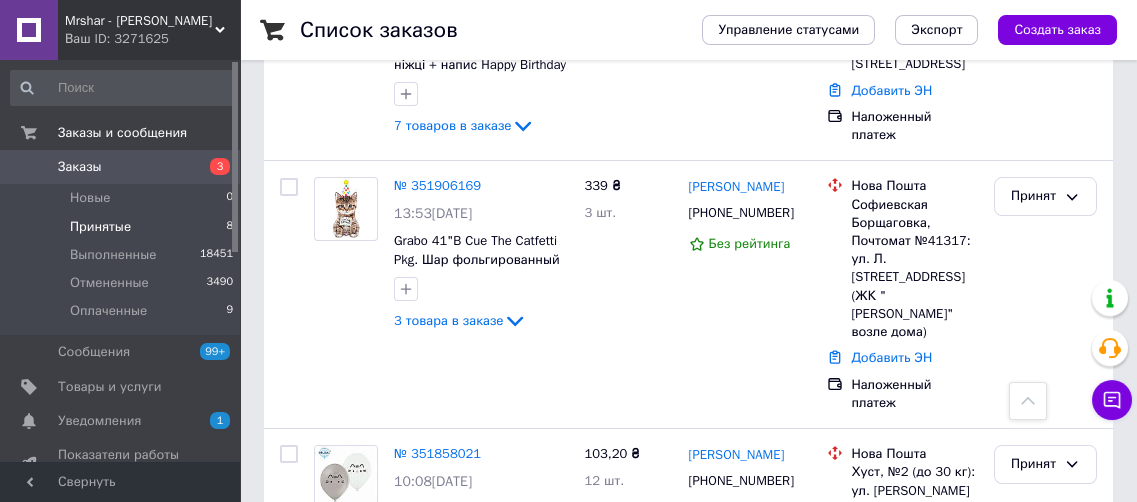 scroll, scrollTop: 1539, scrollLeft: 0, axis: vertical 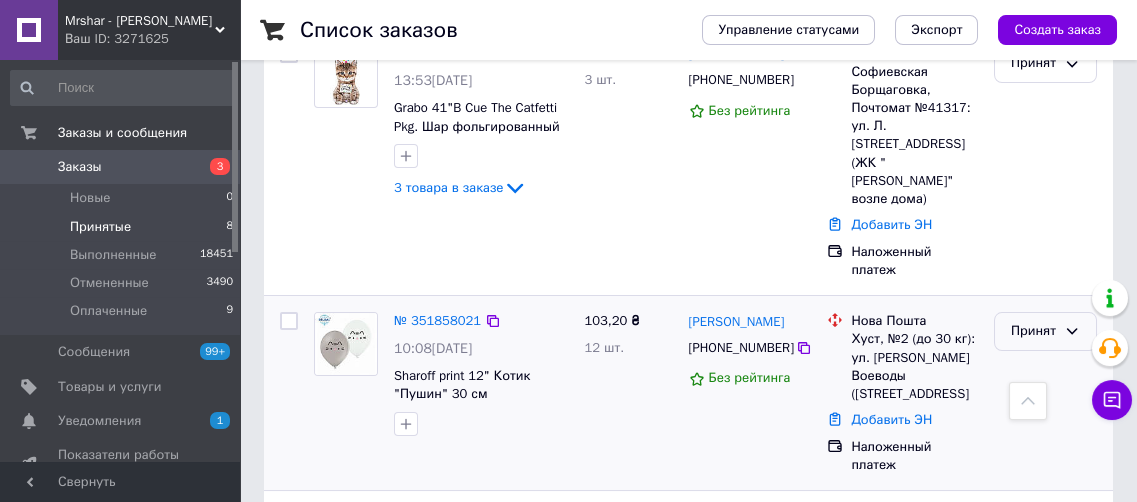 click on "Принят" at bounding box center (1033, 331) 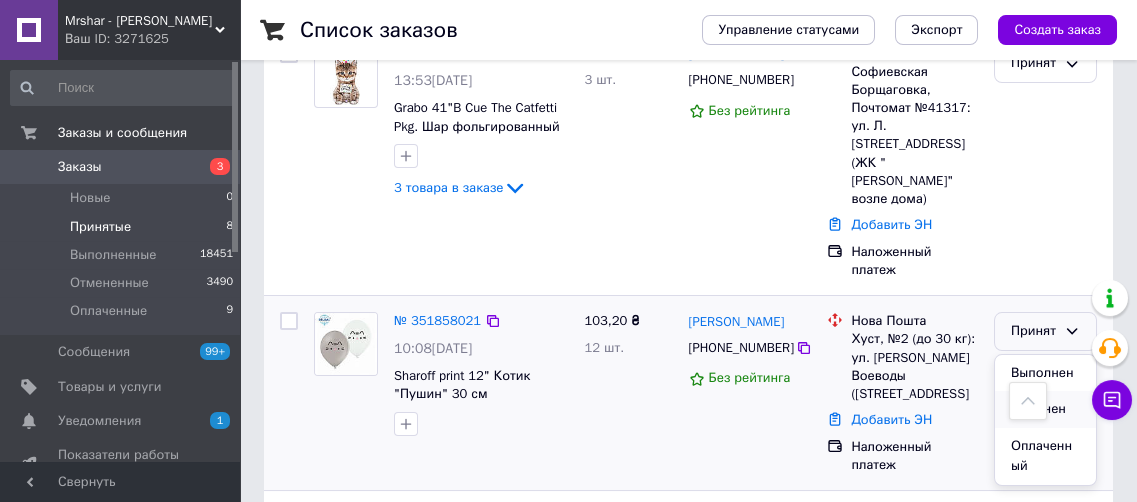 click on "Отменен" at bounding box center [1045, 409] 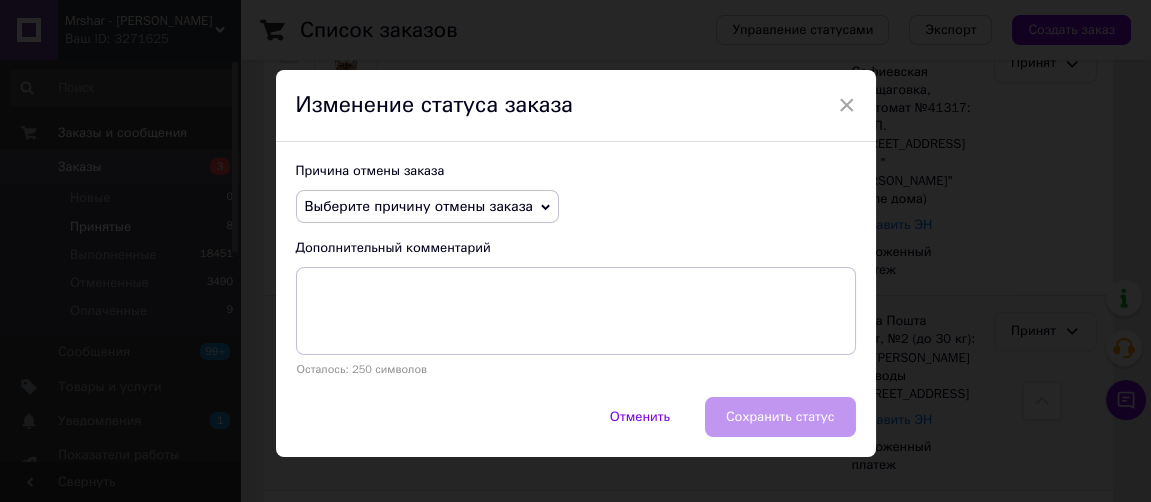 click on "Выберите причину отмены заказа" at bounding box center (419, 206) 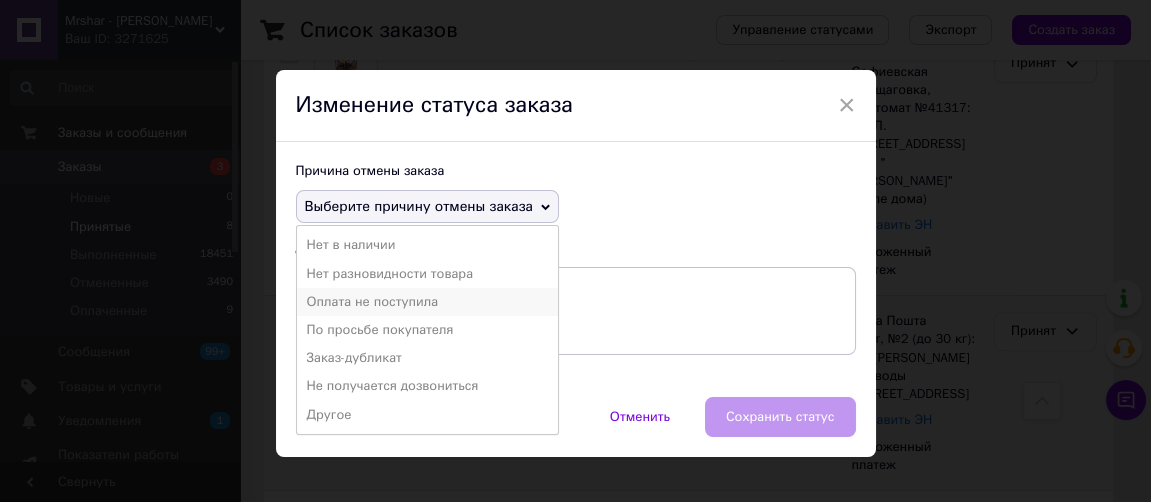 click on "Оплата не поступила" at bounding box center (427, 302) 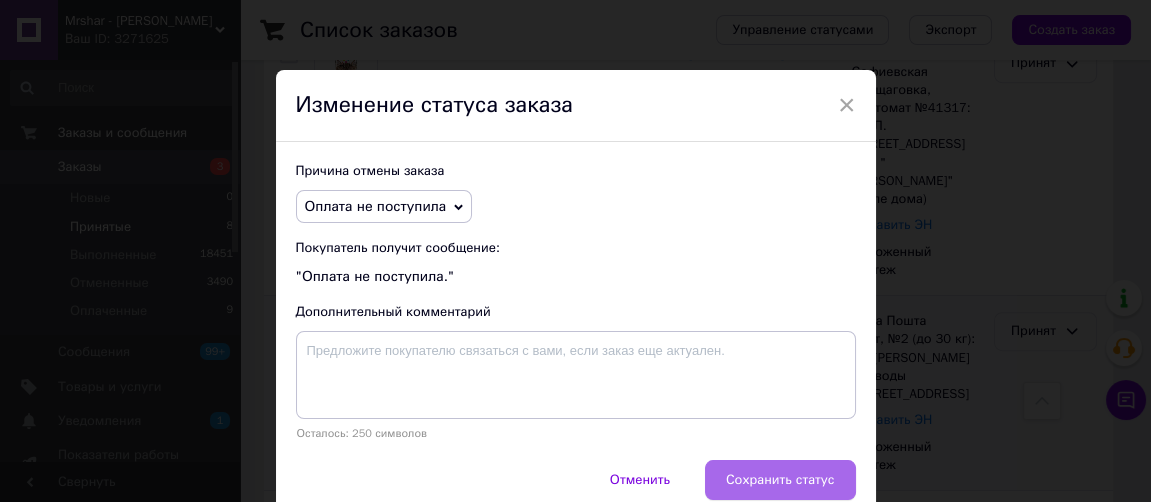 click on "Сохранить статус" at bounding box center (780, 480) 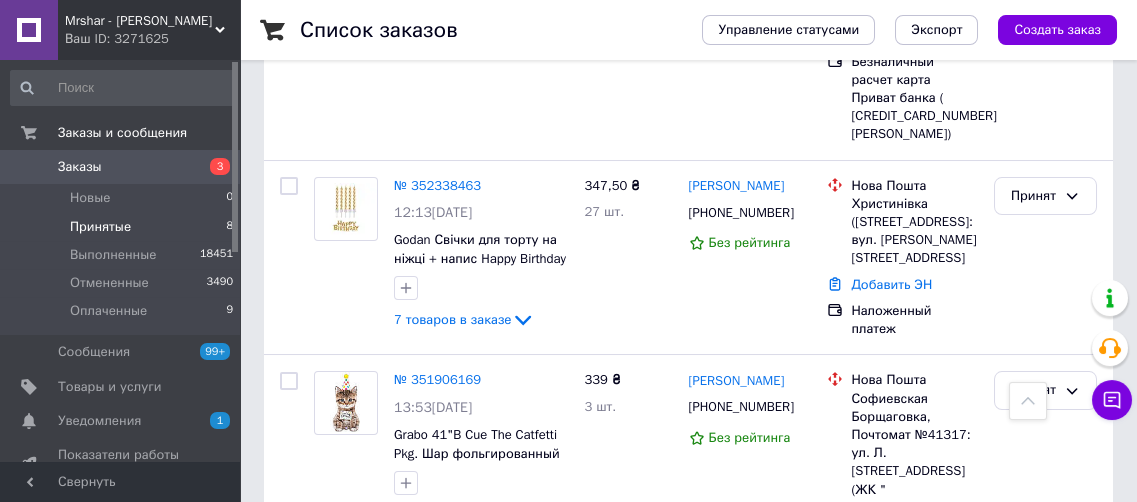 scroll, scrollTop: 1175, scrollLeft: 0, axis: vertical 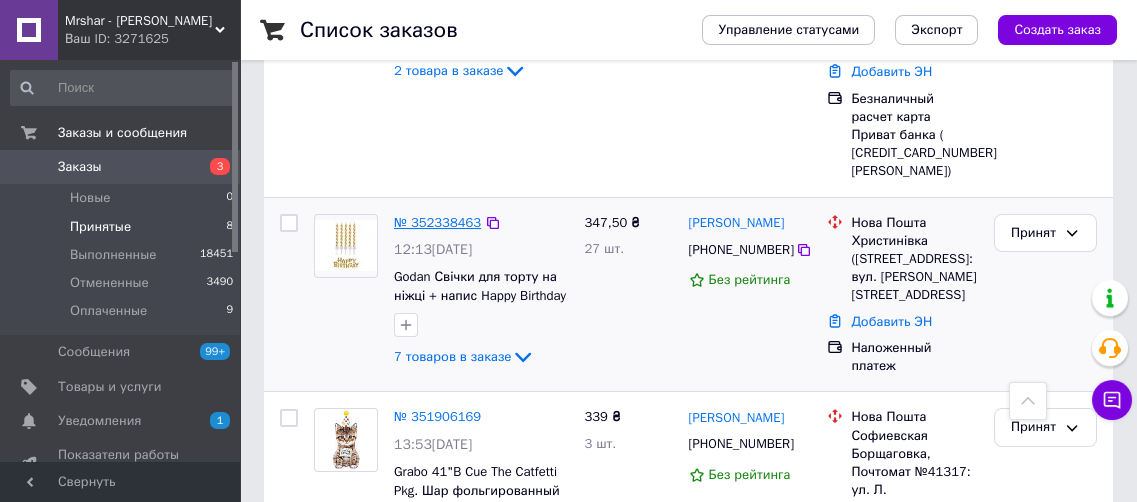 click on "№ 352338463" at bounding box center (437, 222) 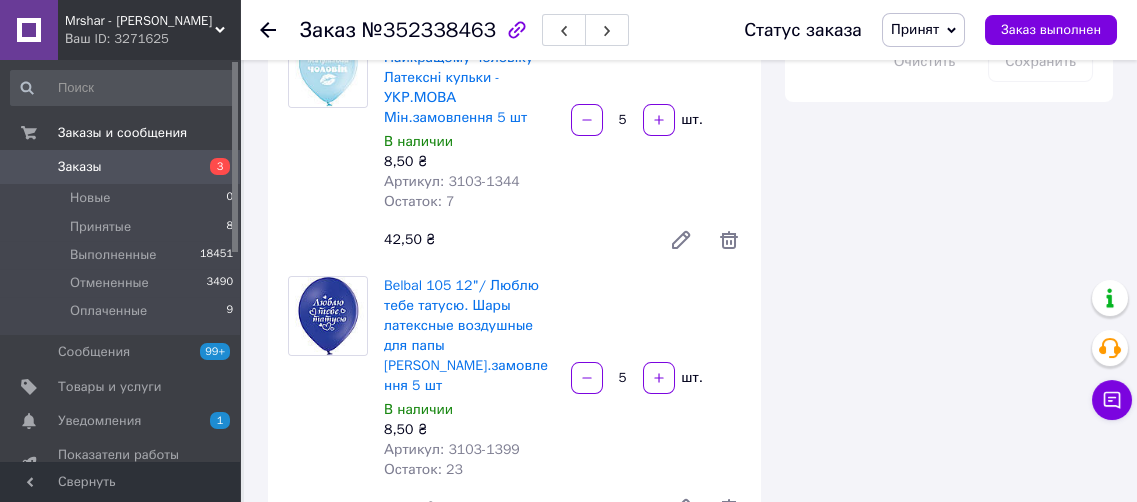 scroll, scrollTop: 1139, scrollLeft: 0, axis: vertical 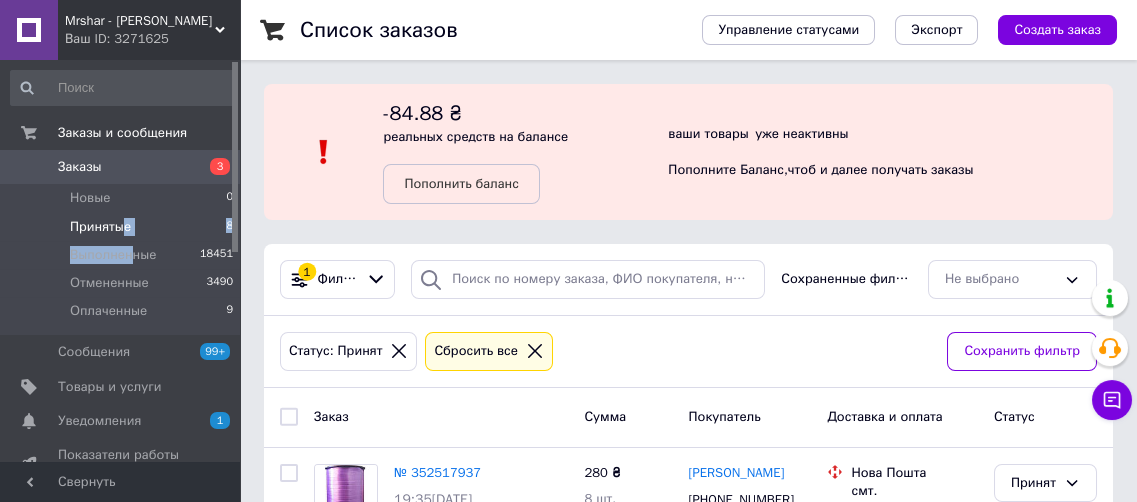 drag, startPoint x: 130, startPoint y: 240, endPoint x: 121, endPoint y: 229, distance: 14.21267 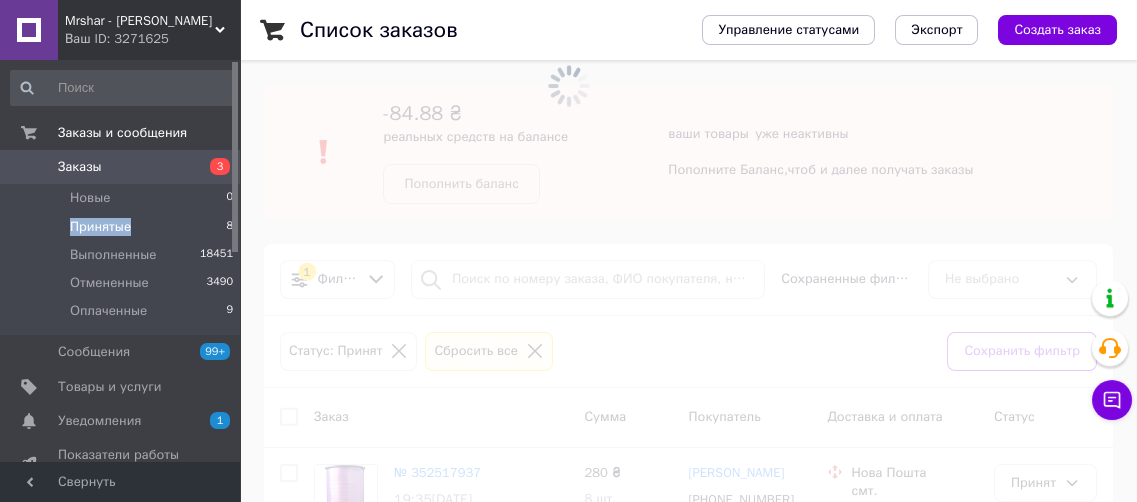 click on "Принятые" at bounding box center (100, 227) 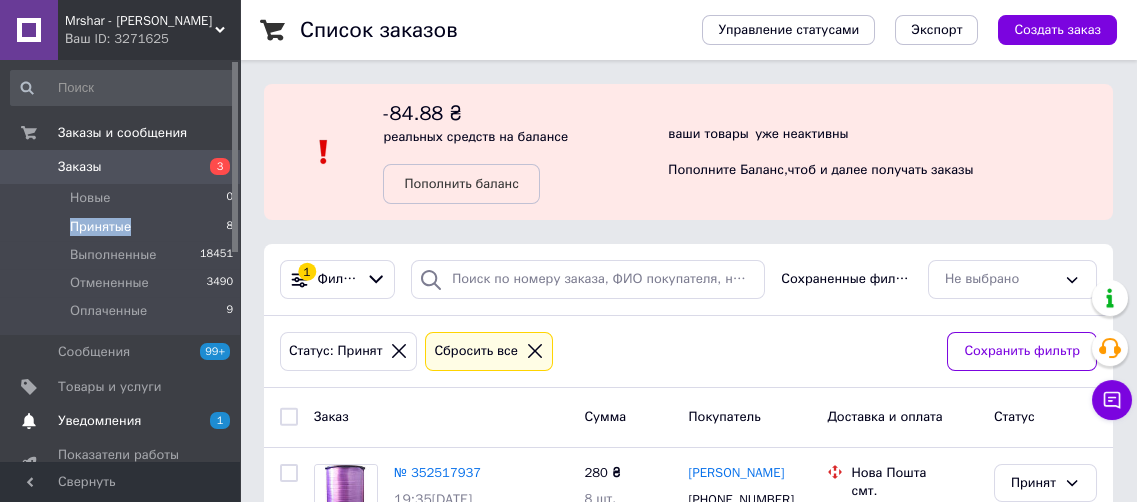 click on "Уведомления" at bounding box center [99, 421] 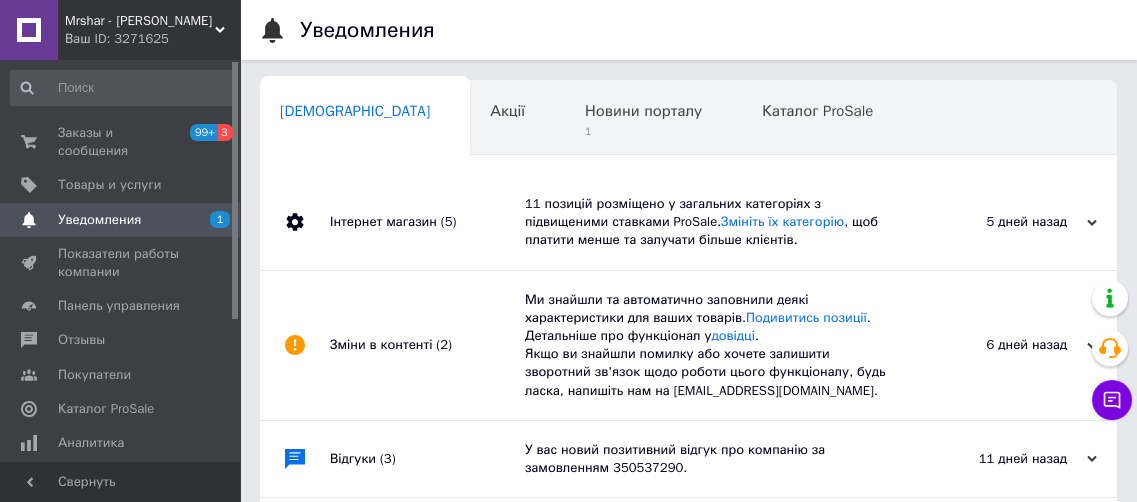scroll, scrollTop: 0, scrollLeft: 10, axis: horizontal 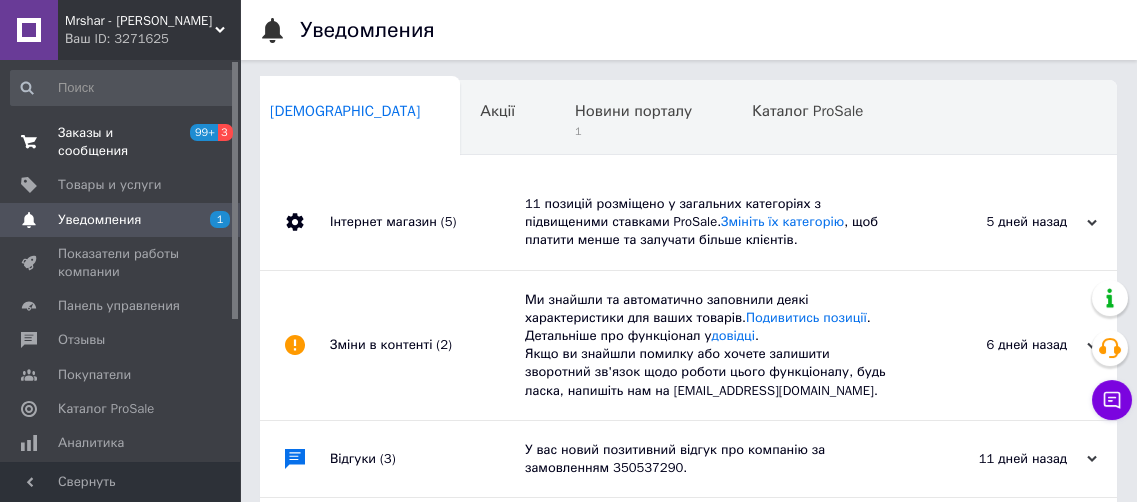 click on "Заказы и сообщения 99+ 3" at bounding box center (122, 142) 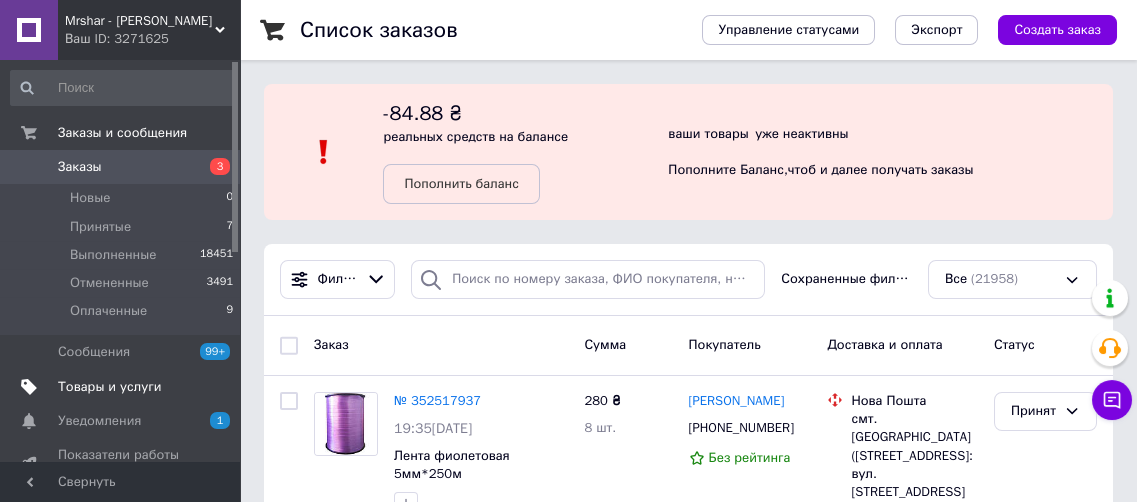 click on "Товары и услуги" at bounding box center [110, 387] 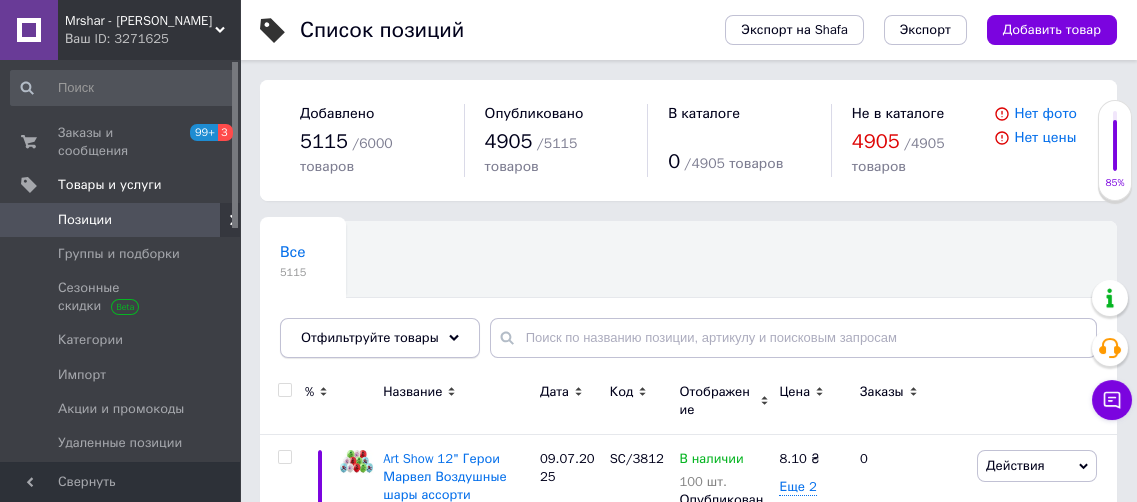 click 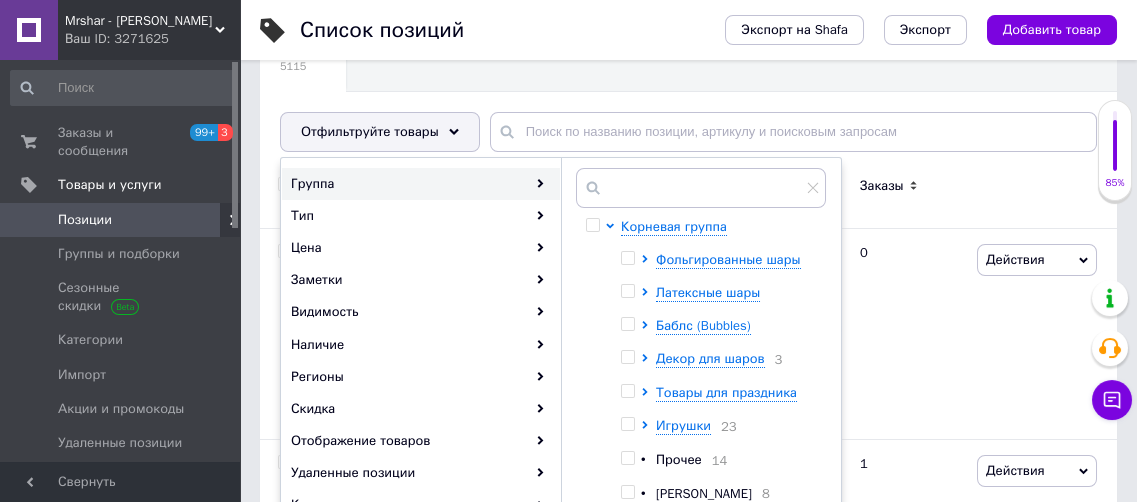 scroll, scrollTop: 255, scrollLeft: 0, axis: vertical 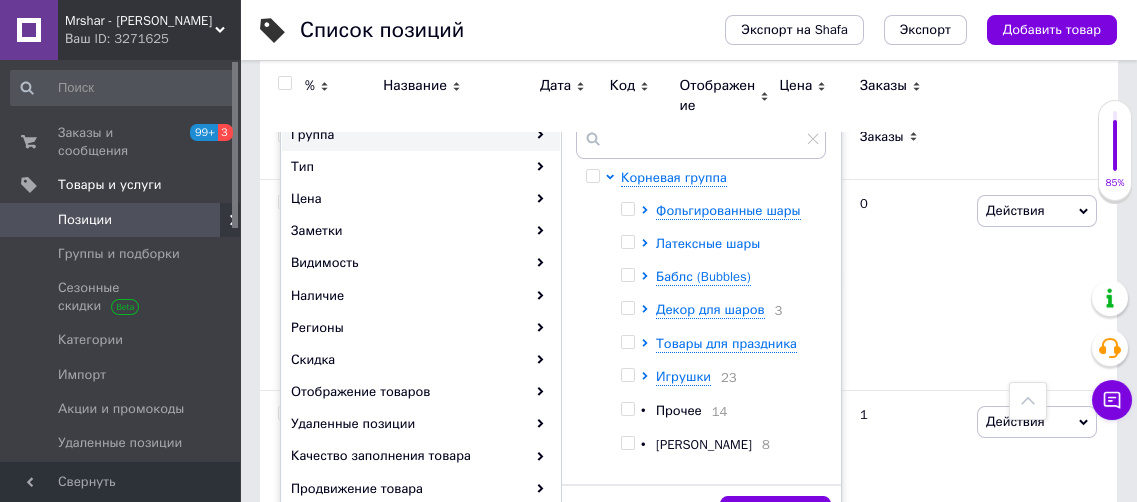click on "Латексные шары" at bounding box center (708, 243) 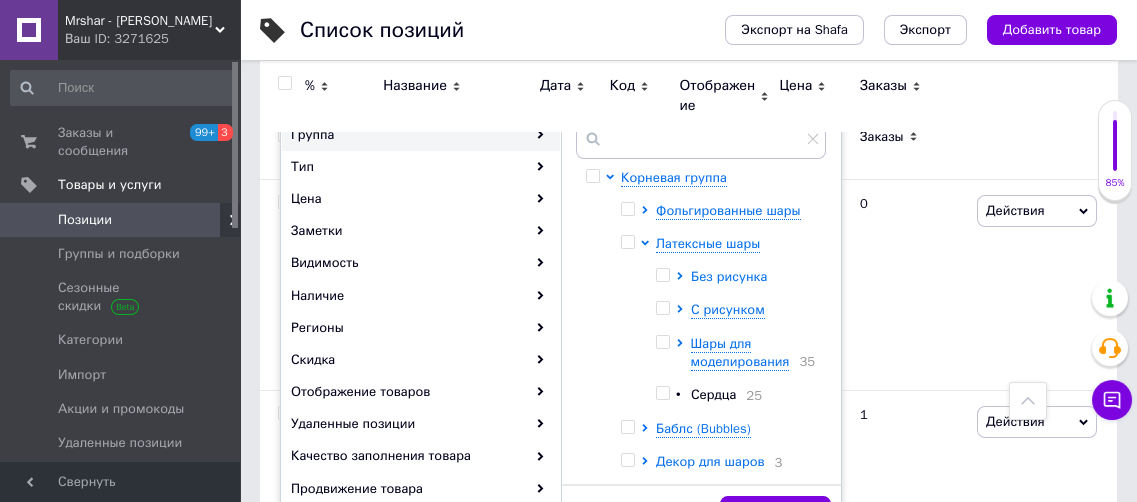 click on "Без рисунка" at bounding box center [729, 276] 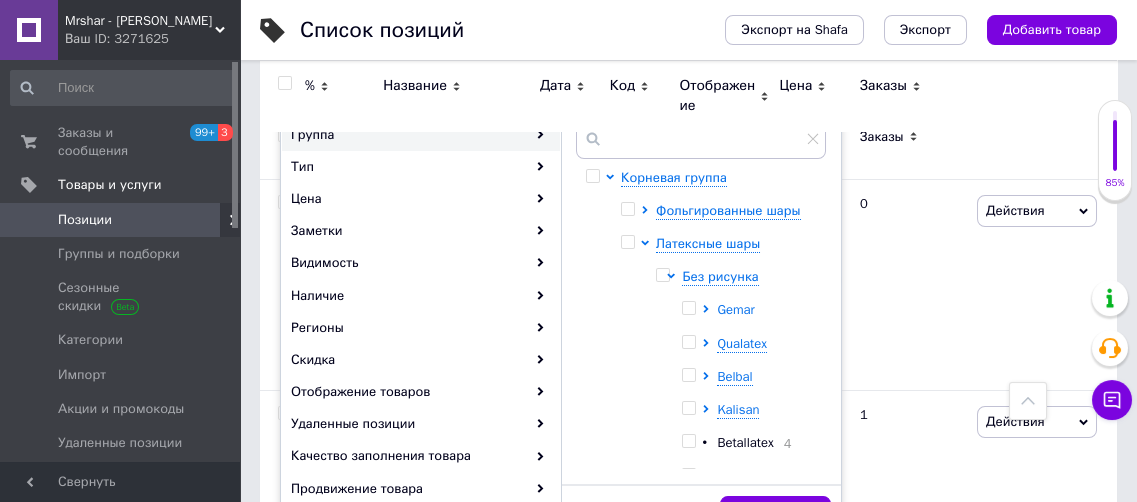 click on "Gemar" at bounding box center (735, 309) 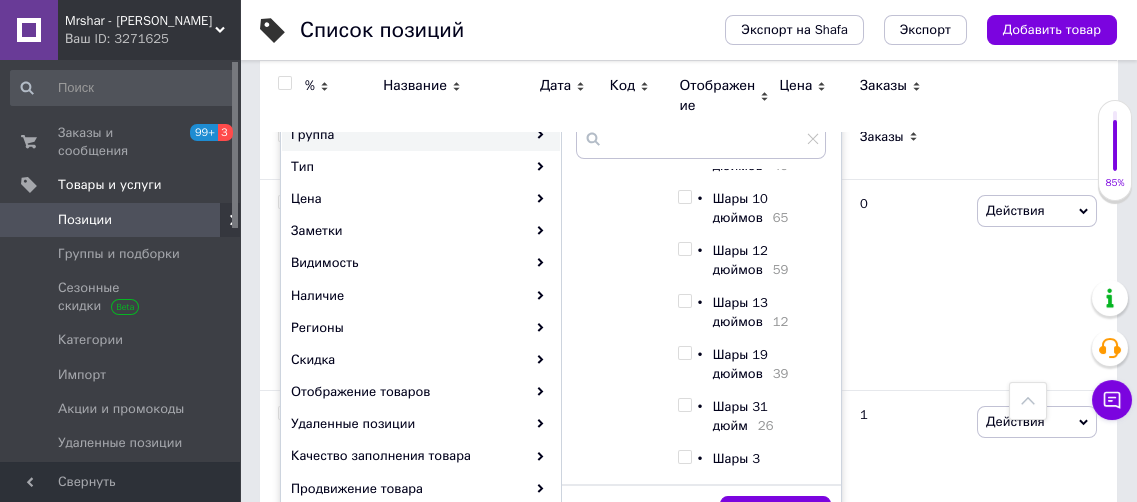 scroll, scrollTop: 223, scrollLeft: 0, axis: vertical 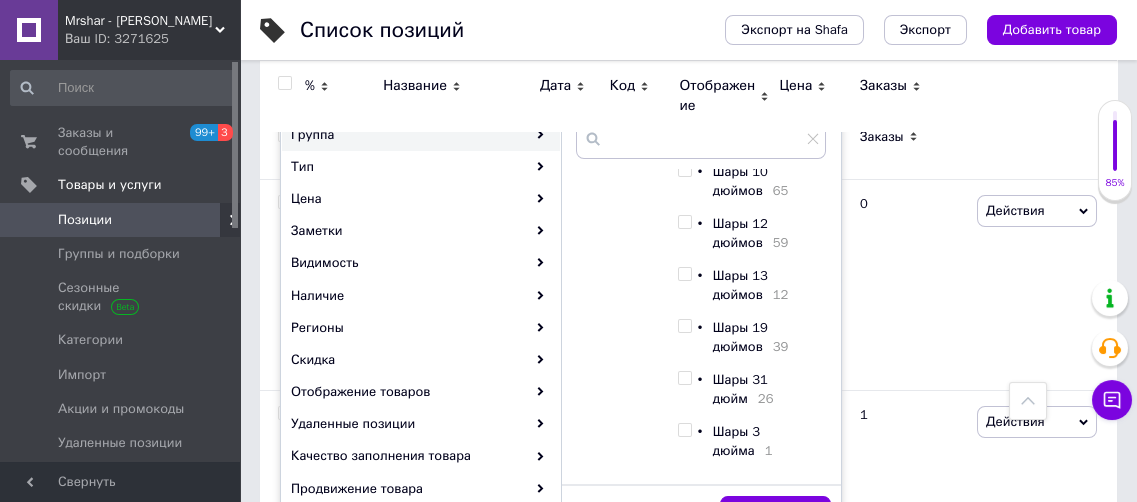 click at bounding box center [684, 326] 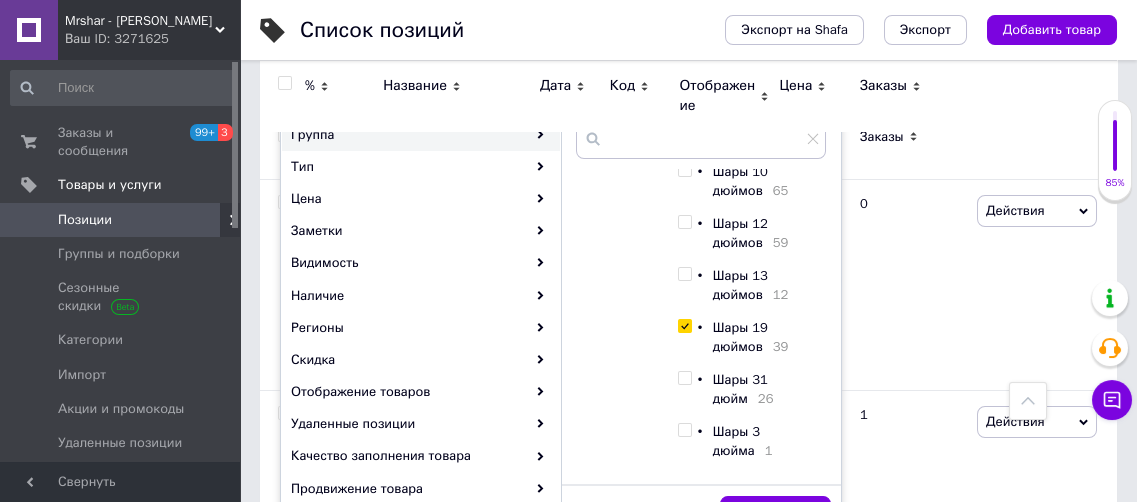 checkbox on "true" 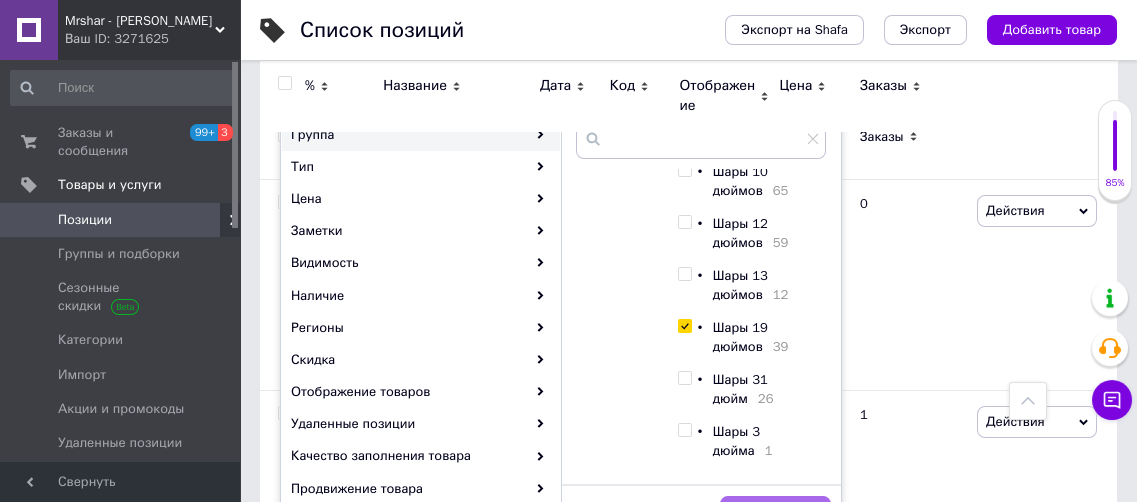 click on "Применить" at bounding box center (775, 516) 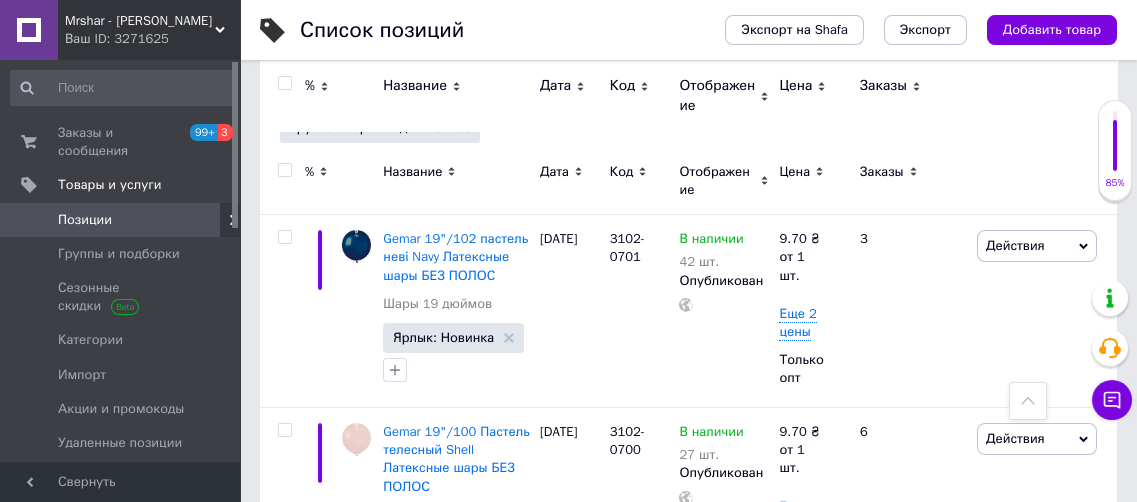 scroll, scrollTop: 0, scrollLeft: 0, axis: both 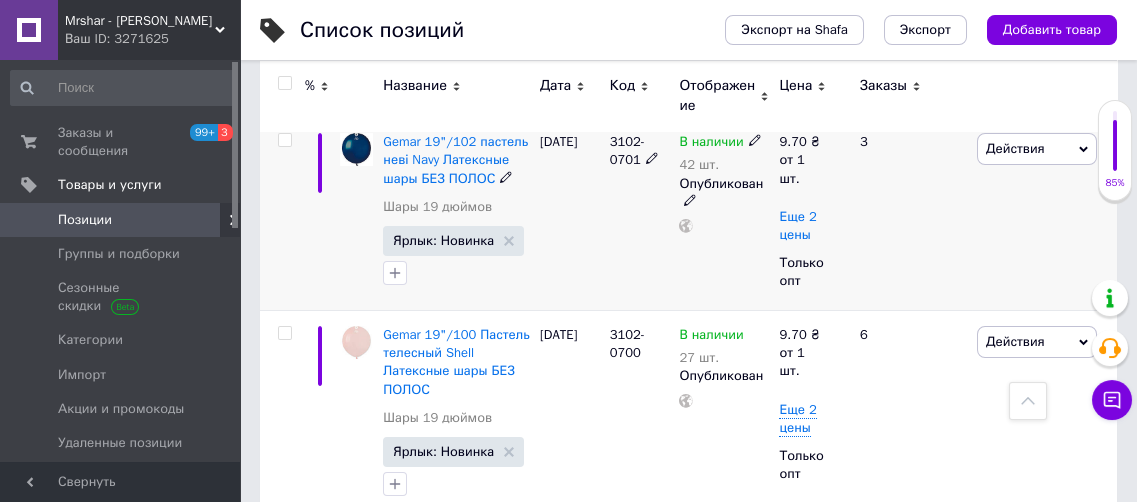 click on "Еще 2 цены" at bounding box center [797, 226] 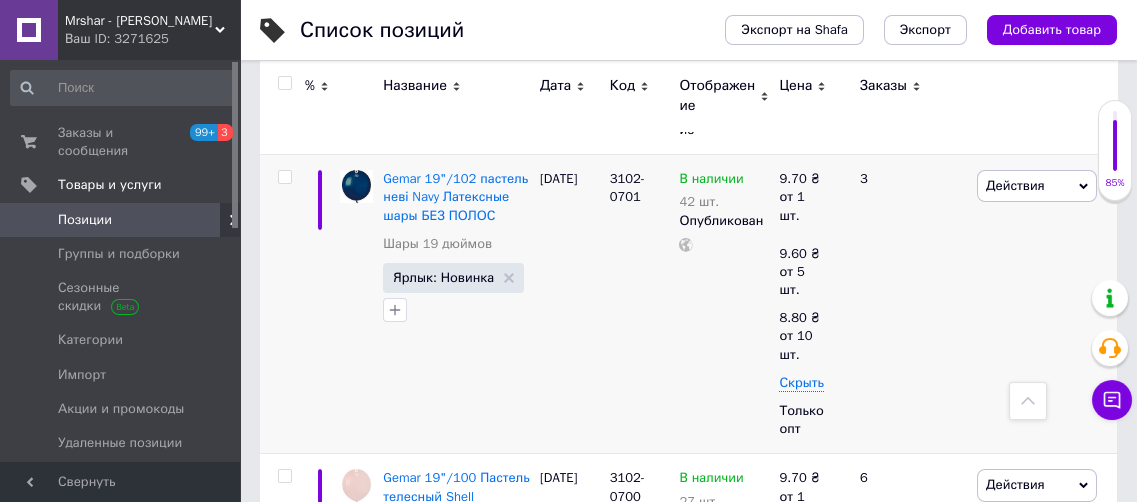 scroll, scrollTop: 279, scrollLeft: 0, axis: vertical 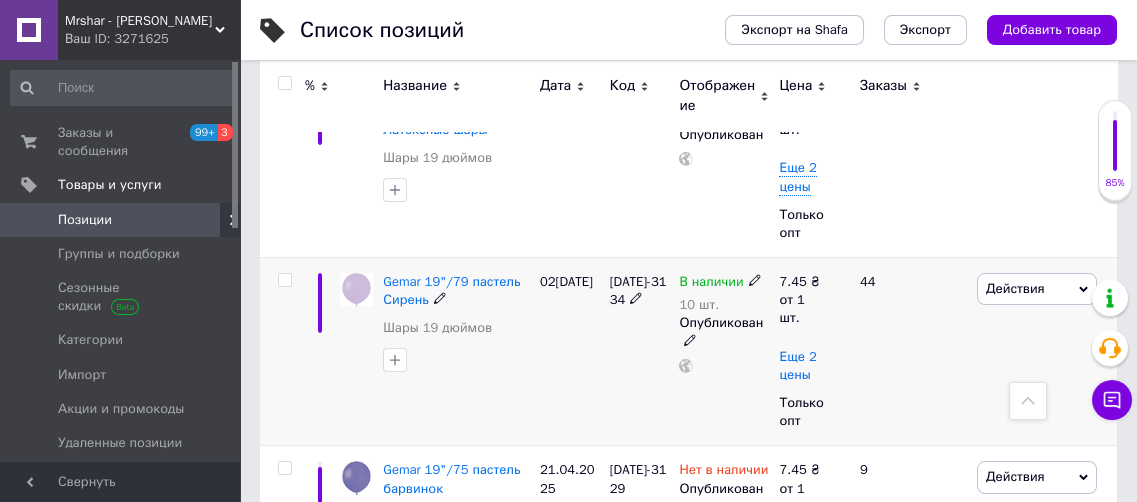 click on "Еще 2 цены" at bounding box center (797, 366) 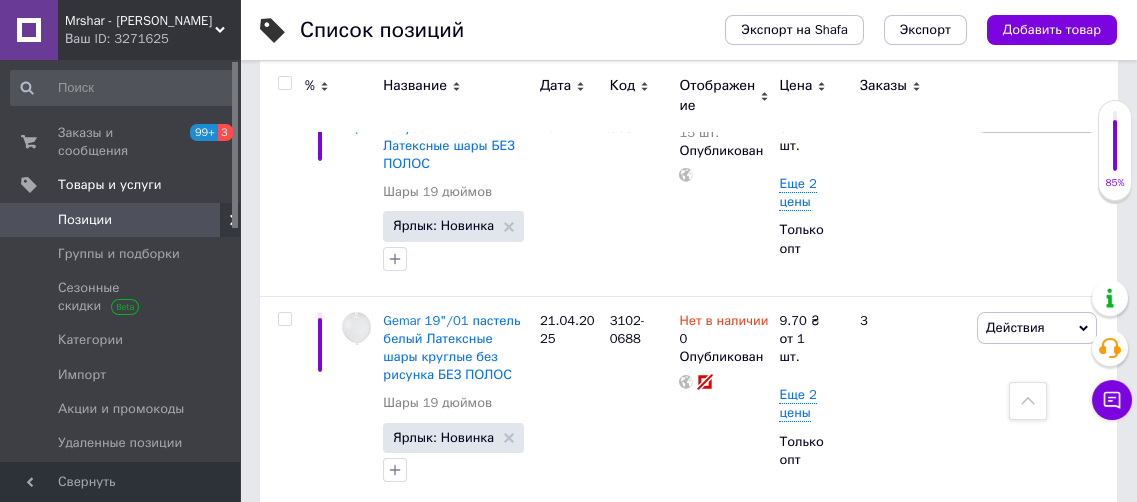scroll, scrollTop: 19, scrollLeft: 0, axis: vertical 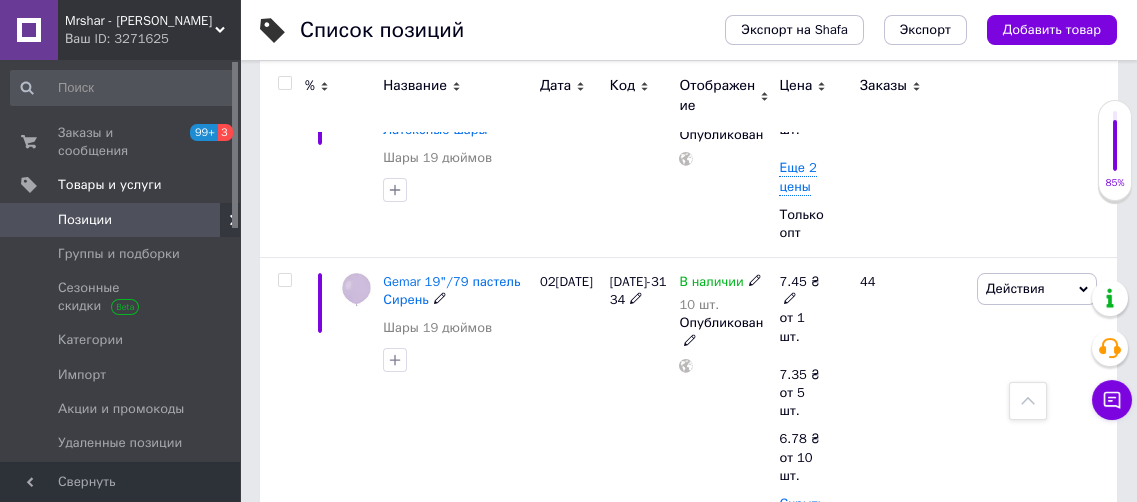 click 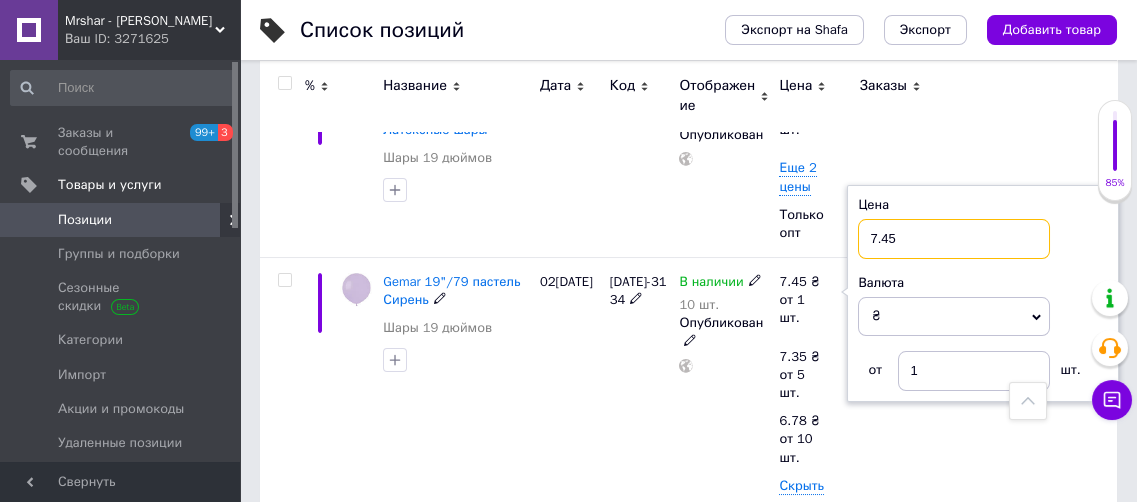 click on "7.45" at bounding box center [954, 239] 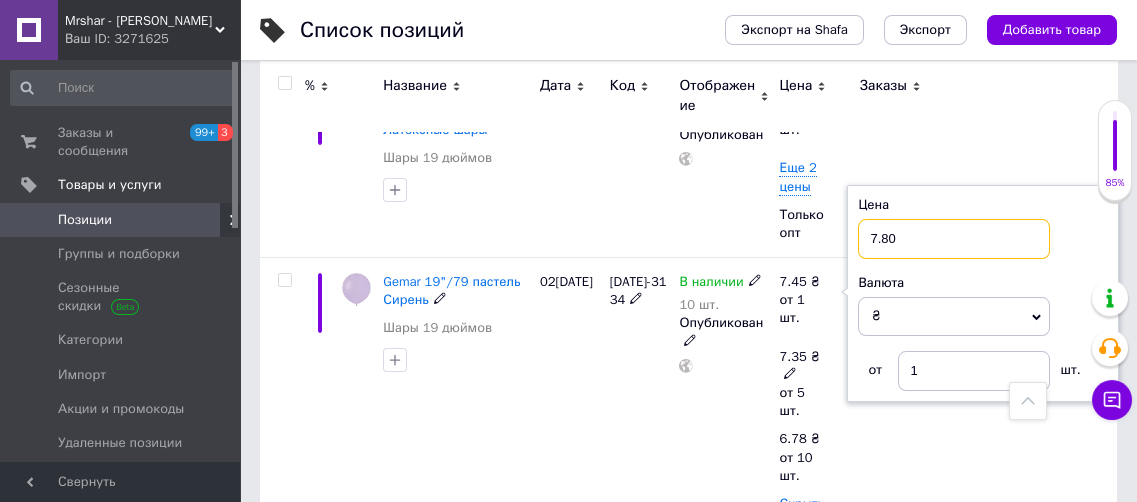 type on "7.80" 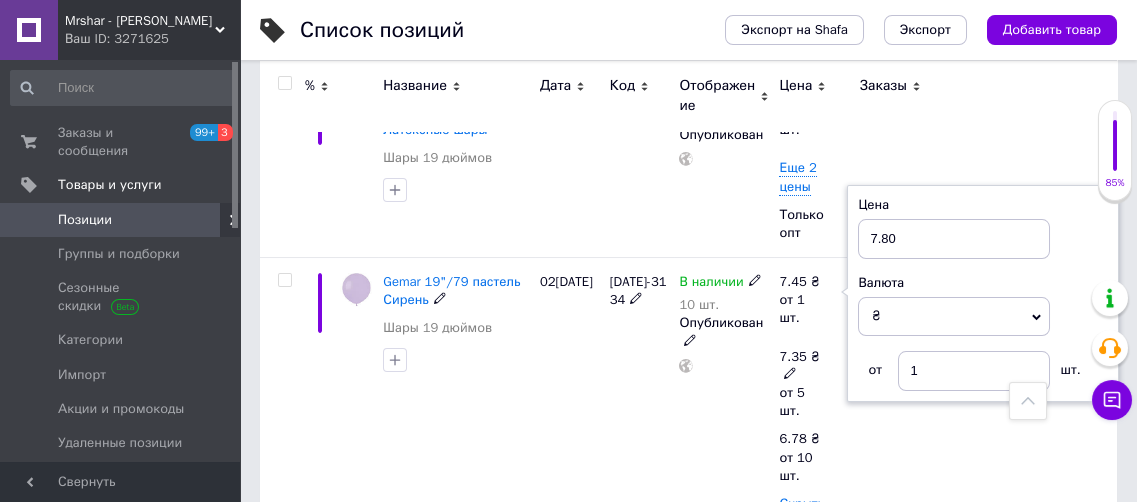 click 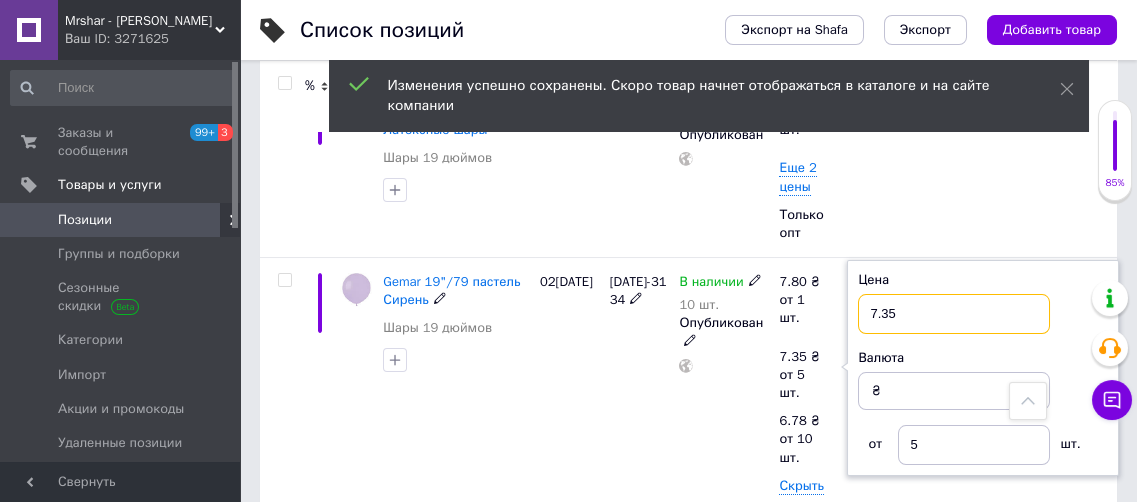 click on "7.35" at bounding box center (954, 314) 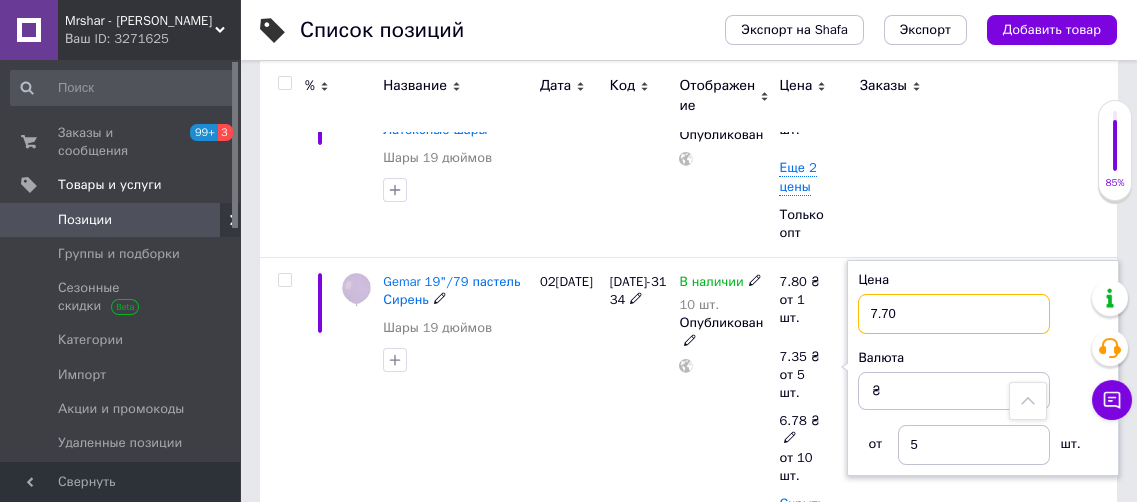 type on "7.70" 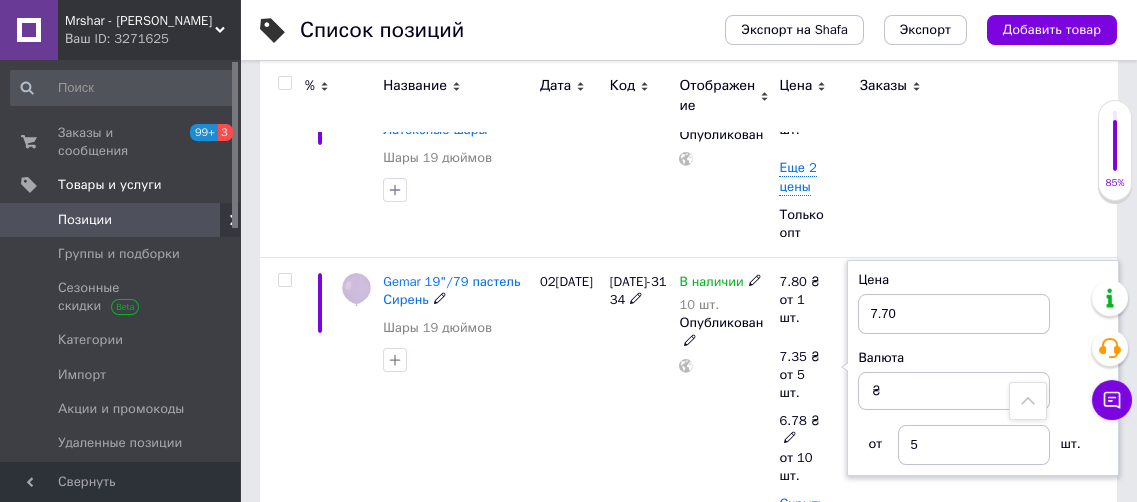 click 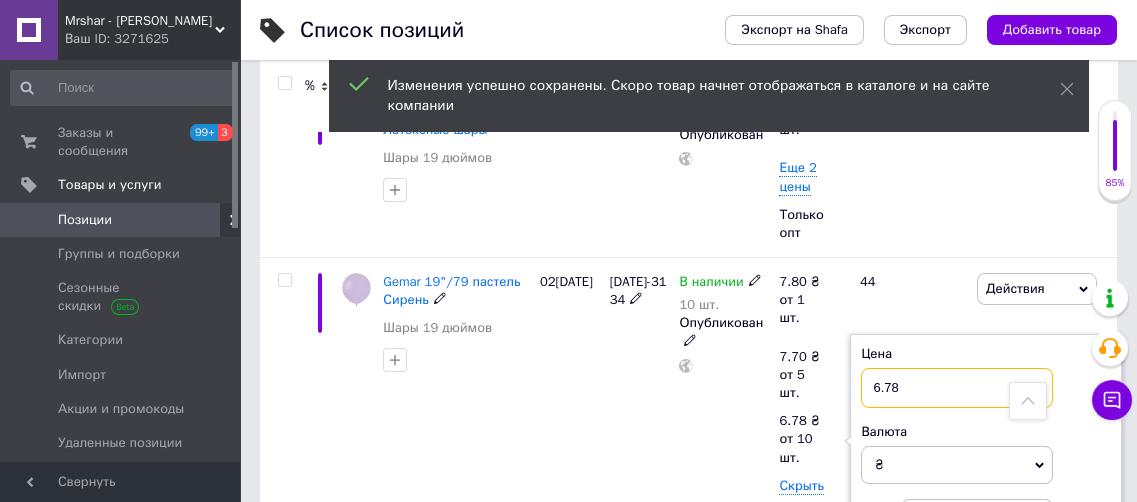 click on "6.78" at bounding box center (957, 388) 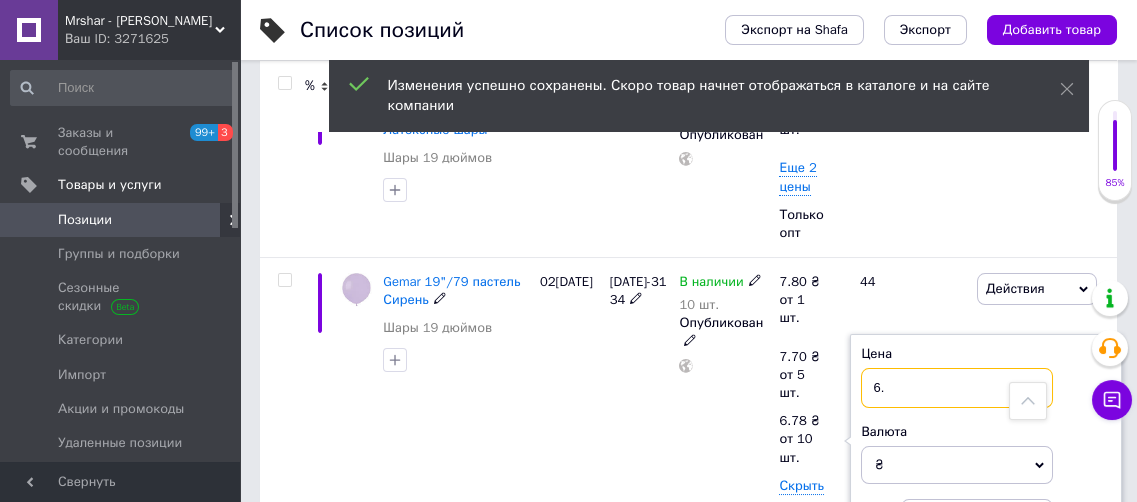 type on "6" 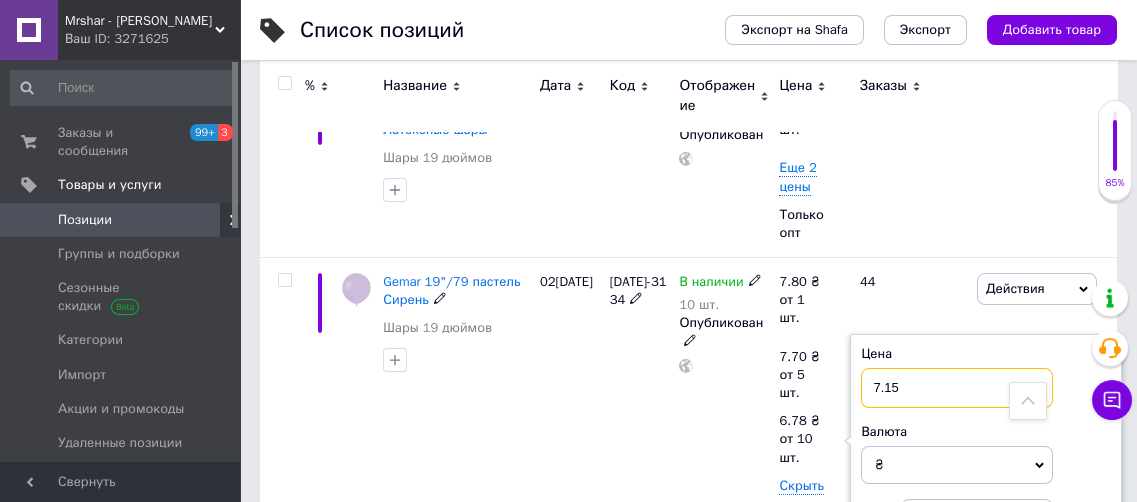 type on "7.15" 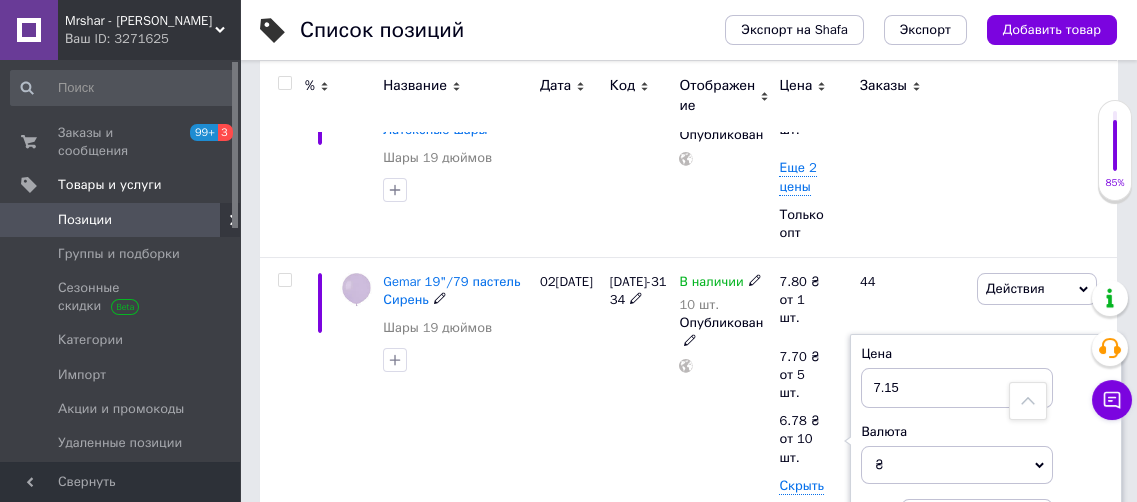 click at bounding box center [724, 366] 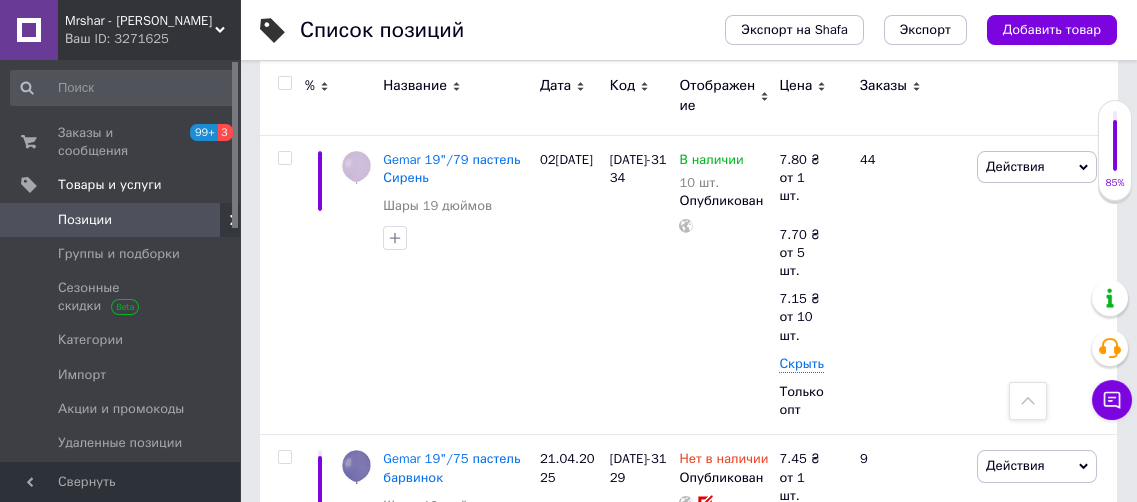 scroll, scrollTop: 1490, scrollLeft: 0, axis: vertical 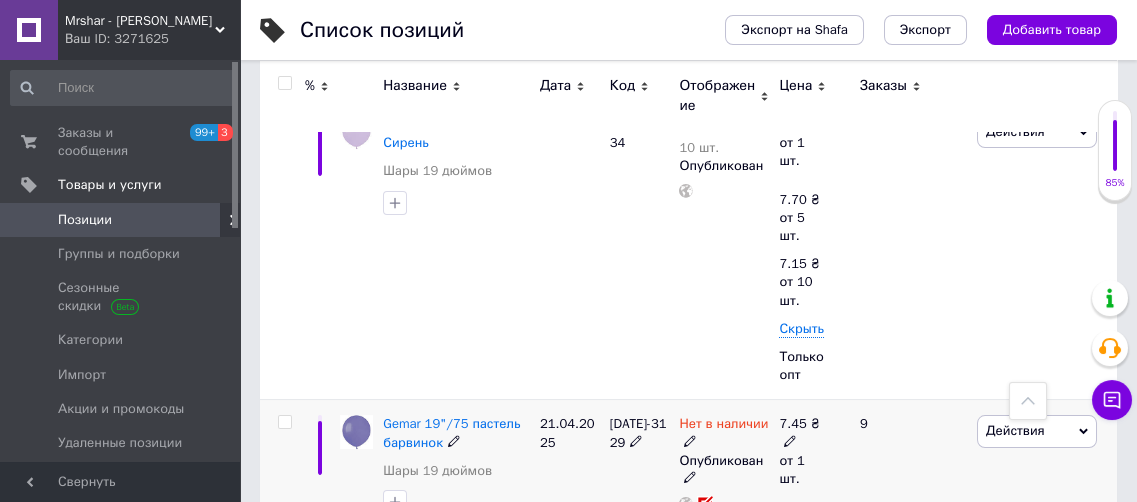 click 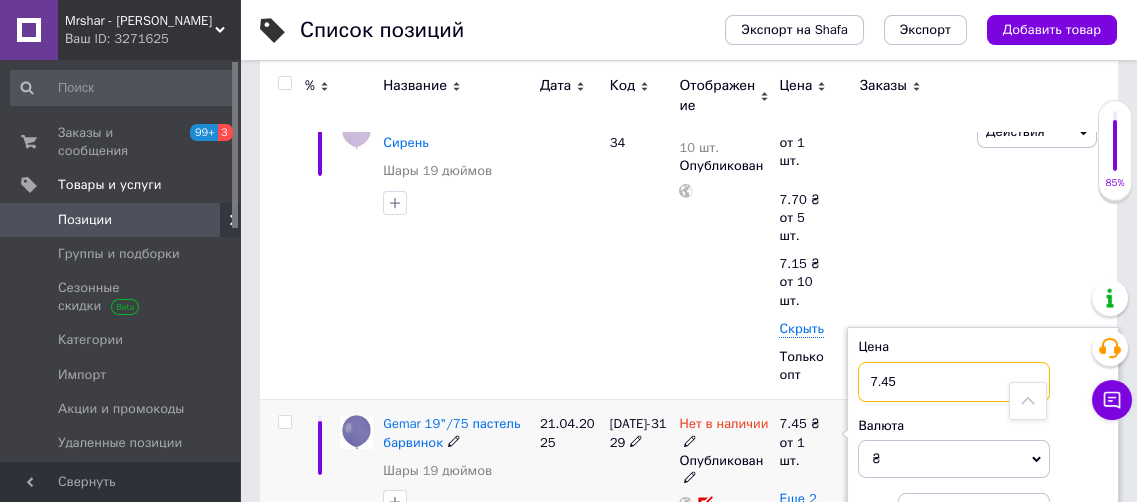 click on "7.45" at bounding box center [954, 382] 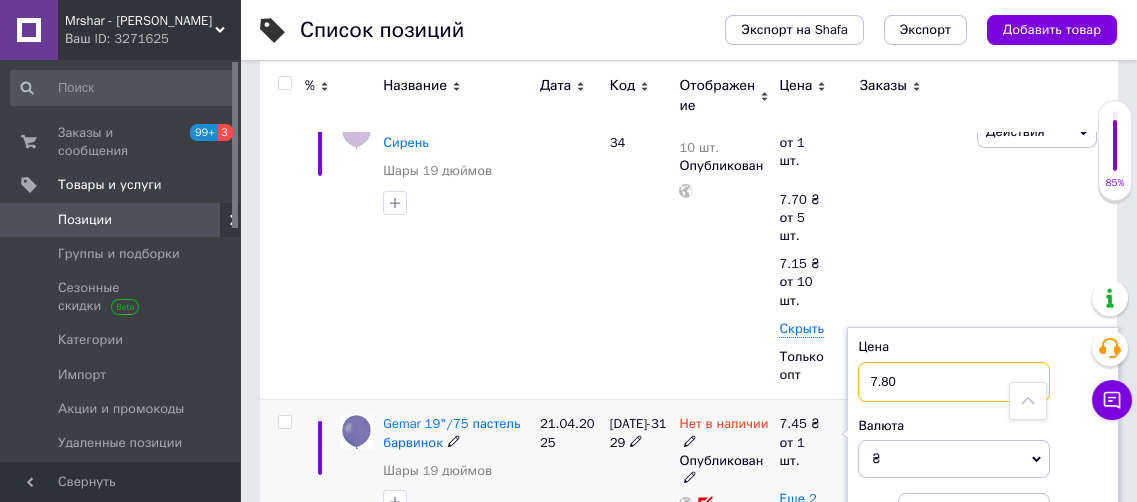 type on "7.80" 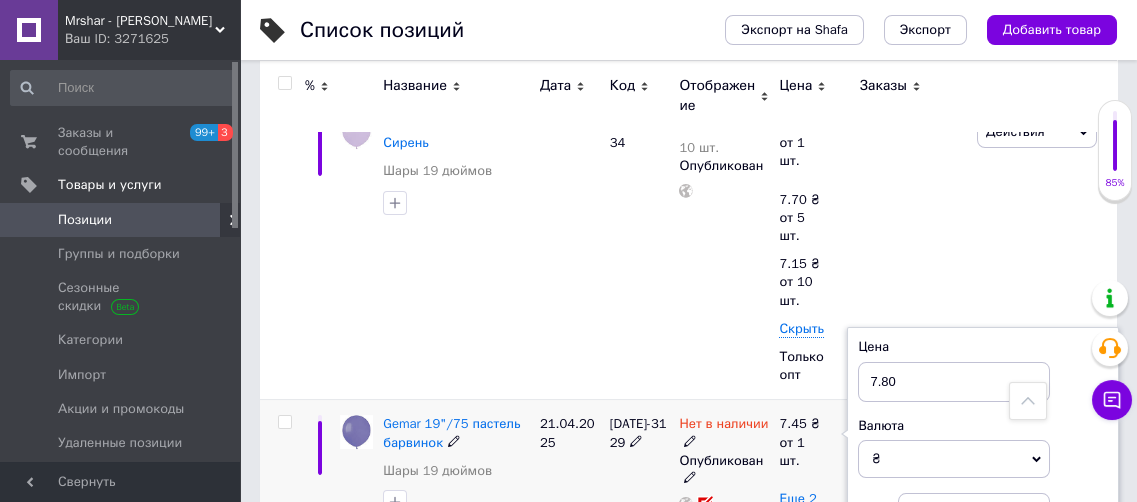 click on "Еще 2 цены" at bounding box center [797, 508] 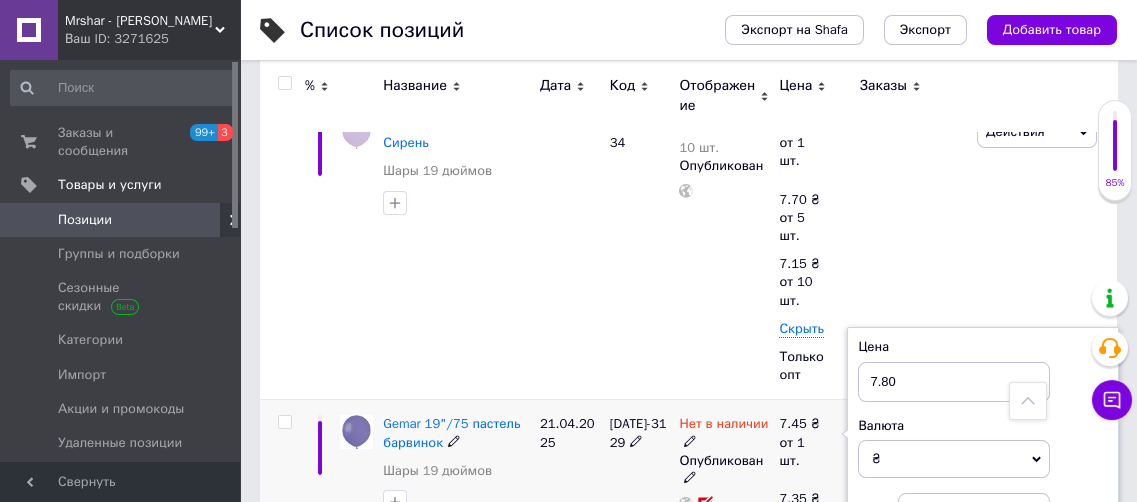 click at bounding box center [790, 514] 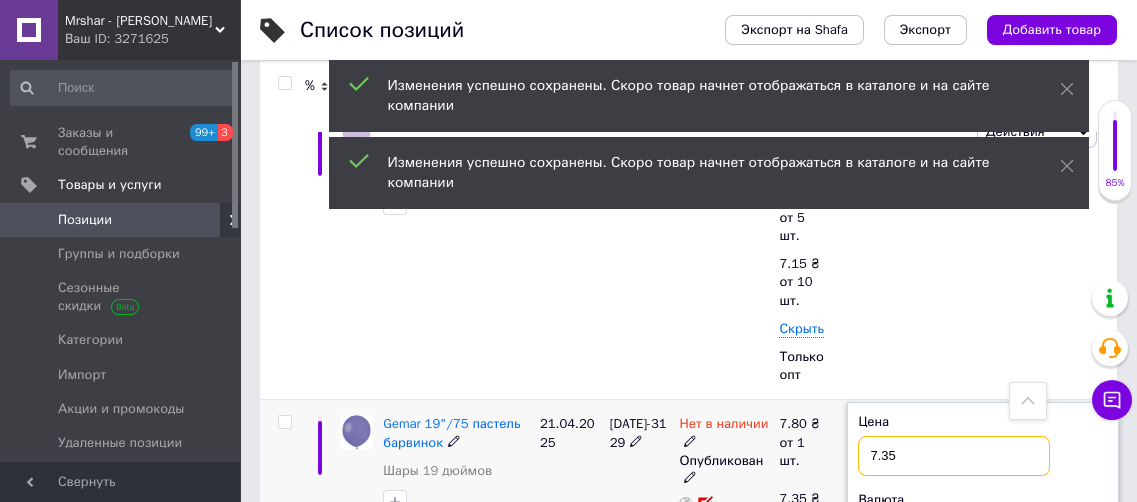 click on "7.35" at bounding box center (954, 456) 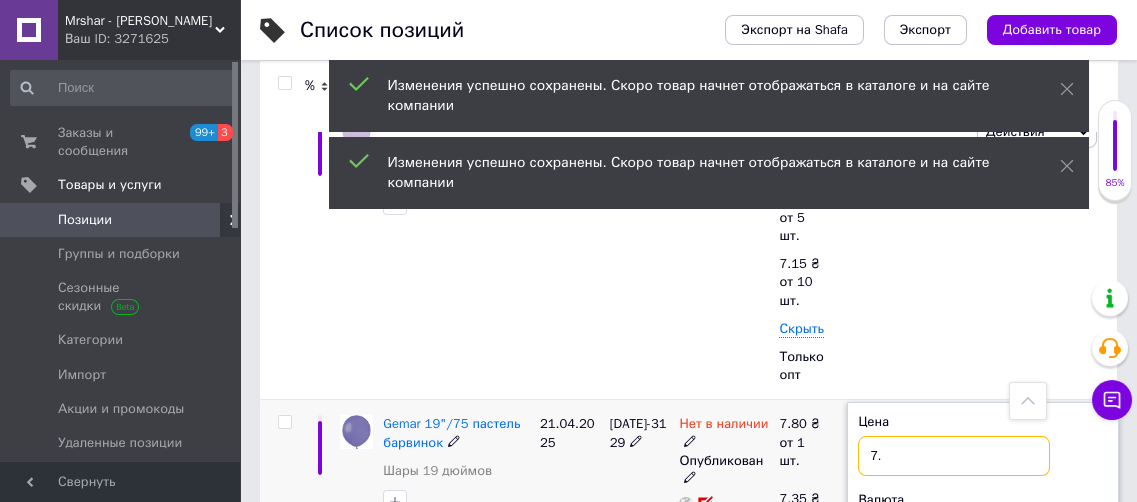 click on "7." at bounding box center (954, 456) 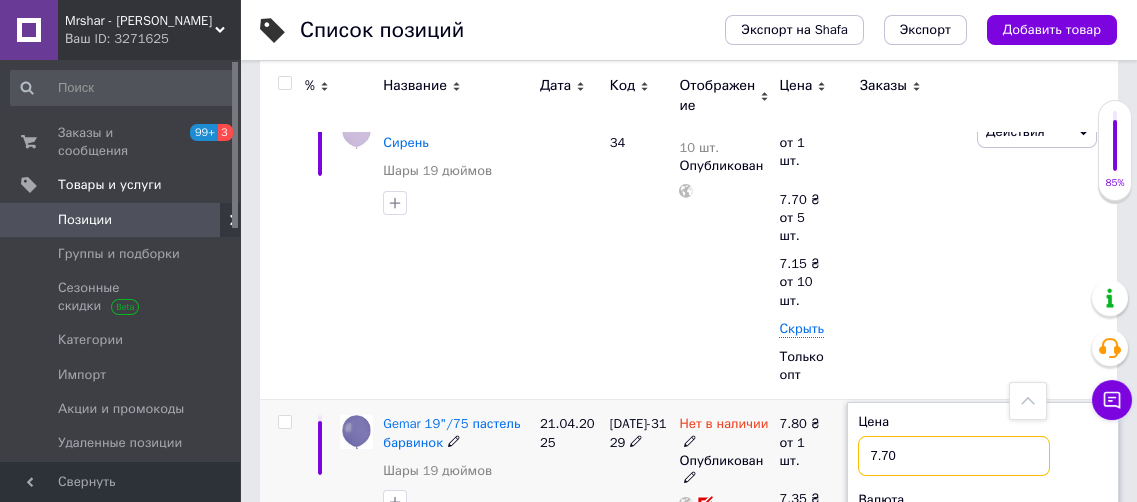 type on "7.70" 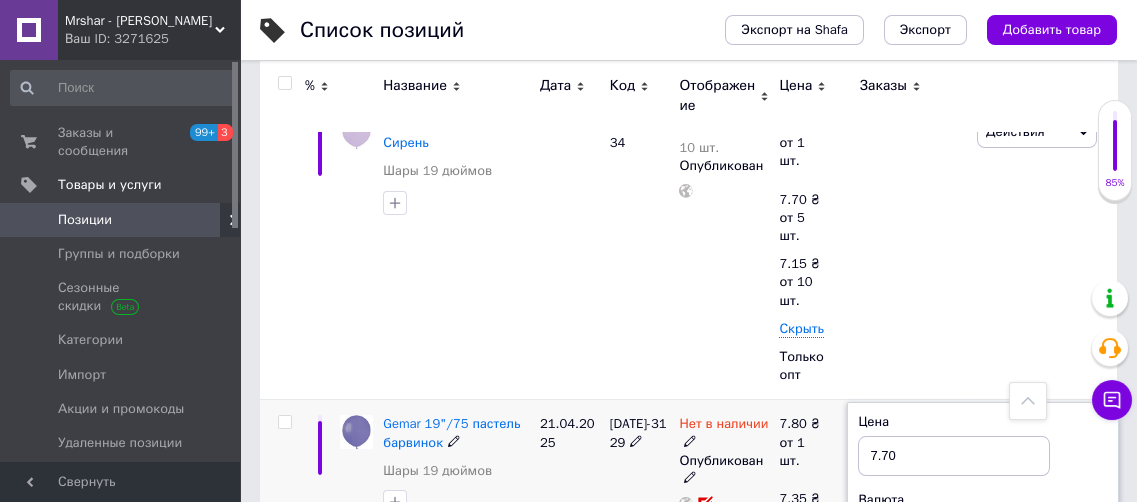 click 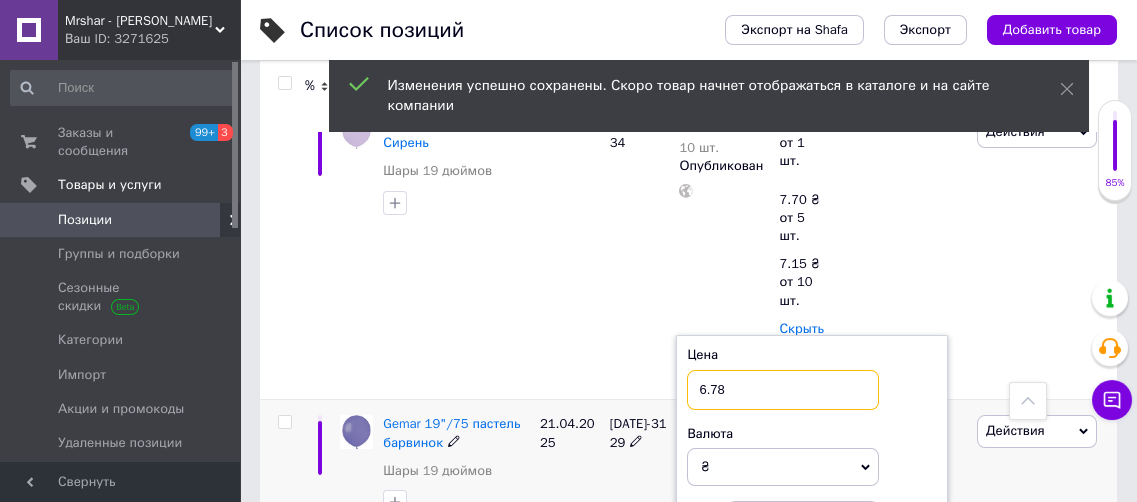 click on "6.78" at bounding box center [783, 390] 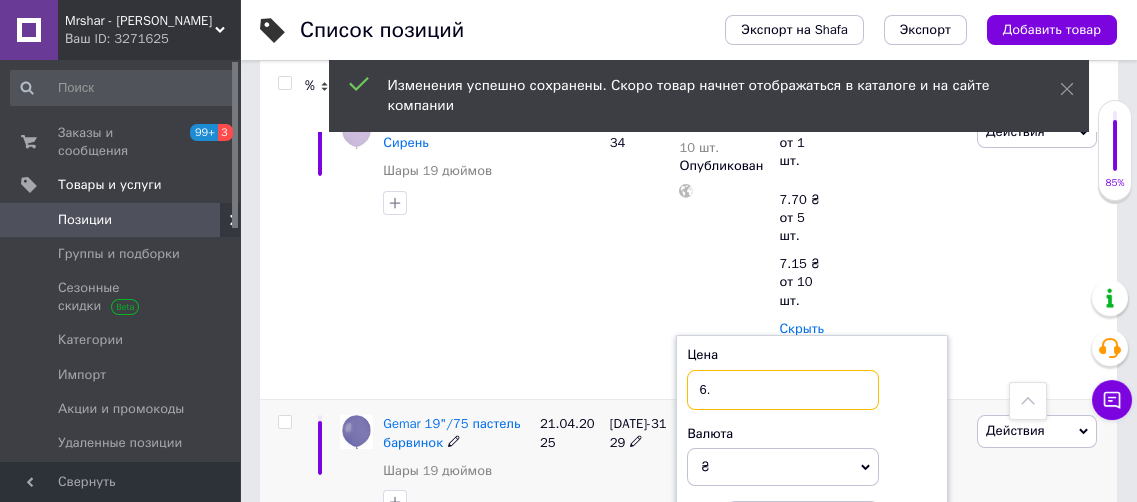type on "6" 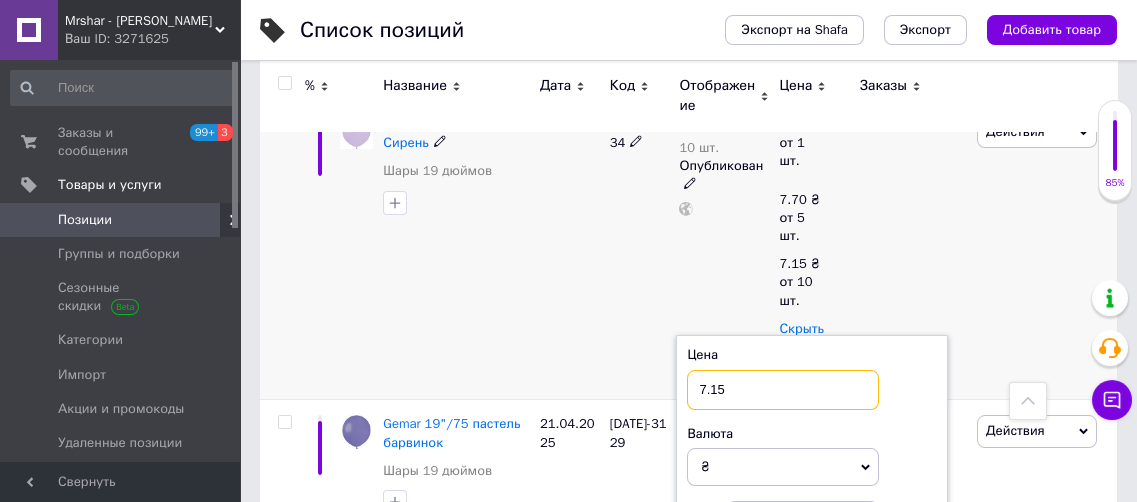 type on "7.15" 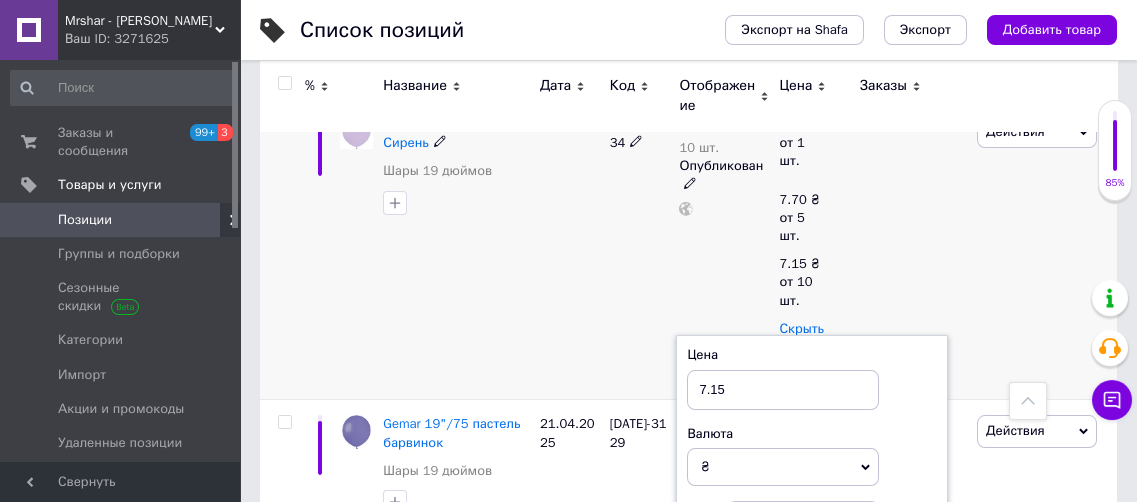 click on "[DATE]-3134" at bounding box center (640, 250) 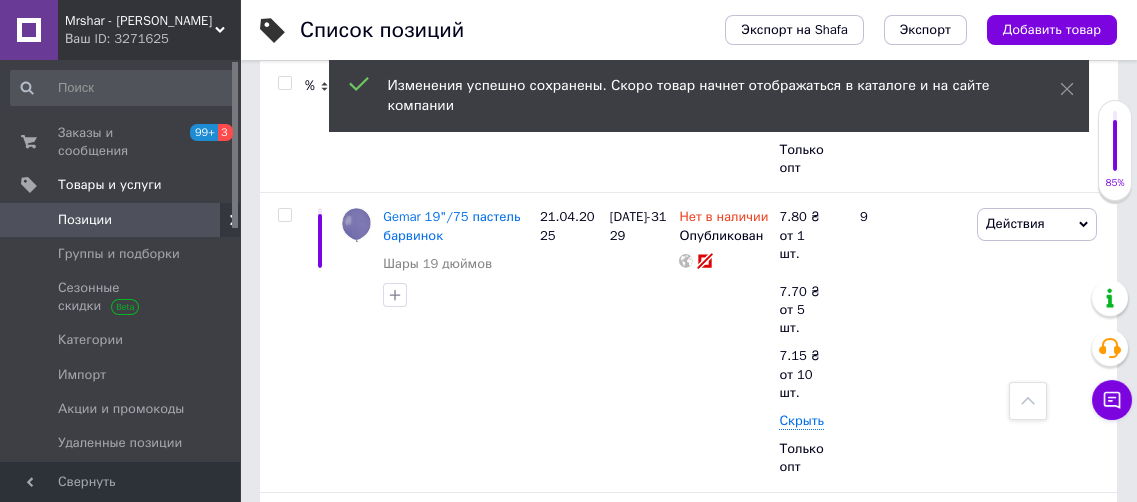 scroll, scrollTop: 1733, scrollLeft: 0, axis: vertical 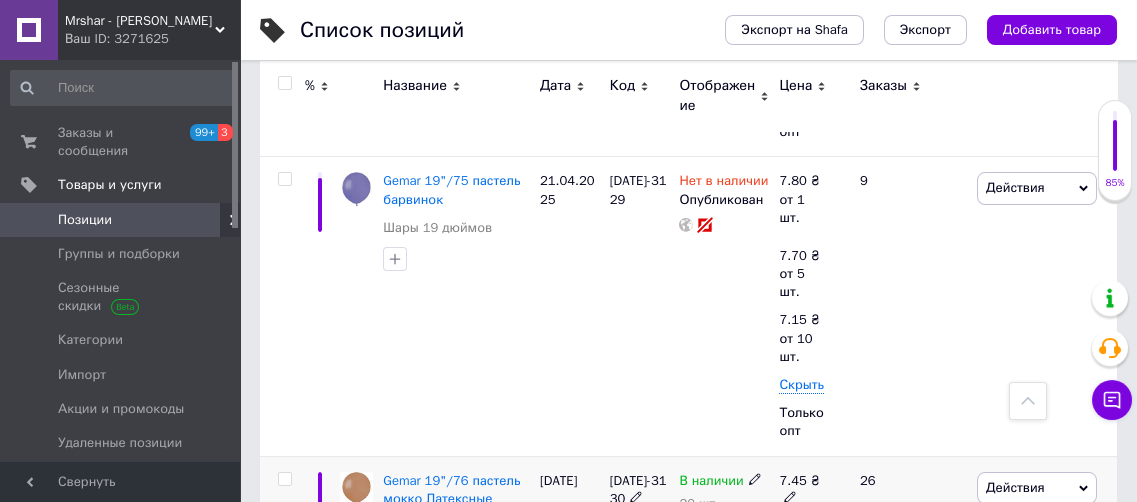 click 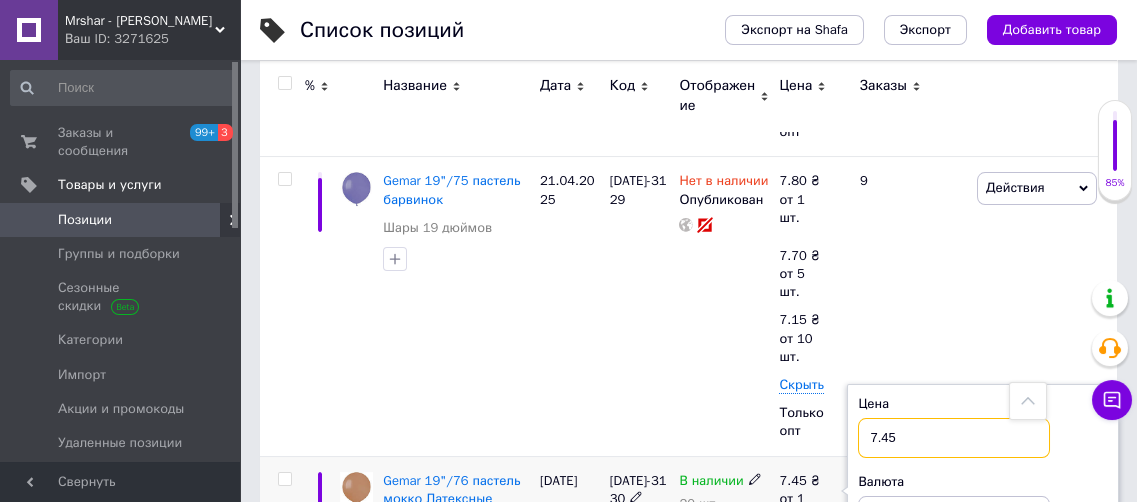 click on "7.45" at bounding box center [954, 438] 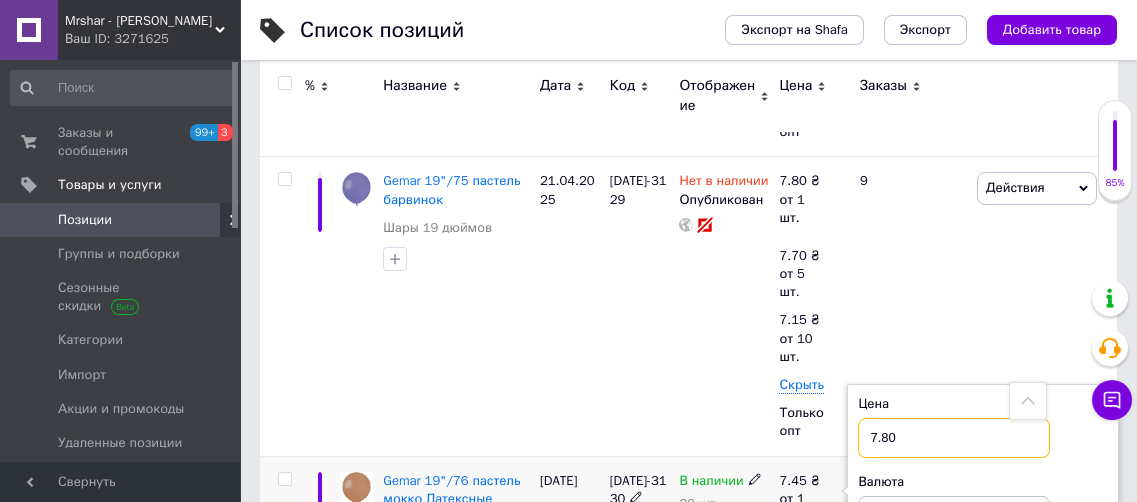type on "7.80" 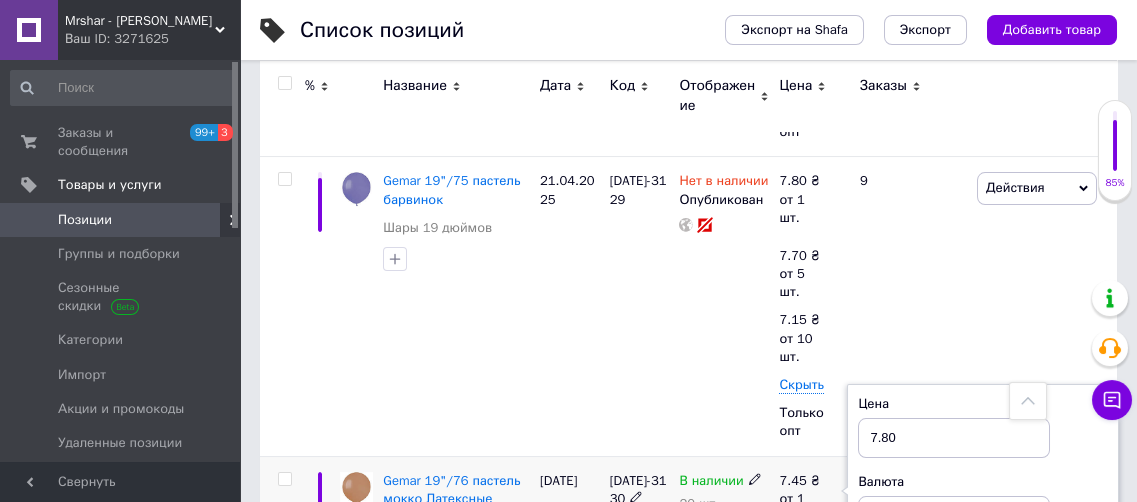 click on "Еще 2 цены" at bounding box center (797, 564) 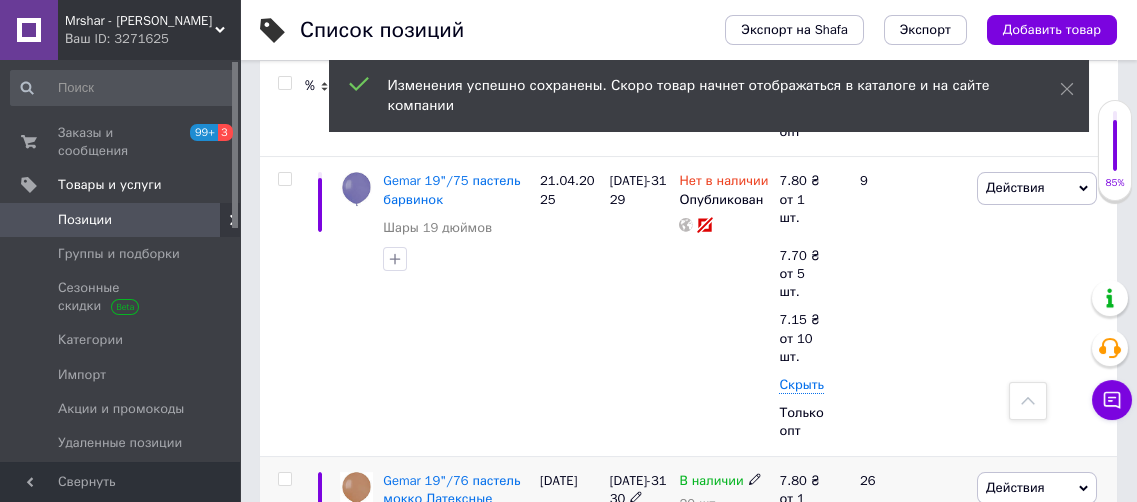 click 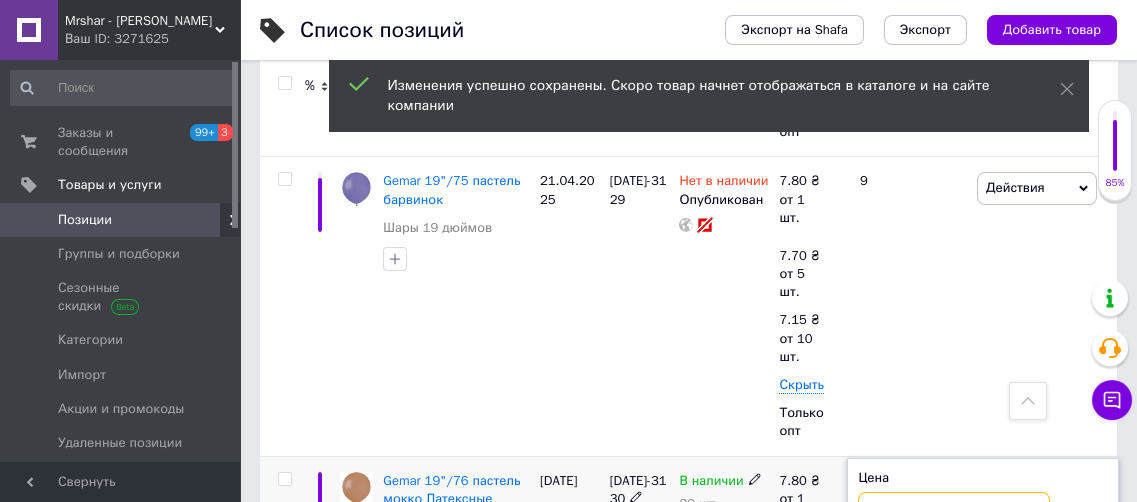 click on "7.35" at bounding box center [954, 512] 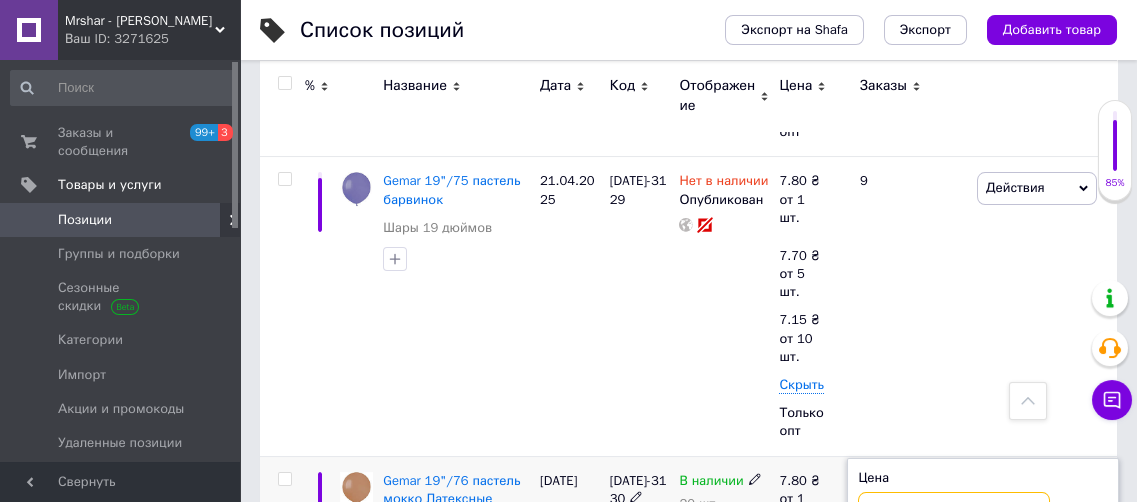 type on "7.70" 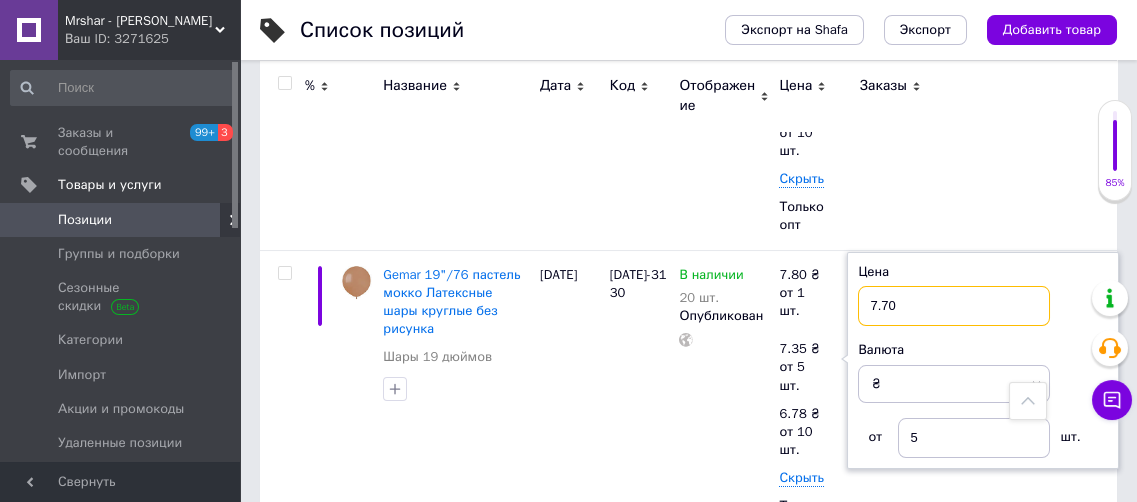 scroll, scrollTop: 1952, scrollLeft: 0, axis: vertical 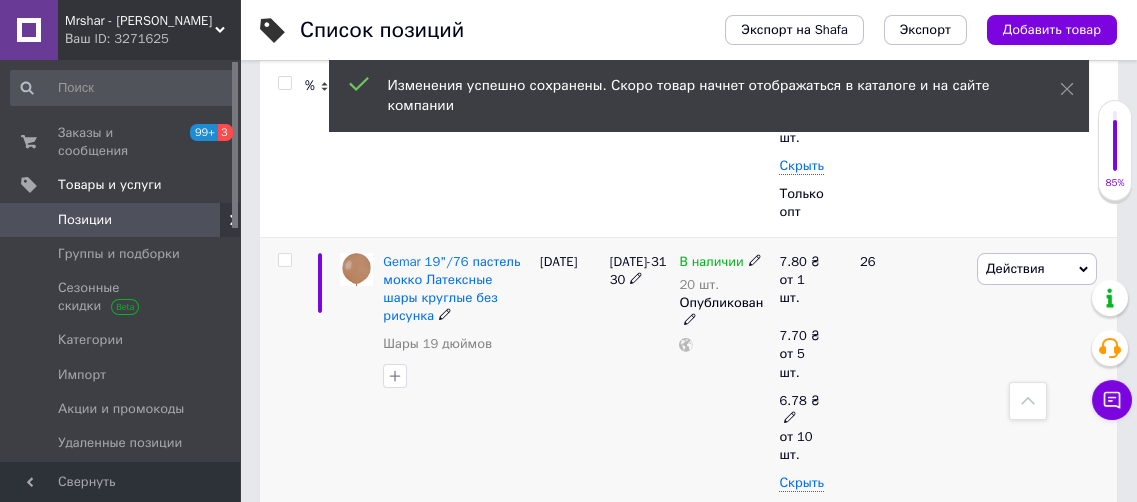 click at bounding box center (790, 416) 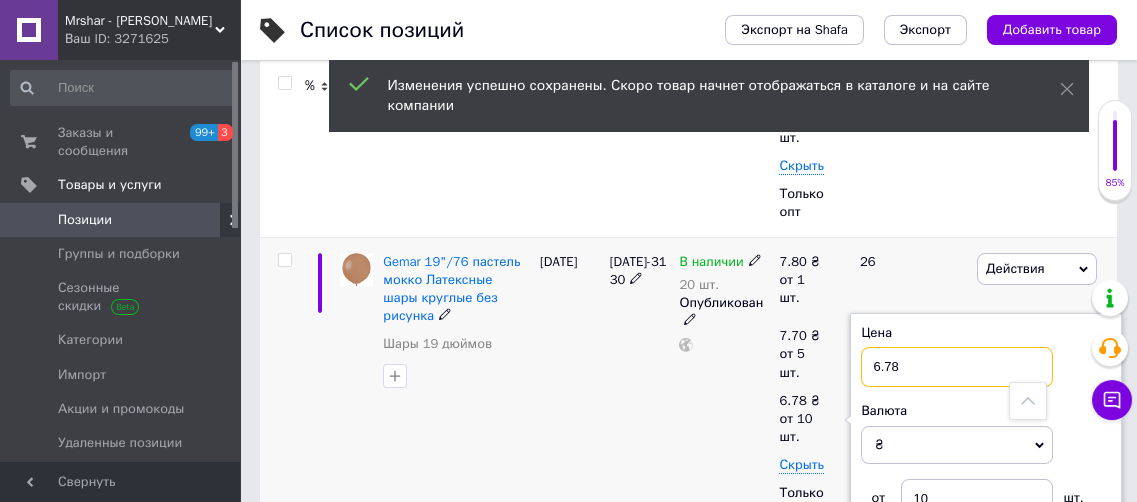 click on "6.78" at bounding box center [957, 367] 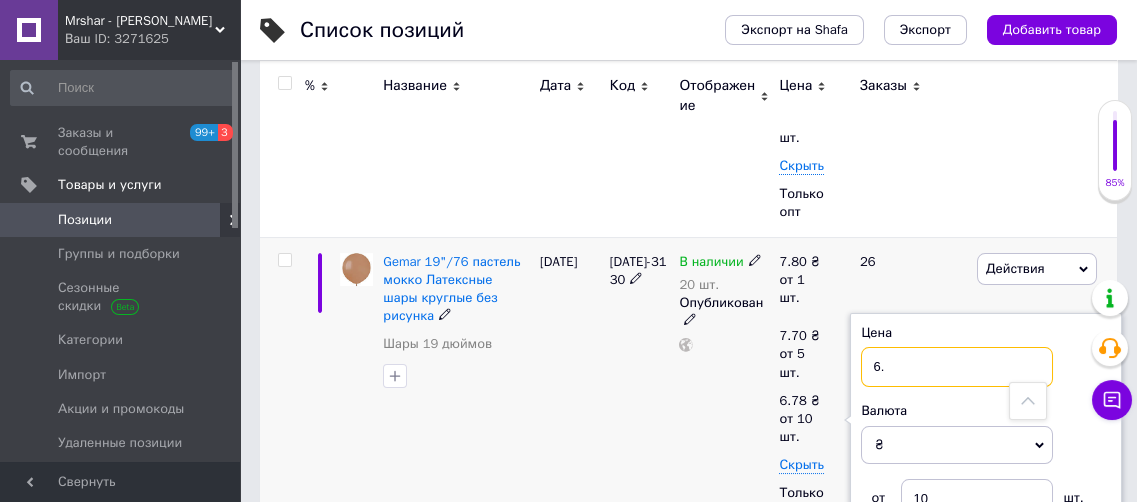 type on "6" 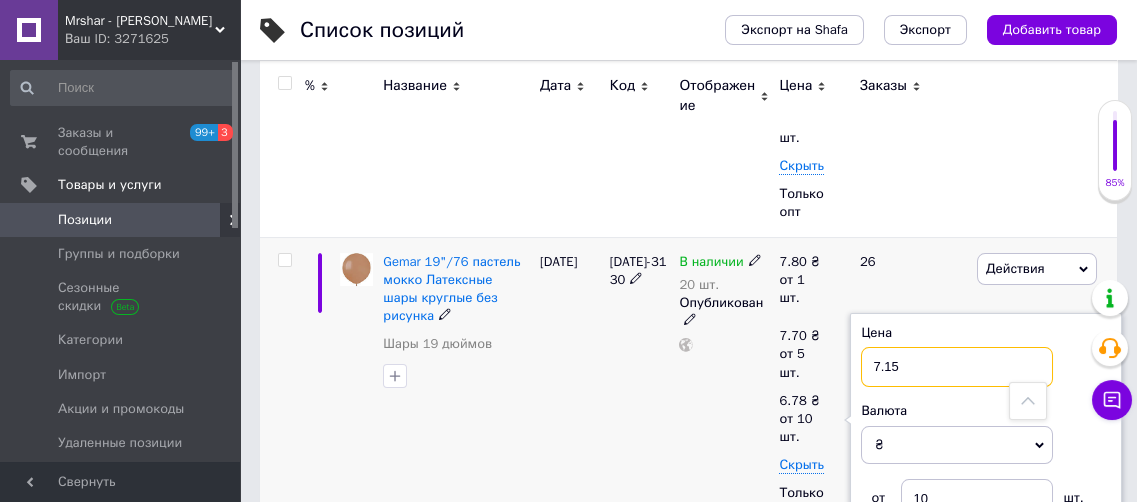 type on "7.15" 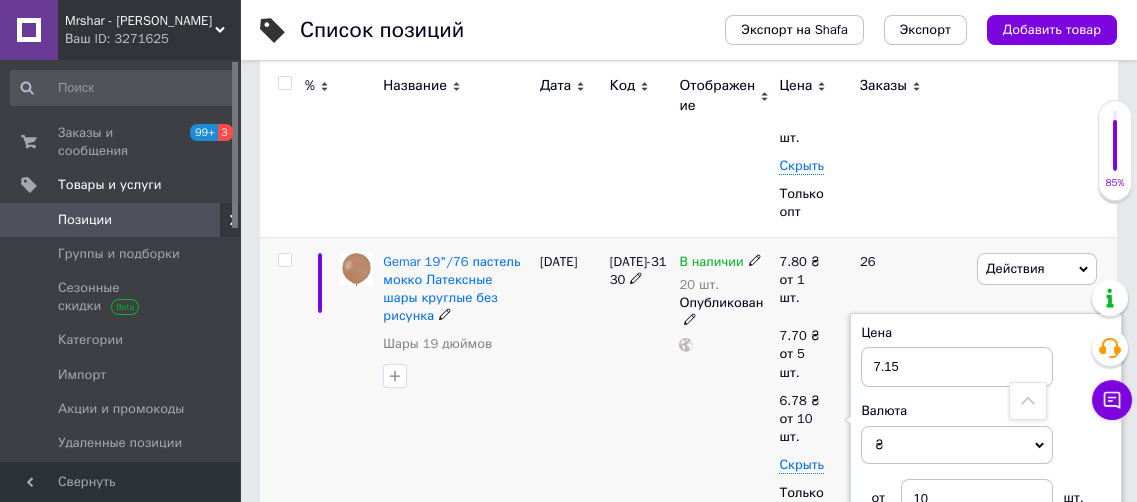 click on "В наличии 20 шт. Опубликован" at bounding box center [724, 386] 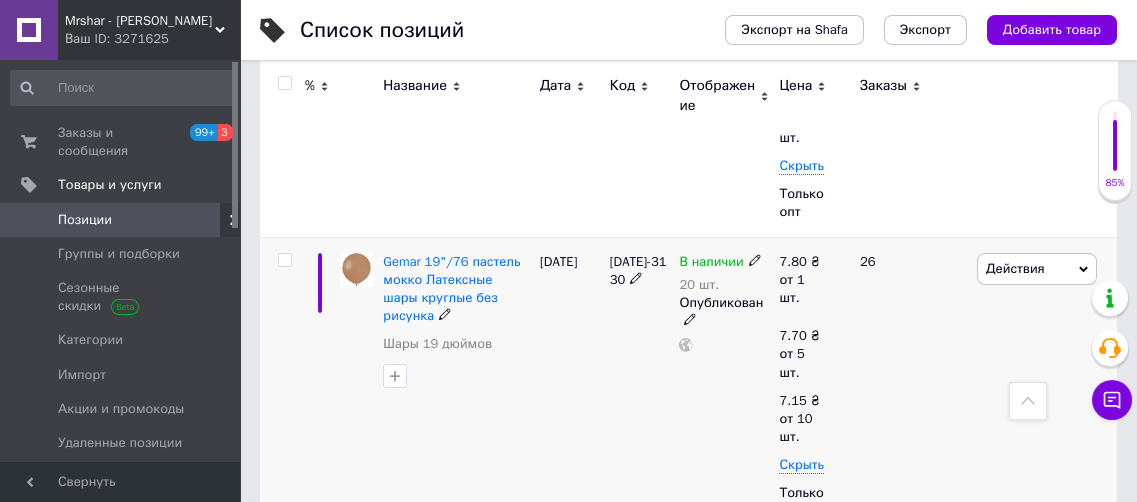 click on "В наличии 20 шт. Опубликован" at bounding box center [724, 386] 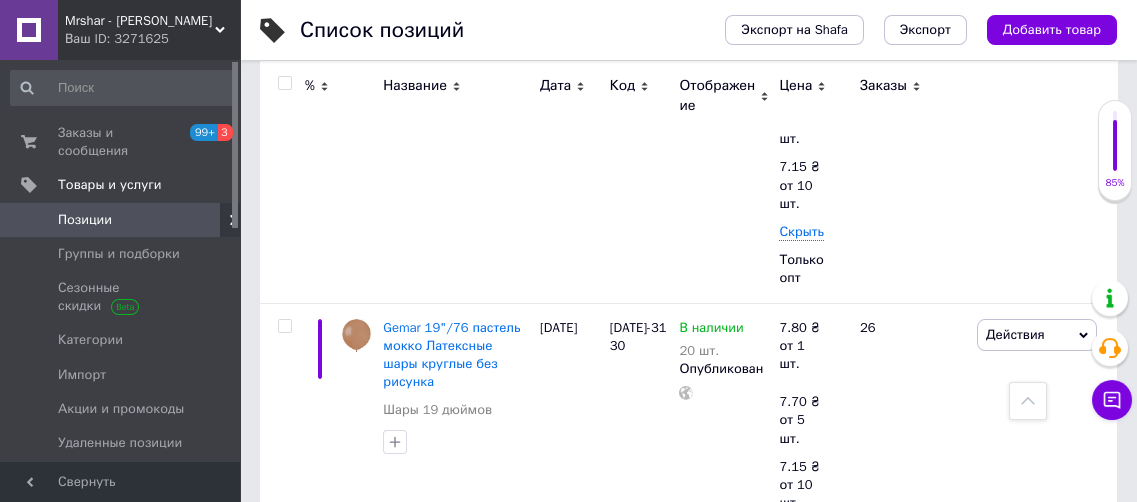 scroll, scrollTop: 1879, scrollLeft: 0, axis: vertical 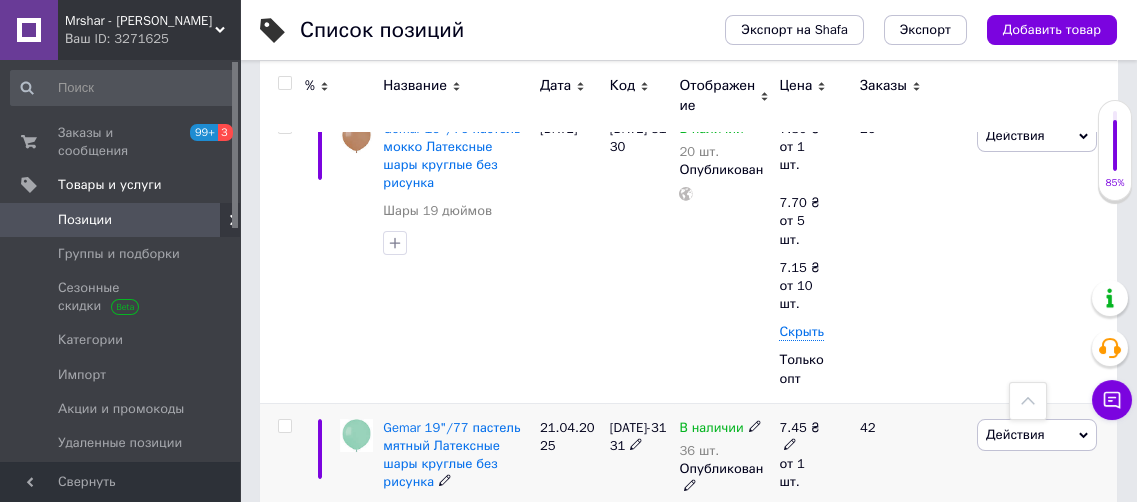 click 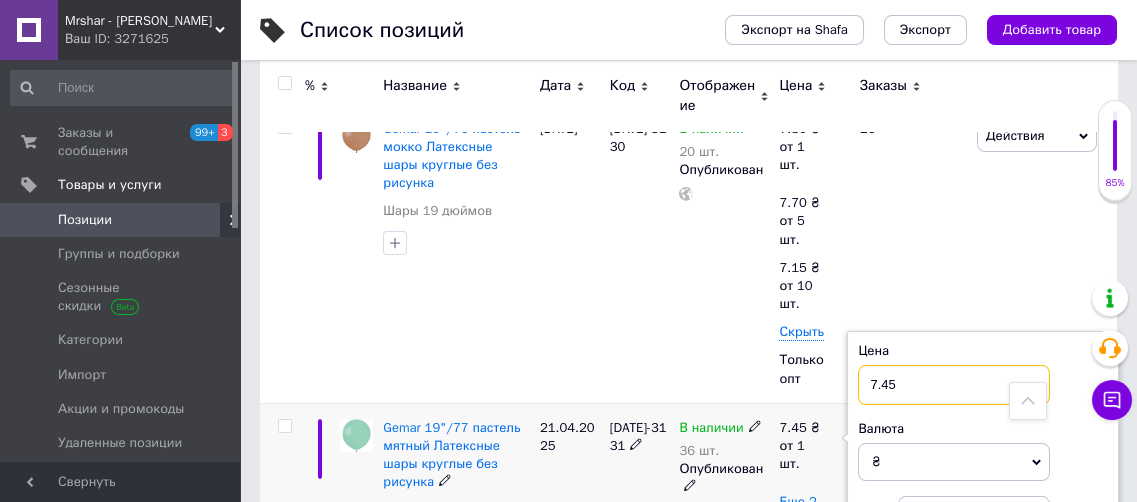click on "7.45" at bounding box center (954, 385) 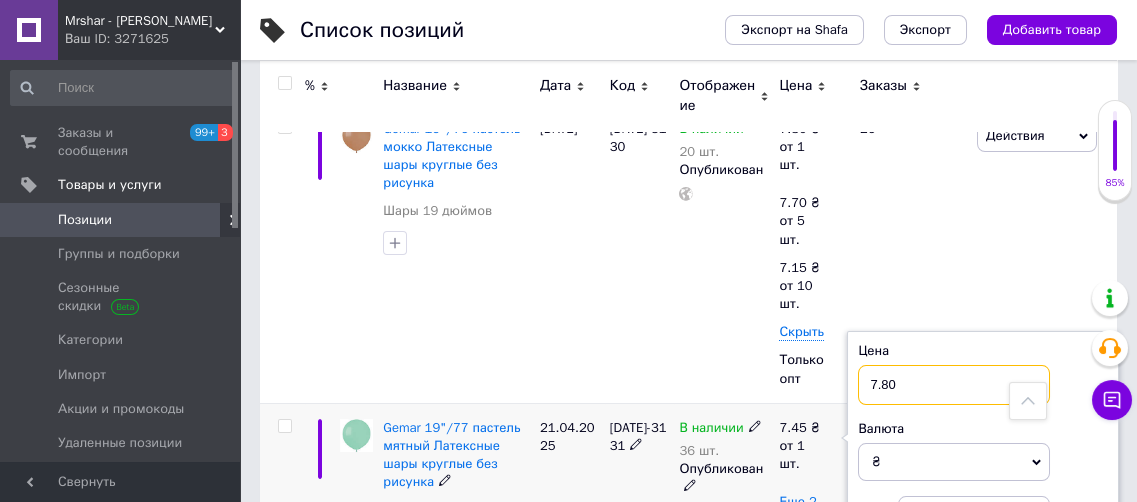 type on "7.80" 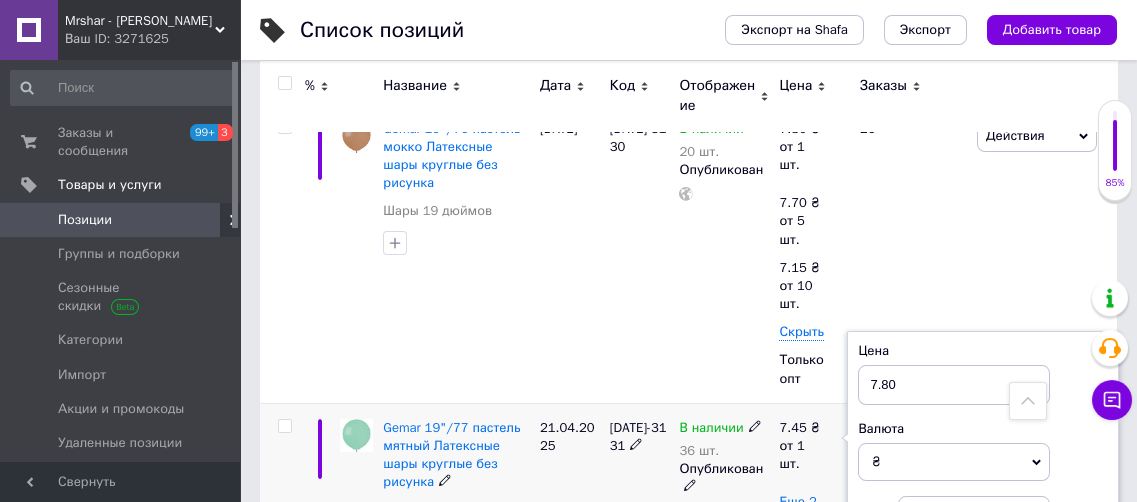 click on "Еще 2 цены" at bounding box center [797, 511] 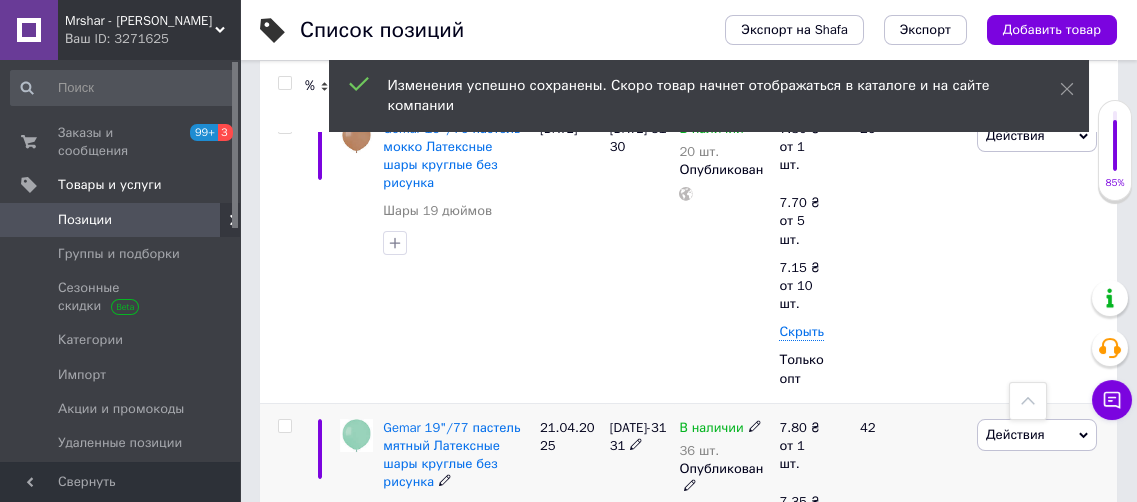 click 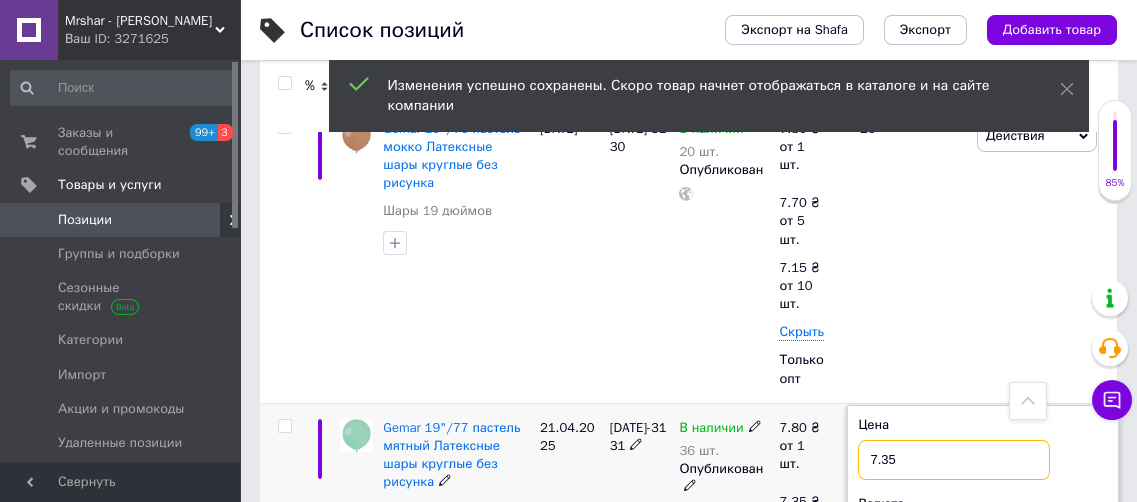 click on "7.35" at bounding box center [954, 460] 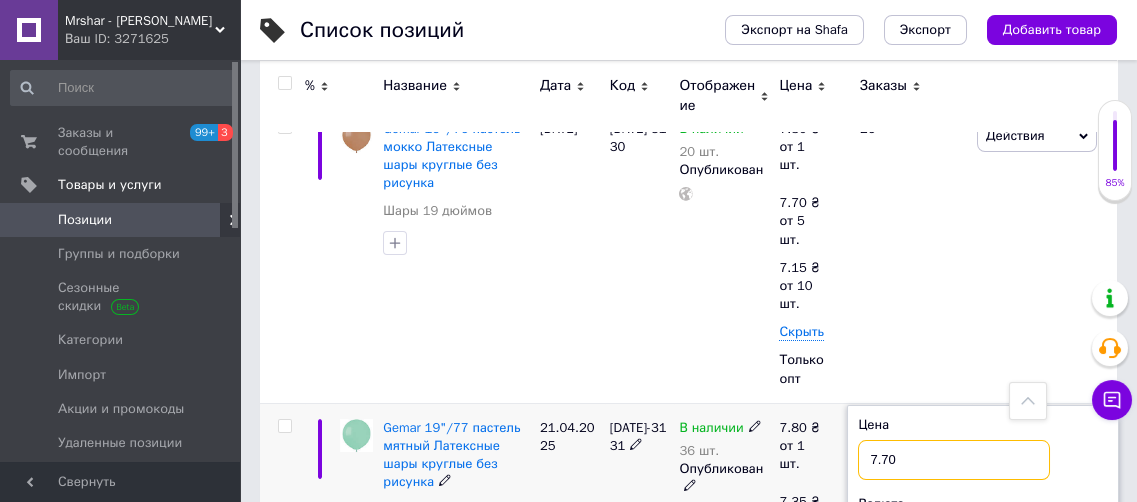 type on "7.70" 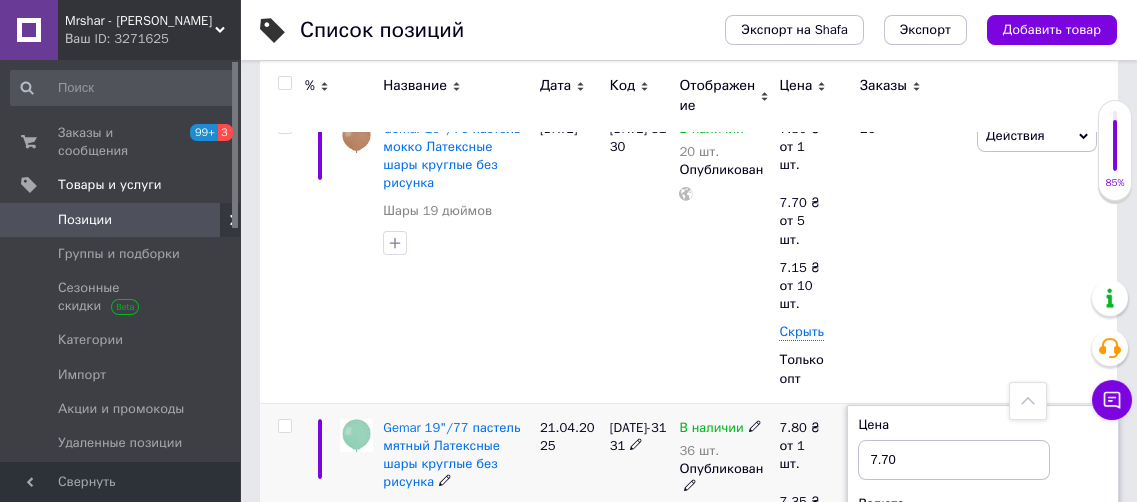 click 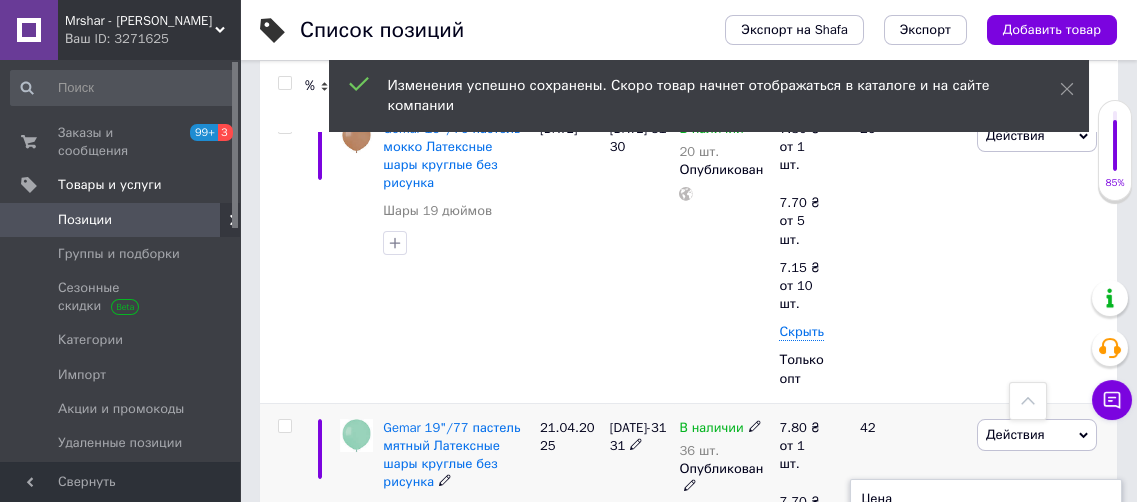 click on "6.78" at bounding box center [957, 534] 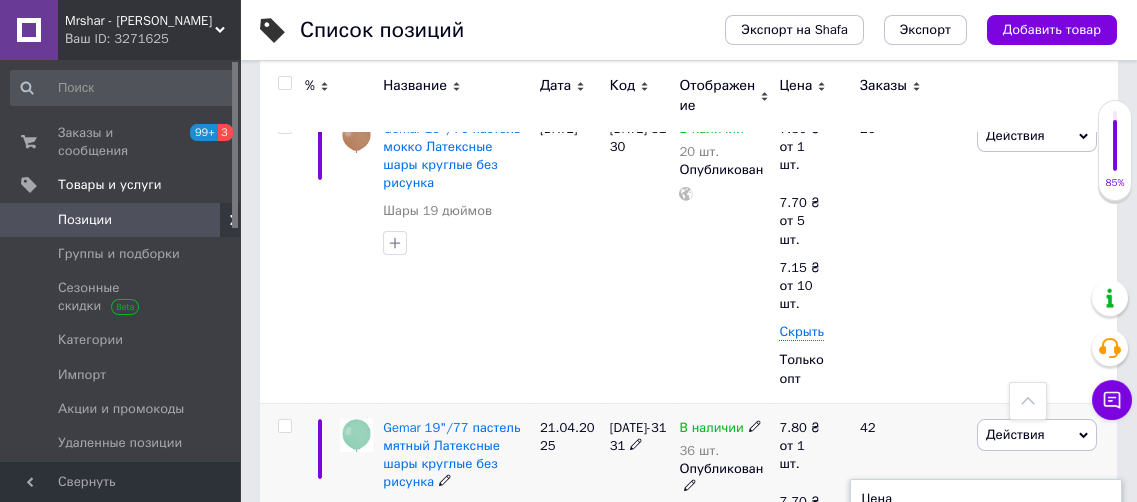 type on "7.15" 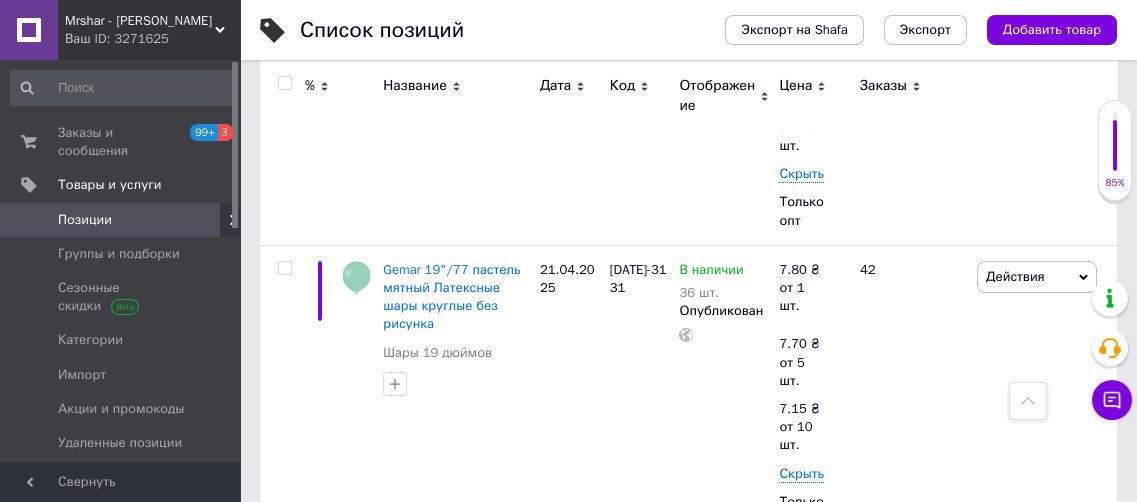 scroll, scrollTop: 2279, scrollLeft: 0, axis: vertical 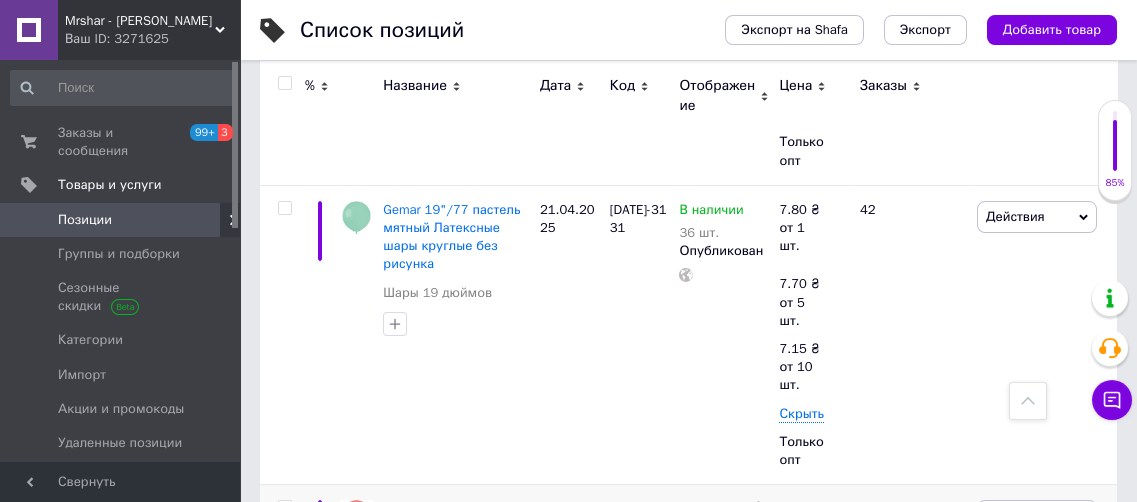 click 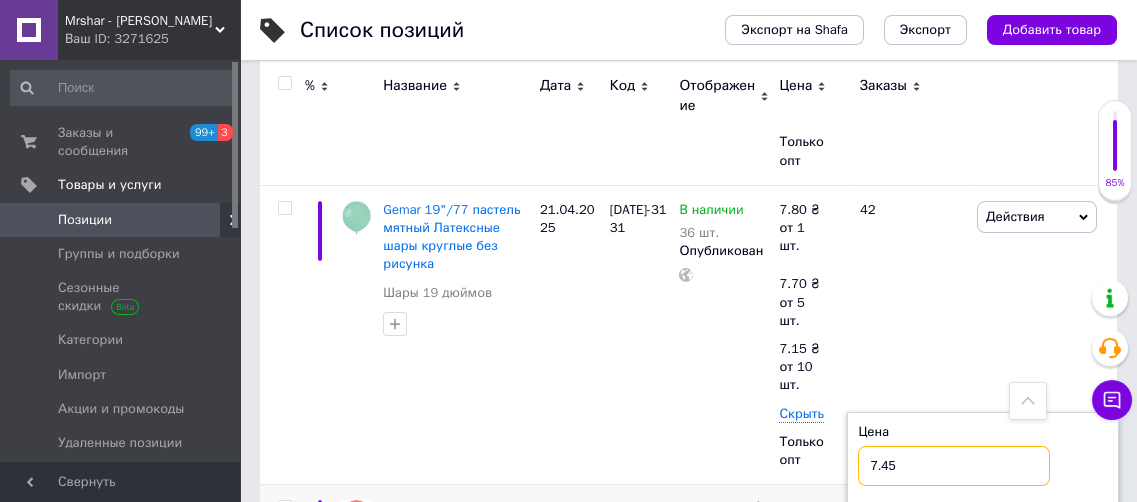 click on "7.45" at bounding box center (954, 466) 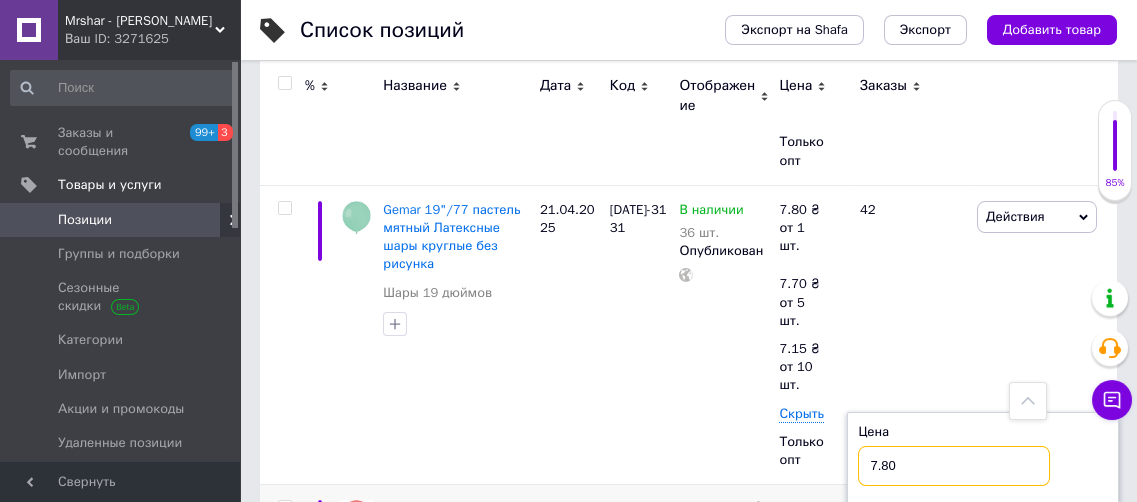 type on "7.80" 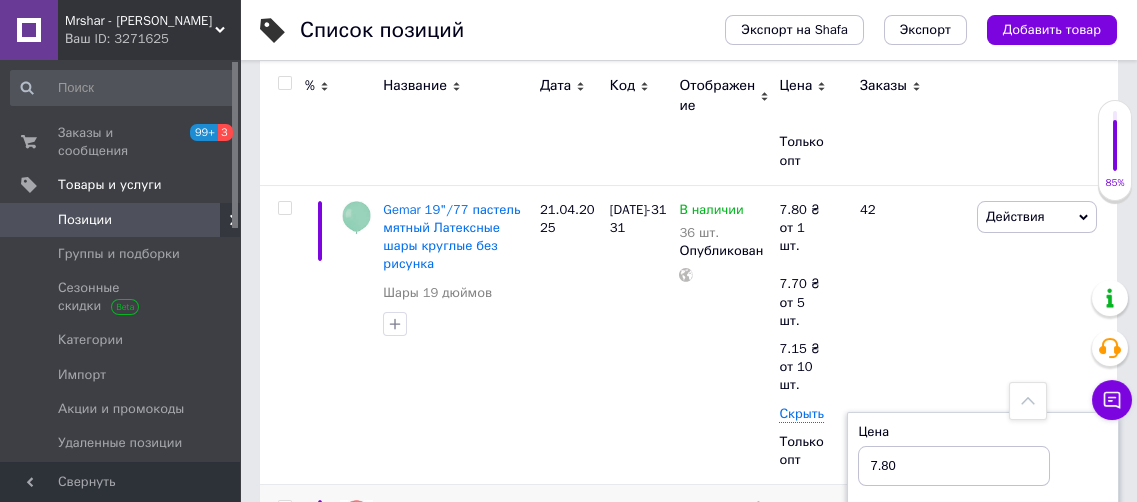 click on "Еще 2 цены" at bounding box center (797, 593) 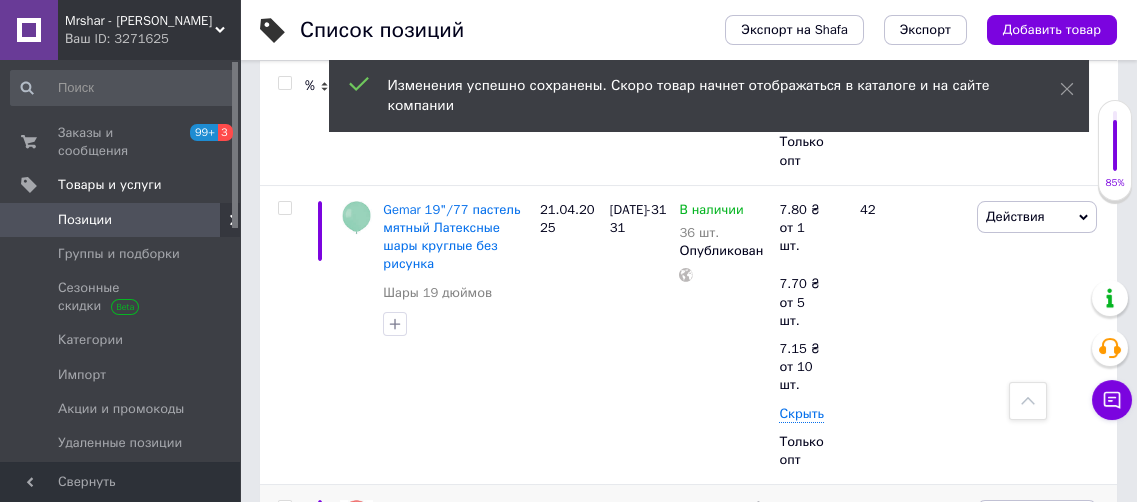 click 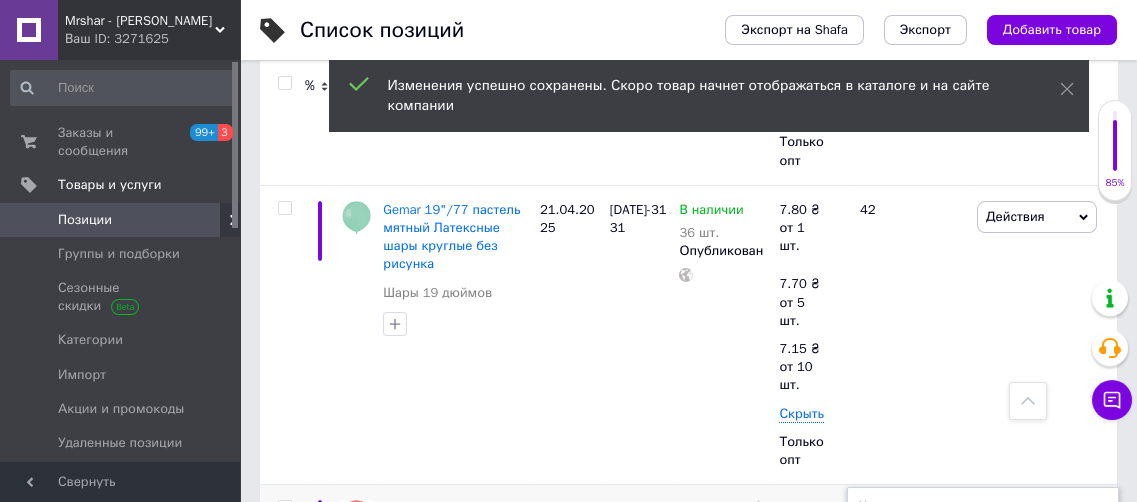 click on "7.35" at bounding box center (954, 541) 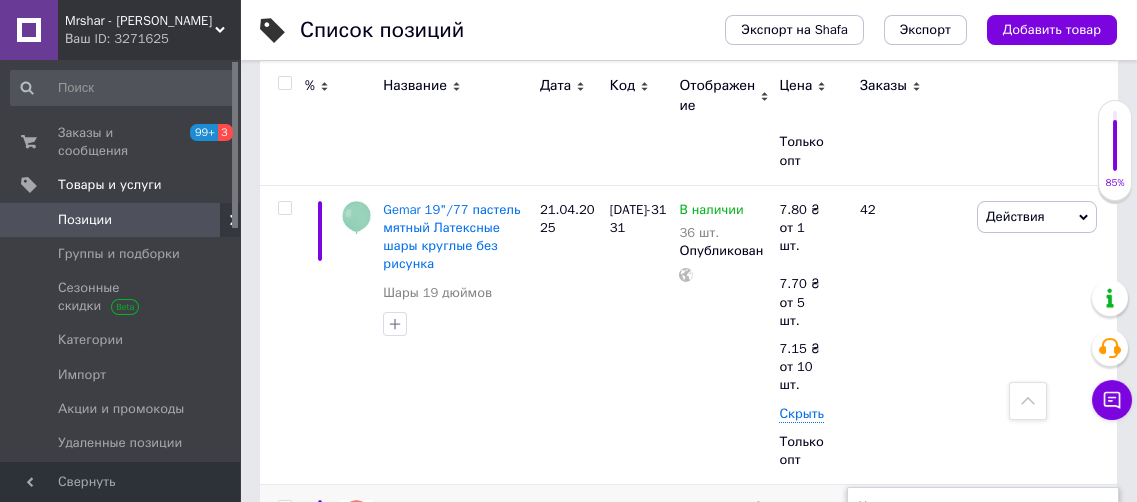 type on "7.70" 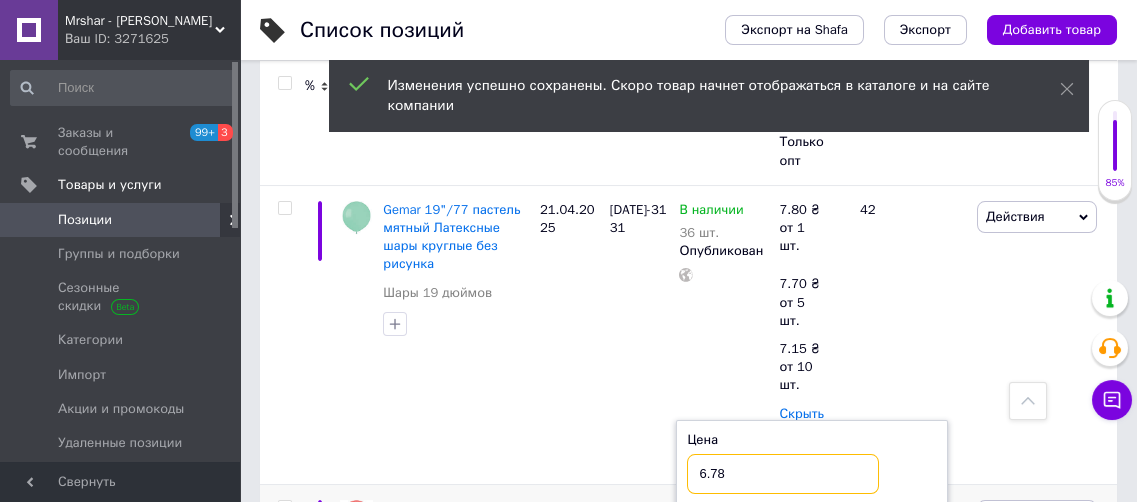 click on "6.78" at bounding box center (783, 474) 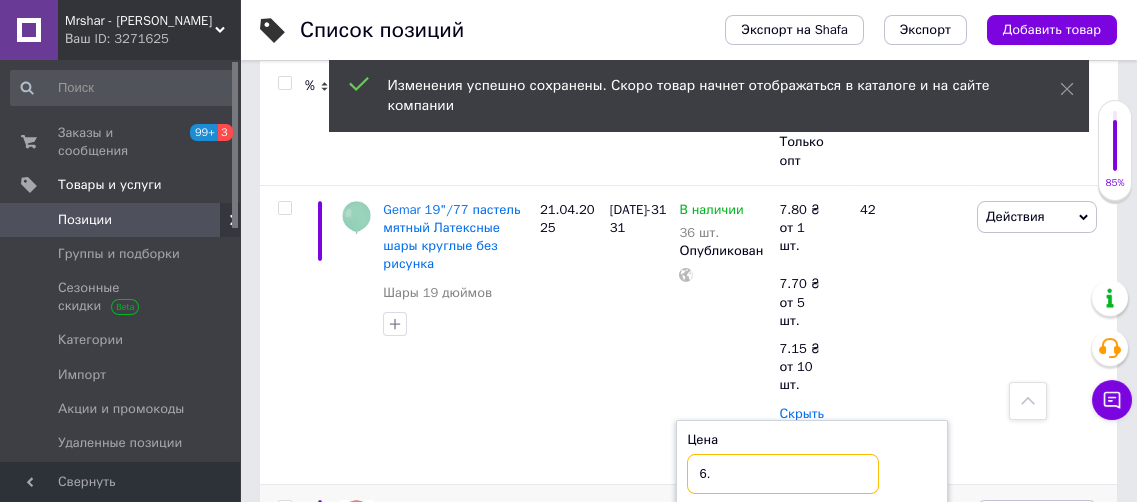 type on "6" 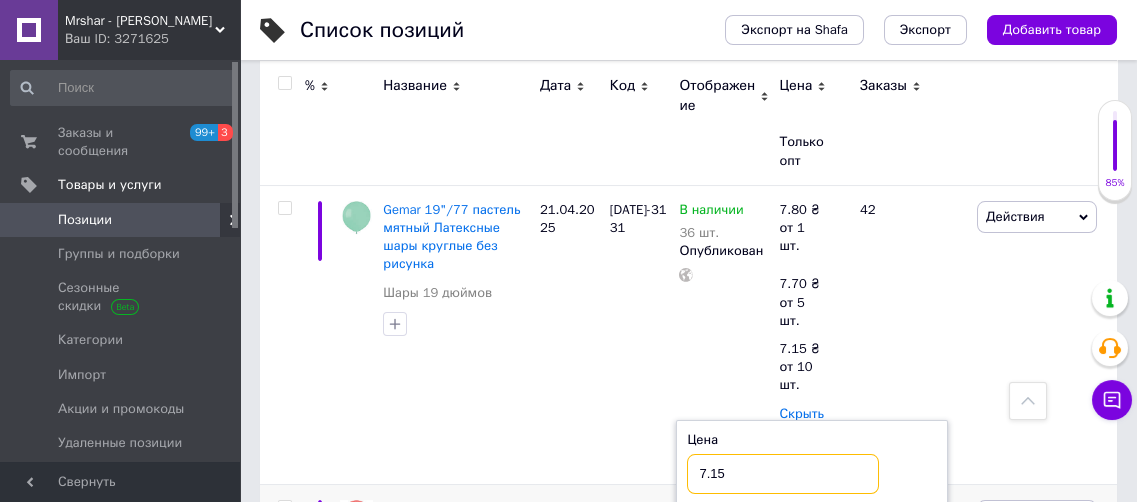type on "7.15" 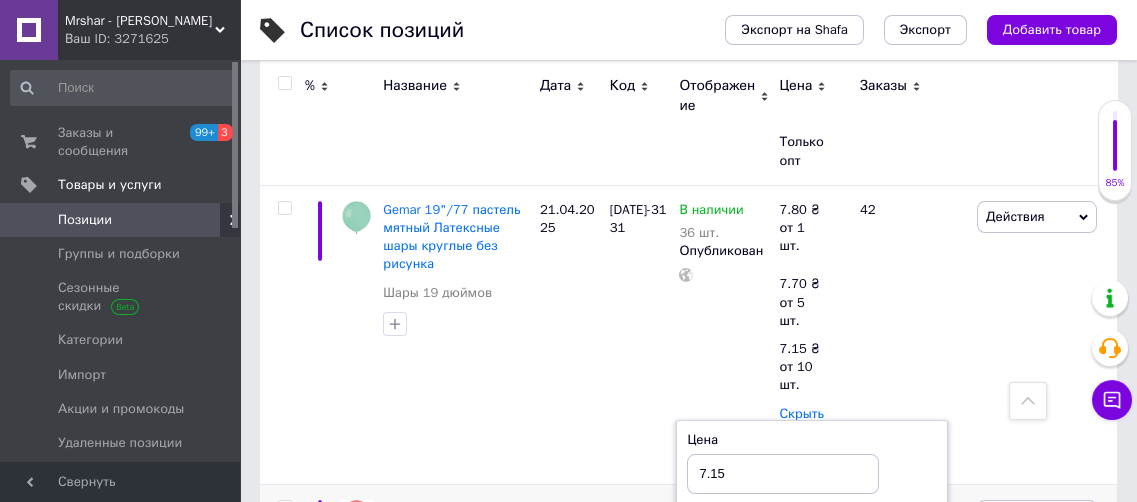 click on "2" at bounding box center [910, 634] 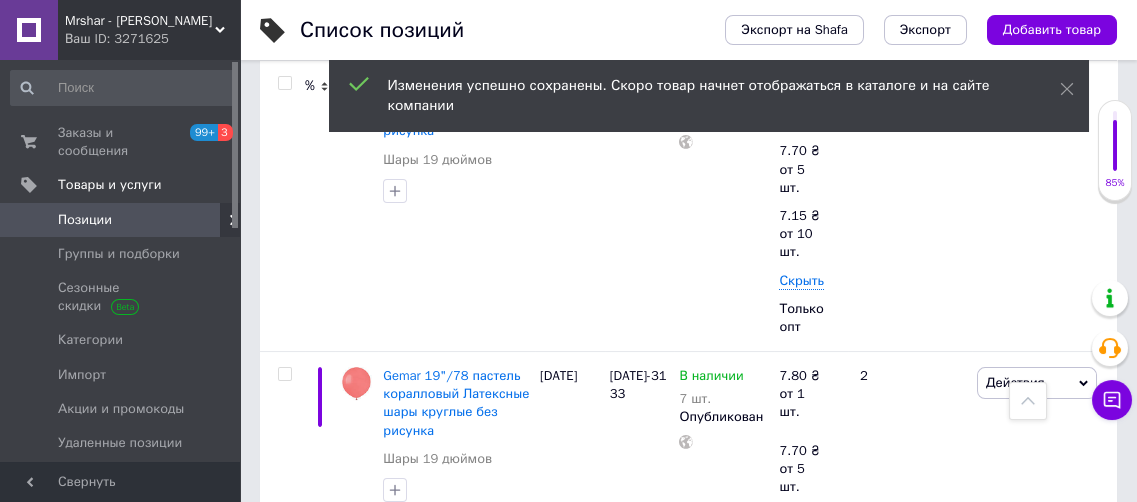 scroll, scrollTop: 2486, scrollLeft: 0, axis: vertical 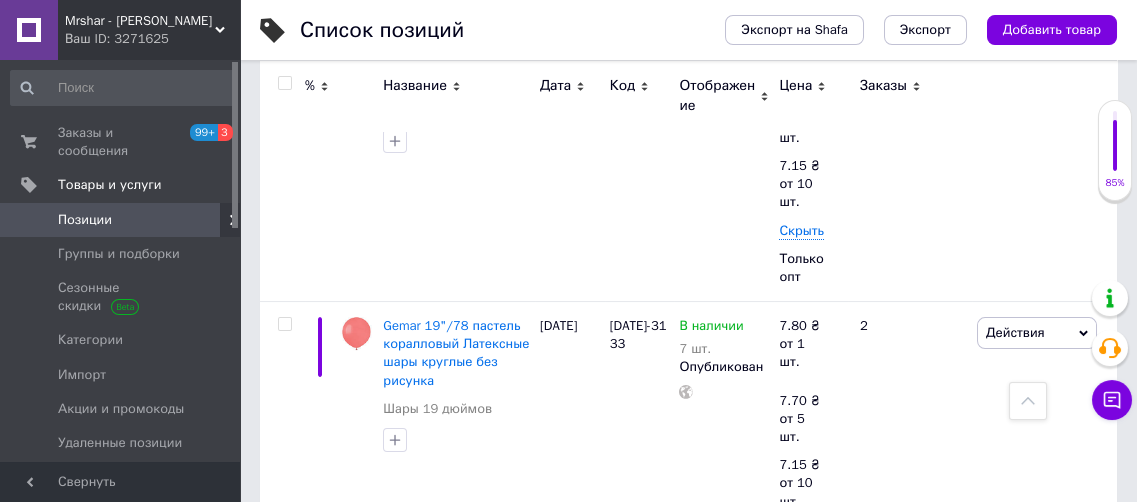 click 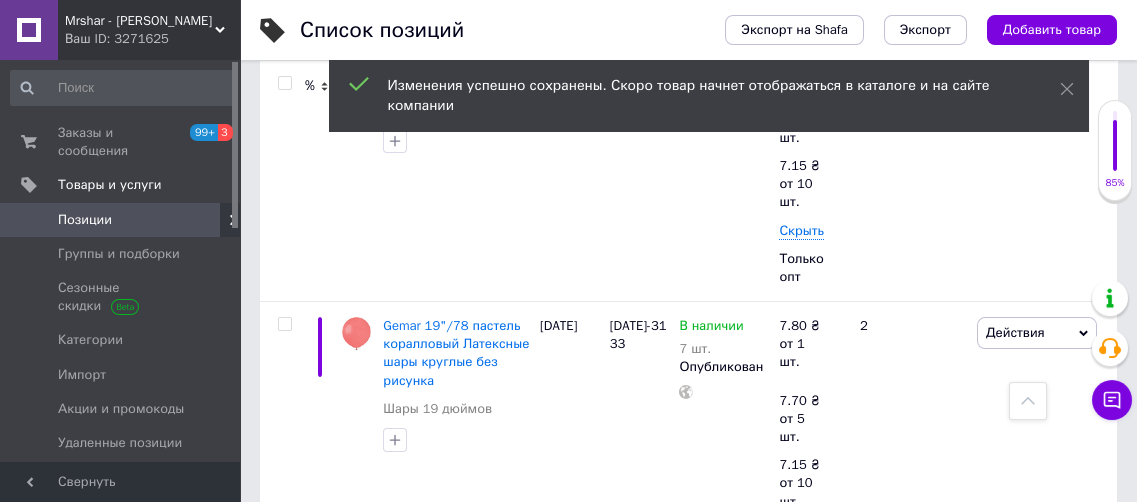 click 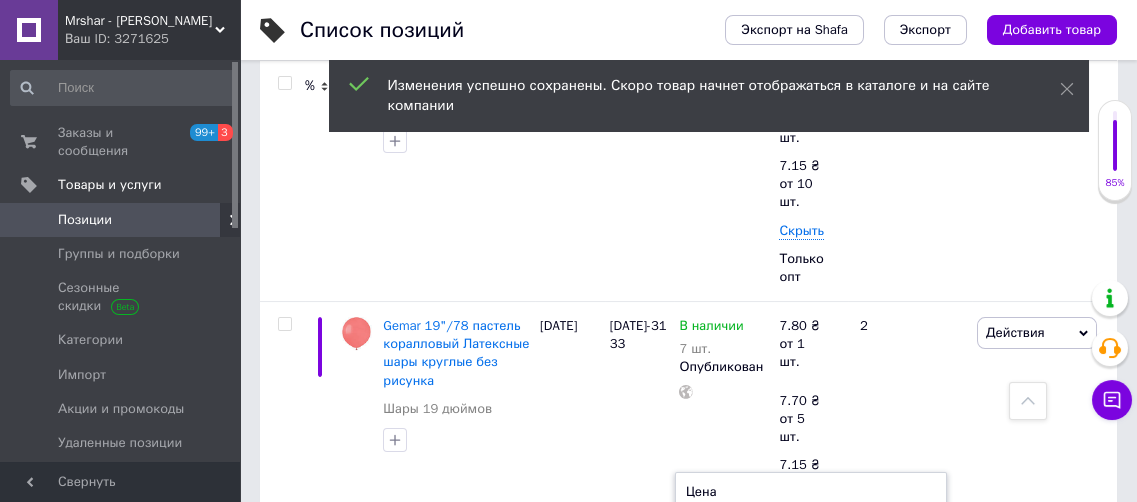 click on "7.35" at bounding box center (782, 526) 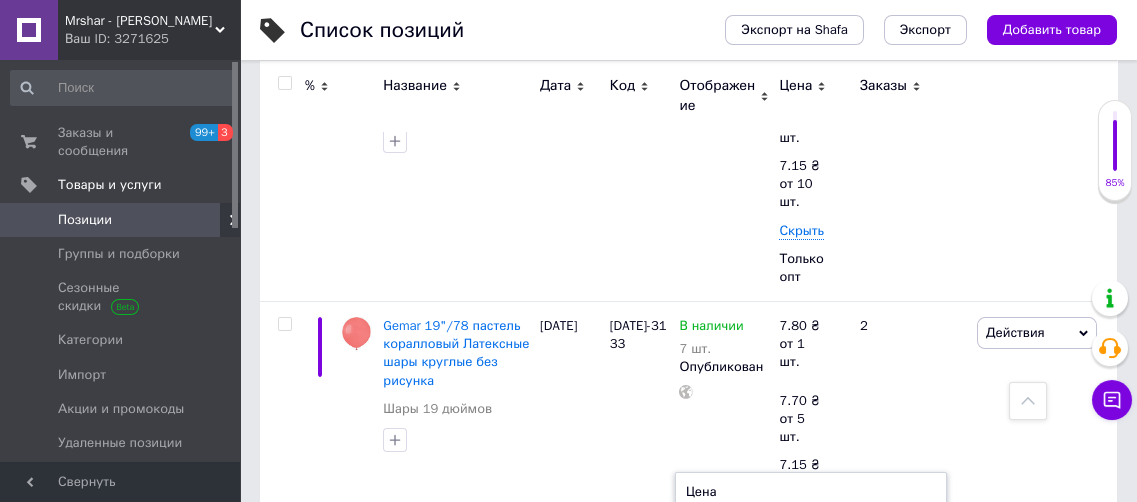 type on "7.70" 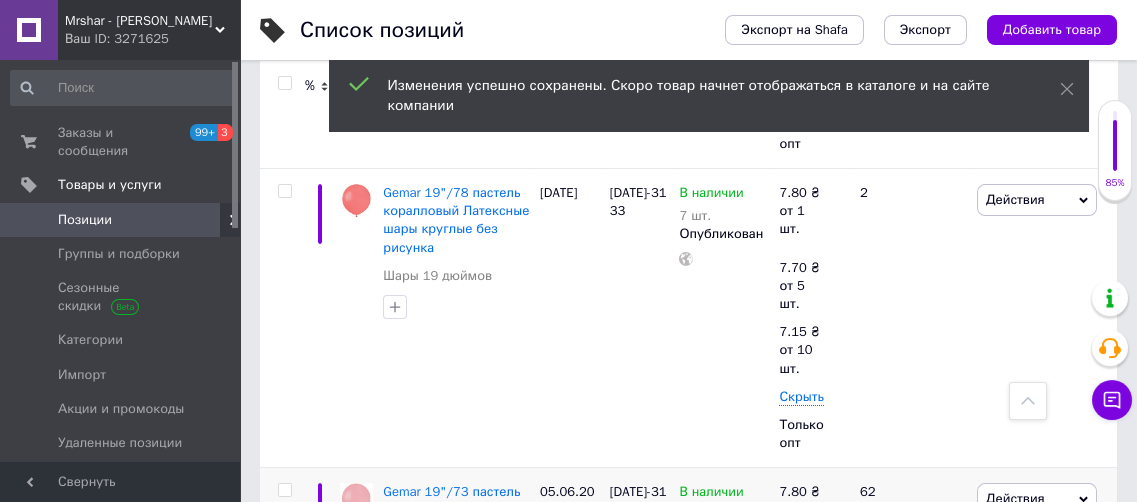 scroll, scrollTop: 2655, scrollLeft: 0, axis: vertical 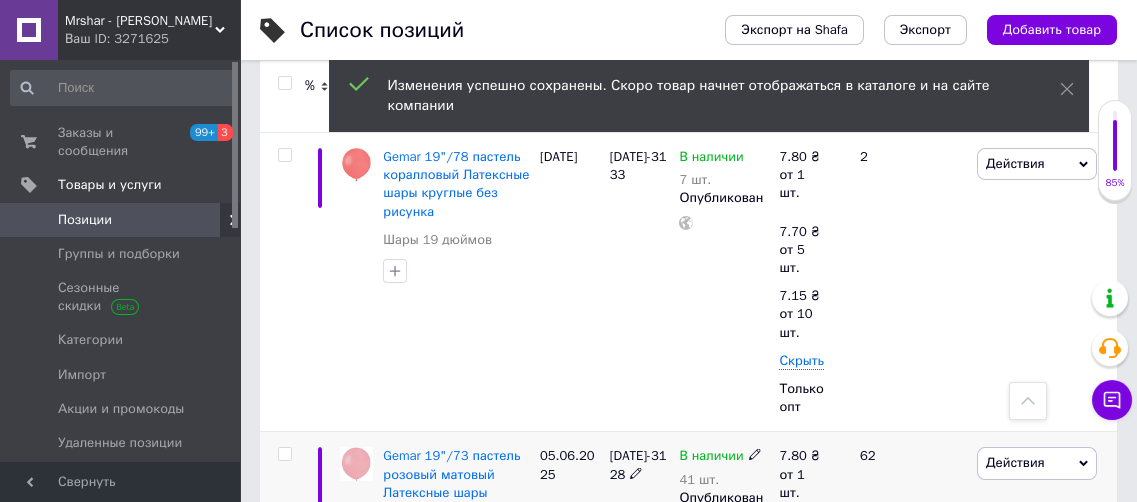 click 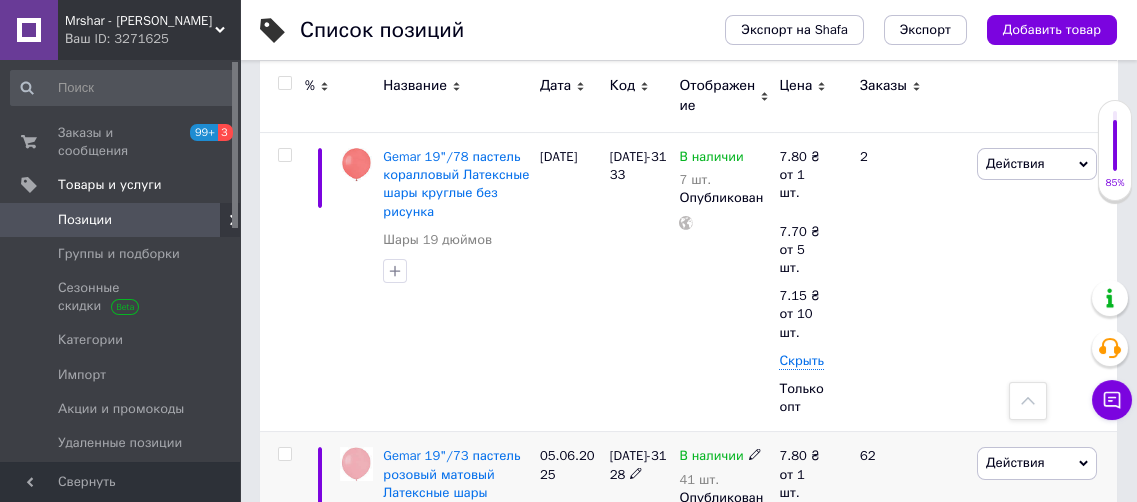 type on "6" 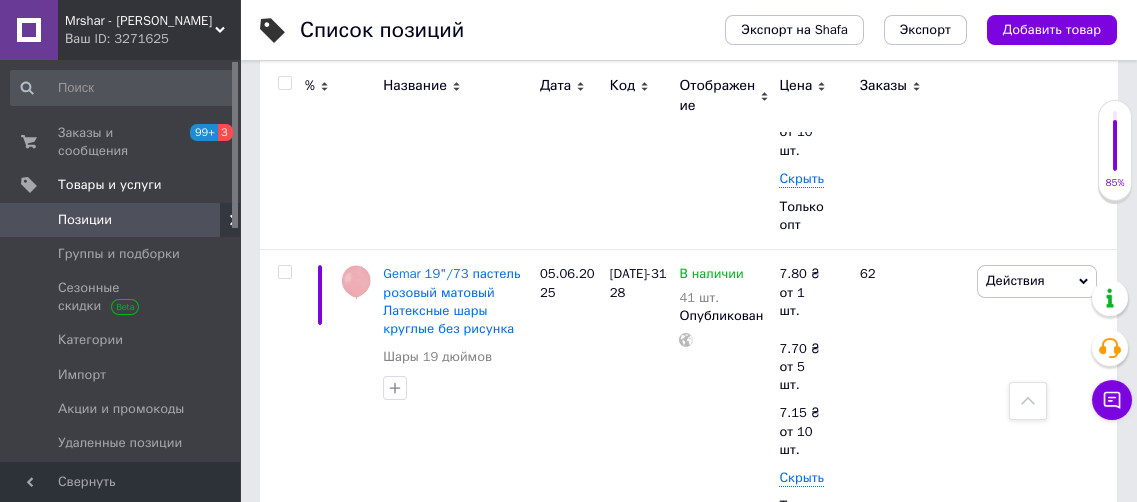 scroll, scrollTop: 2861, scrollLeft: 0, axis: vertical 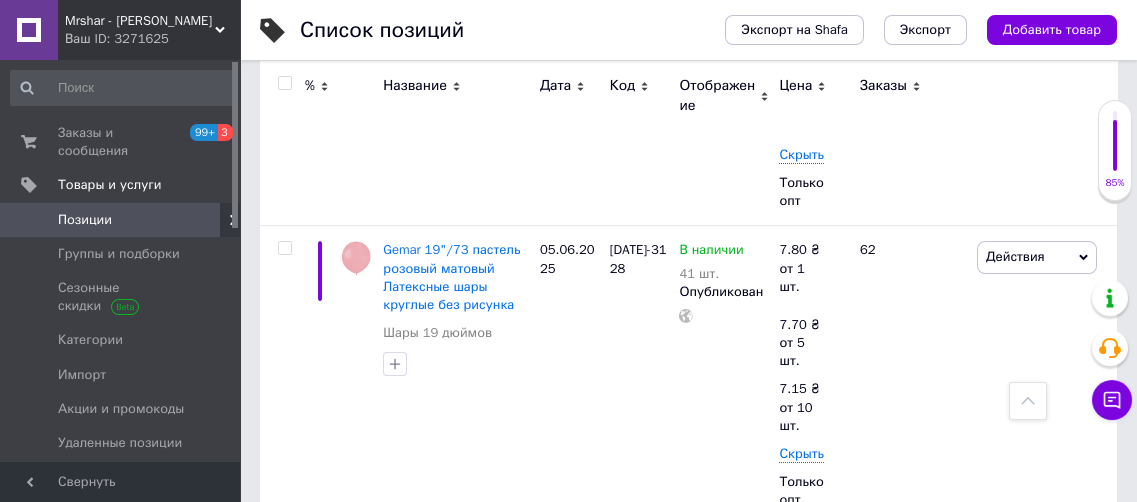 click 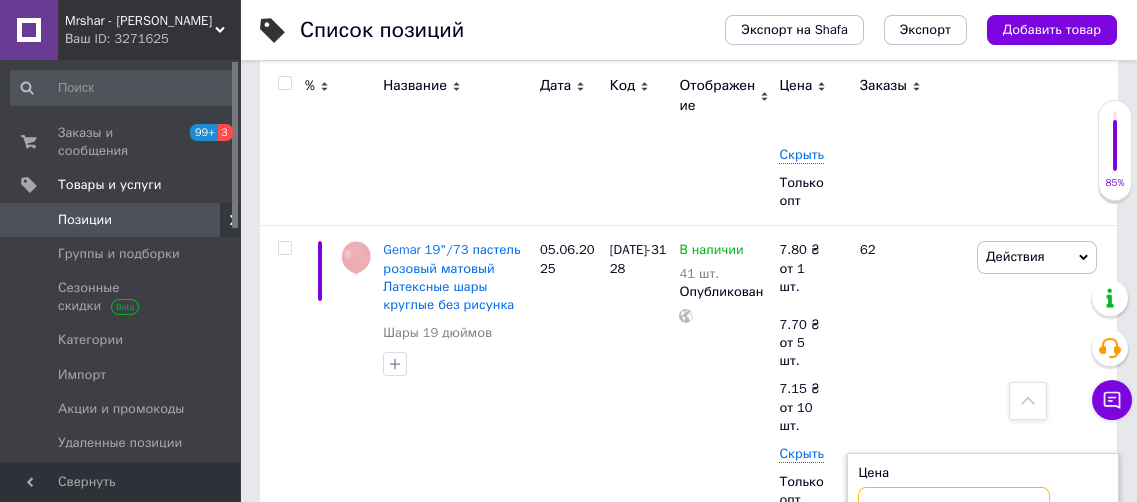 click on "7.45" at bounding box center [954, 507] 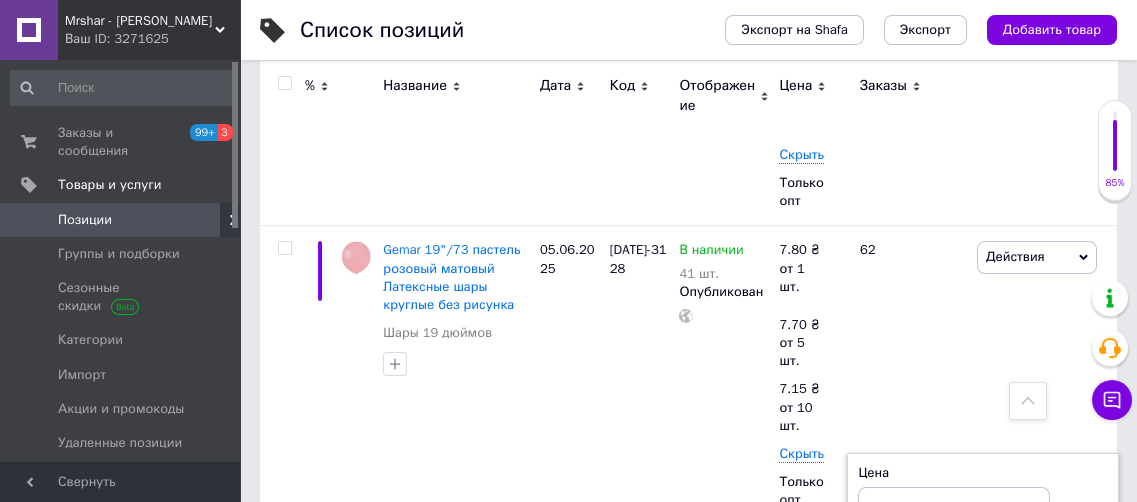 click on "Еще 2 цены" at bounding box center [797, 633] 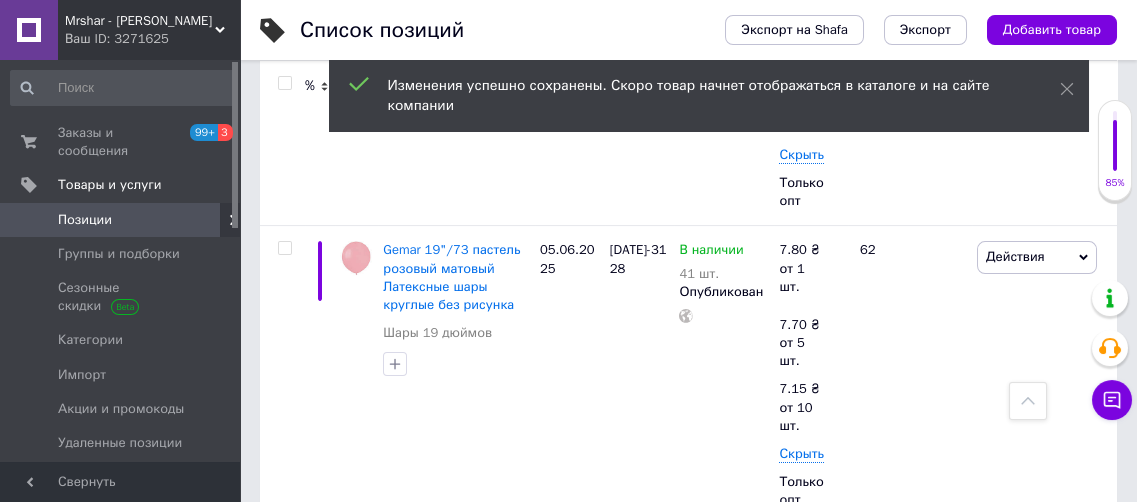 click 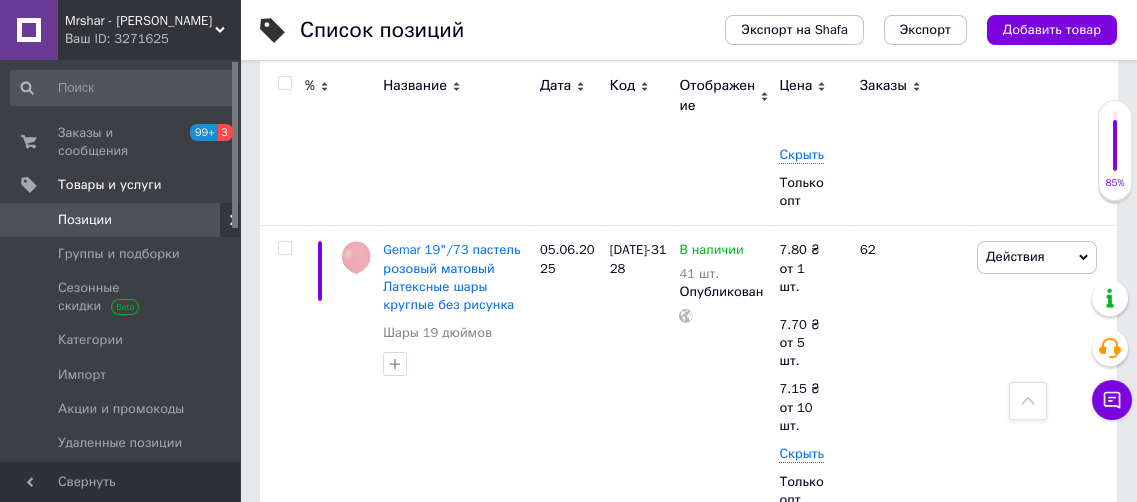 type on "7.7" 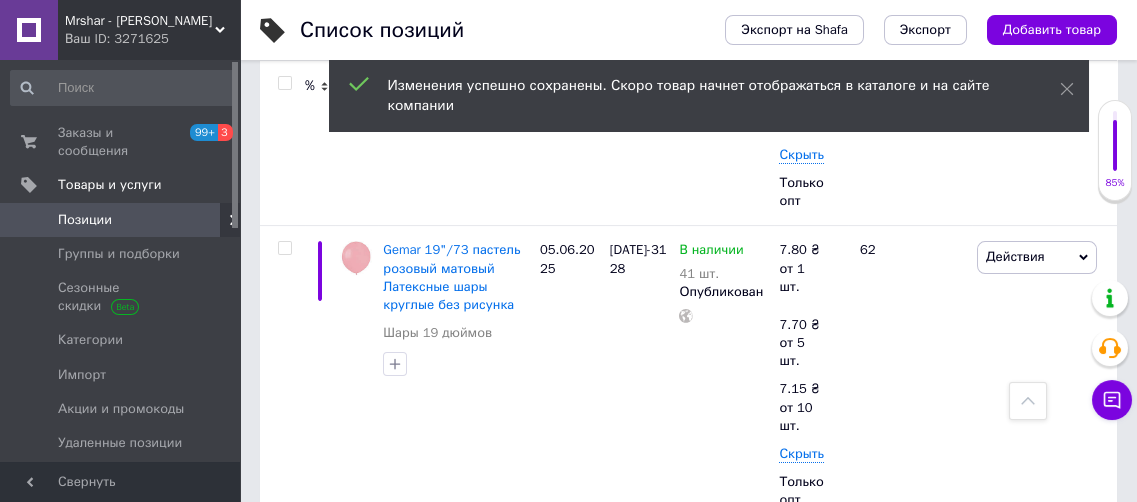 click on "6.78" at bounding box center (957, 655) 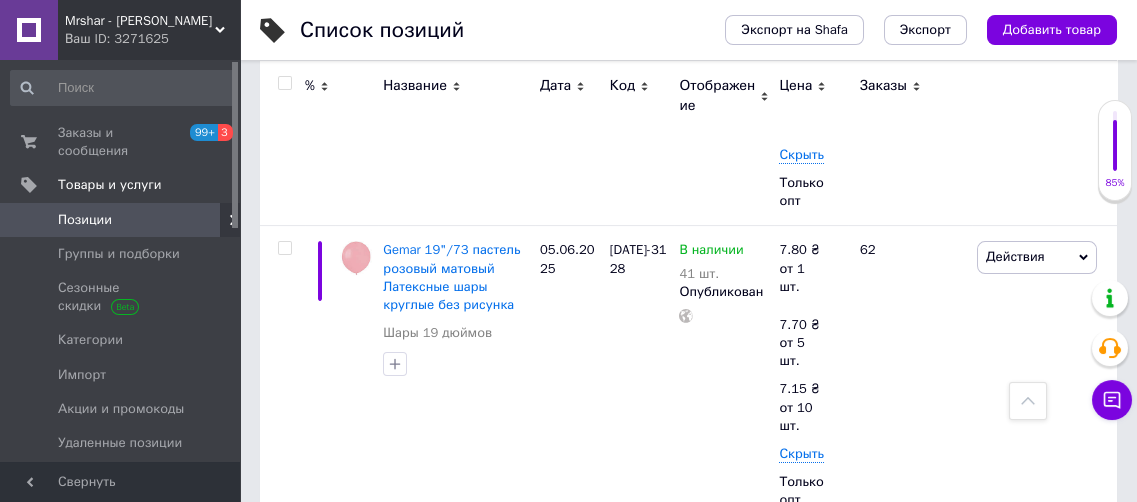 type on "6" 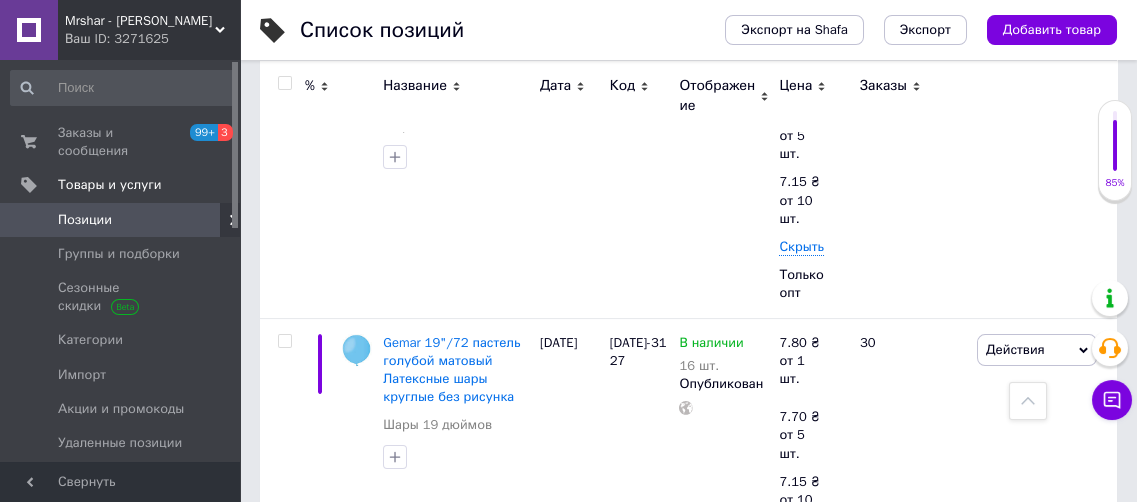 scroll, scrollTop: 3104, scrollLeft: 0, axis: vertical 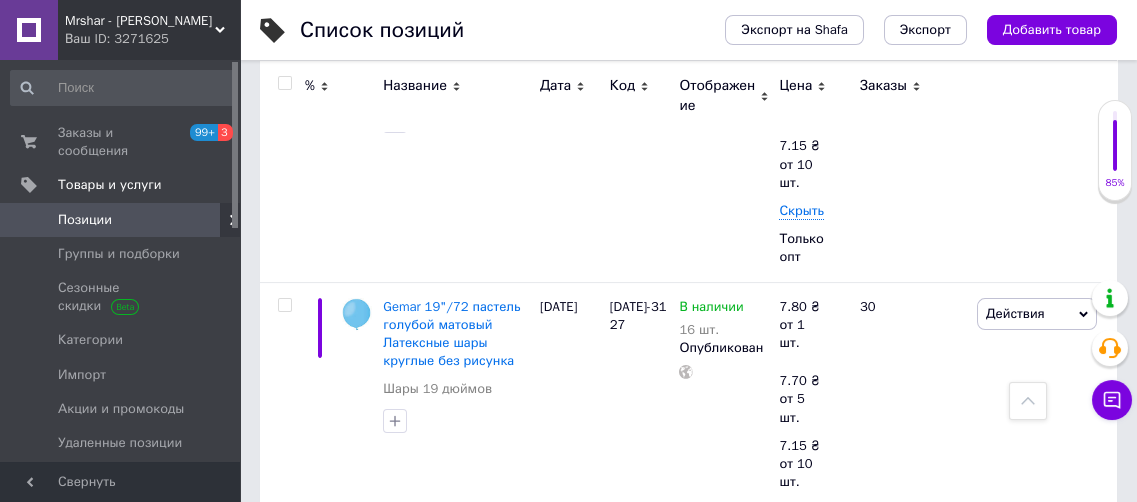 click 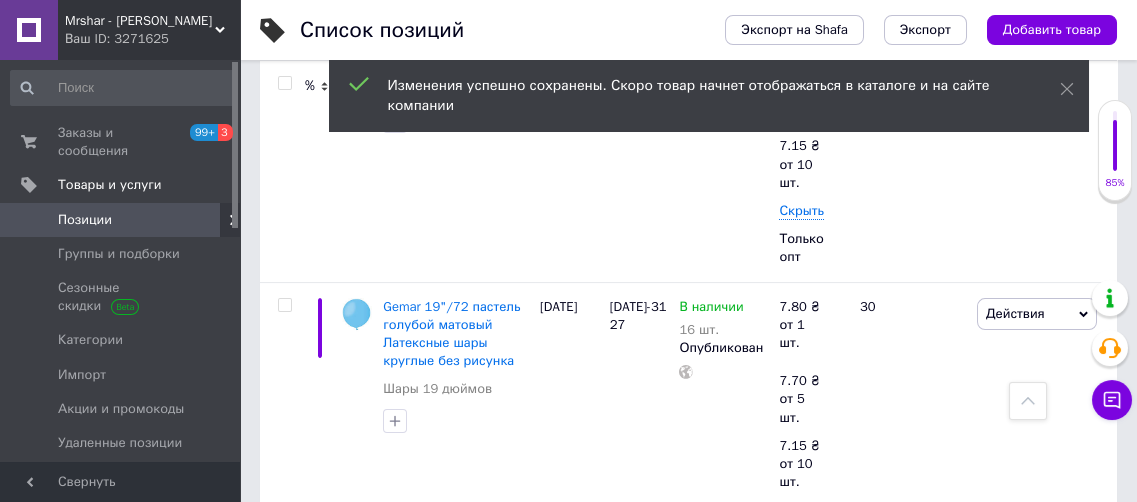 click 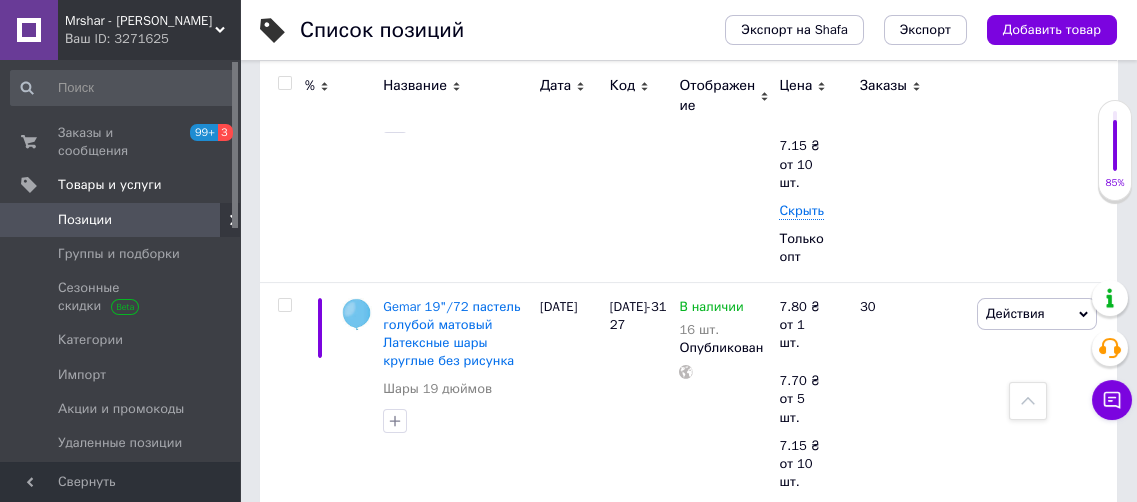 type on "7.70" 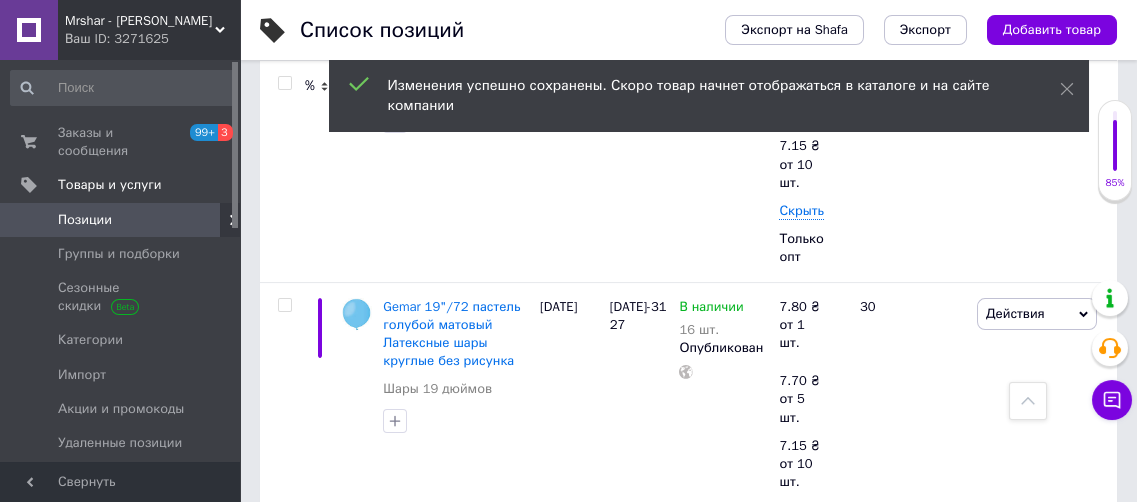 click on "6.78" at bounding box center [957, 712] 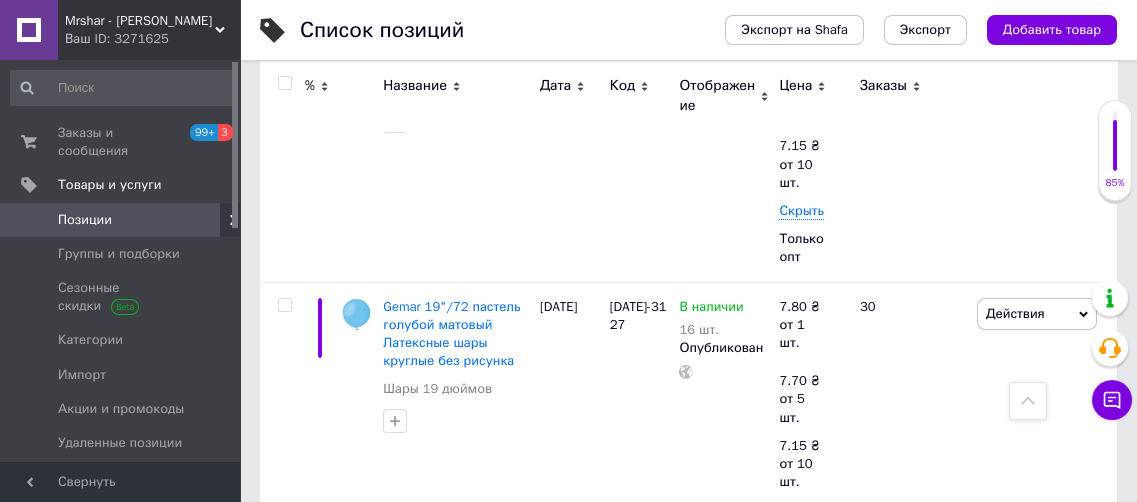 type on "7.15" 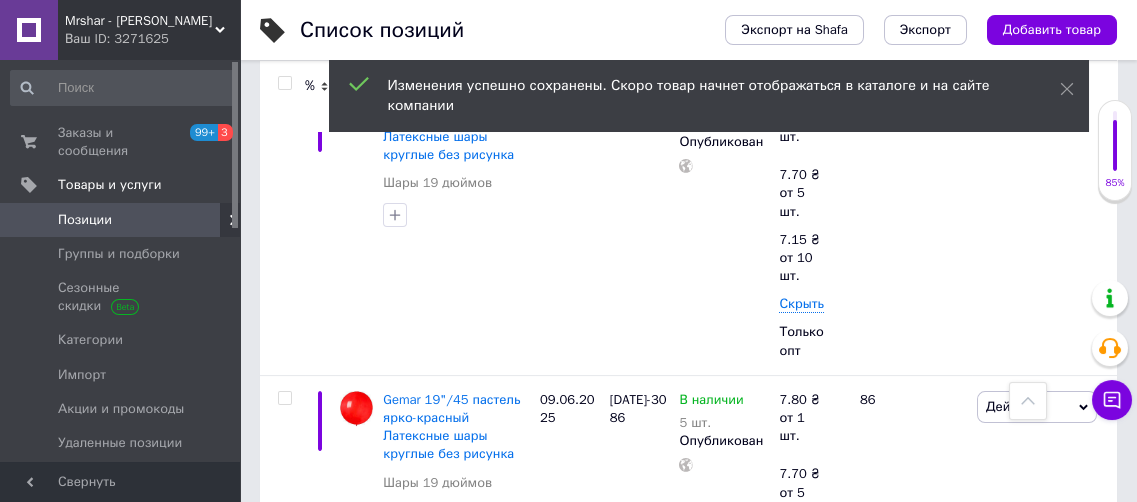 scroll, scrollTop: 3358, scrollLeft: 0, axis: vertical 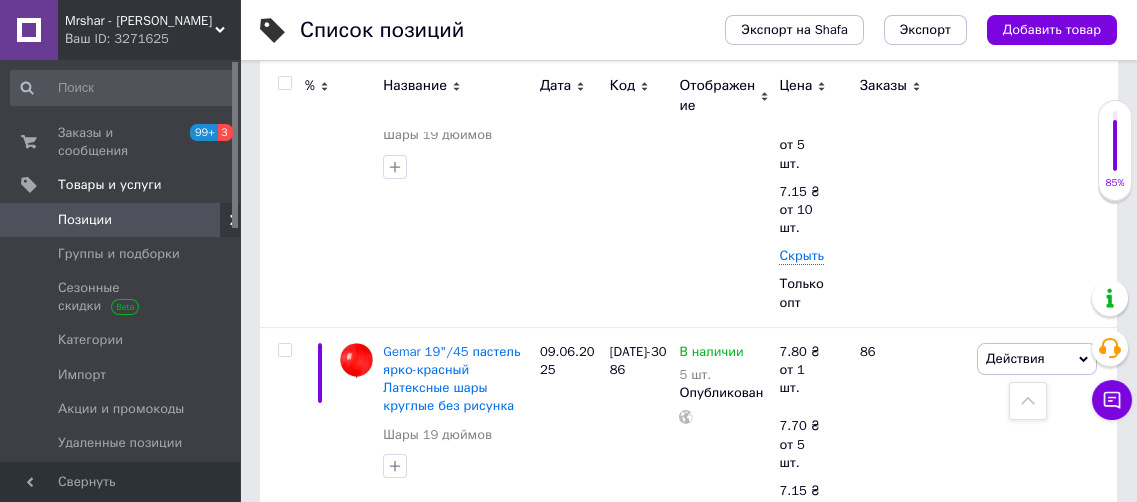 click 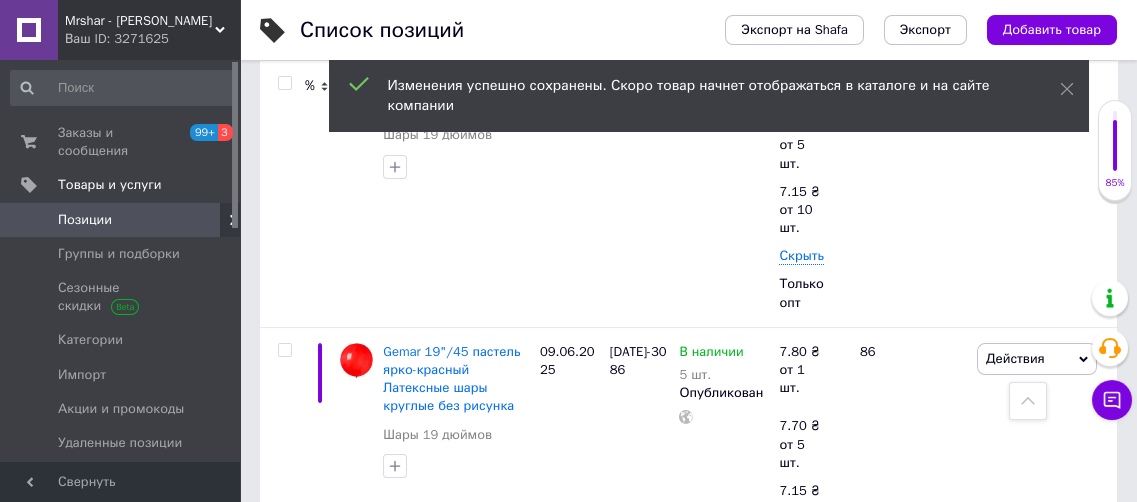 click 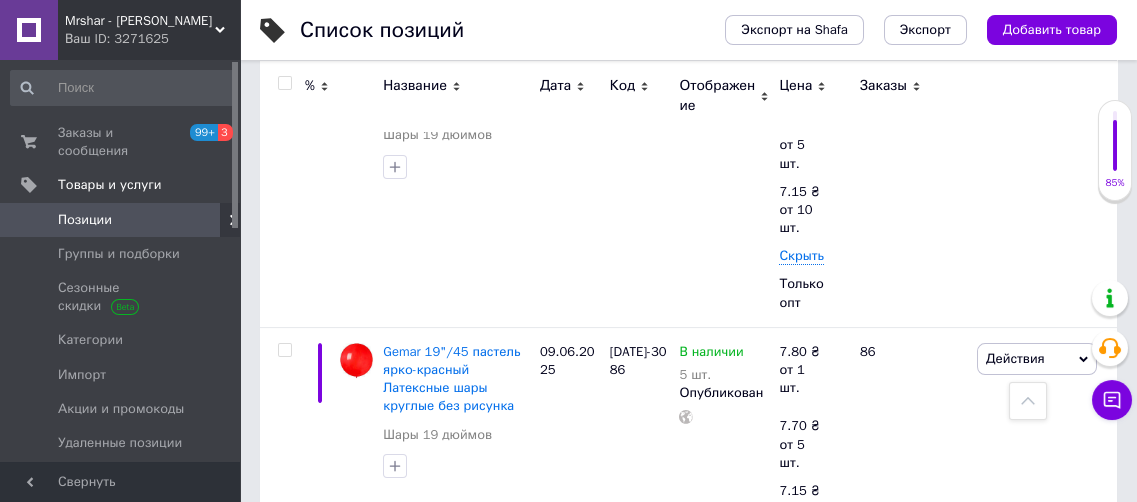 type on "7.7" 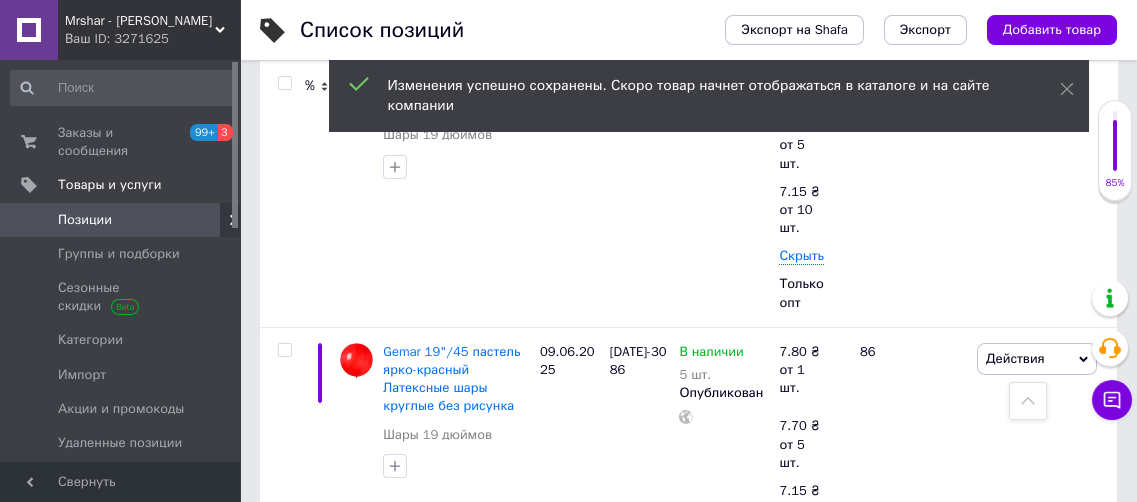 click on "6.78" at bounding box center [783, 616] 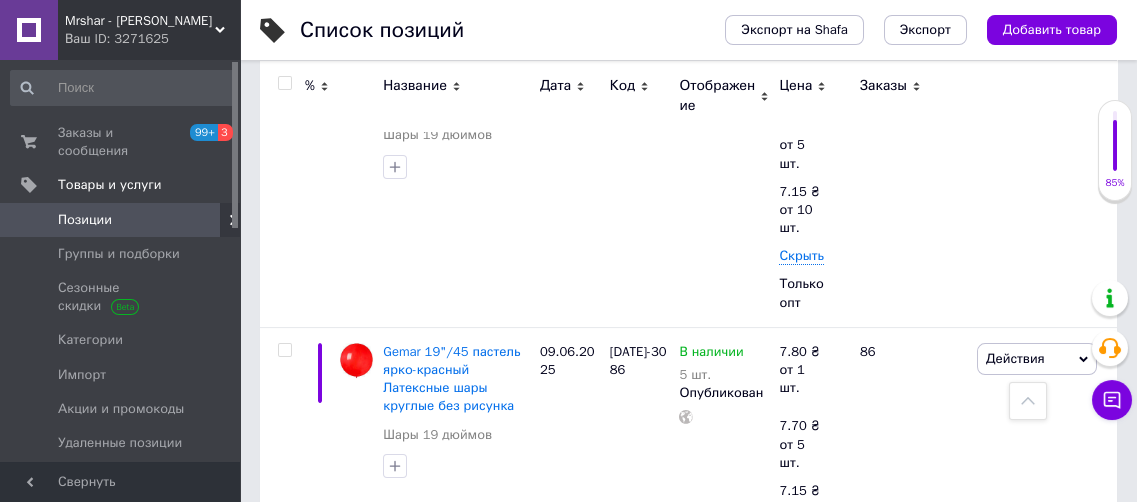 type on "7.15" 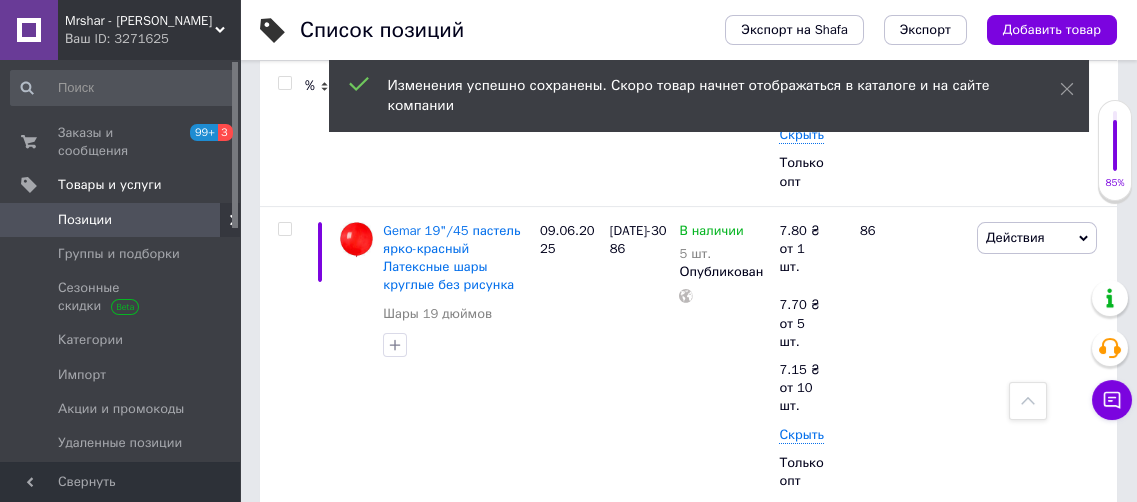 scroll, scrollTop: 3541, scrollLeft: 0, axis: vertical 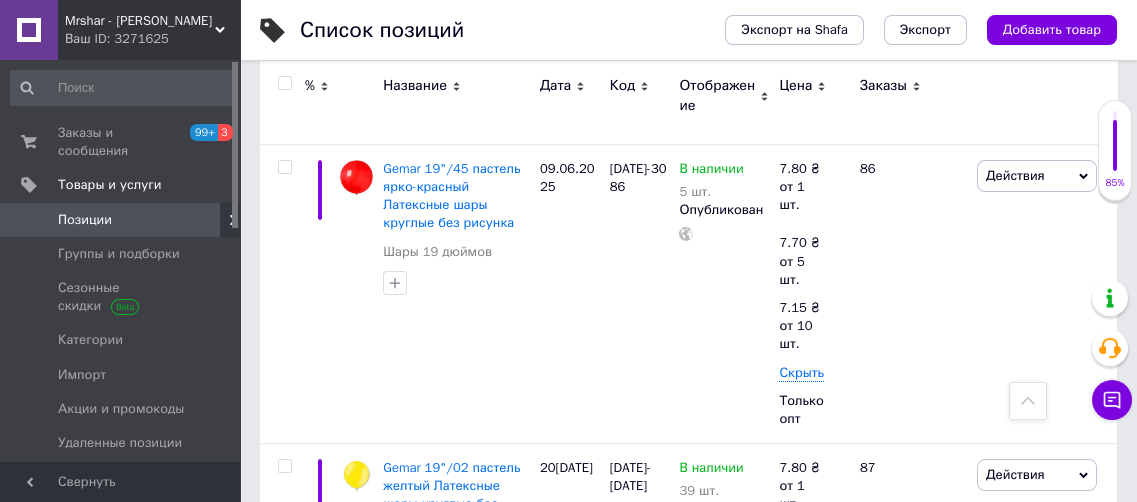 click 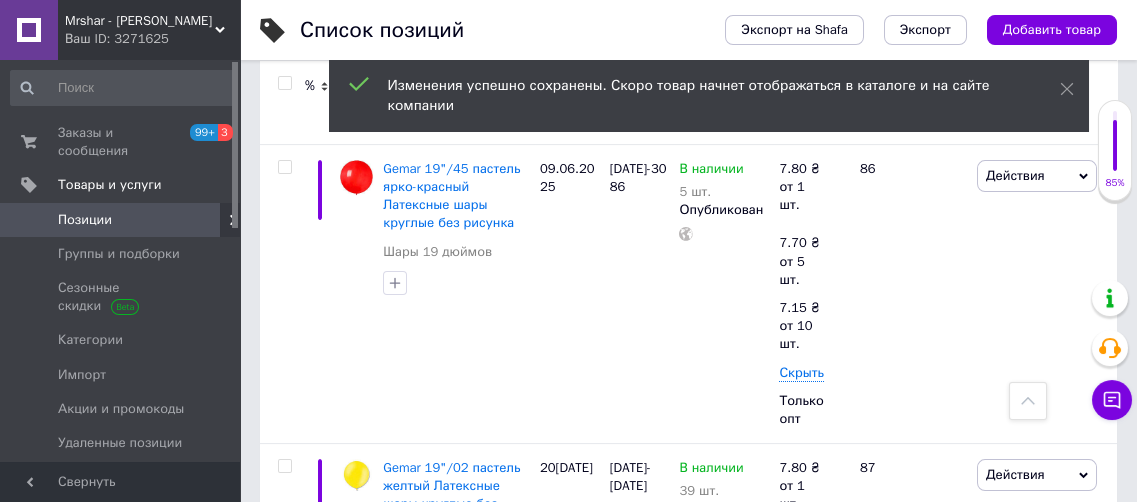 click 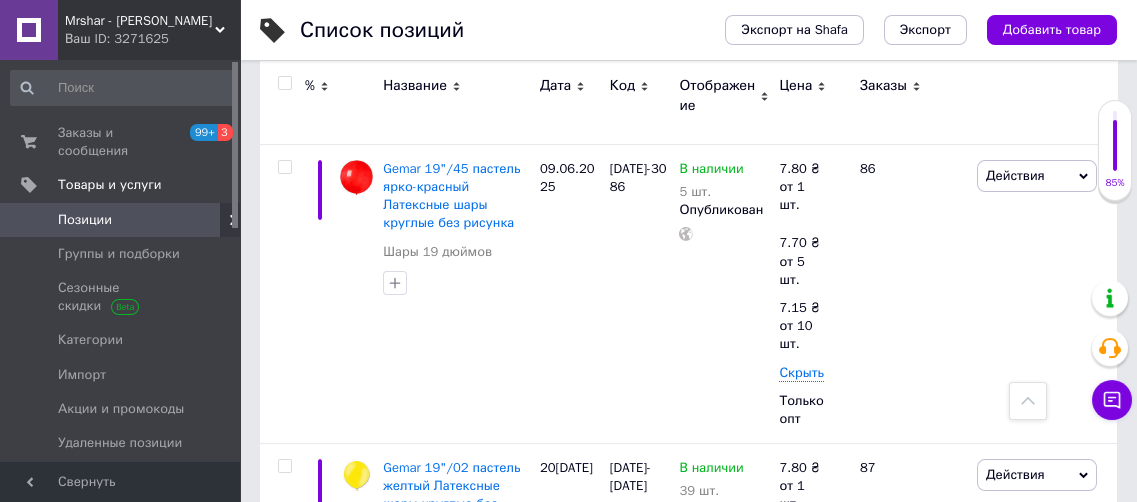 type on "7.7" 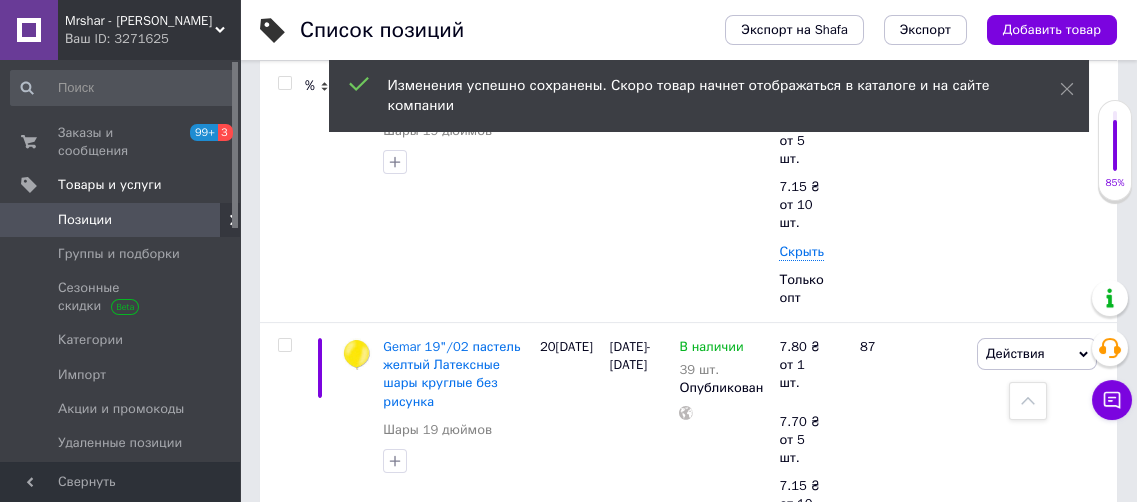 scroll, scrollTop: 3735, scrollLeft: 0, axis: vertical 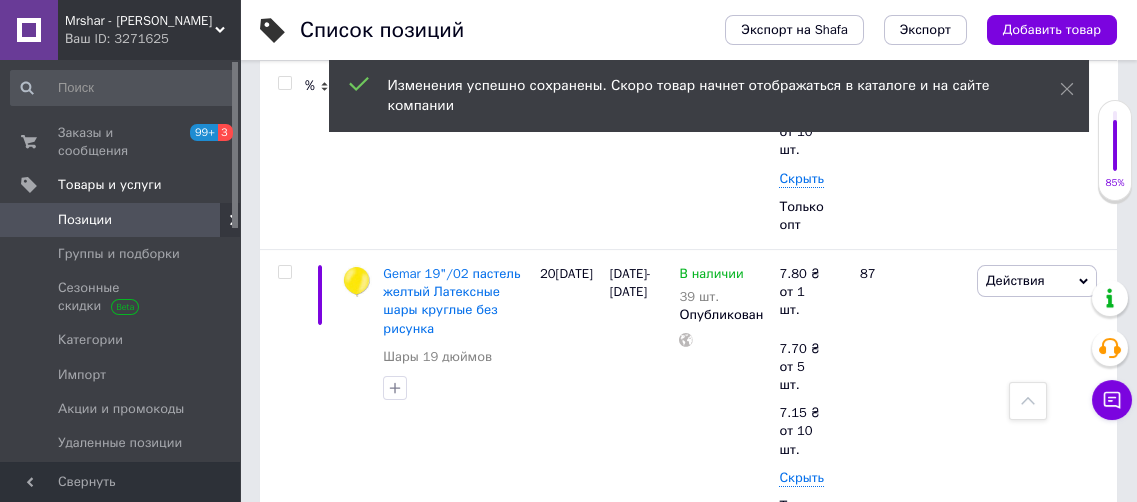 click at bounding box center [790, 728] 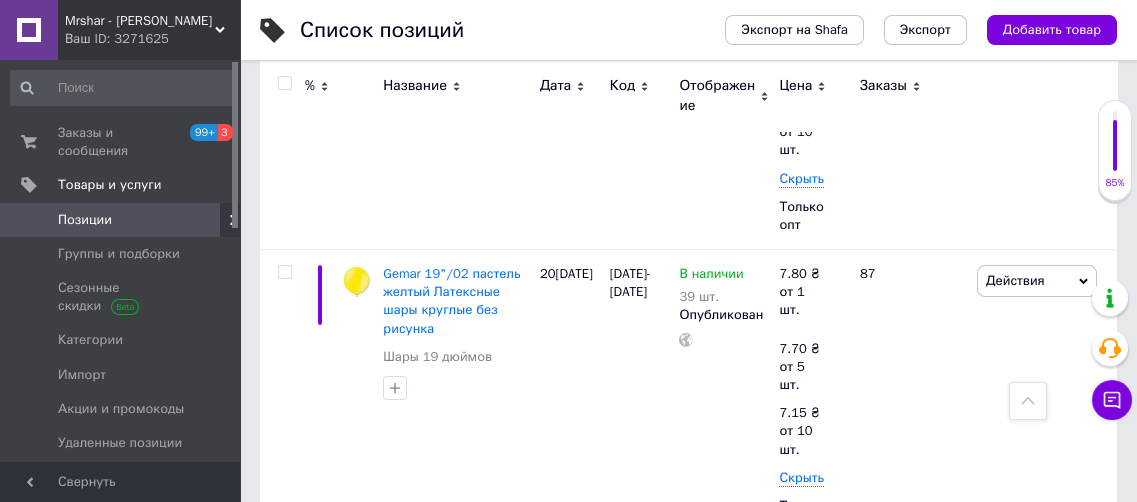 click on "6.78" at bounding box center [957, 679] 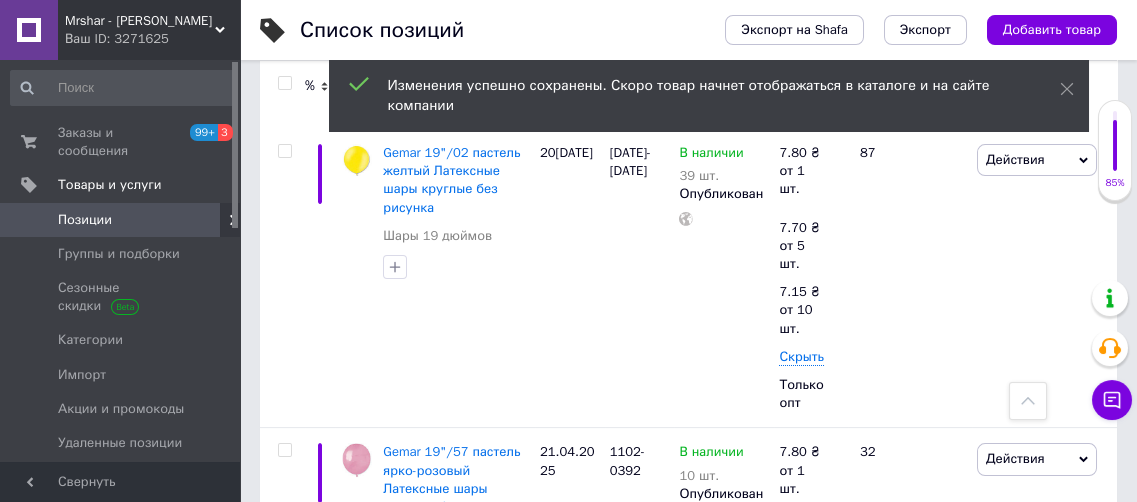 scroll, scrollTop: 3928, scrollLeft: 0, axis: vertical 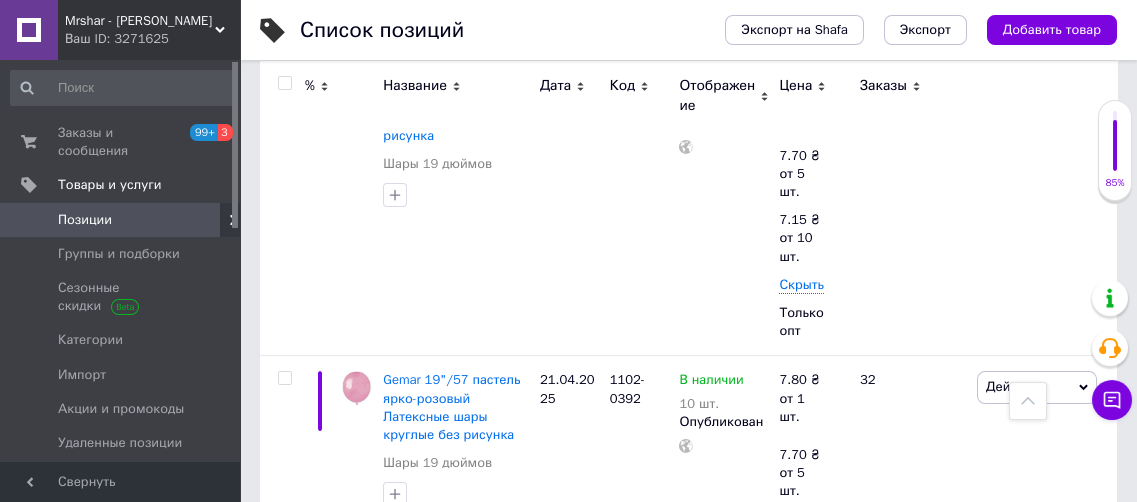 click on "7.45   ₴" at bounding box center [803, 689] 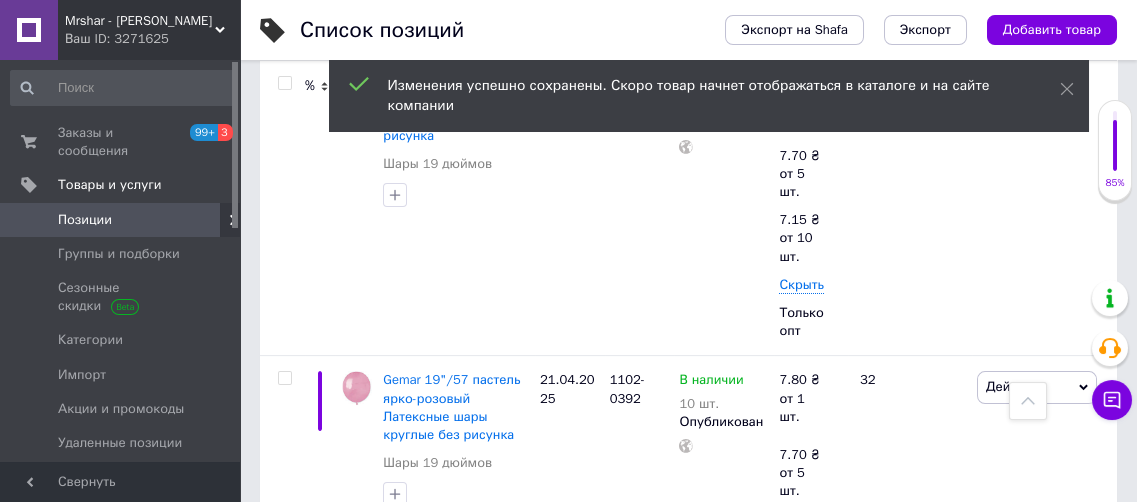 click 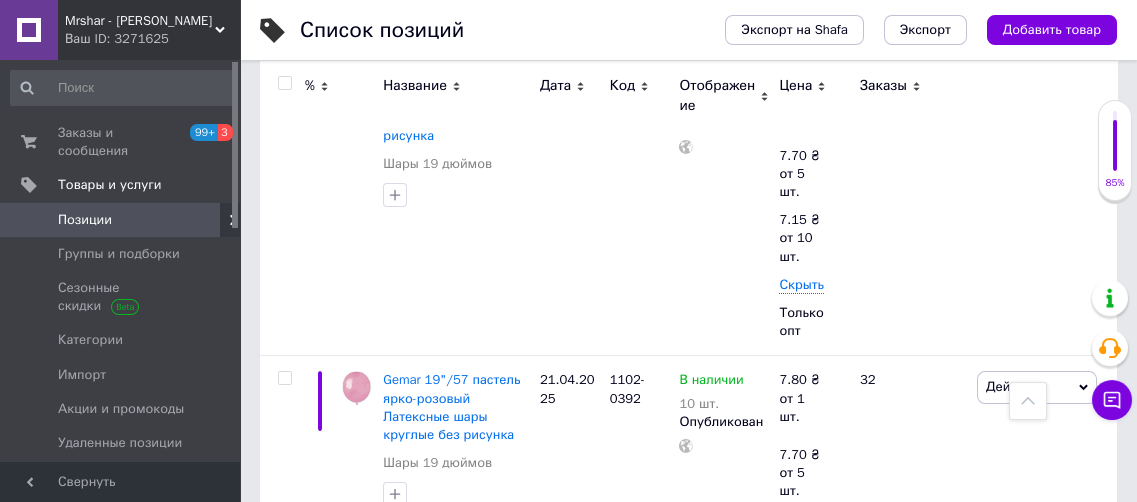 type on "7.7" 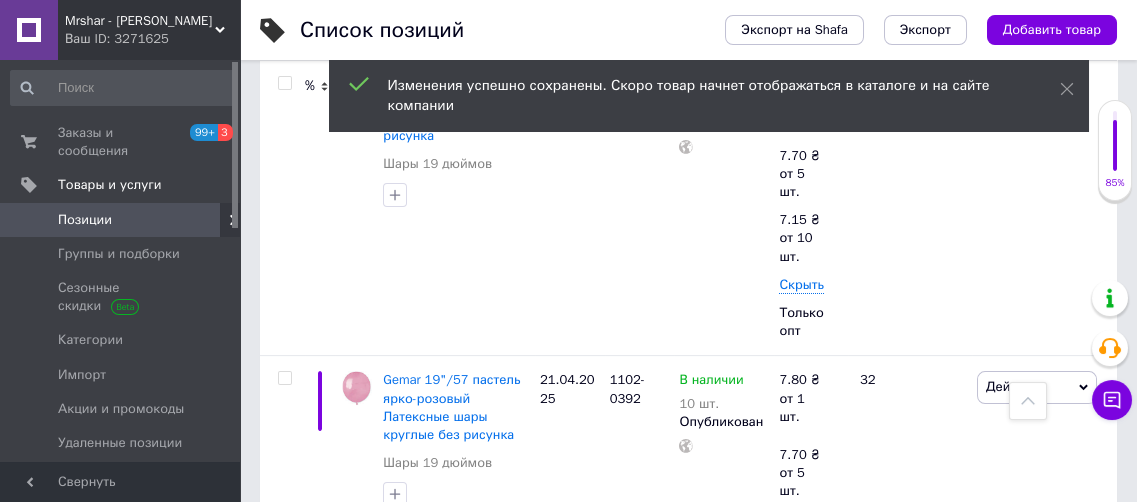 click on "6.78" at bounding box center (957, 785) 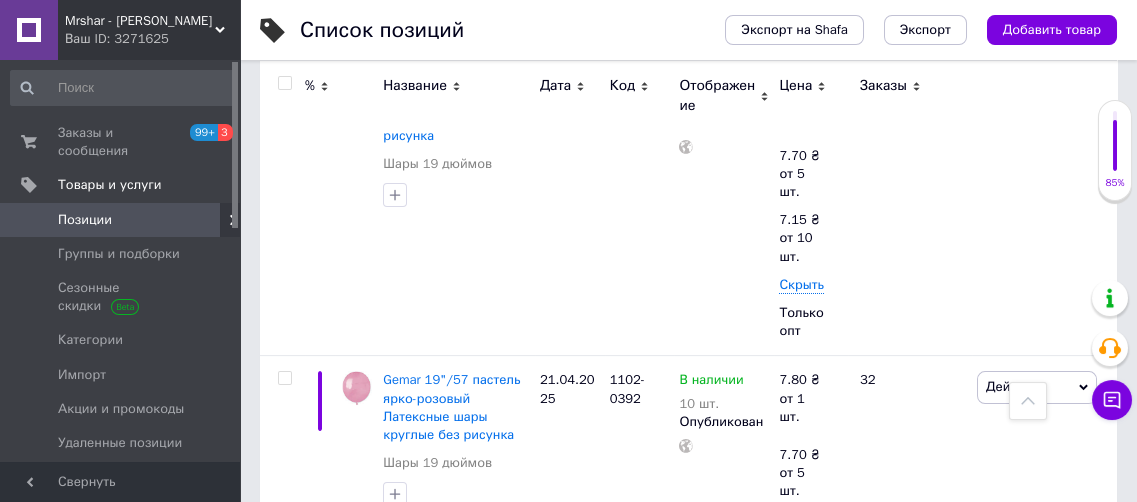 type on "7.15" 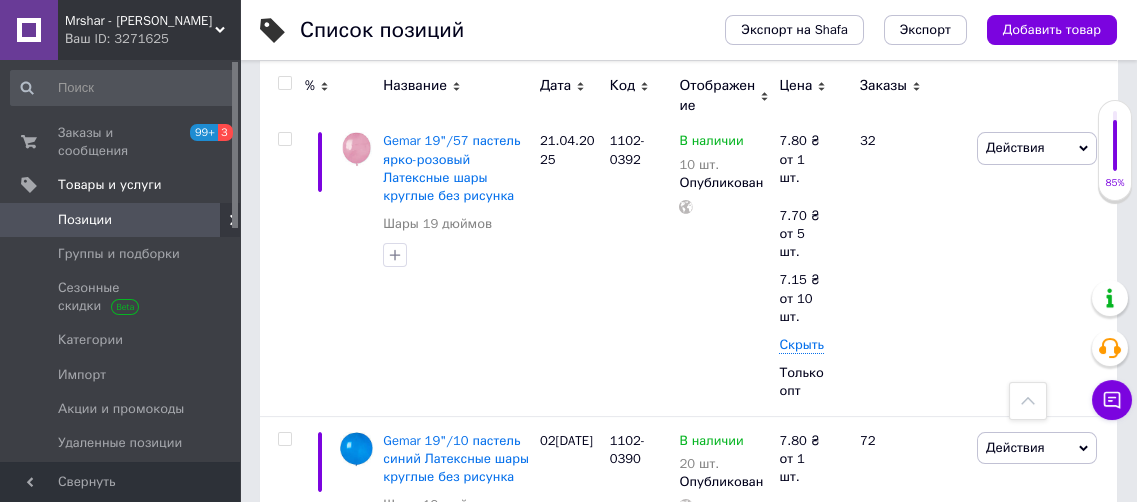 scroll, scrollTop: 4183, scrollLeft: 0, axis: vertical 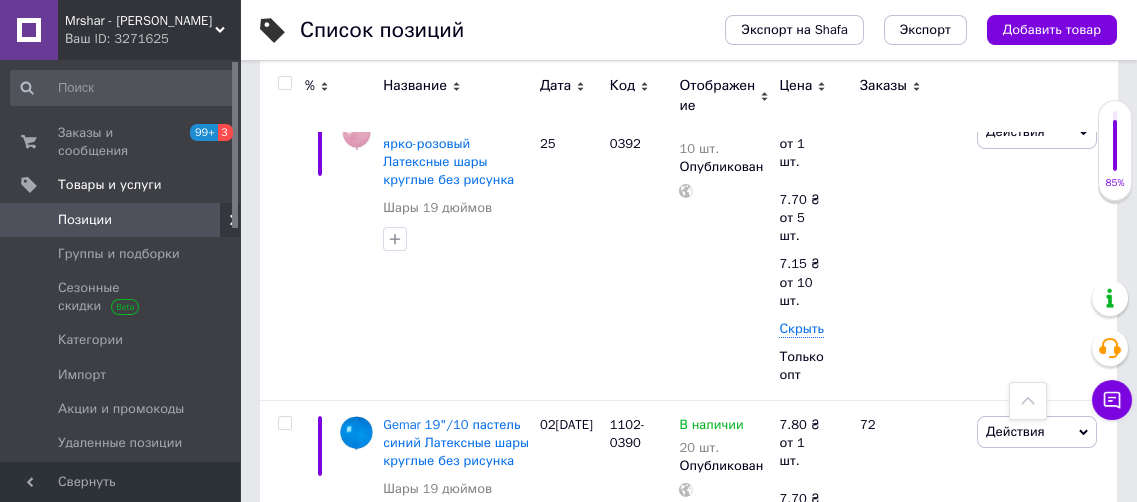 click at bounding box center (790, 739) 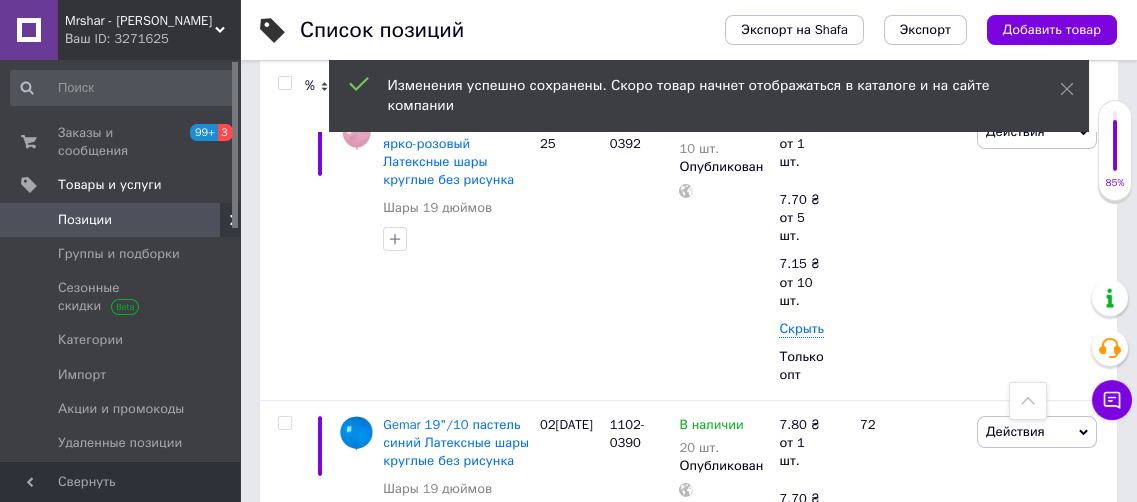 click 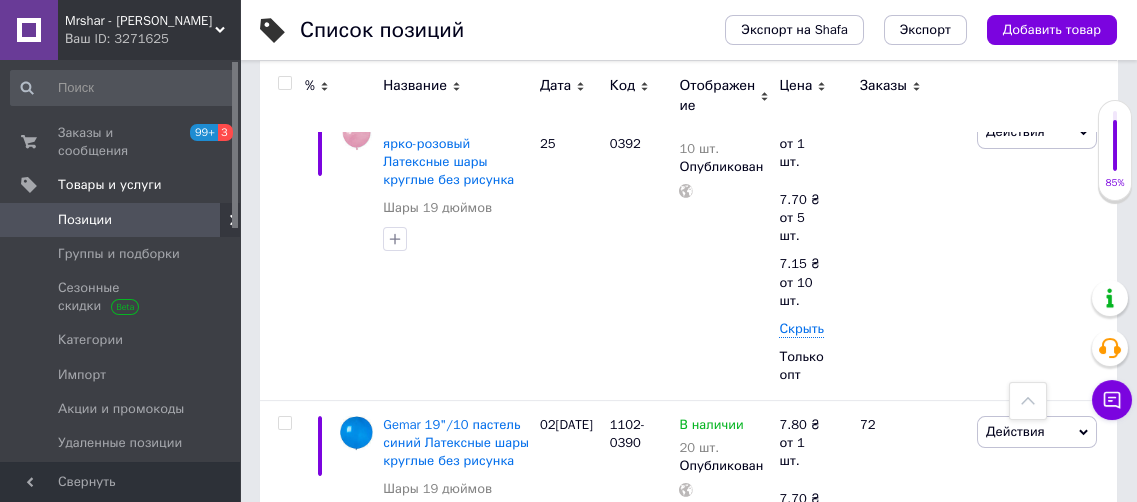 type on "7.7" 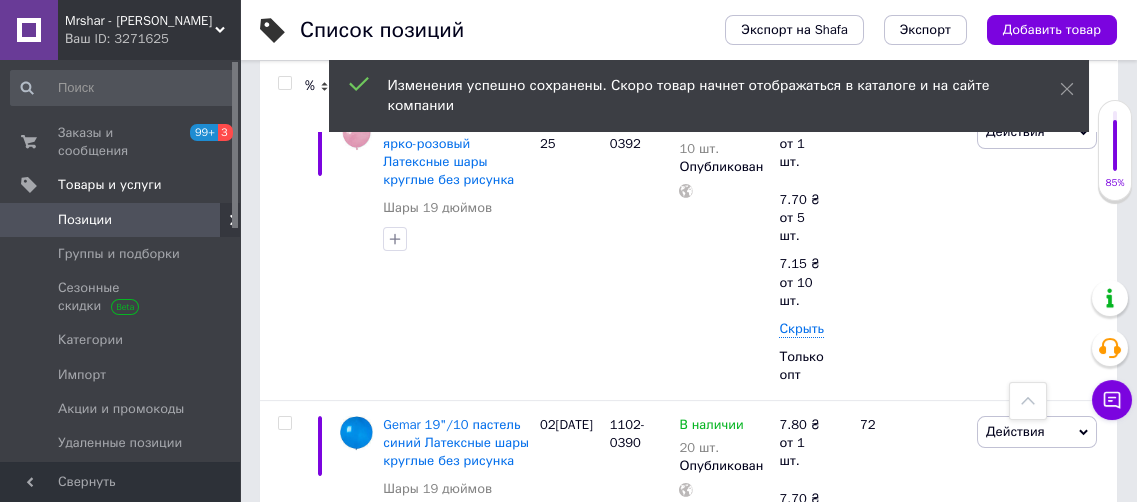 click on "6.78" at bounding box center [957, 830] 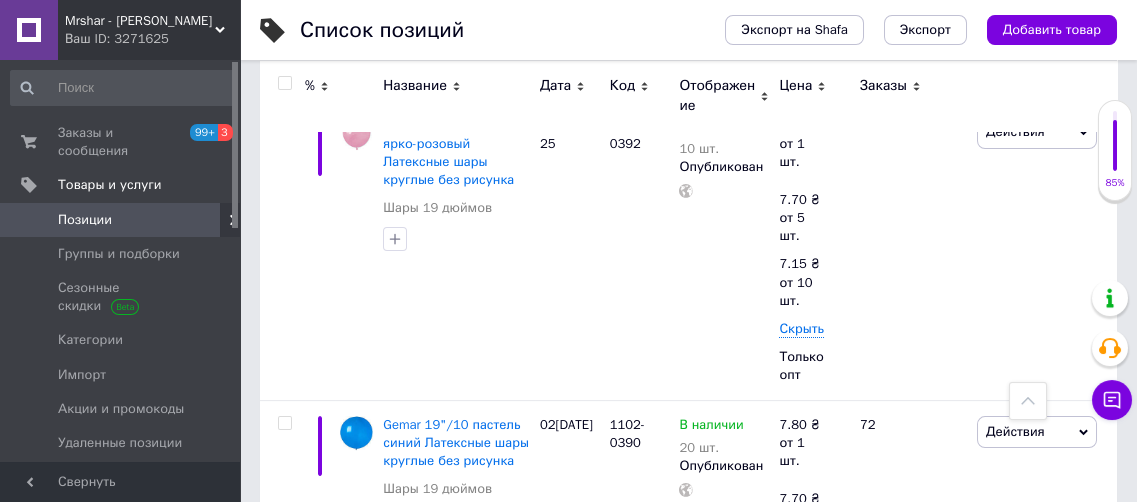 type on "7.15" 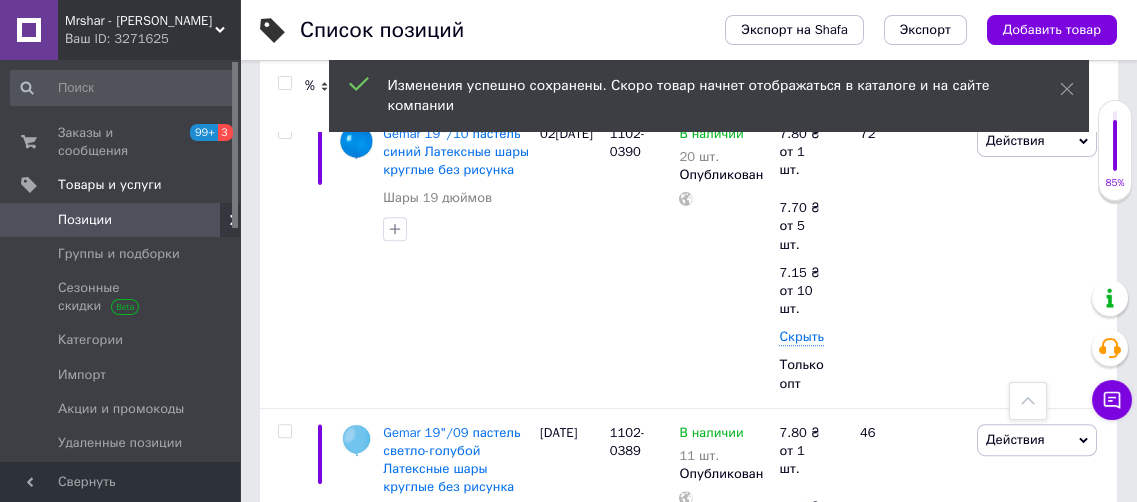 scroll, scrollTop: 4510, scrollLeft: 0, axis: vertical 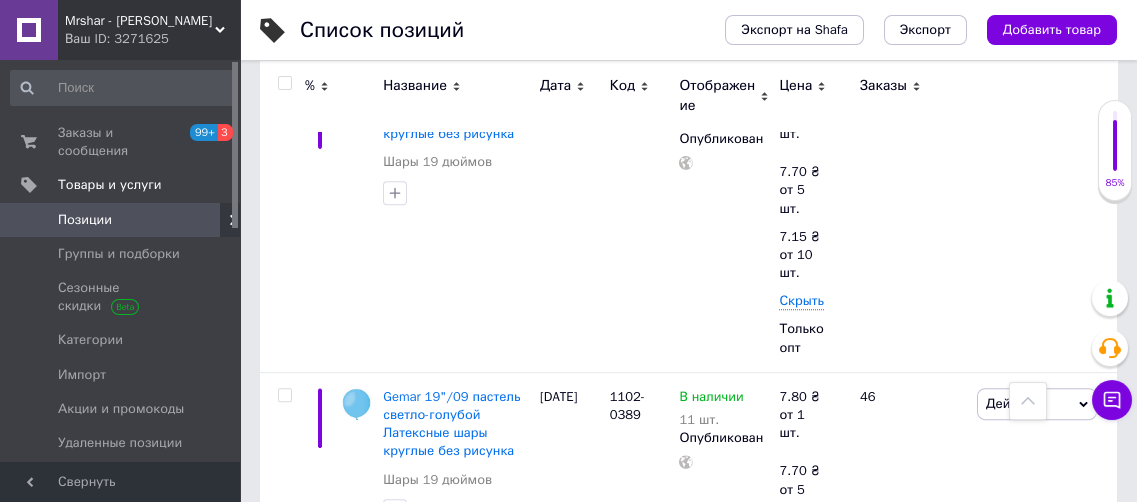 click 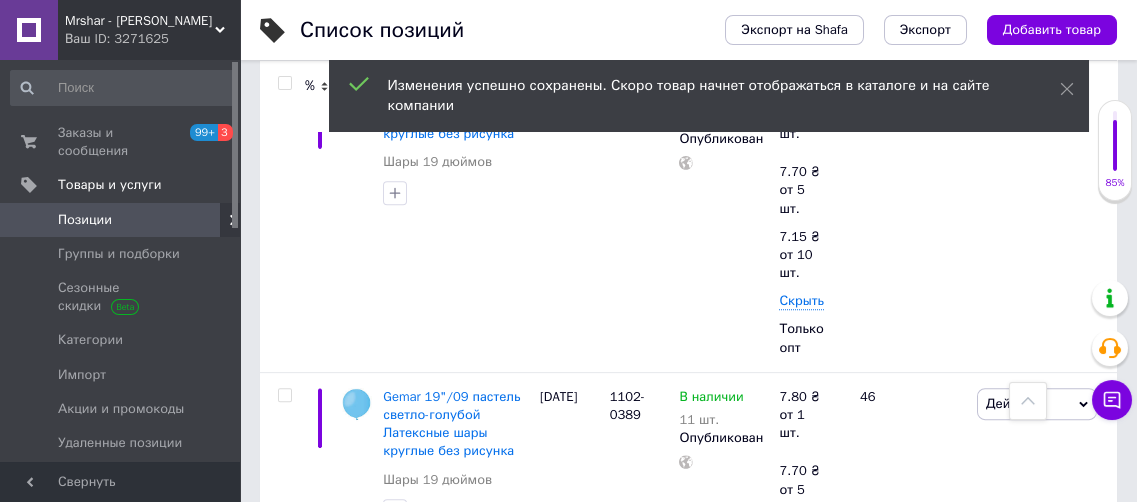 click 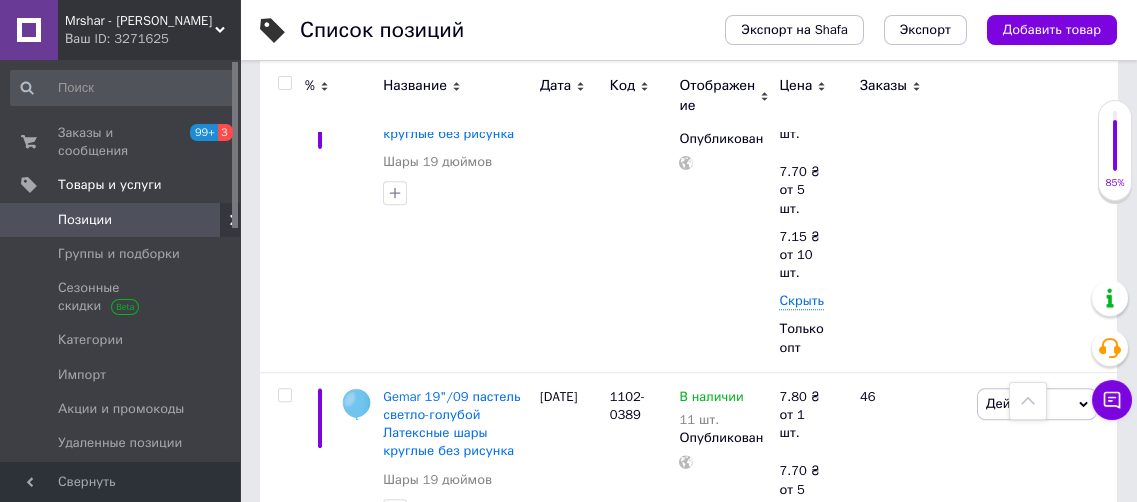 type on "7.7" 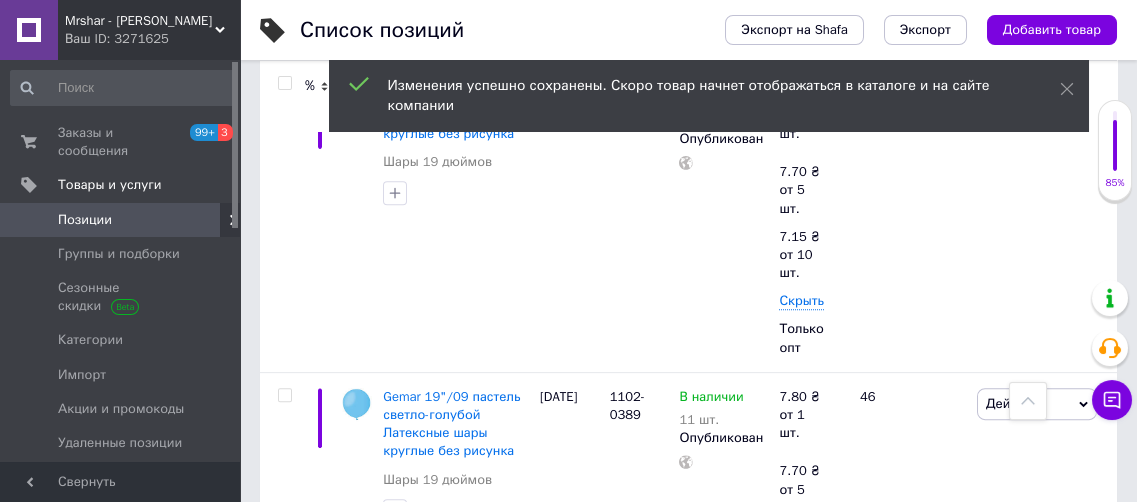 click on "6.78" at bounding box center [957, 802] 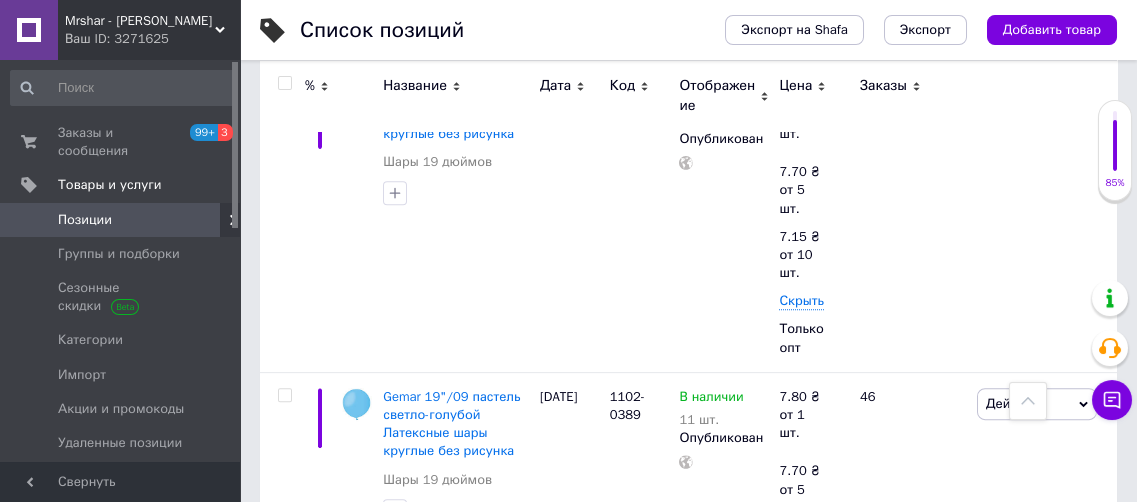 type on "7.15" 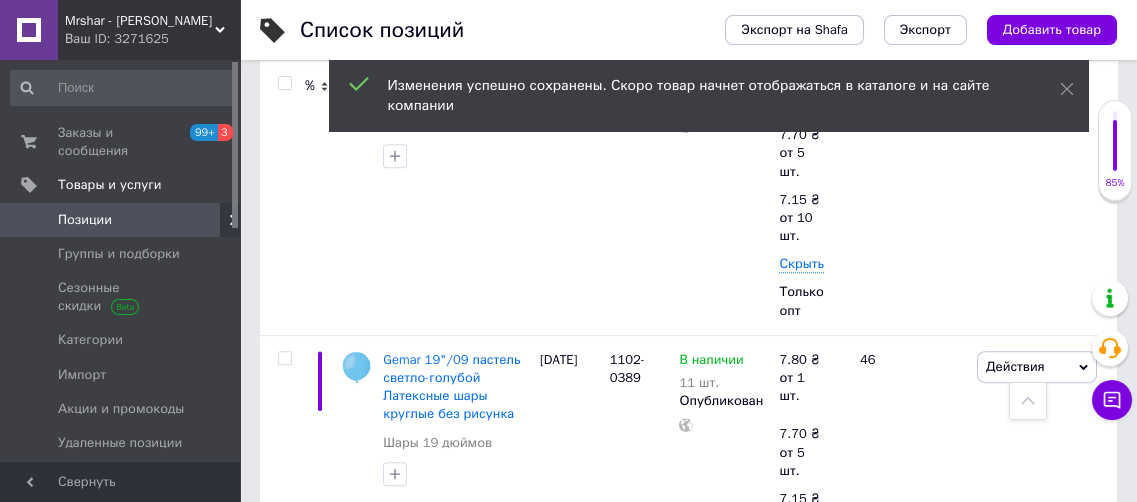 scroll, scrollTop: 4655, scrollLeft: 0, axis: vertical 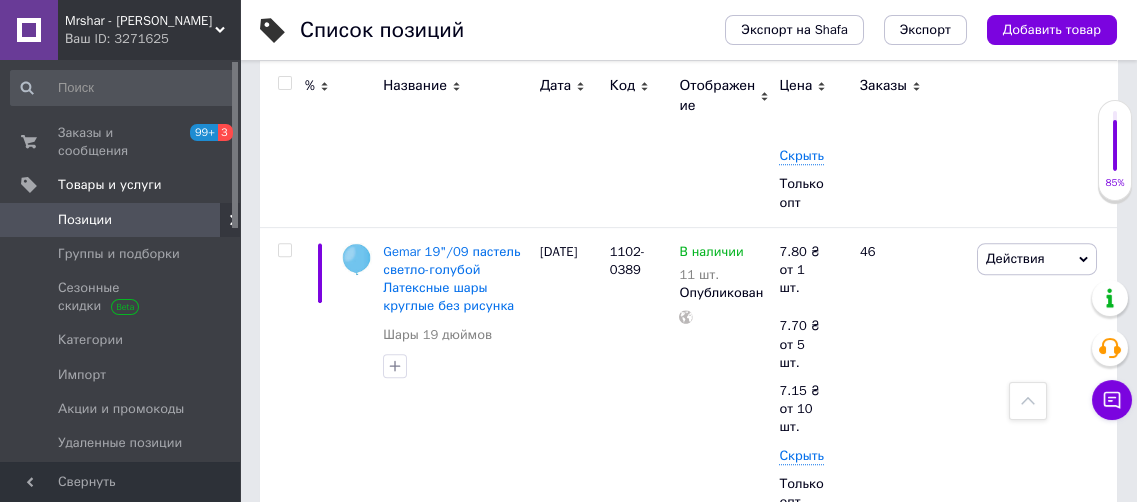 click 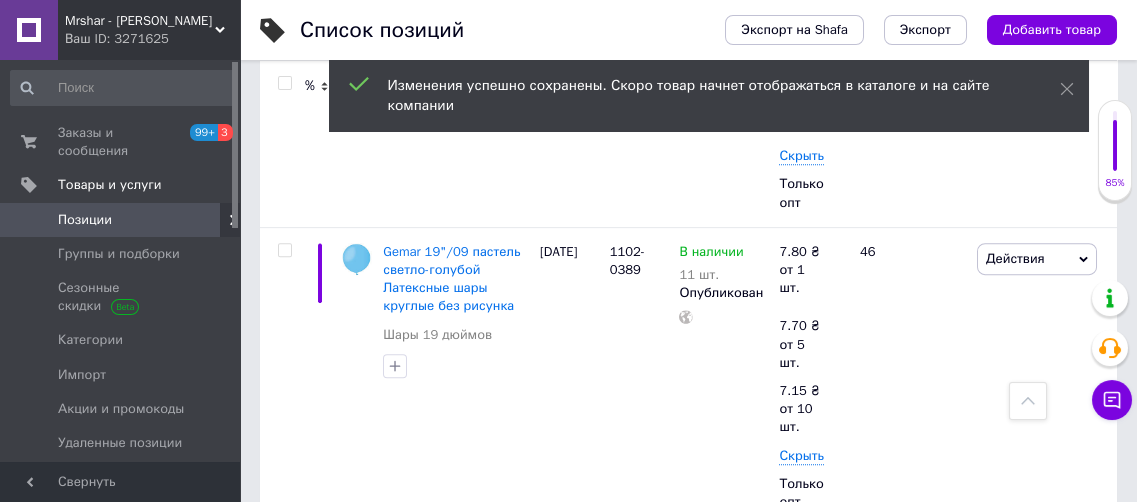 click 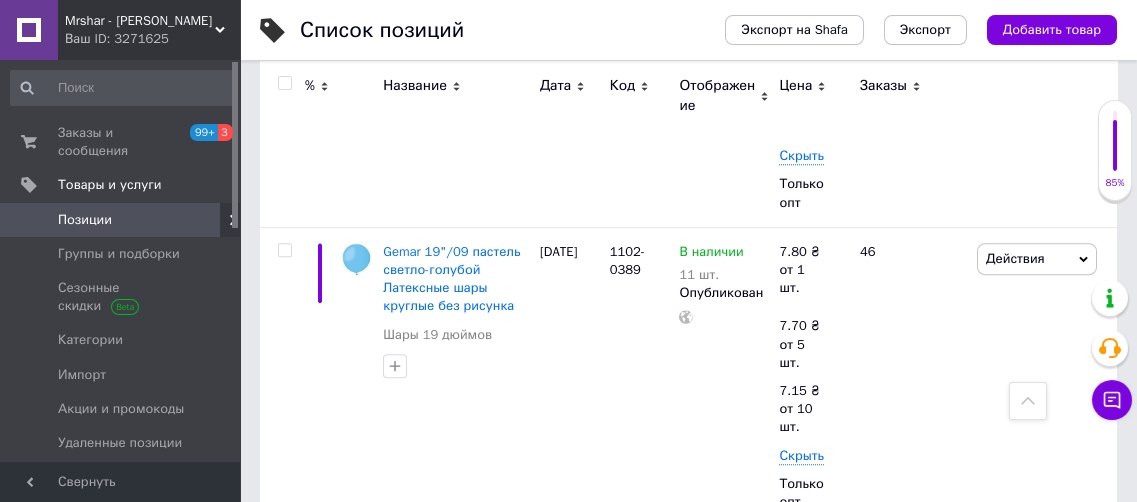 type on "7.7" 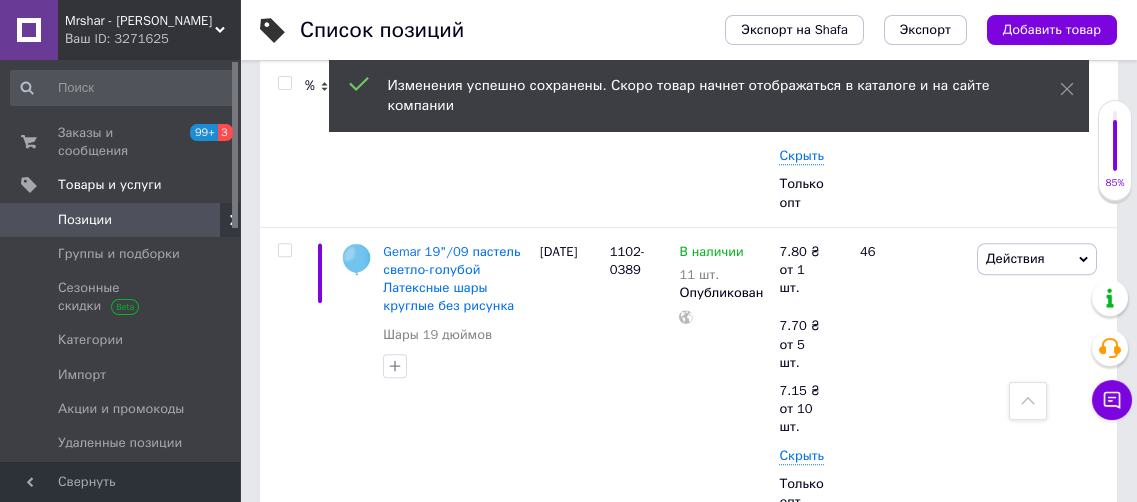 click on "6.78" at bounding box center [783, 816] 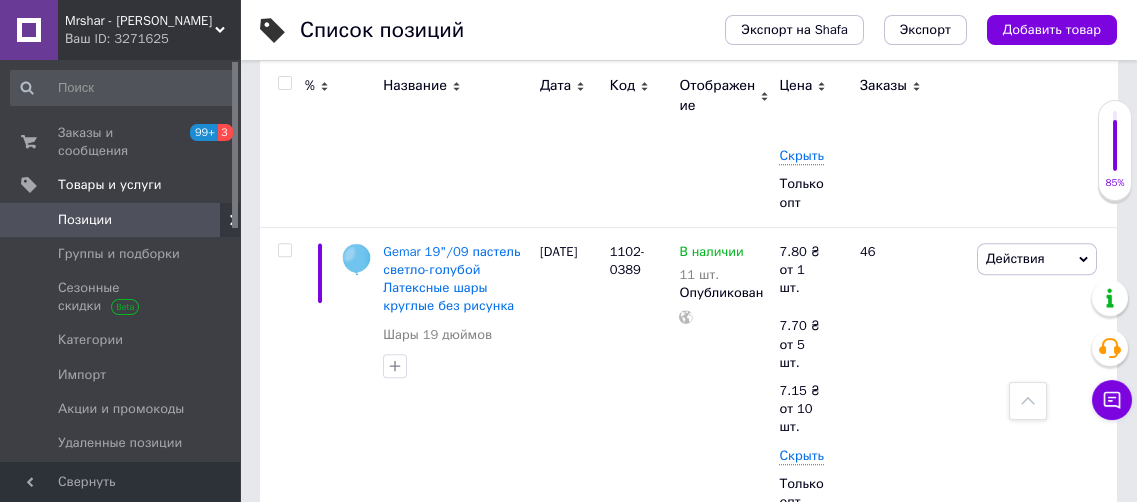 type on "7.15" 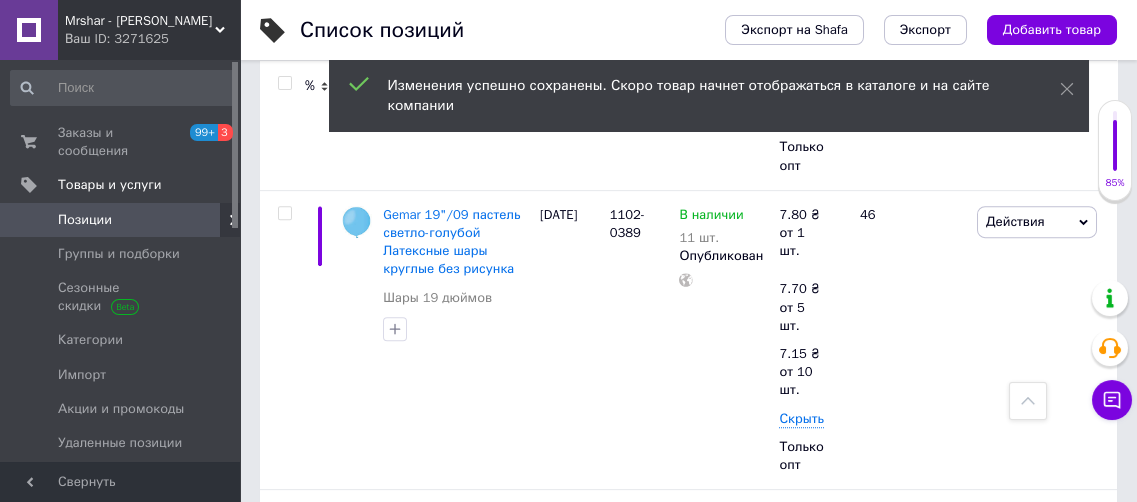 scroll, scrollTop: 4862, scrollLeft: 0, axis: vertical 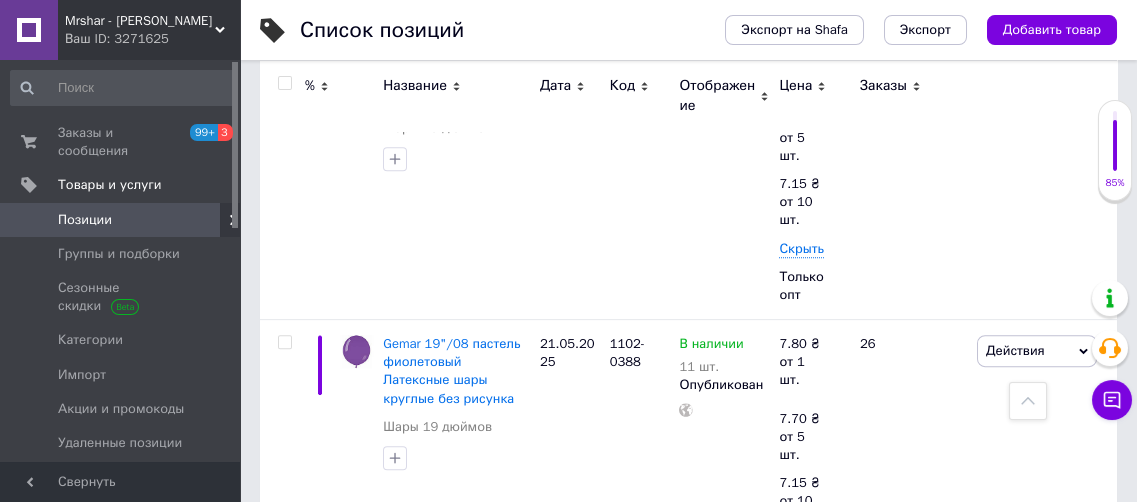 click 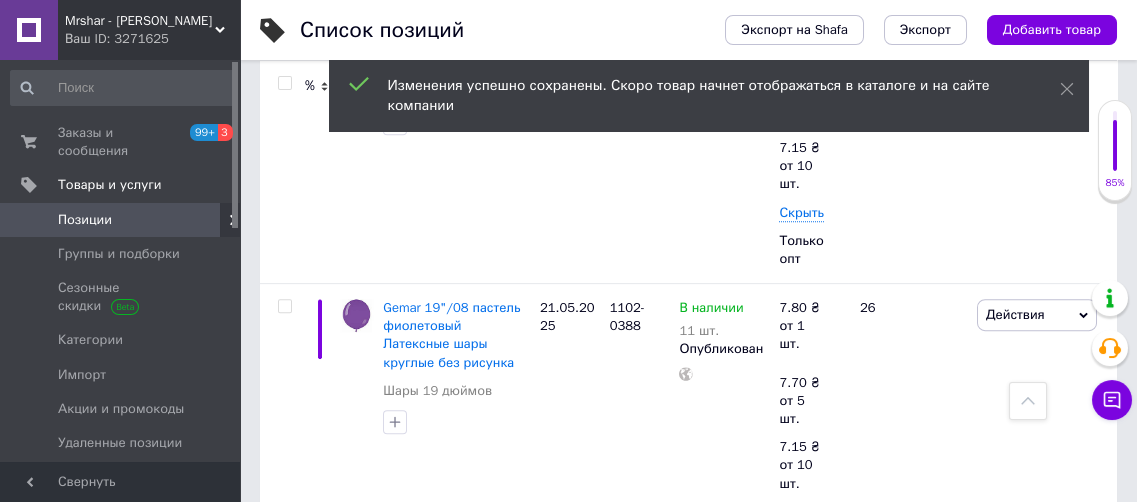 scroll, scrollTop: 4945, scrollLeft: 0, axis: vertical 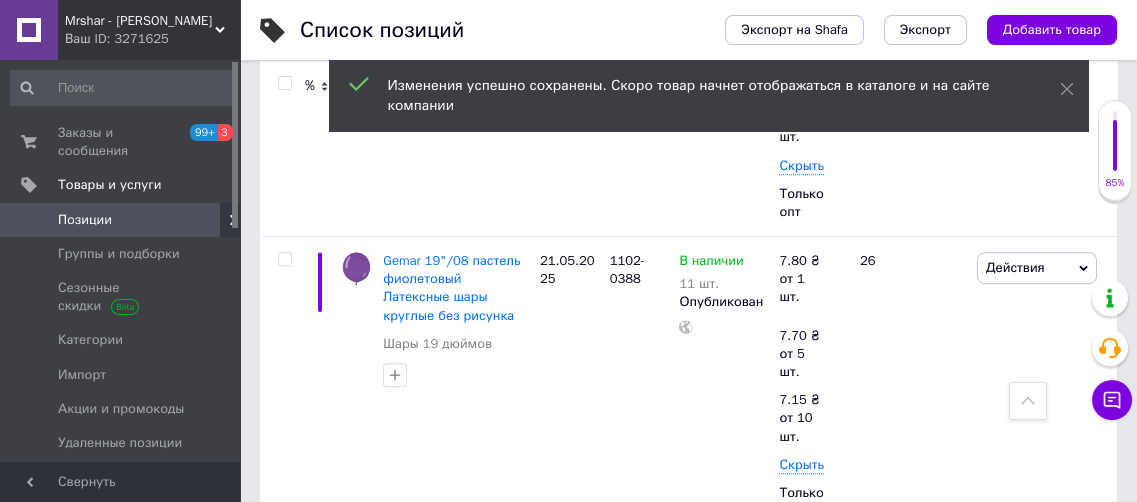 click on "Еще 2 цены" at bounding box center (797, 943) 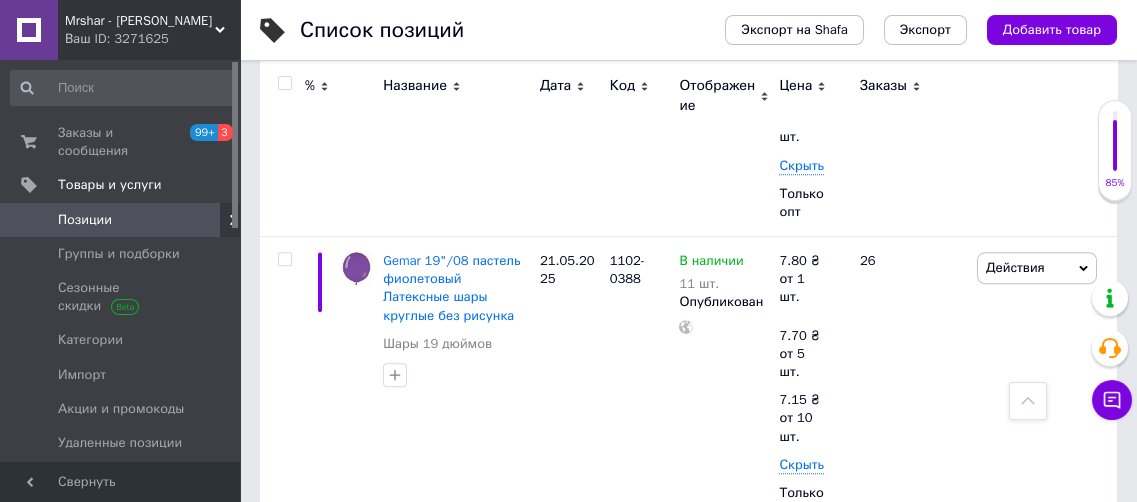 click 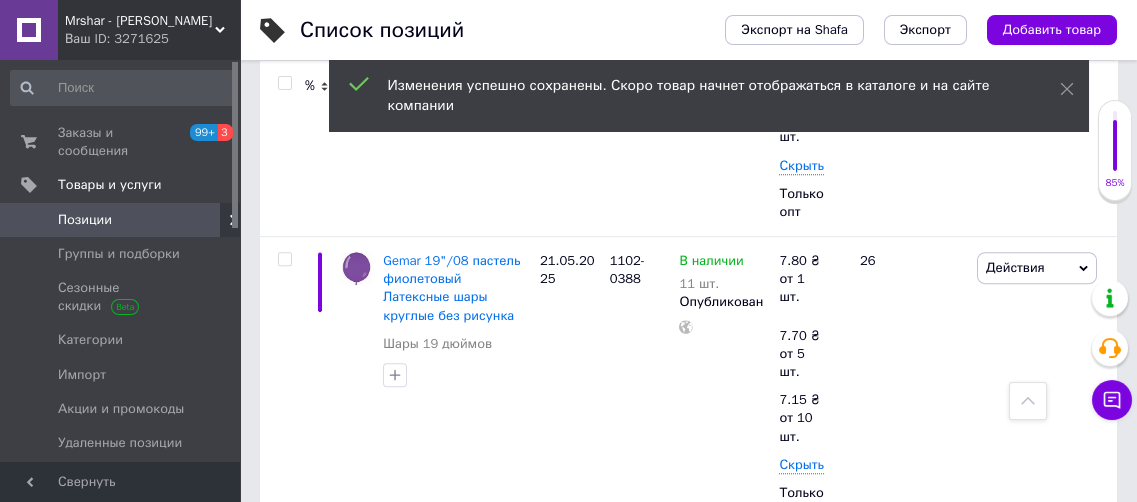 click on "6.78" at bounding box center [957, 965] 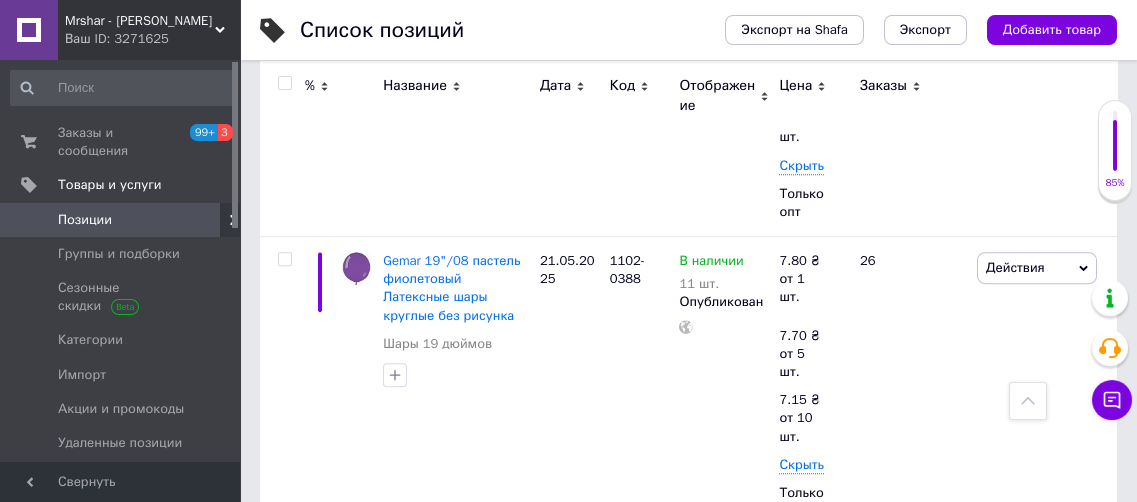 type on "7.15" 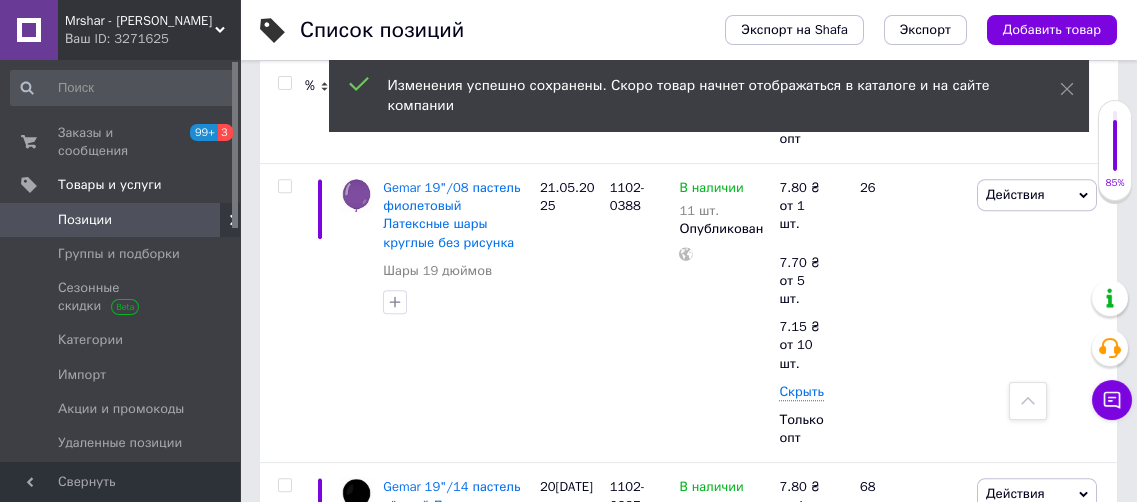 scroll, scrollTop: 5032, scrollLeft: 0, axis: vertical 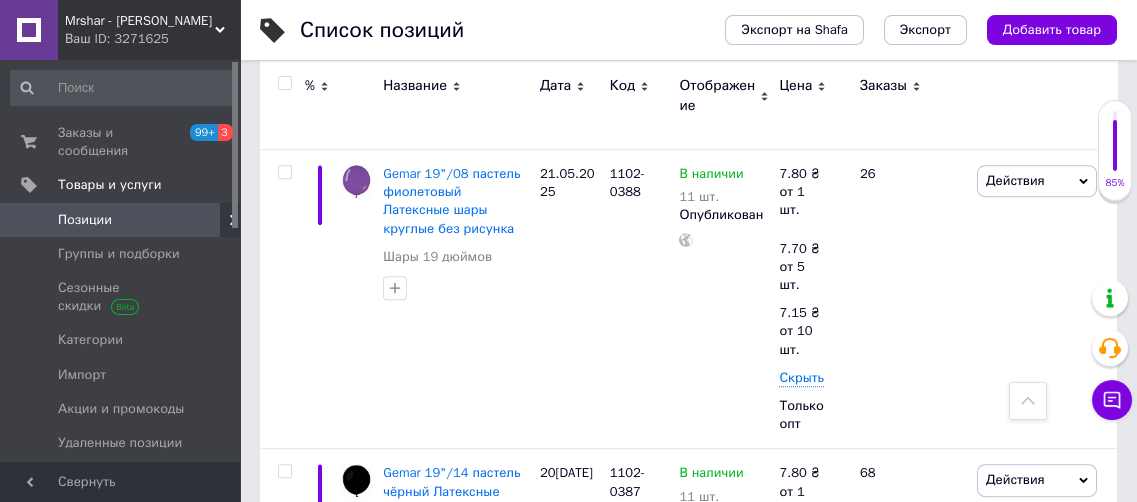click on "2" at bounding box center (327, 1088) 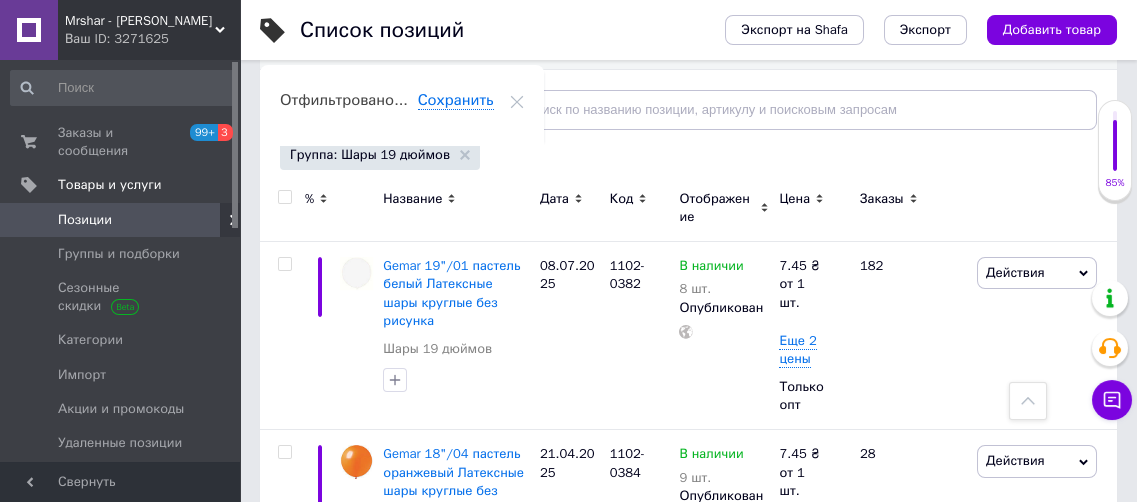 scroll, scrollTop: 277, scrollLeft: 0, axis: vertical 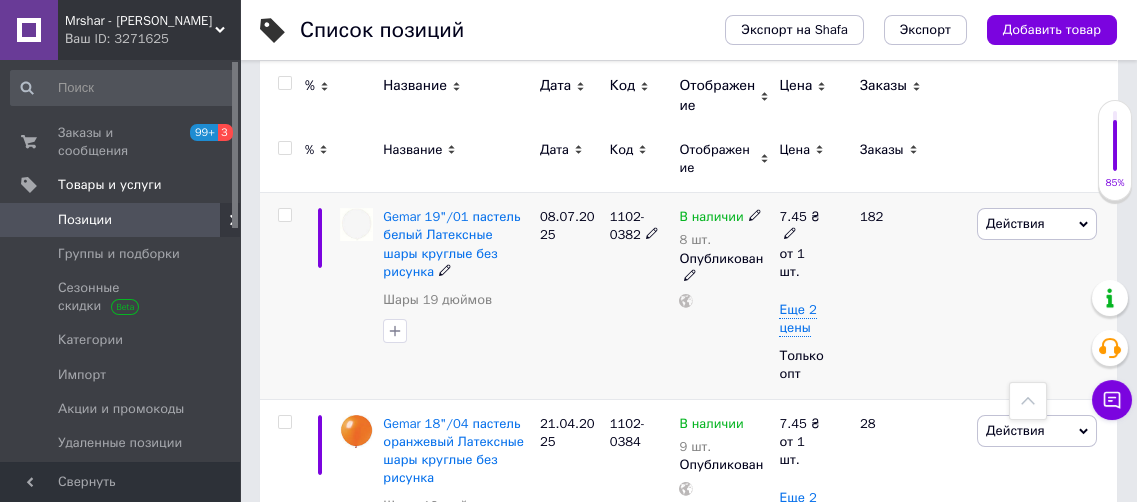 click 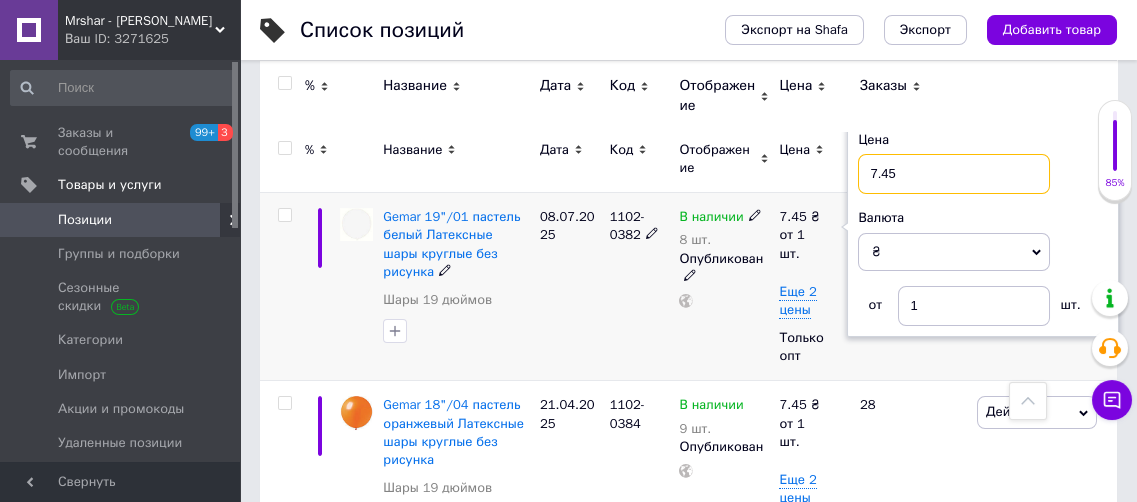click on "7.45" at bounding box center [954, 174] 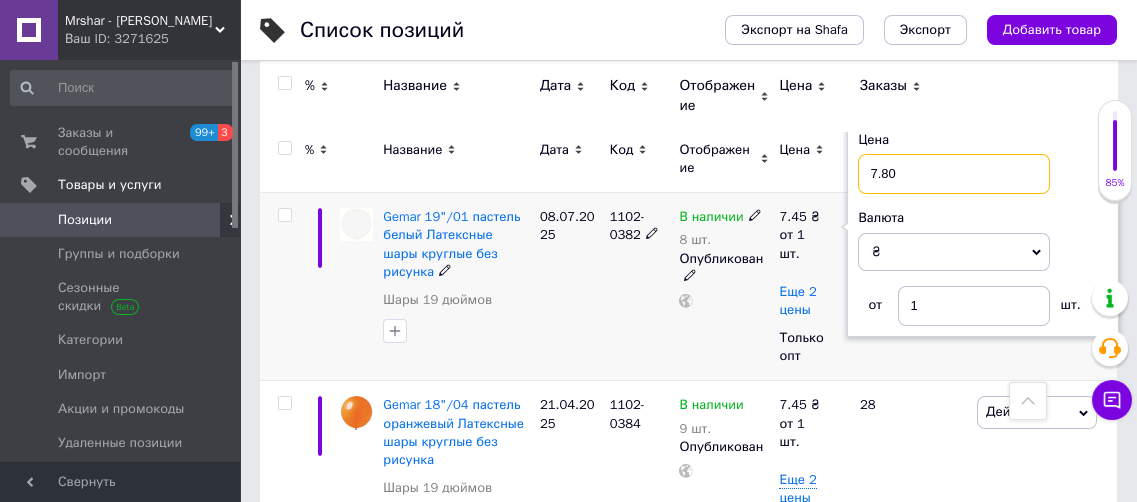 type on "7.80" 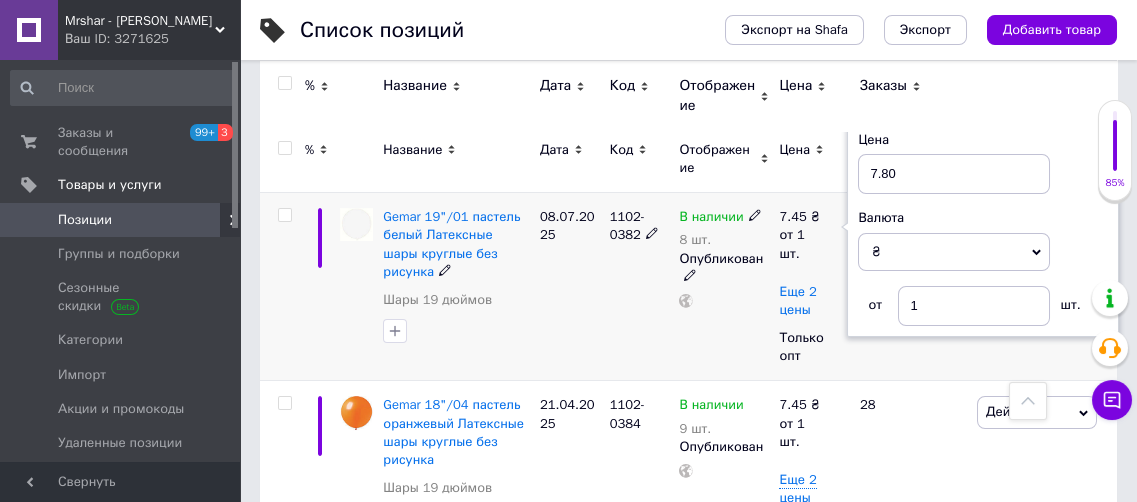 click on "Еще 2 цены" at bounding box center [797, 301] 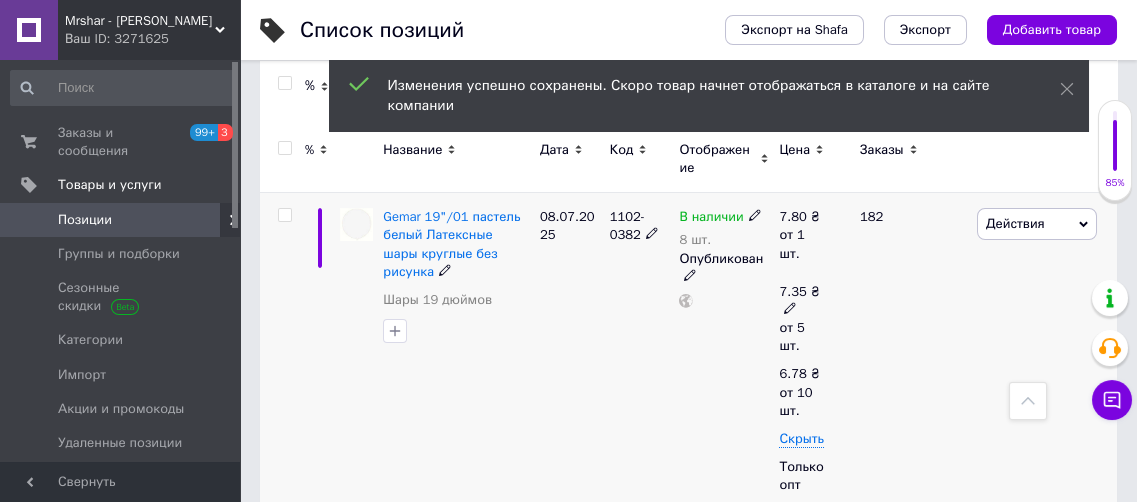 click 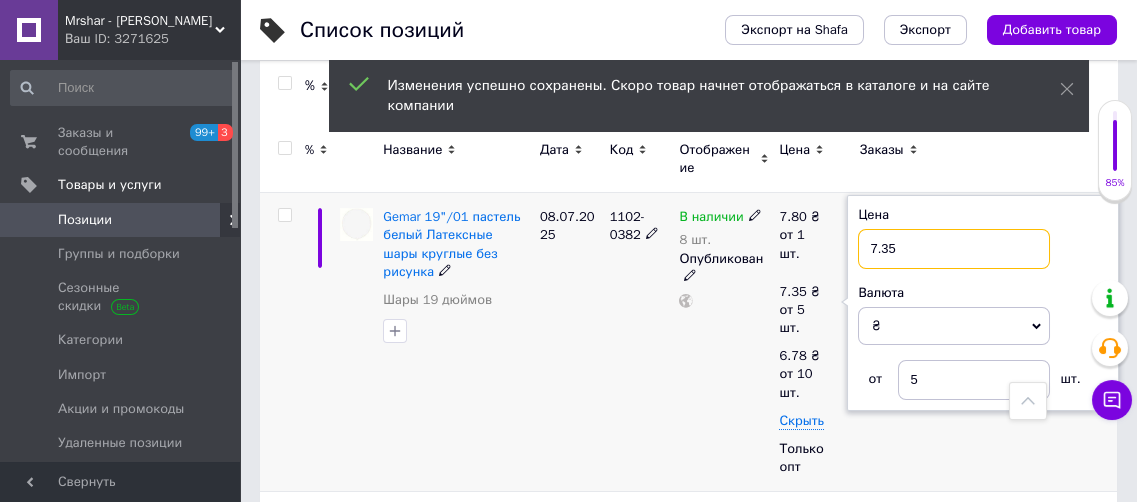 click on "7.35" at bounding box center (954, 249) 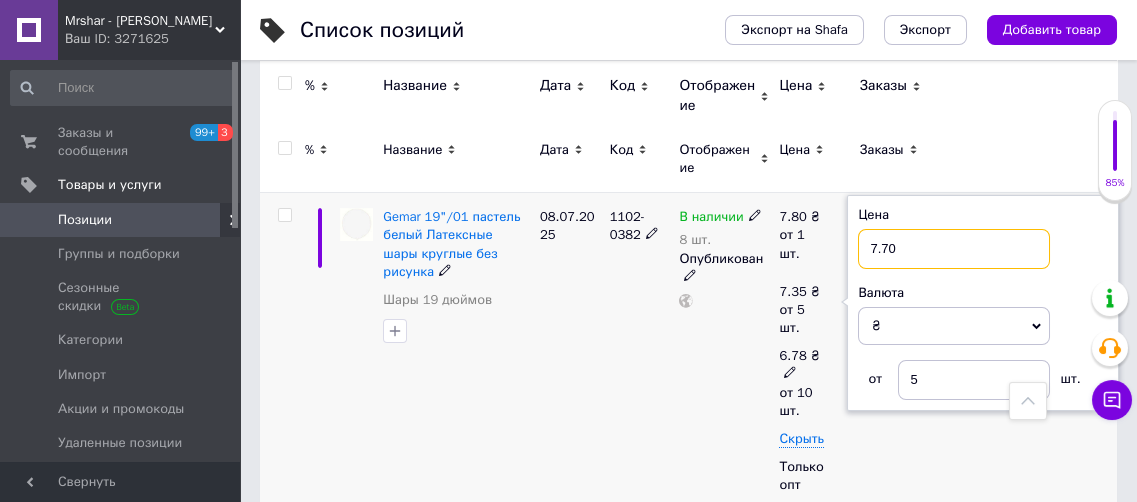 type on "7.70" 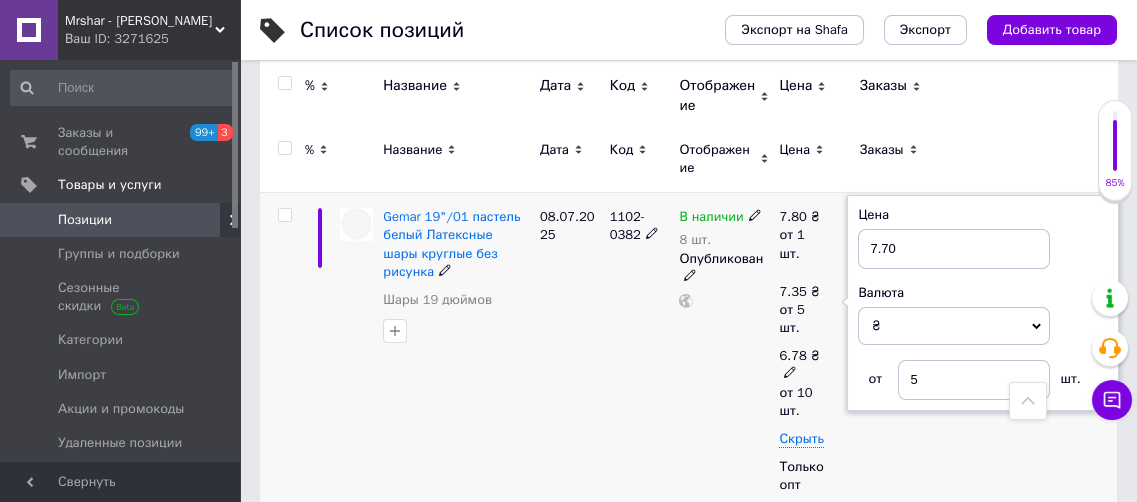 click on "6.78" at bounding box center [792, 355] 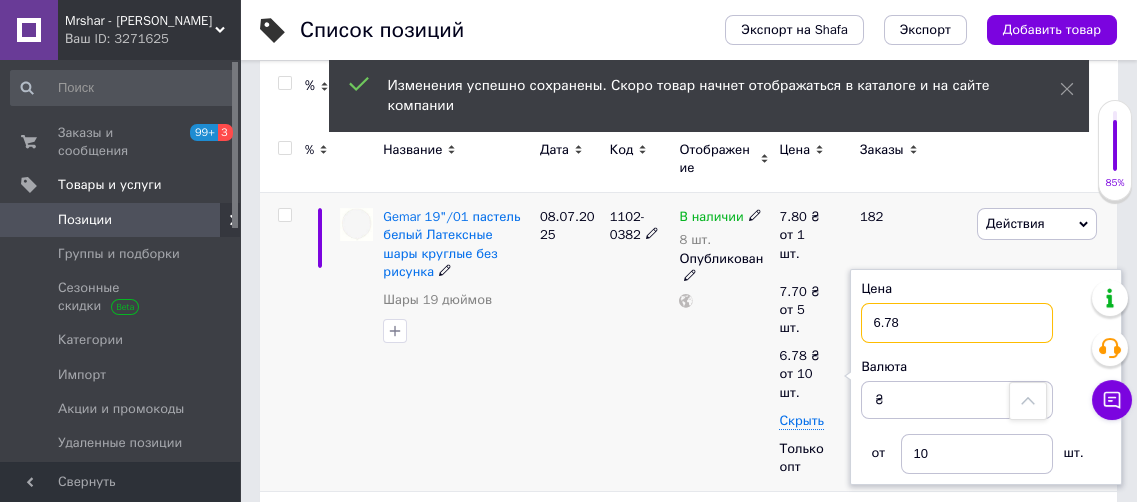 click on "6.78" at bounding box center [957, 323] 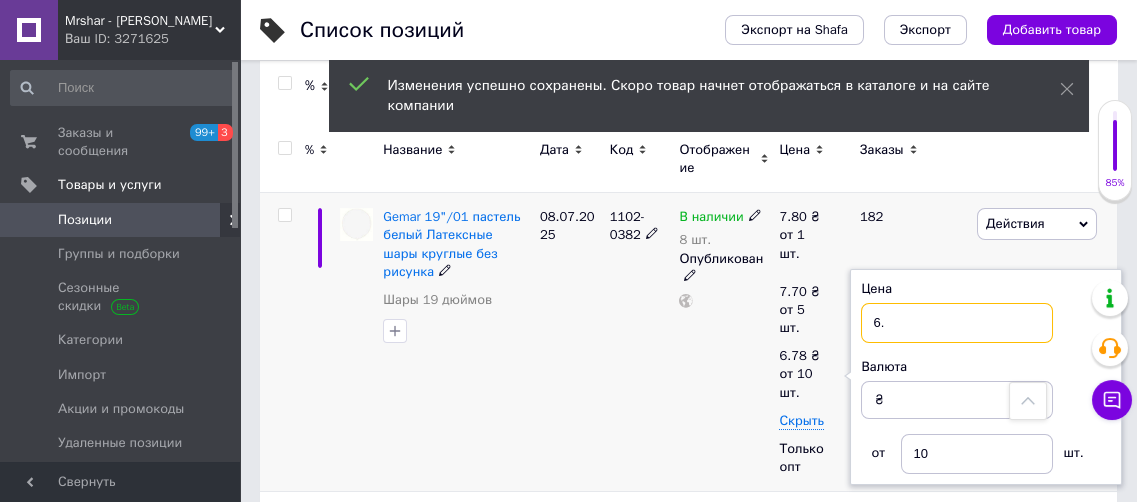 type on "6" 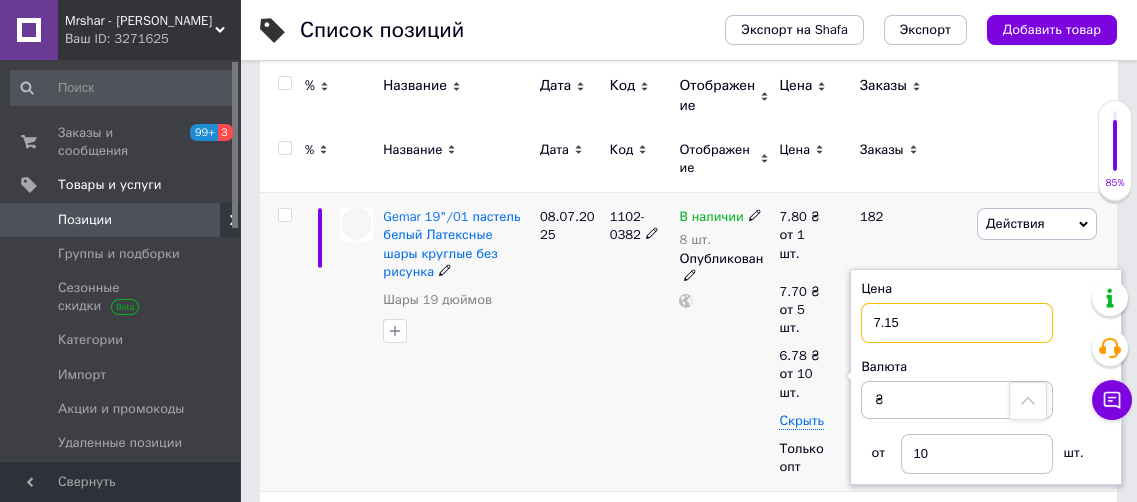 type on "7.15" 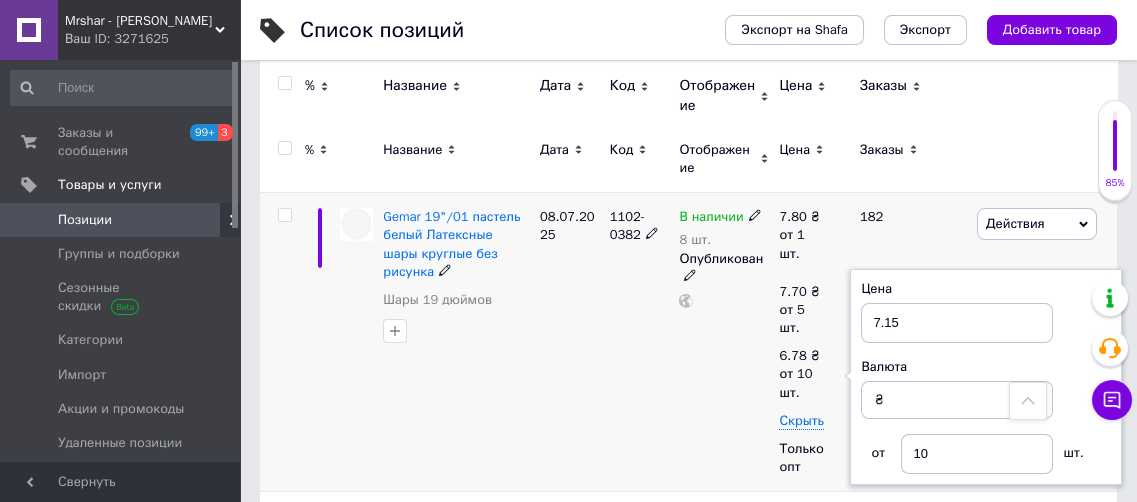 click on "В наличии 8 шт. Опубликован" at bounding box center (724, 342) 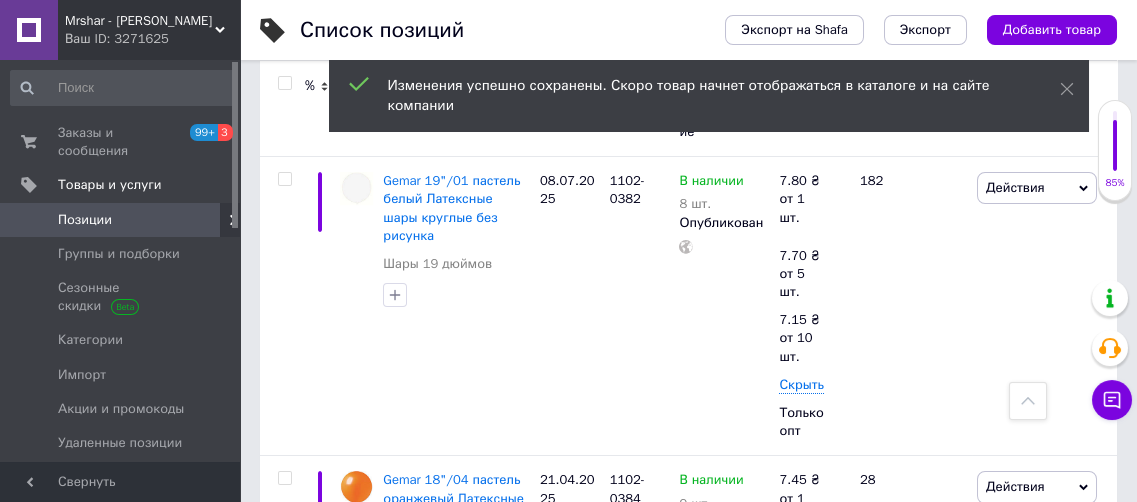 scroll, scrollTop: 410, scrollLeft: 0, axis: vertical 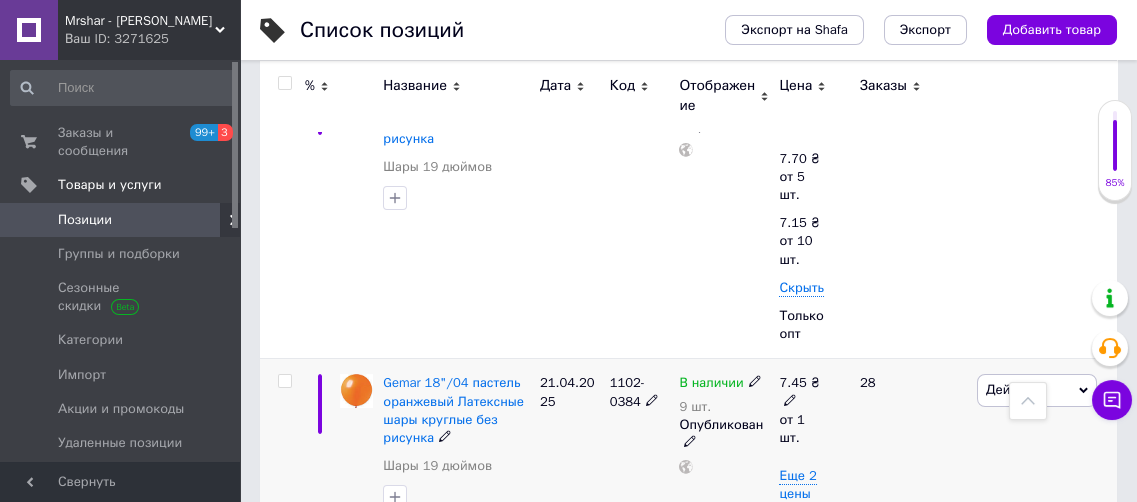 click 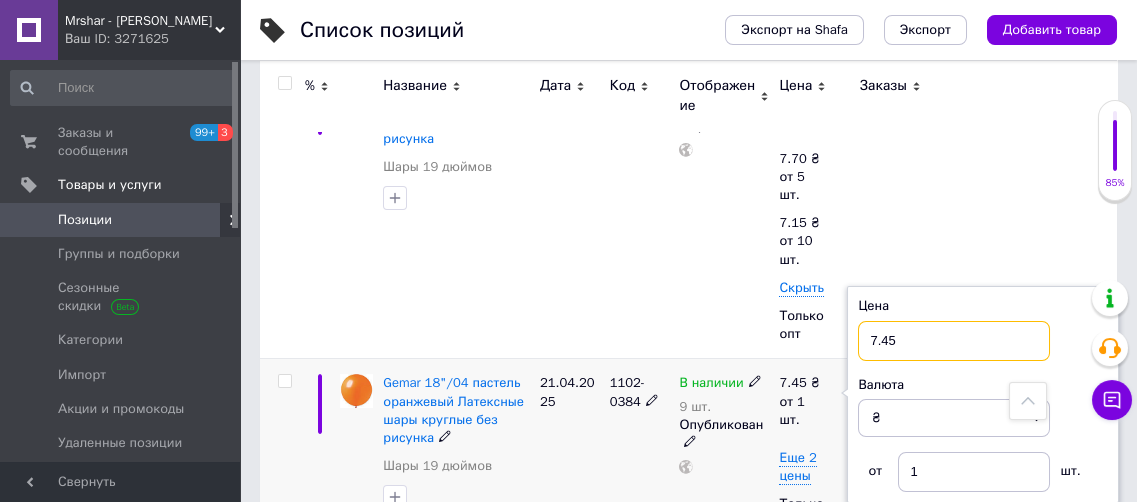 click on "7.45" at bounding box center (954, 341) 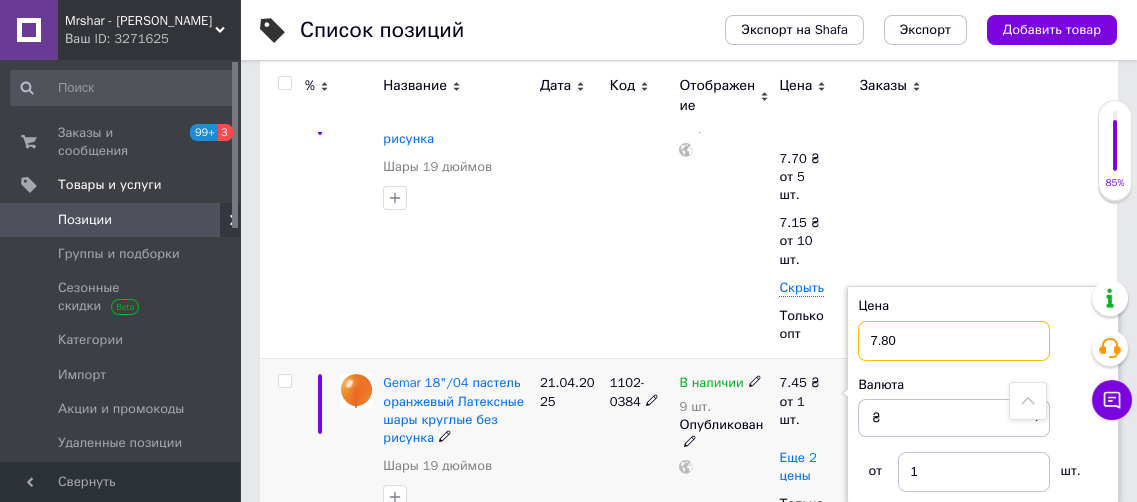 type on "7.80" 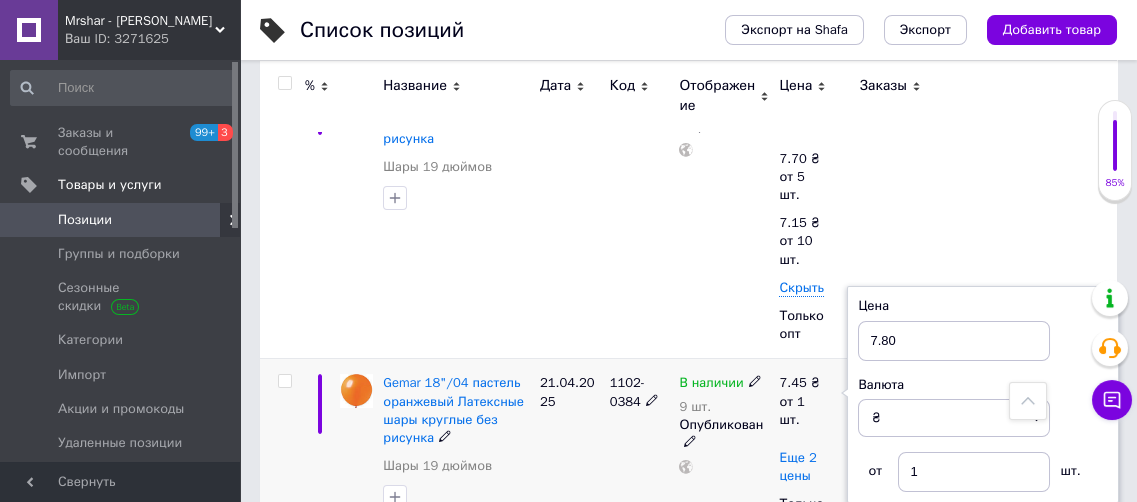 click on "Еще 2 цены" at bounding box center (797, 467) 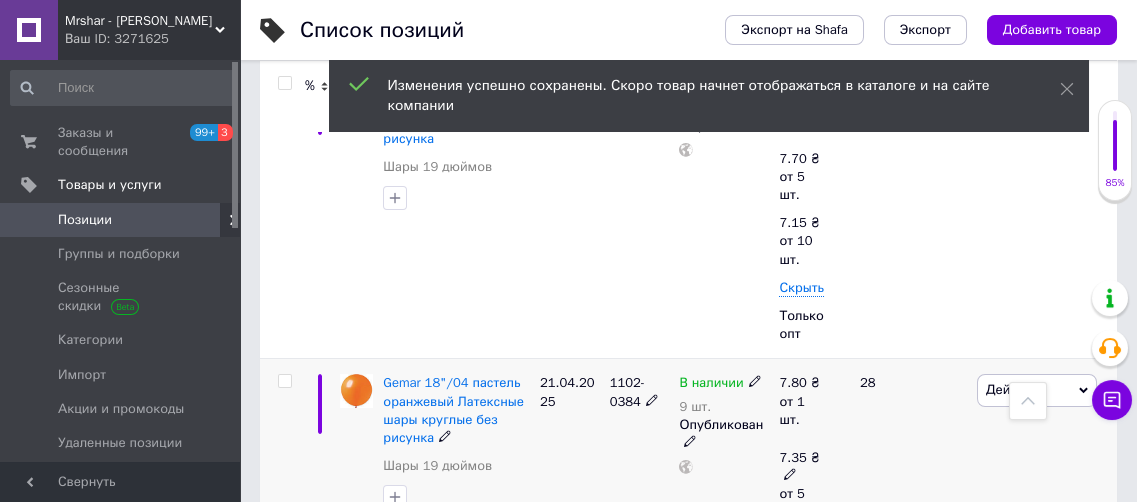 click at bounding box center (790, 473) 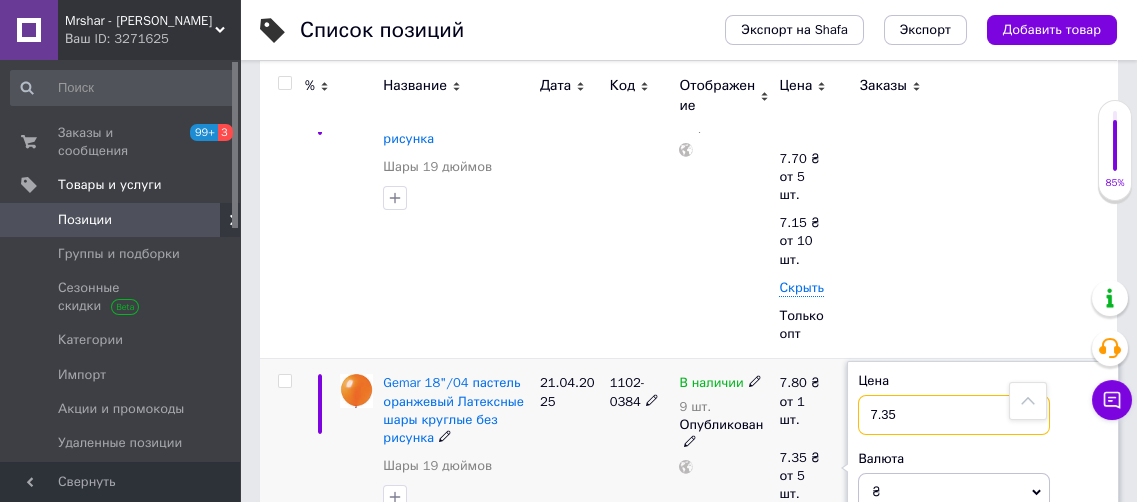 click on "7.35" at bounding box center (954, 415) 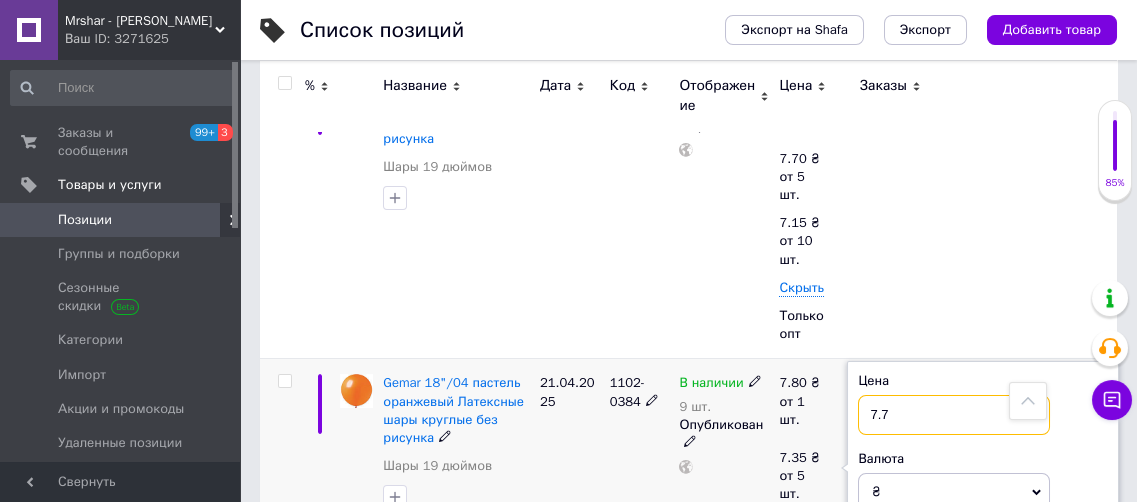 type on "7.7" 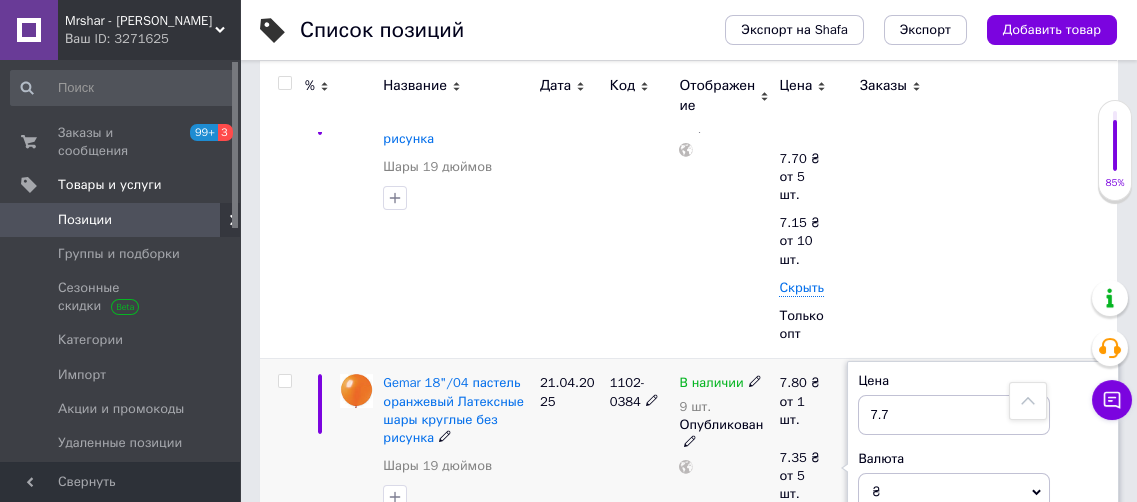 click 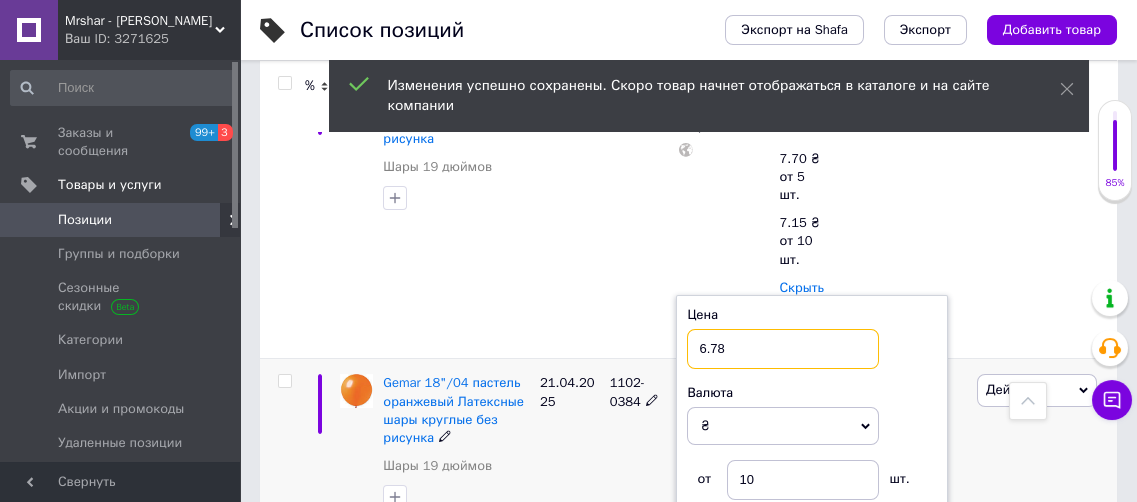 click on "6.78" at bounding box center (783, 349) 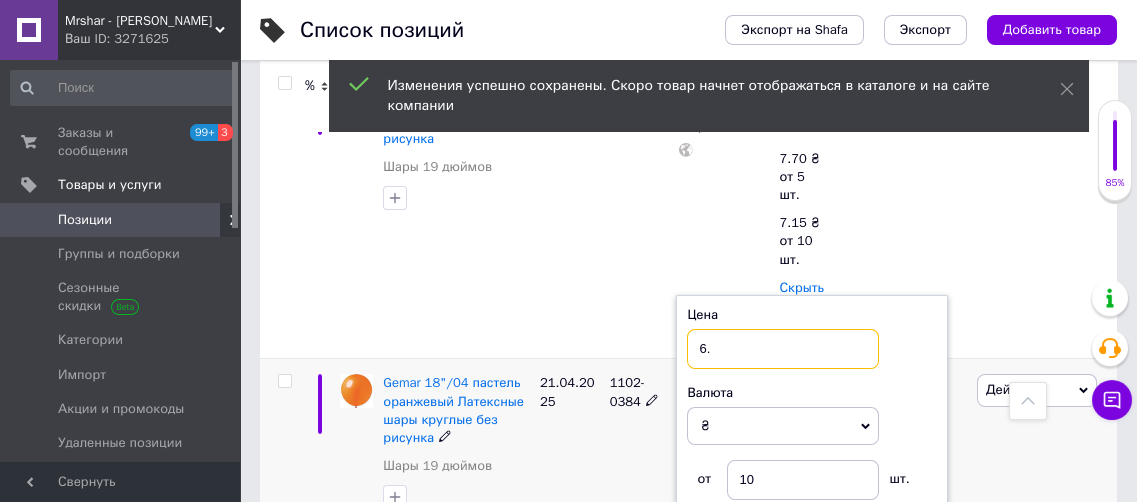 type on "6" 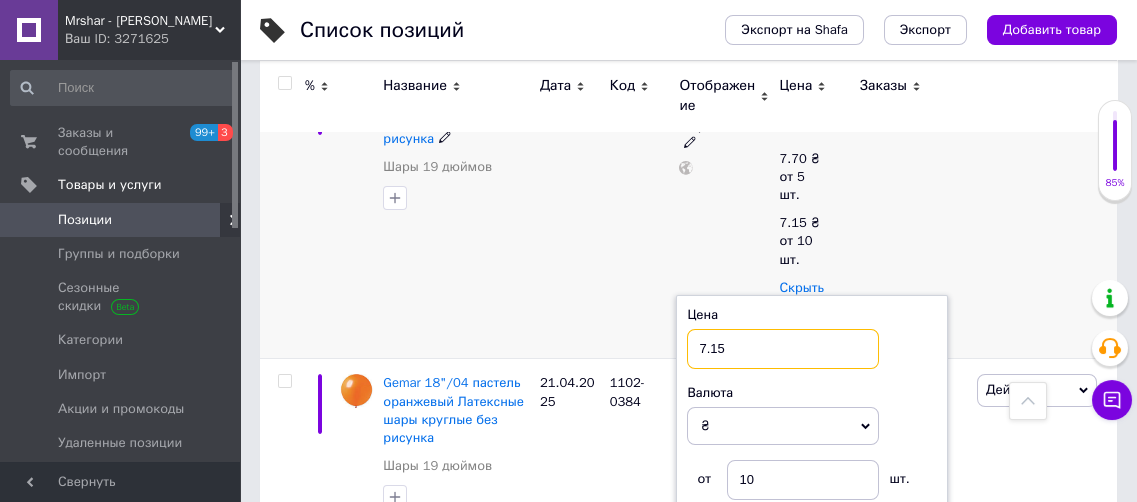type on "7.15" 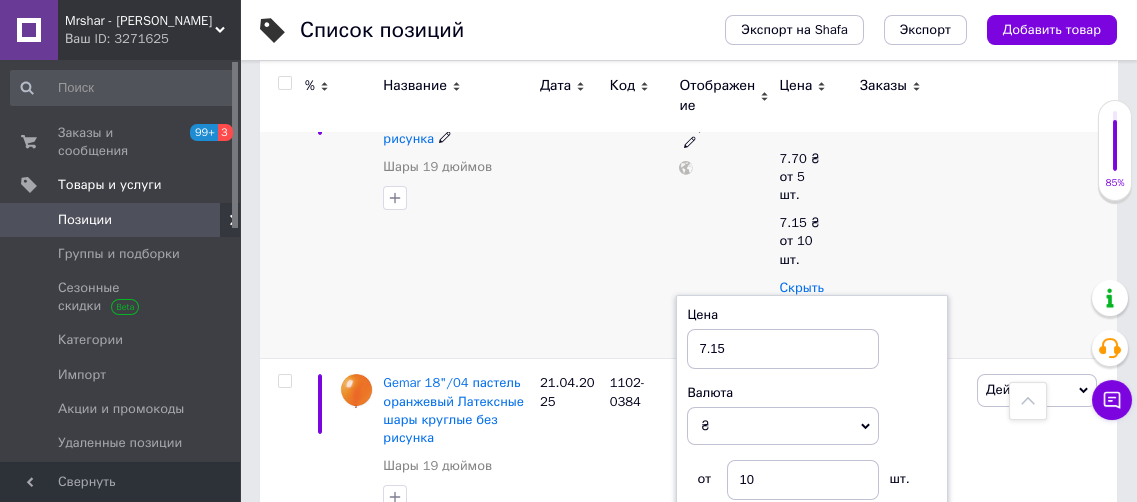 click on "1102-0382" at bounding box center [640, 209] 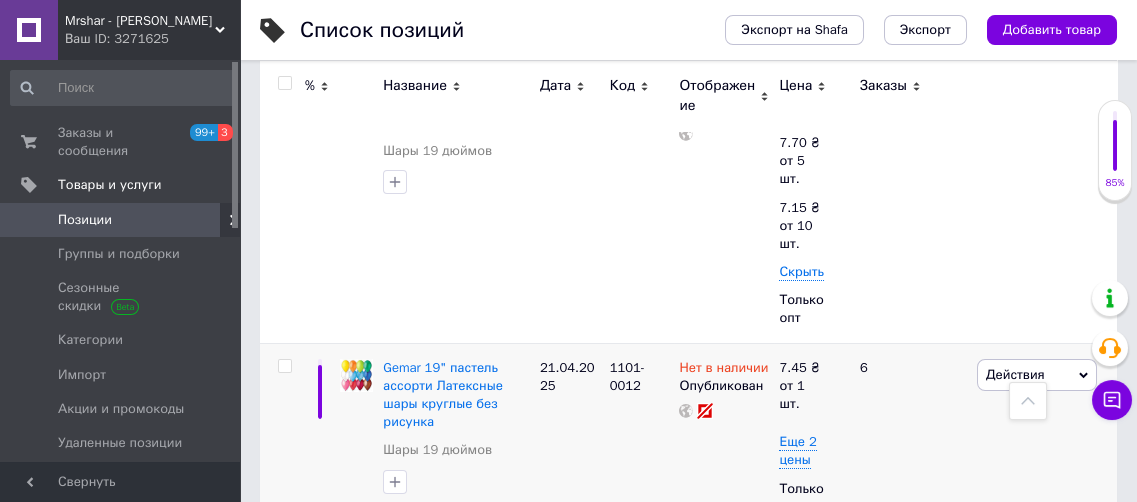 scroll, scrollTop: 726, scrollLeft: 0, axis: vertical 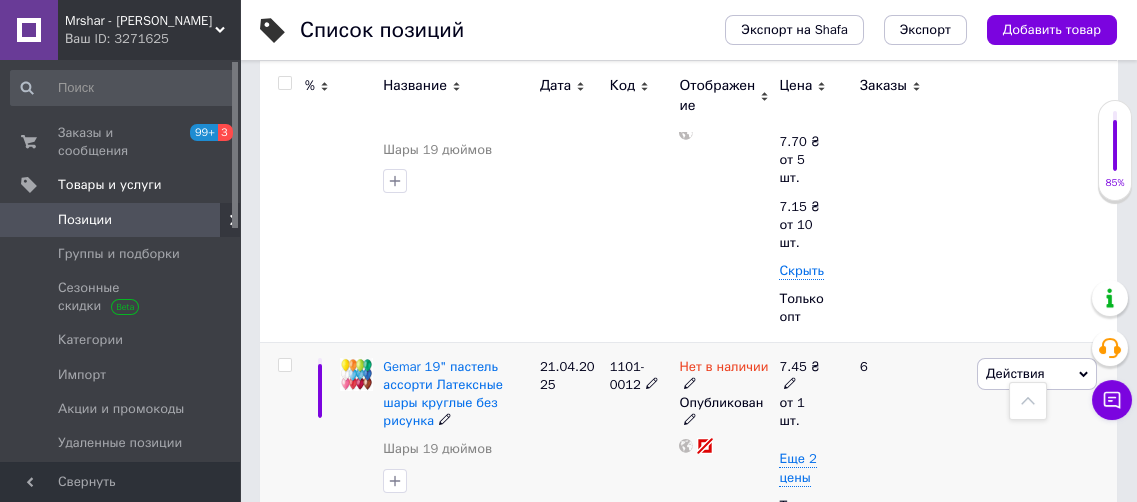 click at bounding box center [790, 382] 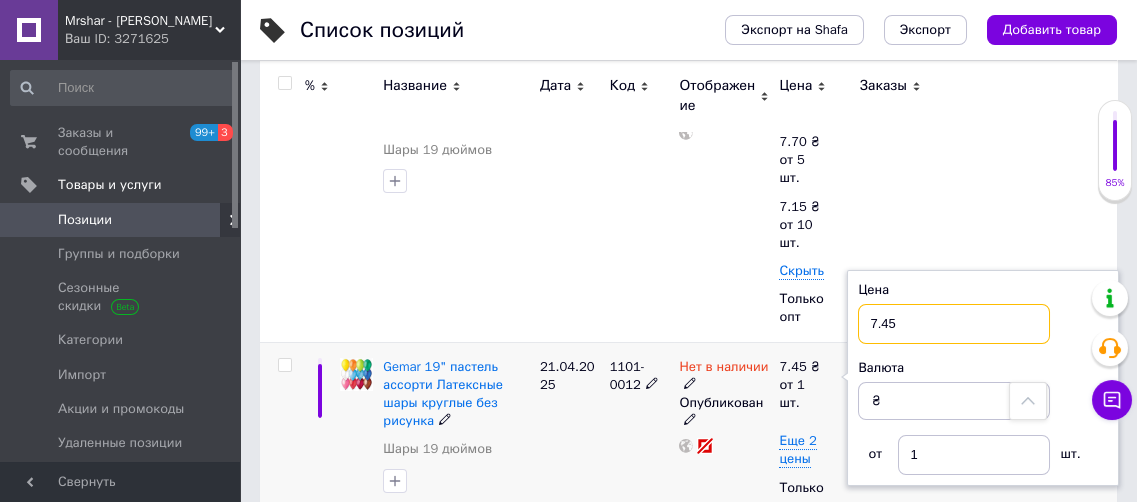 click on "7.45" at bounding box center (954, 324) 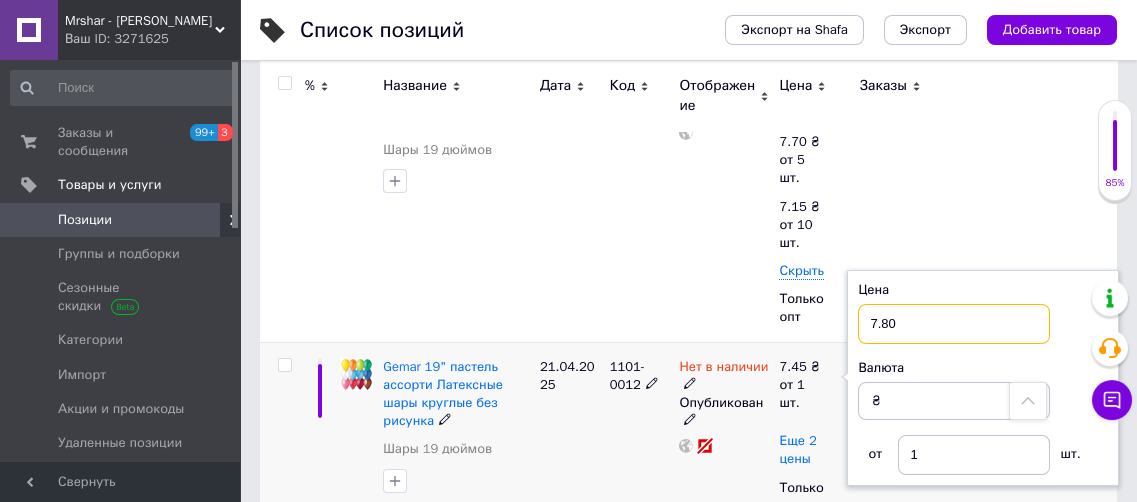 type on "7.80" 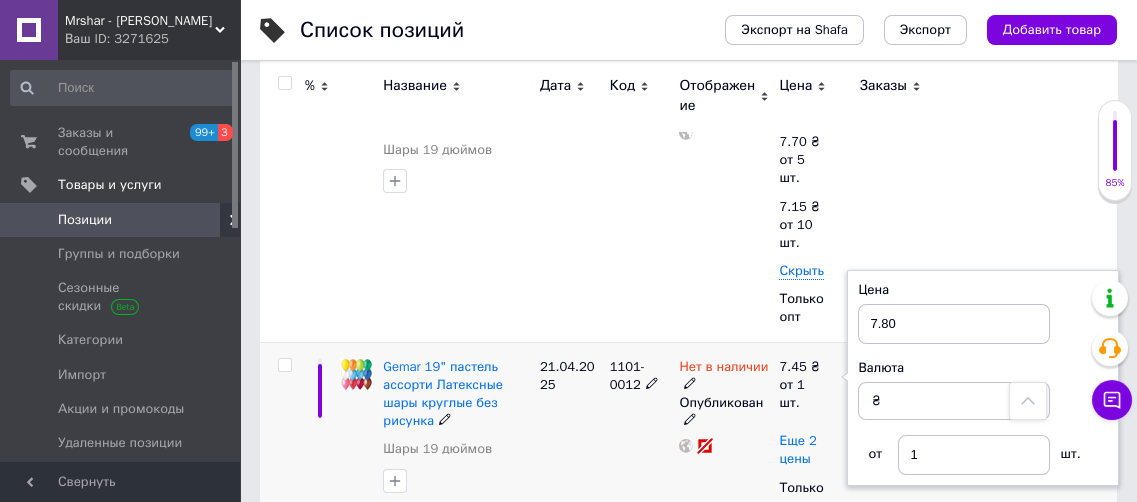 click on "Еще 2 цены" at bounding box center [797, 450] 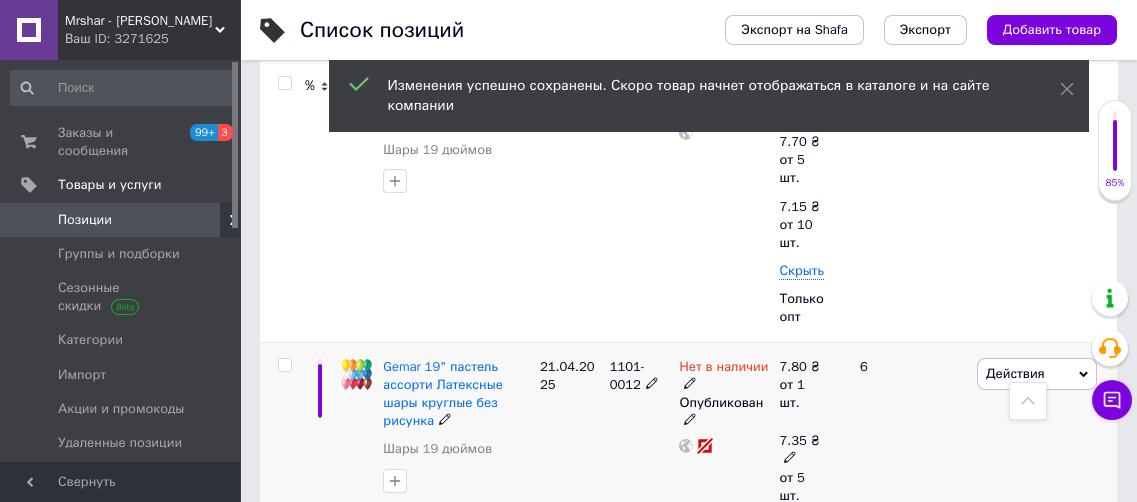 click 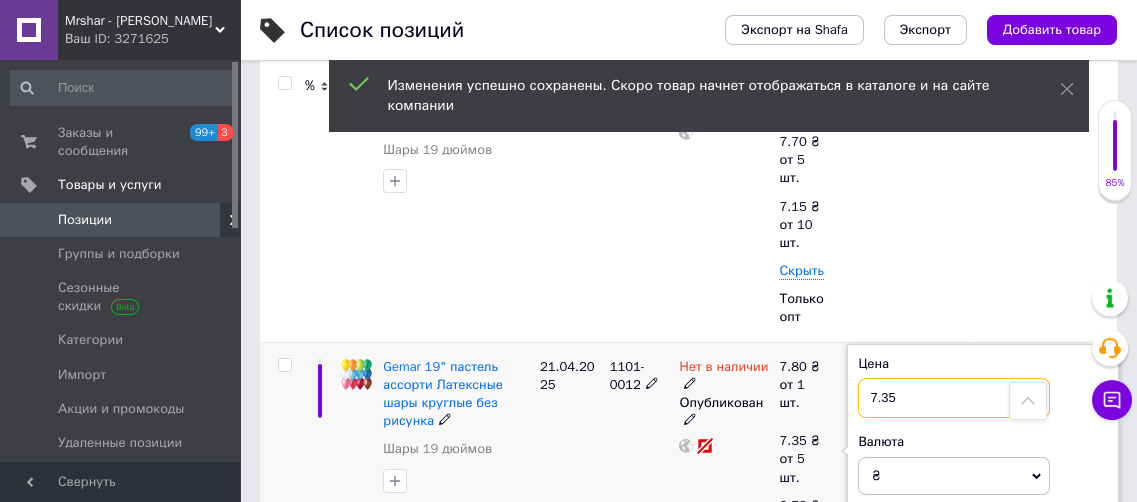 click on "7.35" at bounding box center [954, 398] 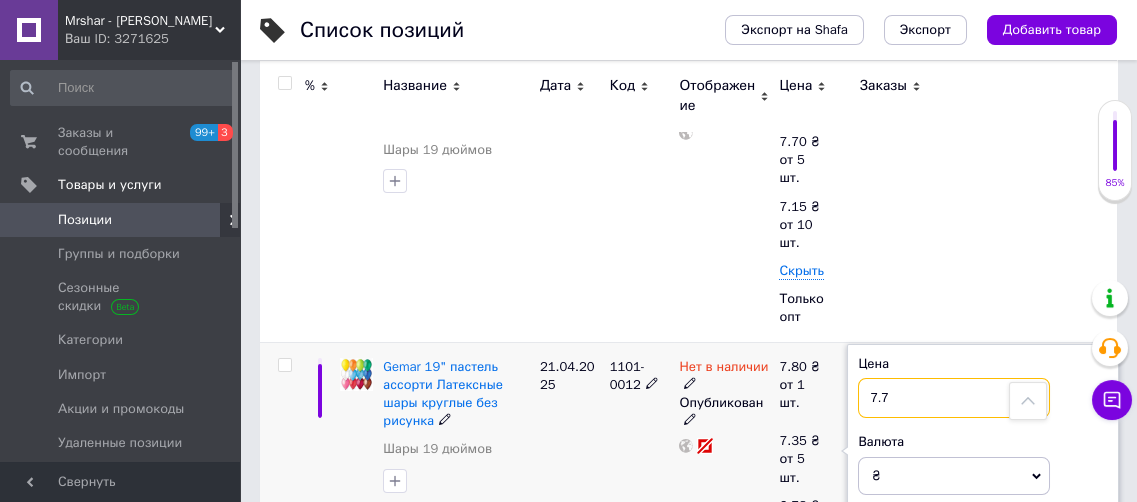 type on "7.7" 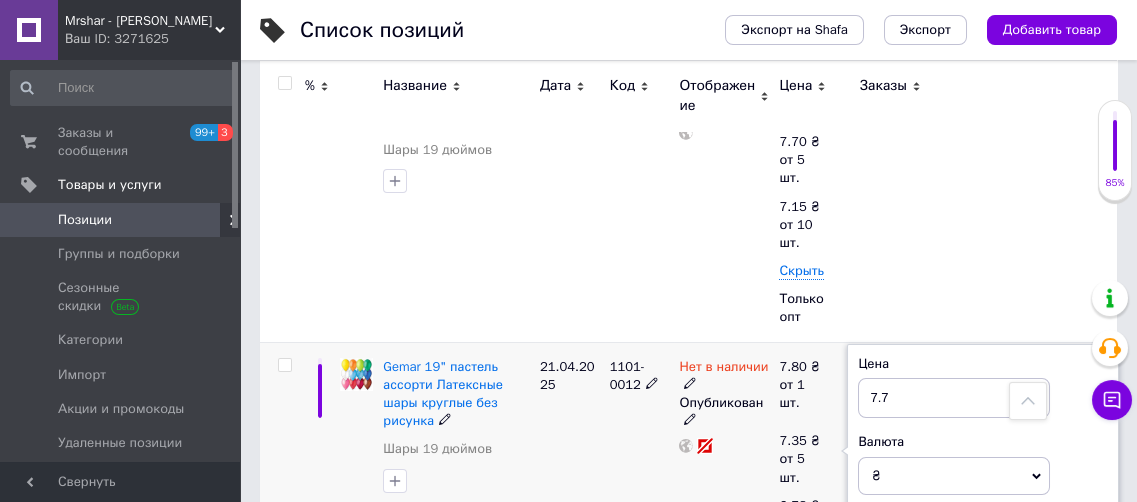 click 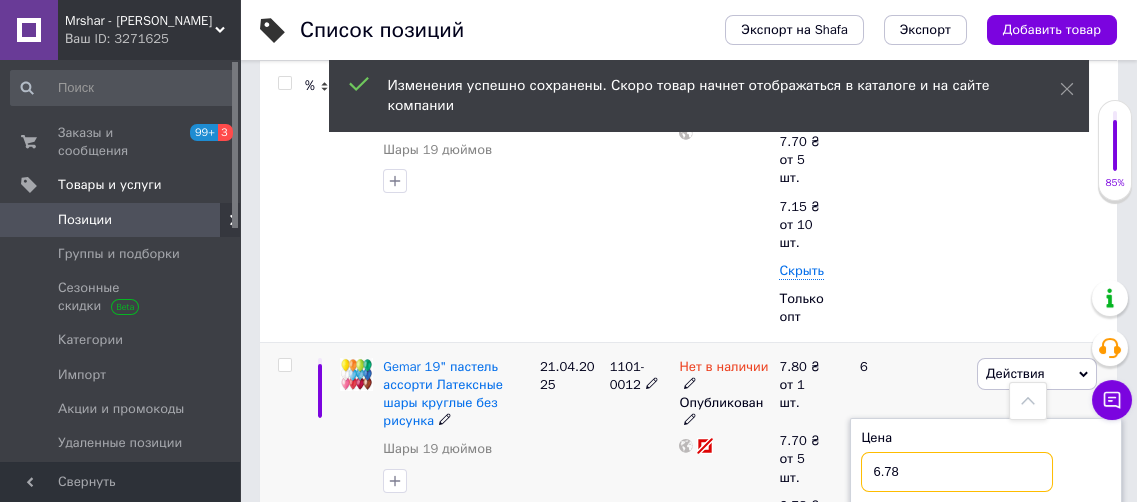click on "6.78" at bounding box center (957, 472) 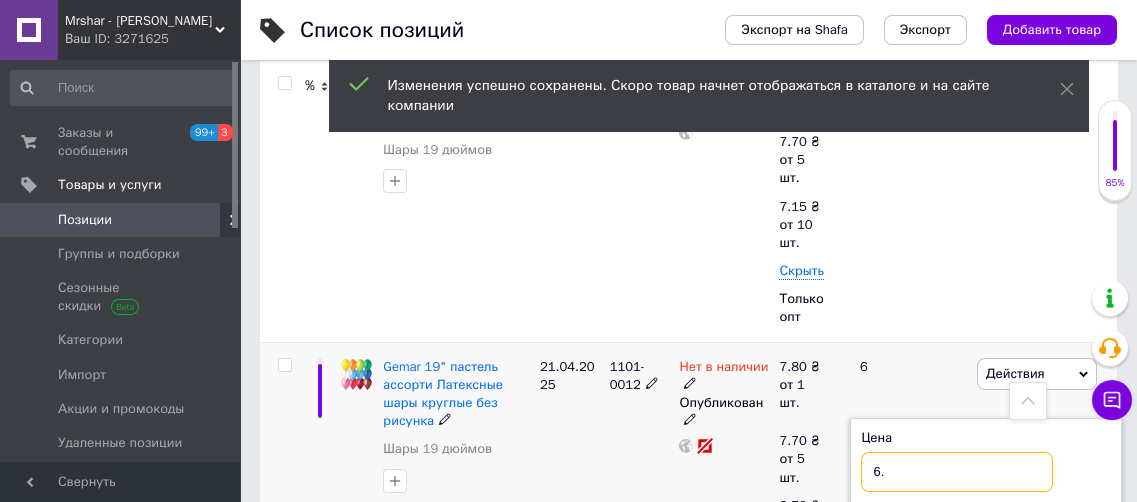 type on "6" 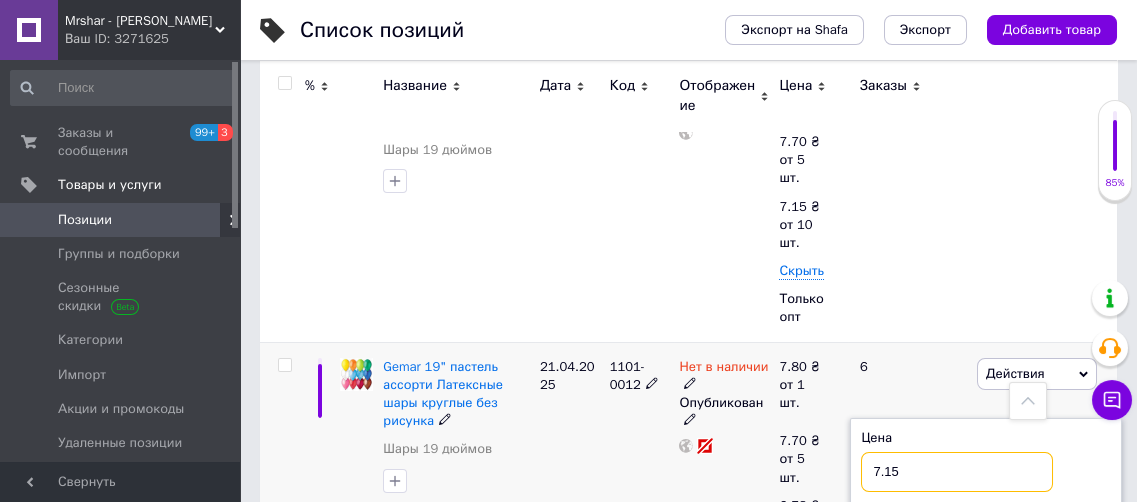 type on "7.15" 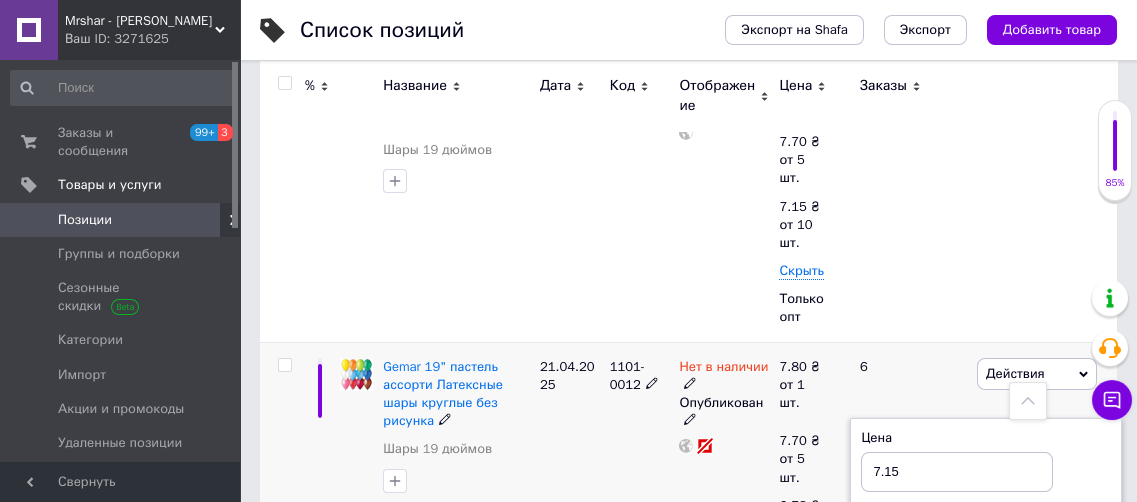 click on "Нет в наличии Опубликован" at bounding box center (724, 491) 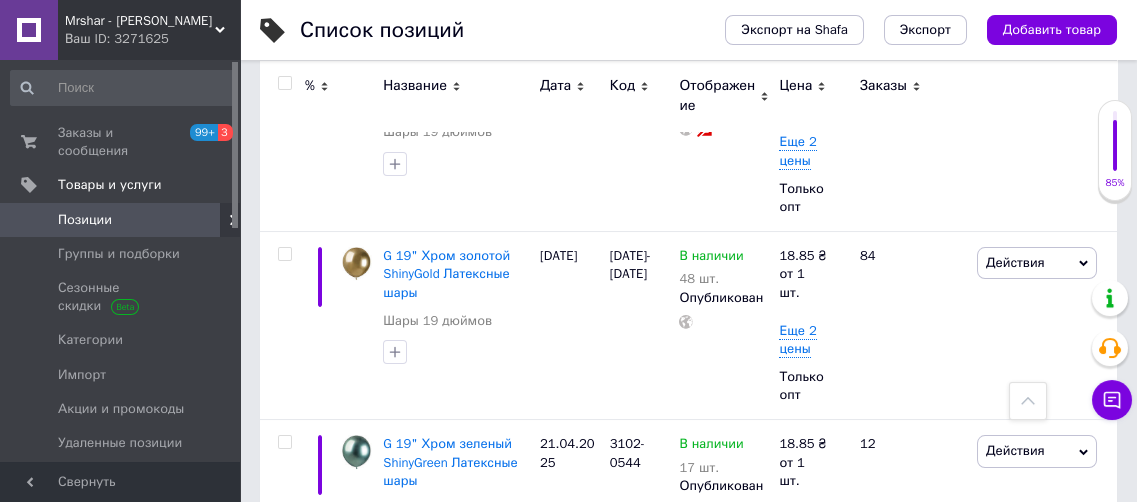 scroll, scrollTop: 2035, scrollLeft: 0, axis: vertical 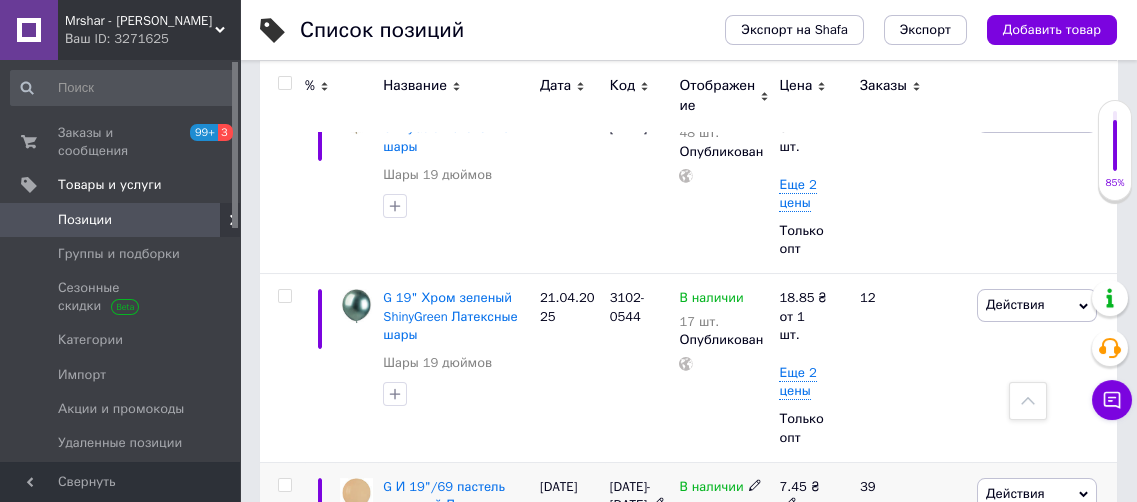 click 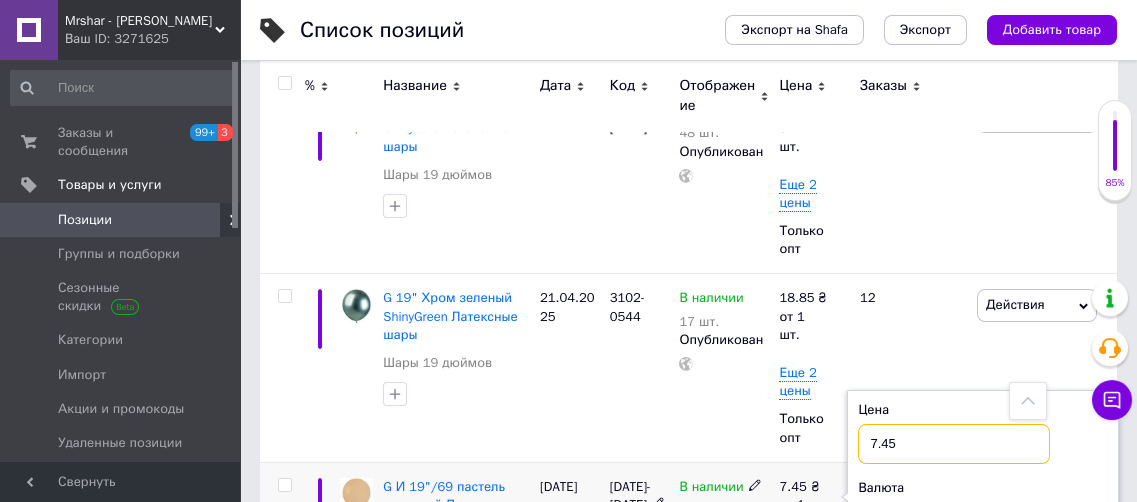 click on "7.45" at bounding box center [954, 444] 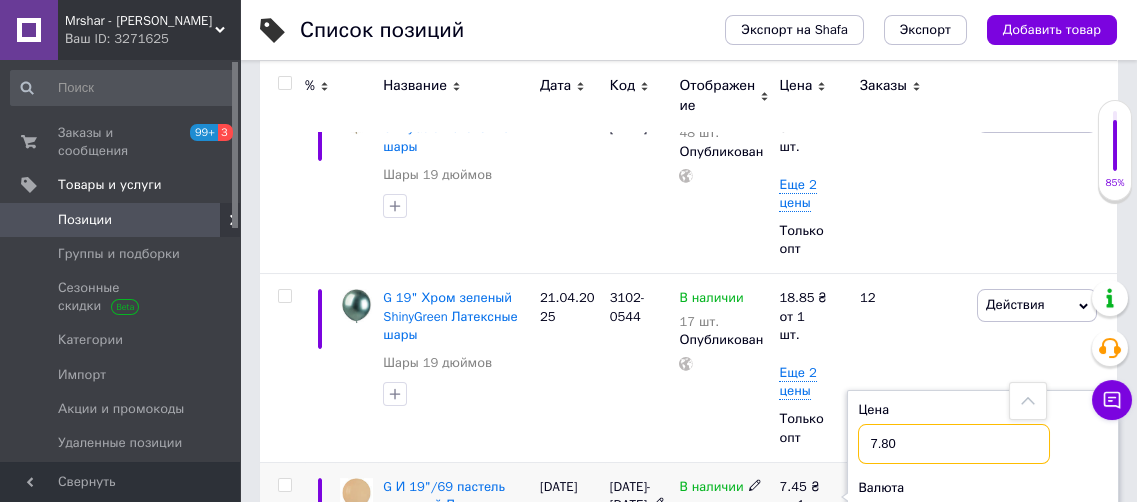 type on "7.80" 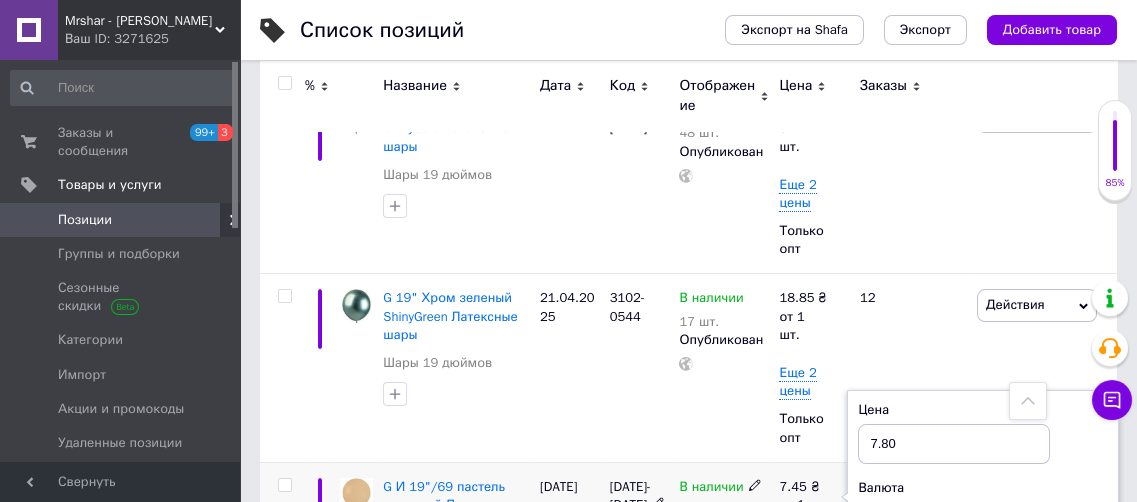 click on "Еще 2 цены" at bounding box center (797, 570) 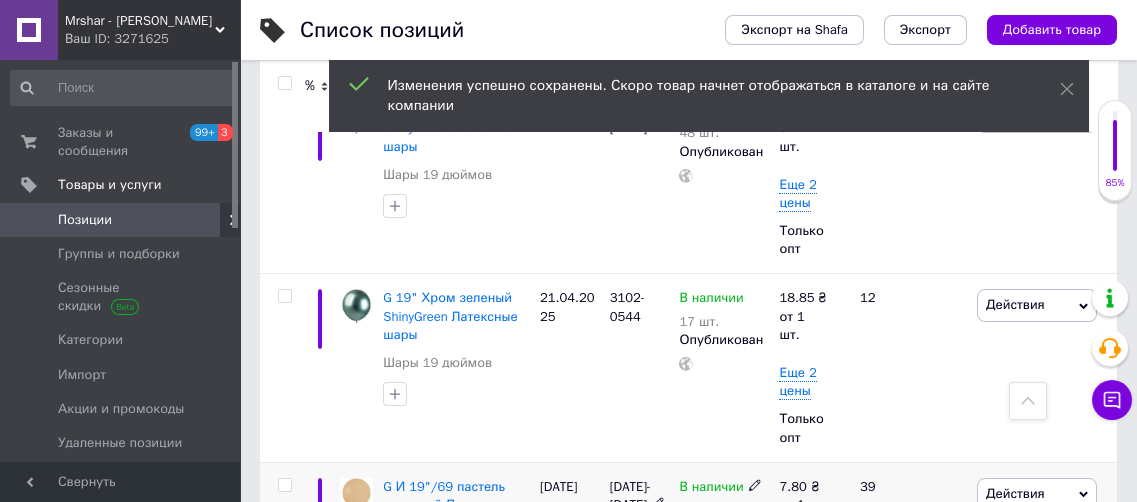click on "7.35" at bounding box center [792, 560] 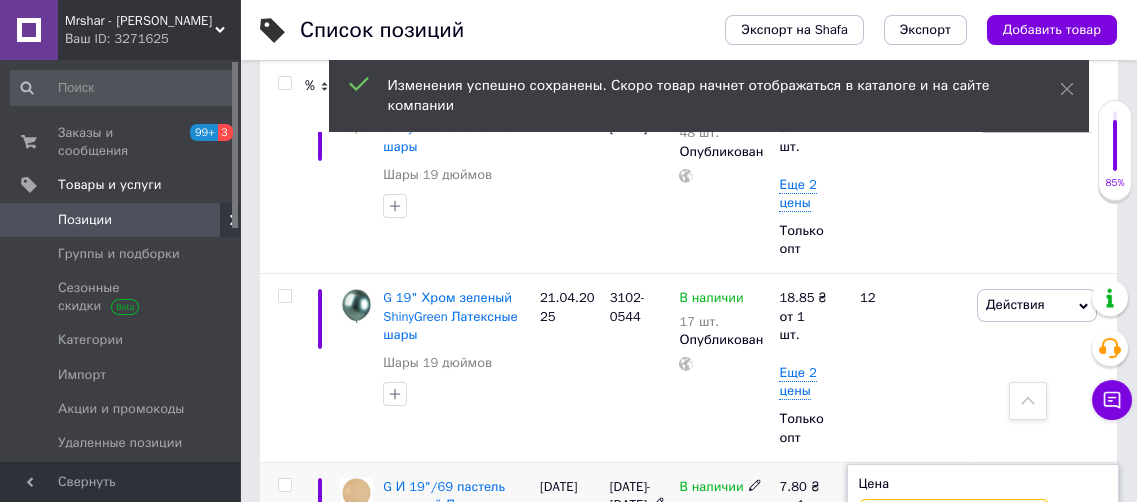 click on "7.35" at bounding box center [954, 519] 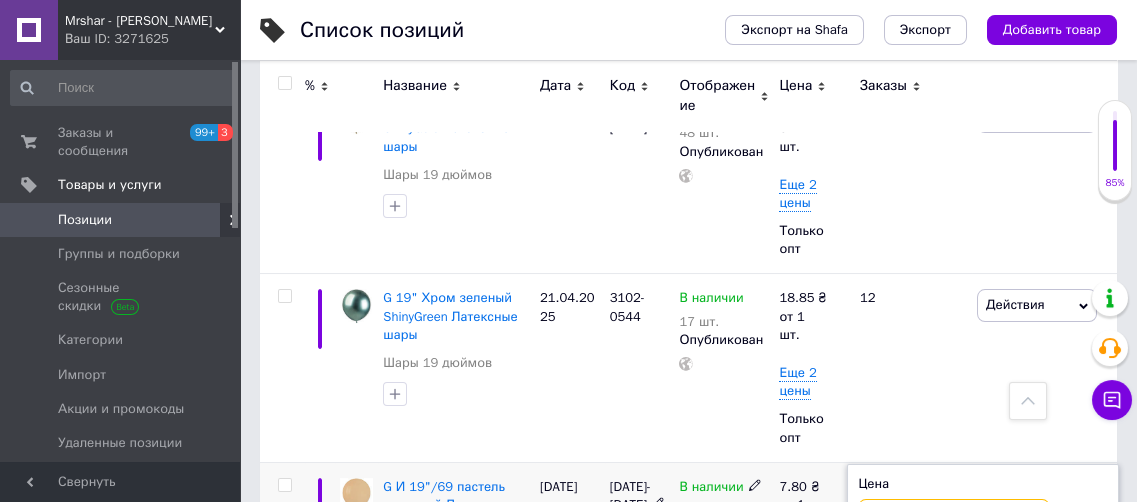 type on "7.7" 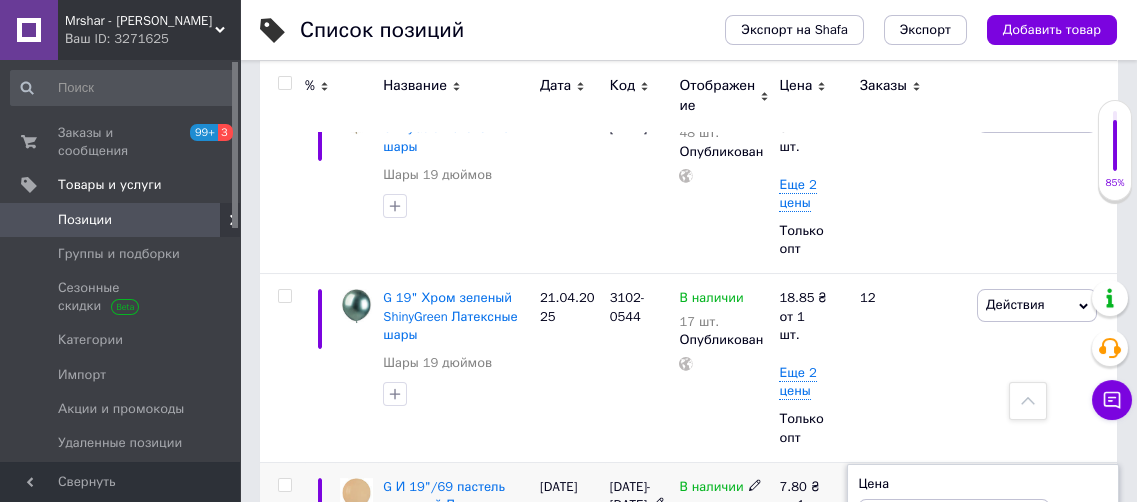 click 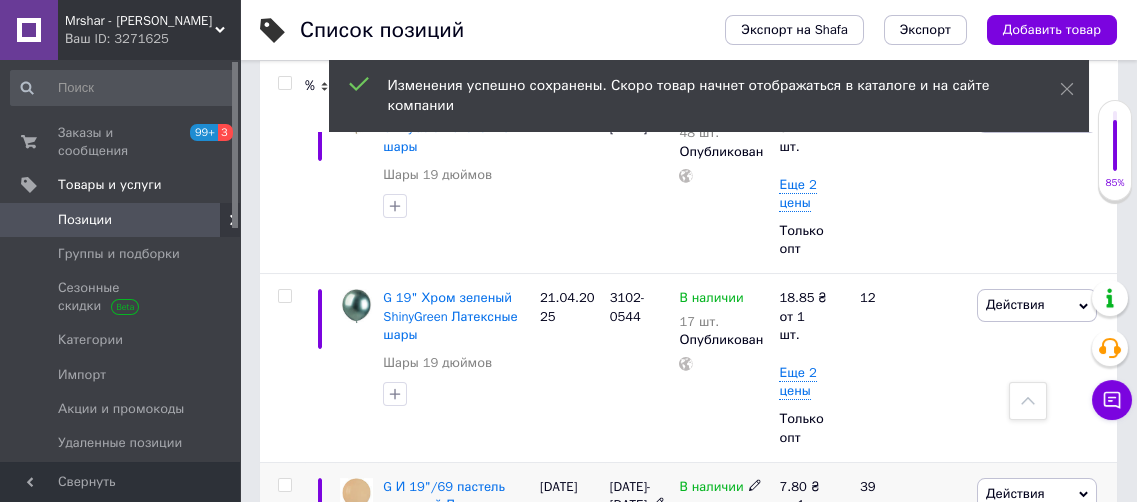 click on "6.78" at bounding box center [957, 593] 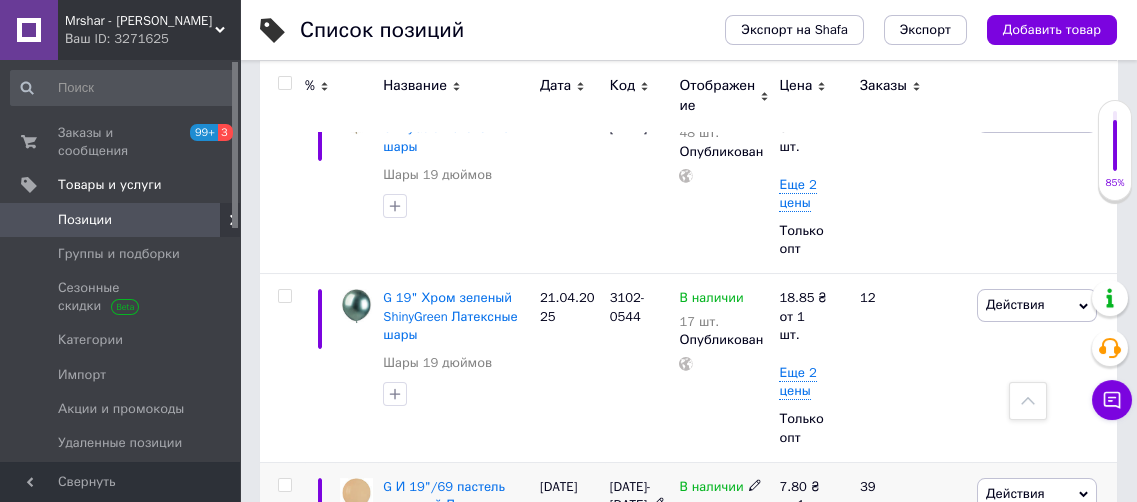 type on "7.15" 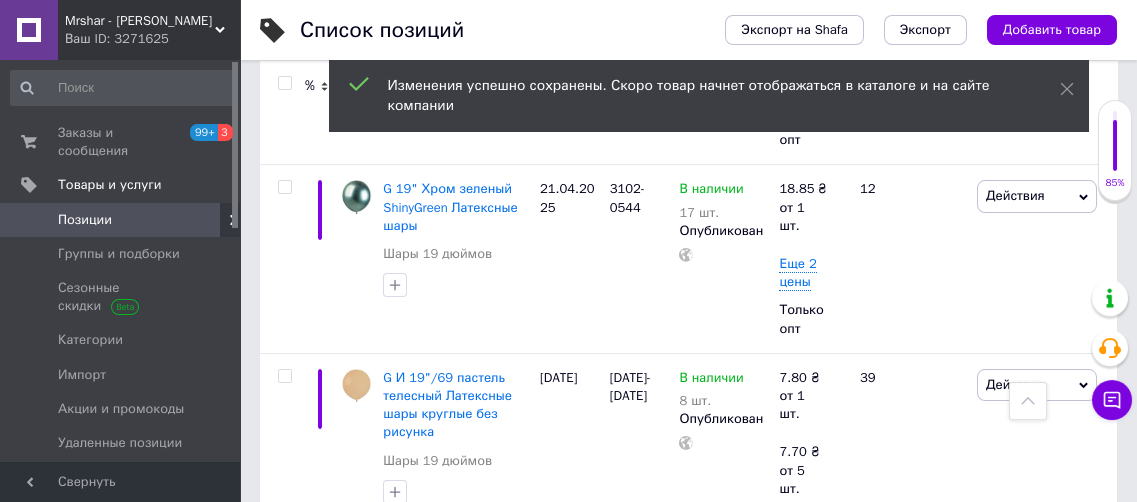 scroll, scrollTop: 2180, scrollLeft: 0, axis: vertical 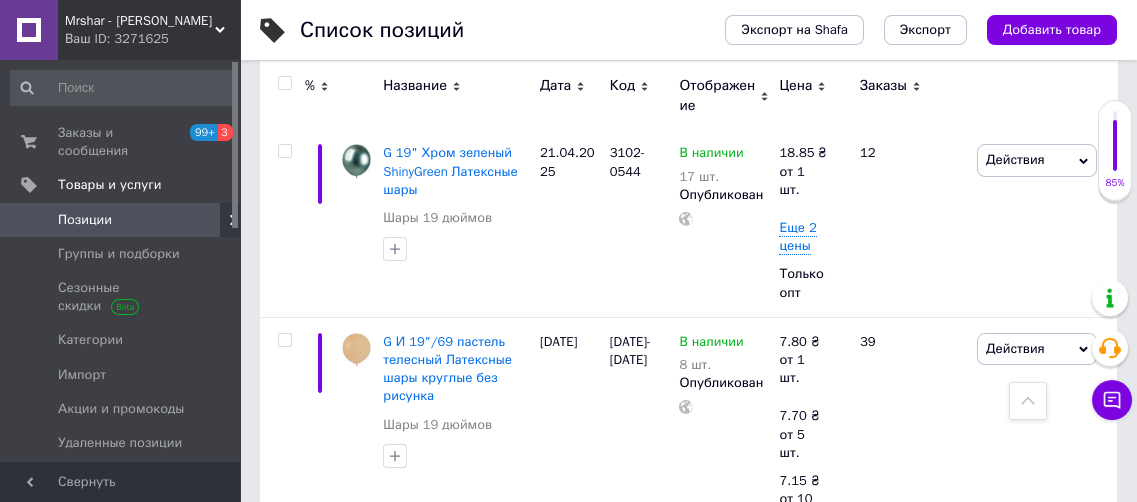 click 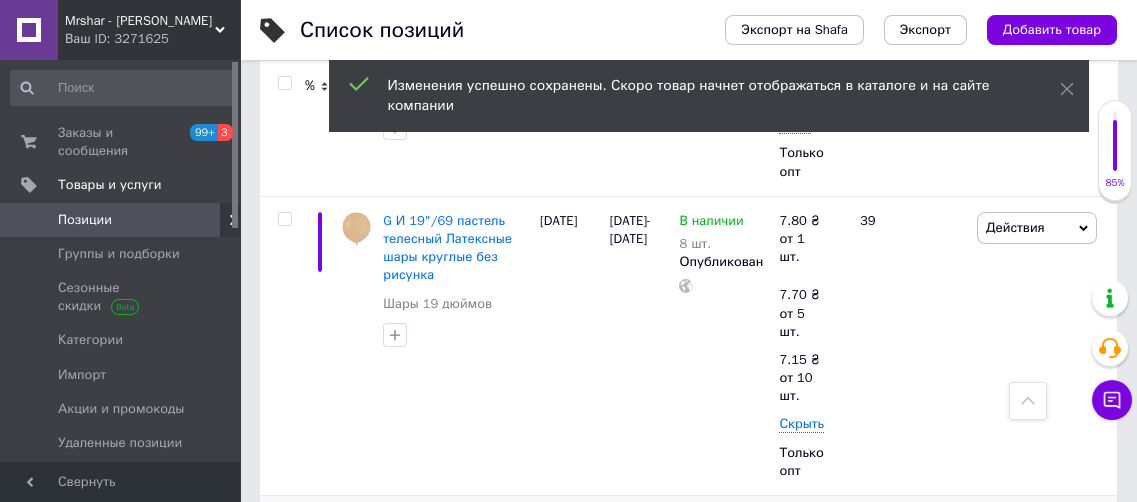 scroll, scrollTop: 2350, scrollLeft: 0, axis: vertical 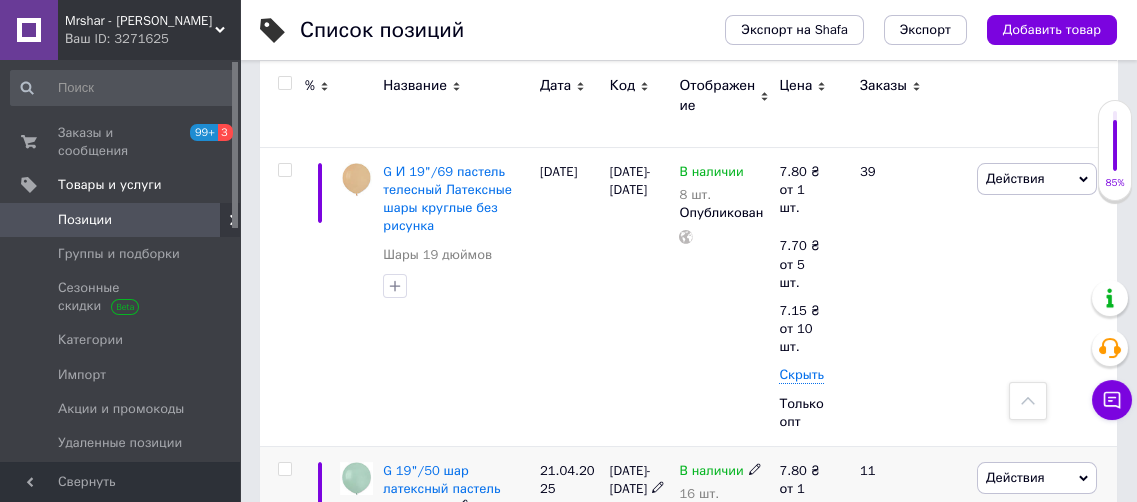 click 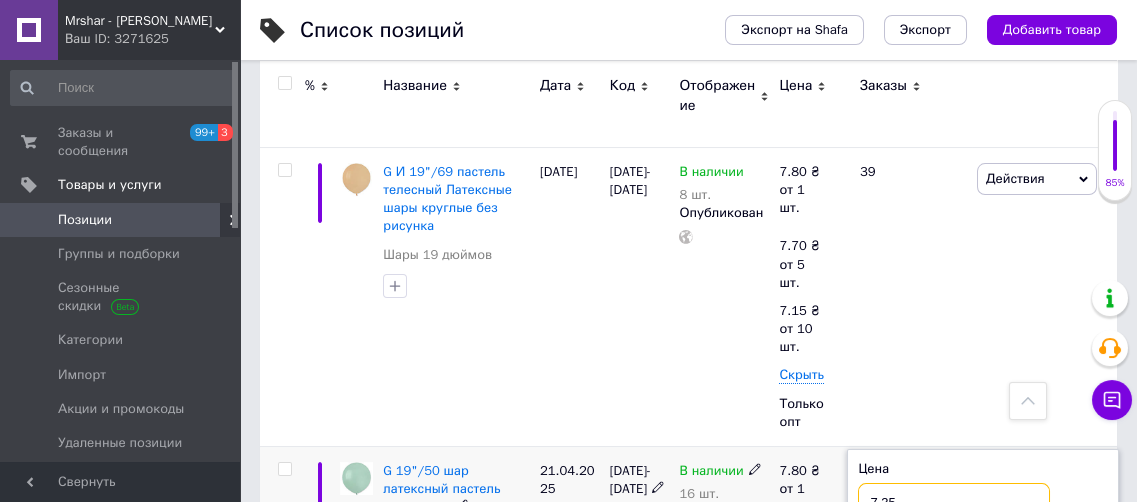 click on "7.35" at bounding box center [954, 503] 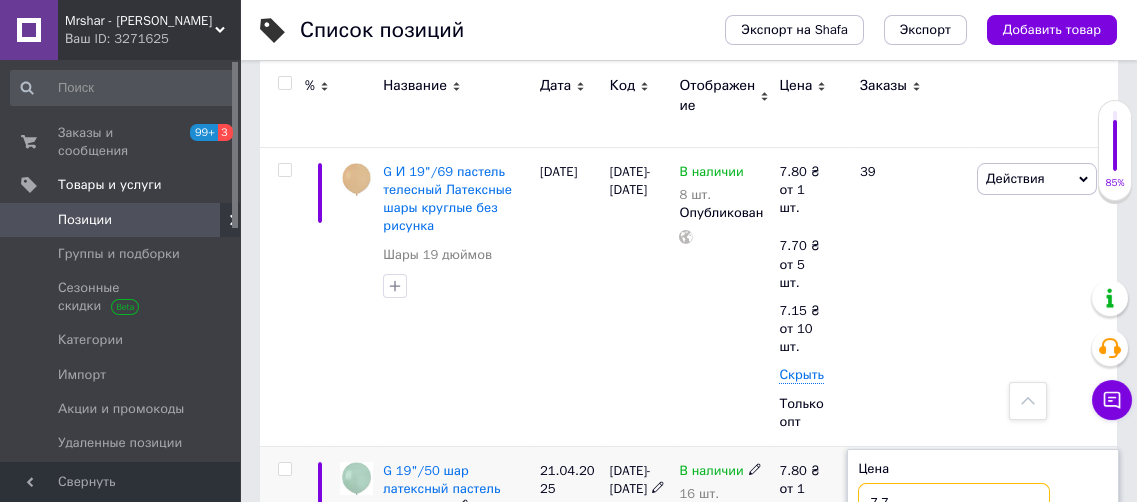 type on "7.7" 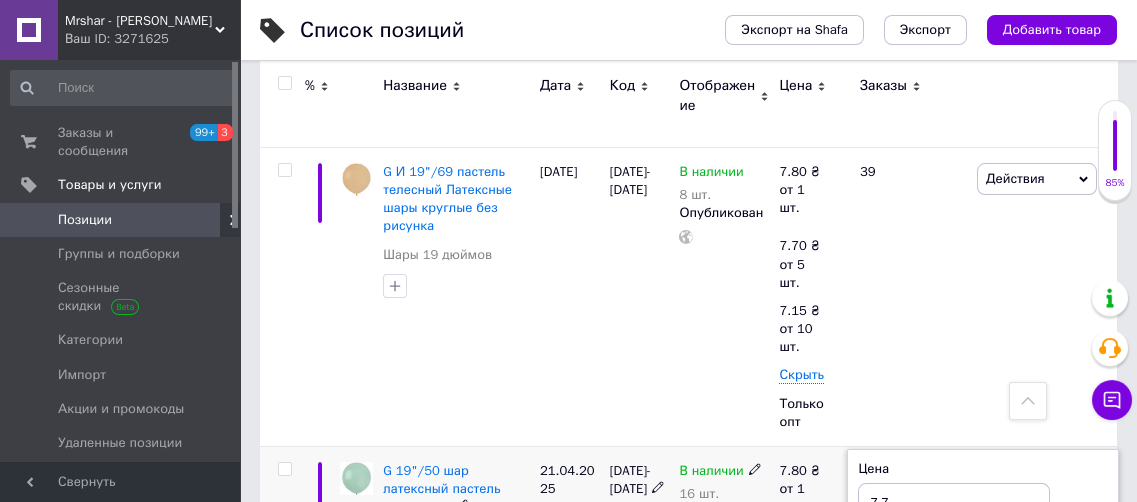 click at bounding box center (724, 555) 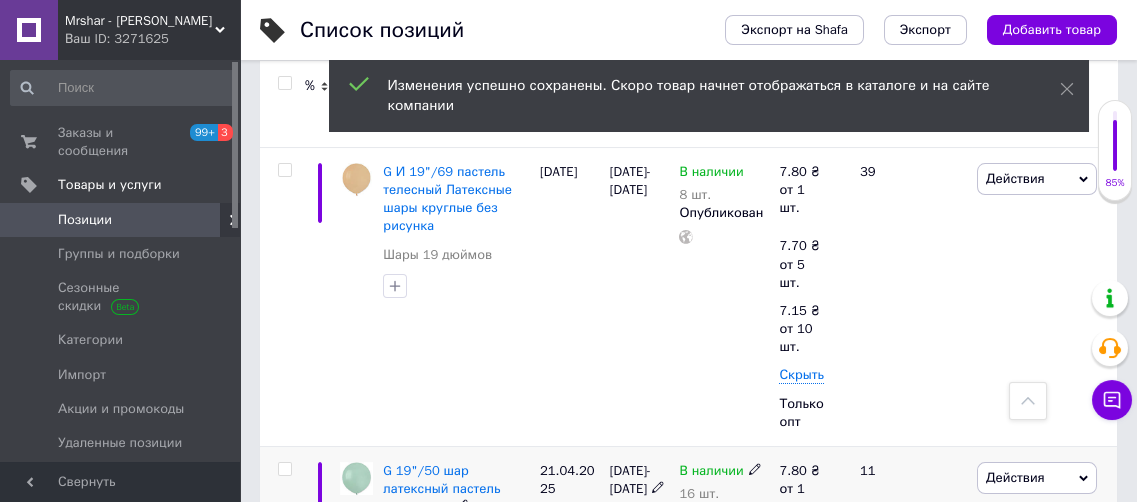 click 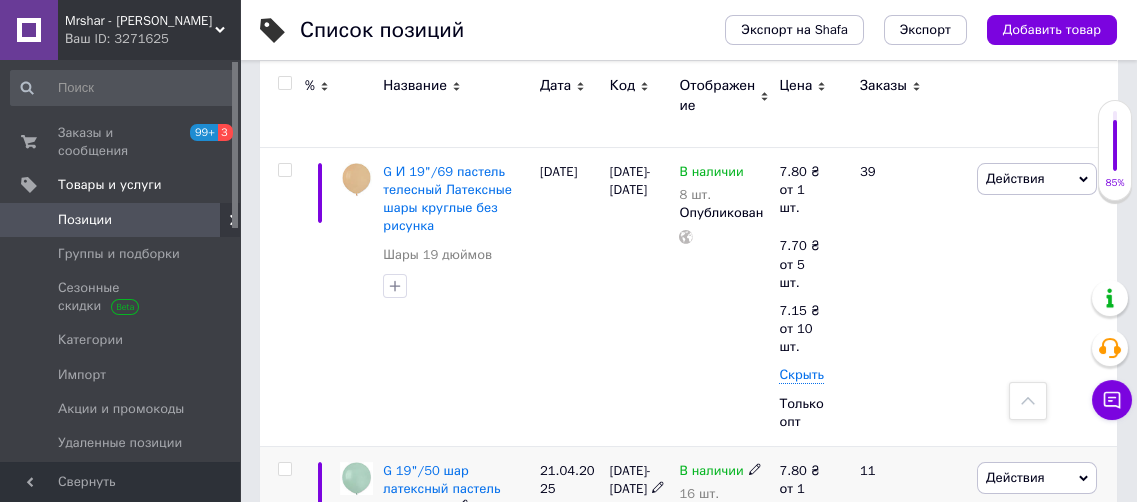 type on "7.15" 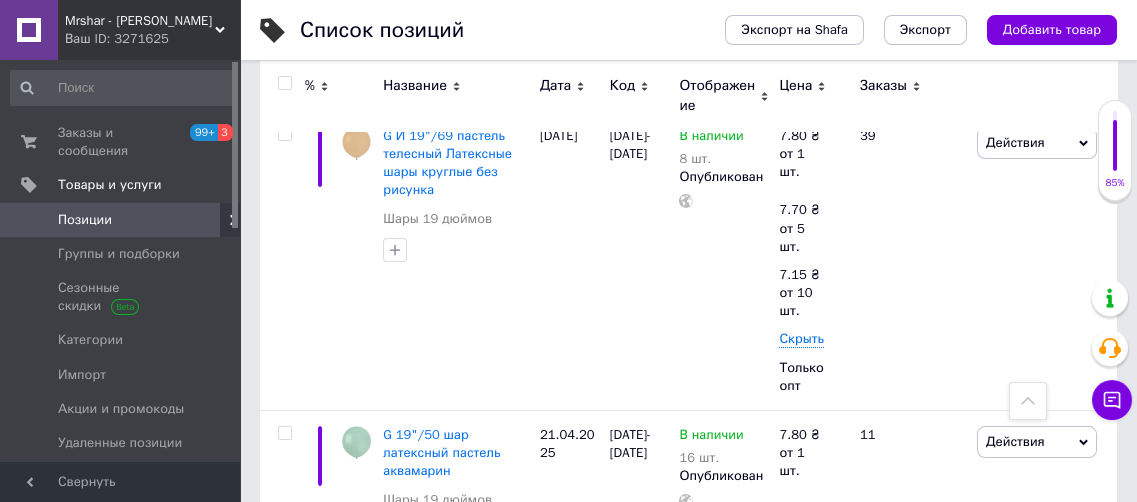 scroll, scrollTop: 2519, scrollLeft: 0, axis: vertical 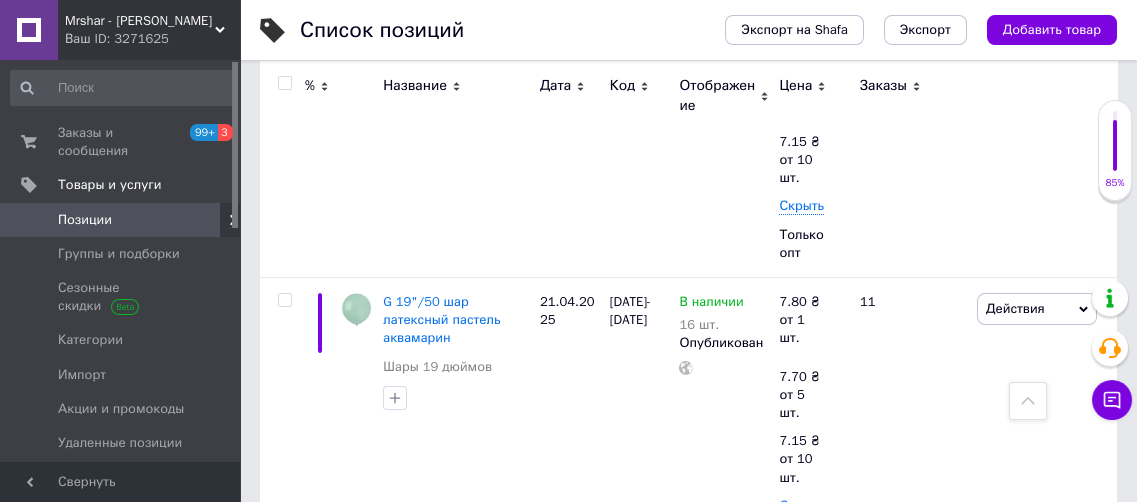 click 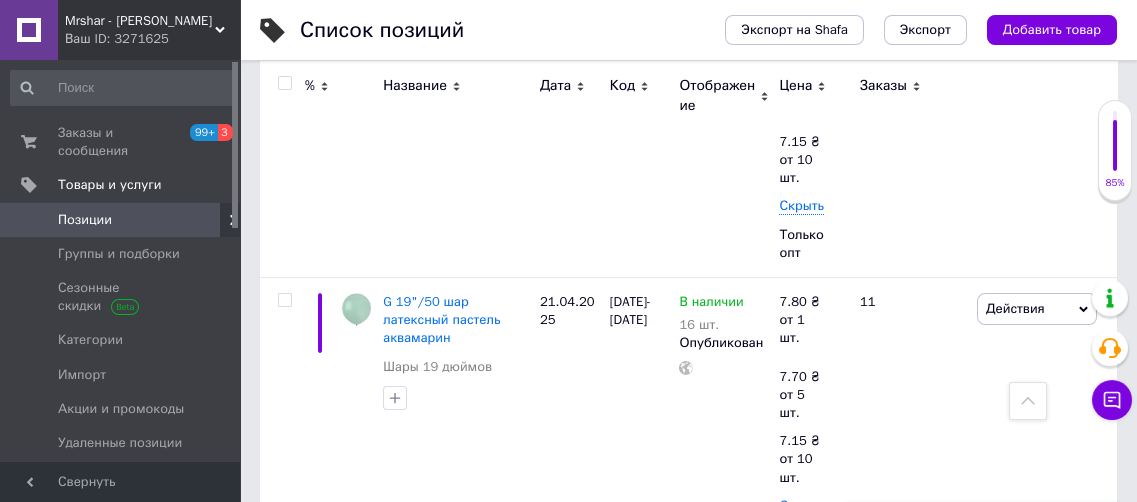 click on "7.45" at bounding box center [954, 558] 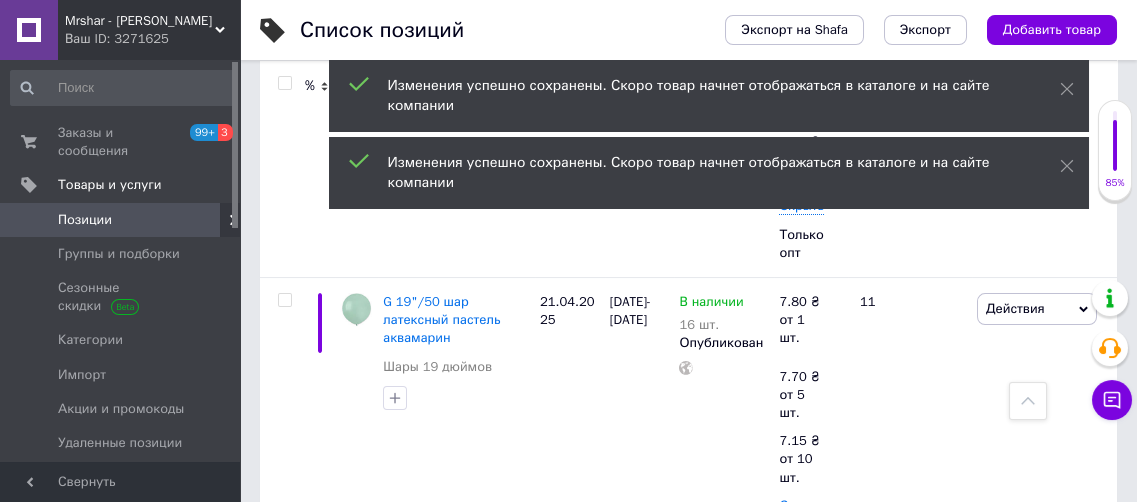 click on "7.35" at bounding box center [954, 633] 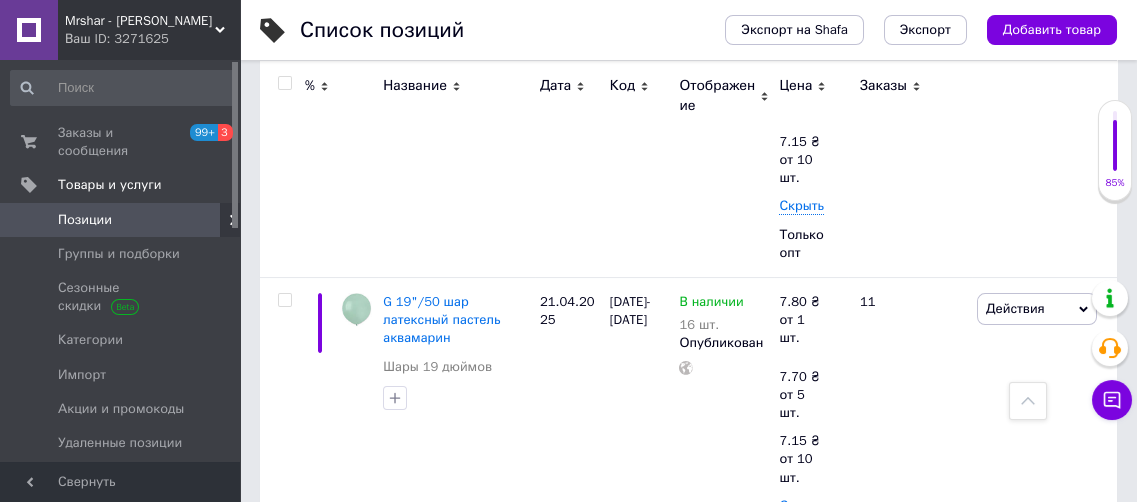 type on "7.7" 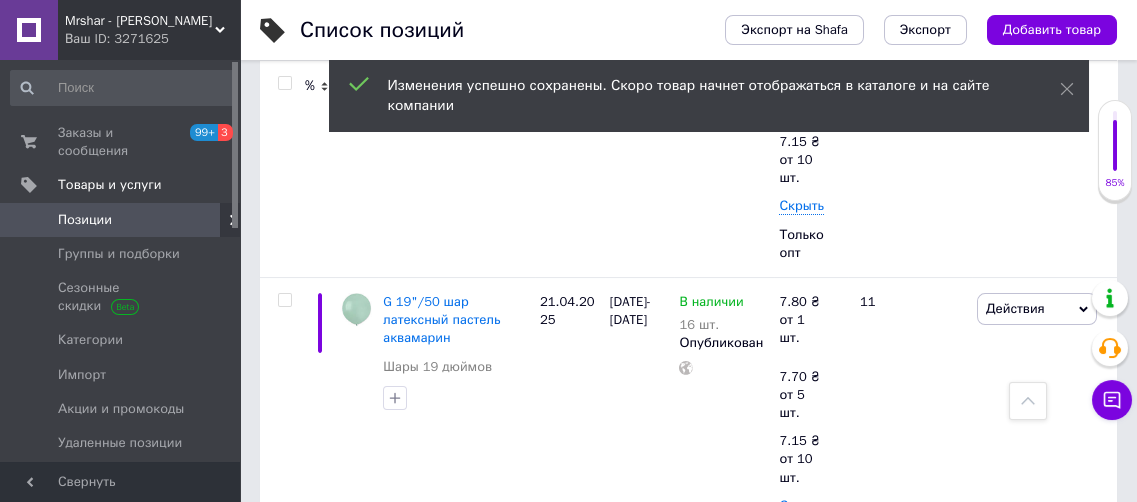 click on "6.78" at bounding box center [783, 567] 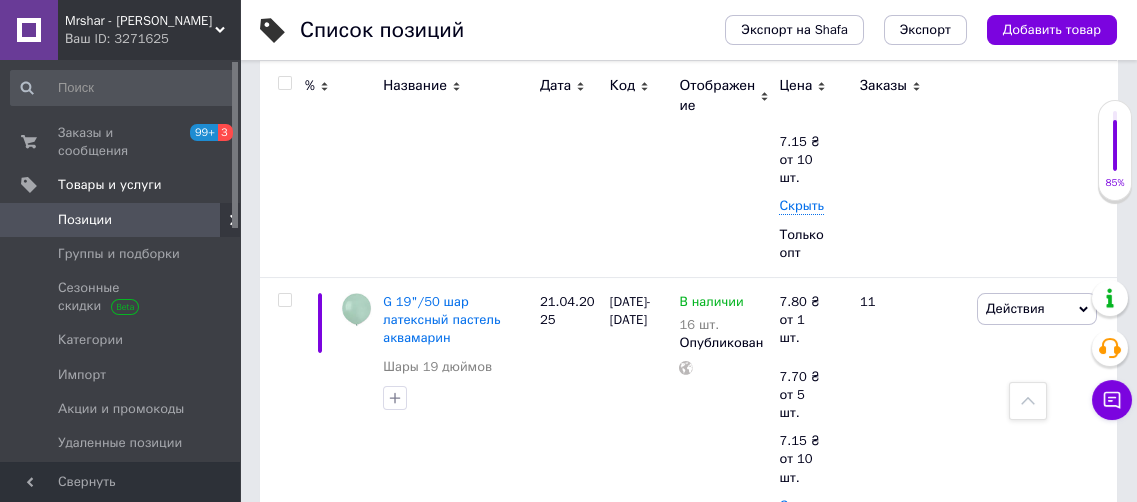 type on "7.15" 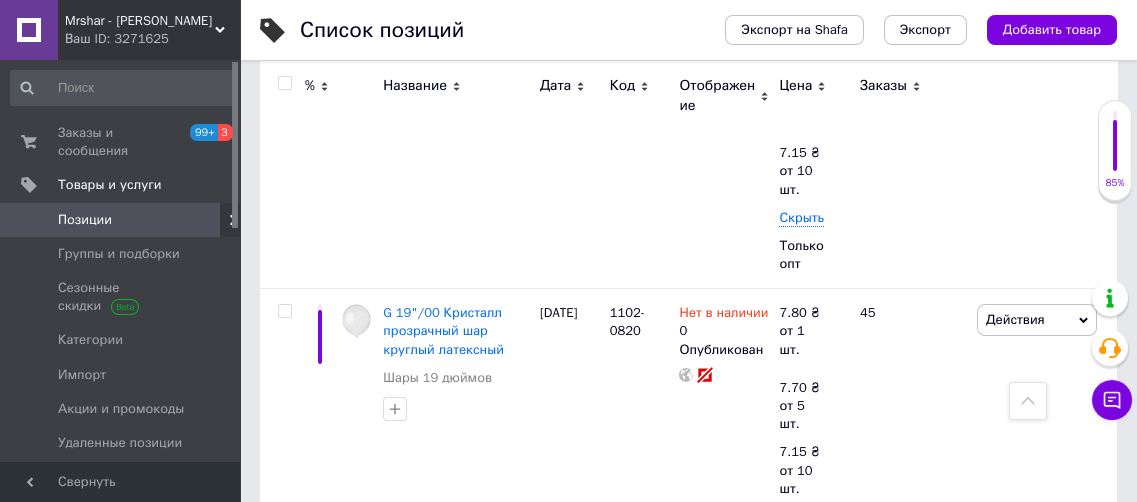 scroll, scrollTop: 2823, scrollLeft: 0, axis: vertical 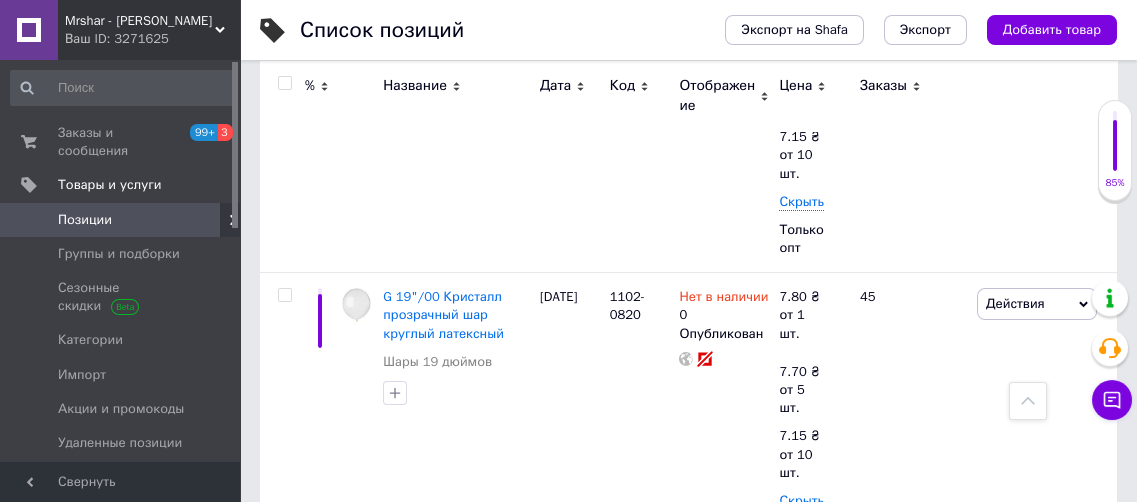 click at bounding box center [790, 612] 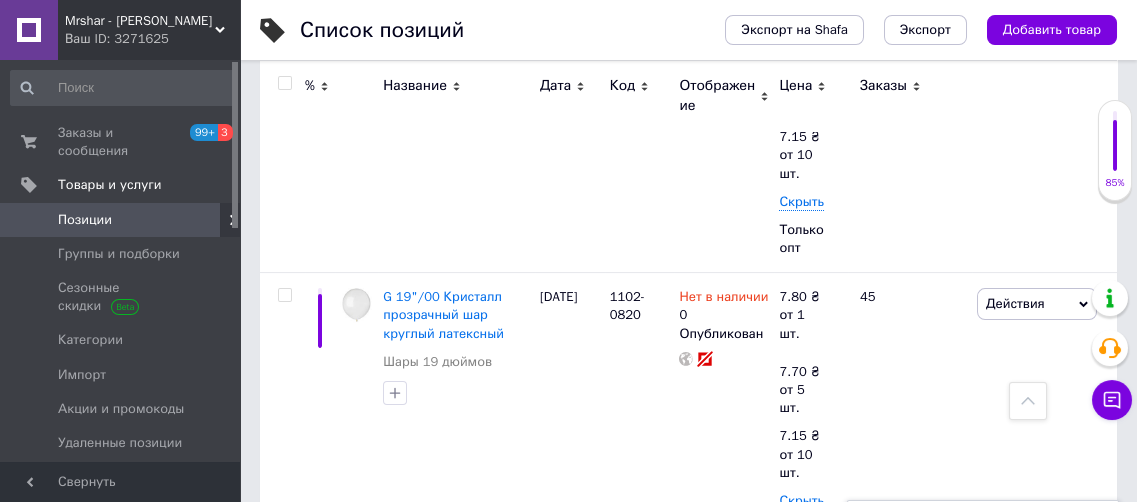 click on "7.45" at bounding box center (954, 554) 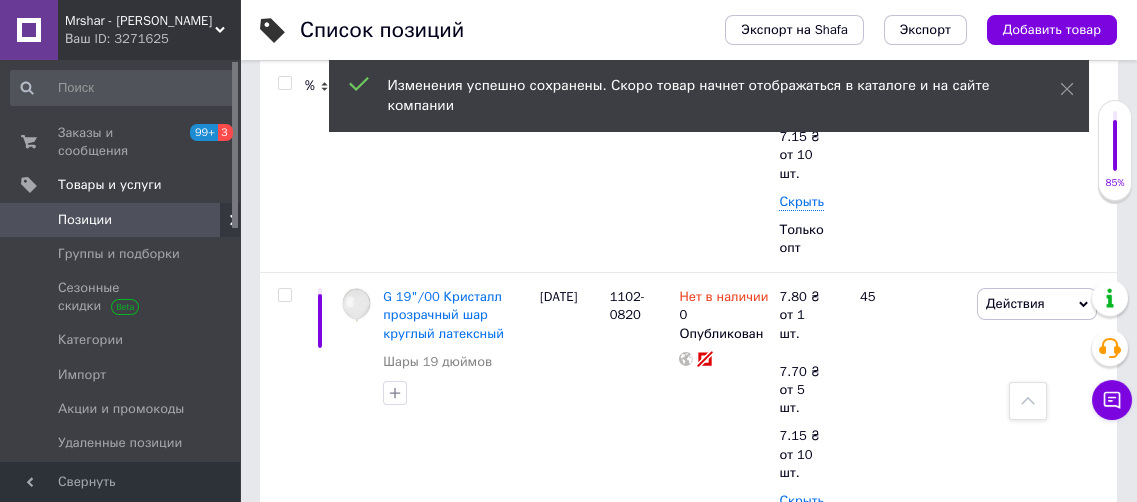 click 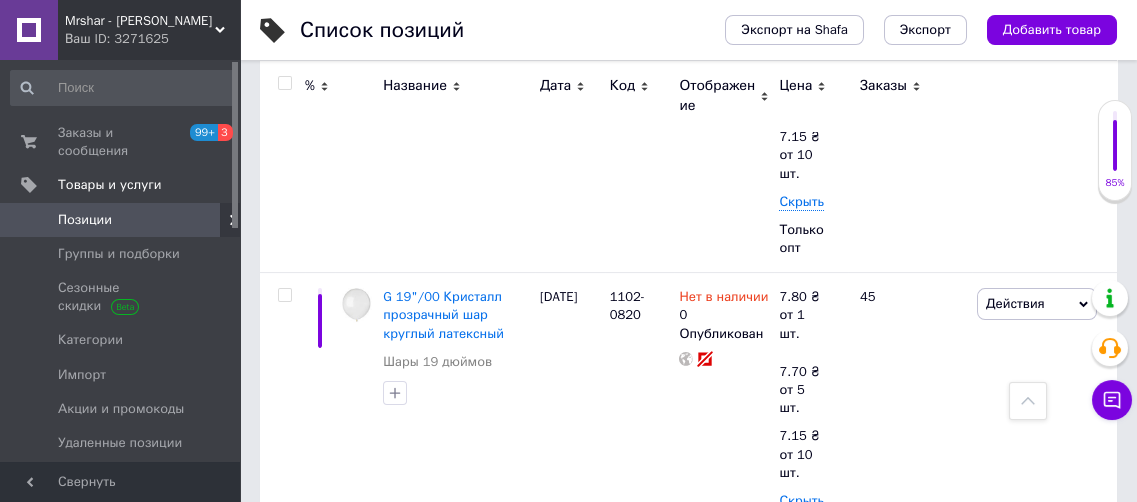 type on "7.7" 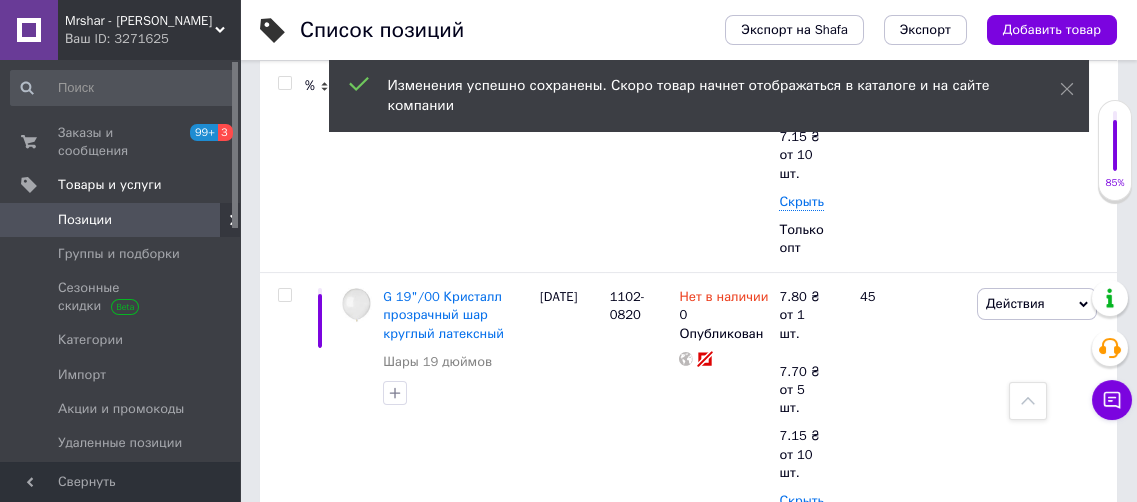 click on "6.78" at bounding box center (957, 702) 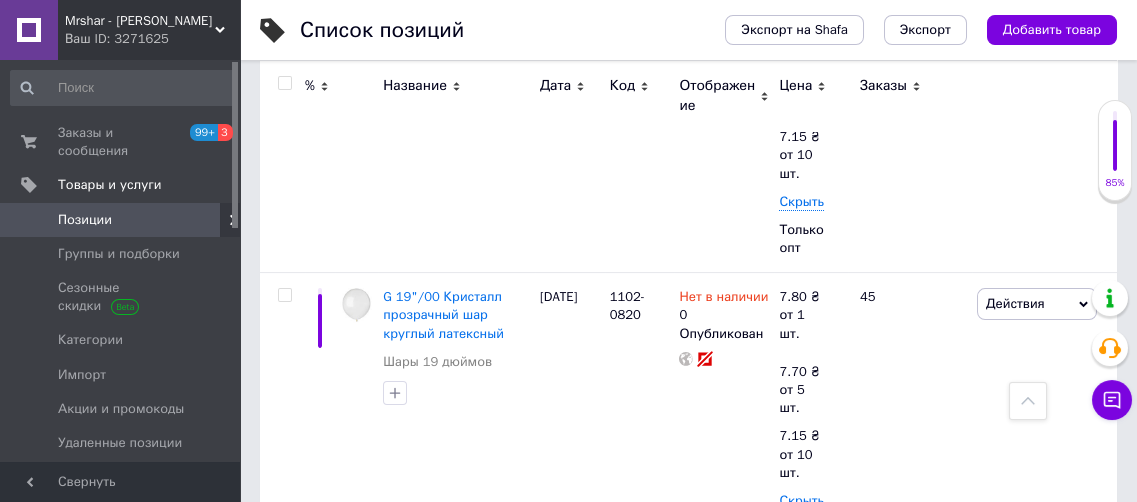 type on "7.15" 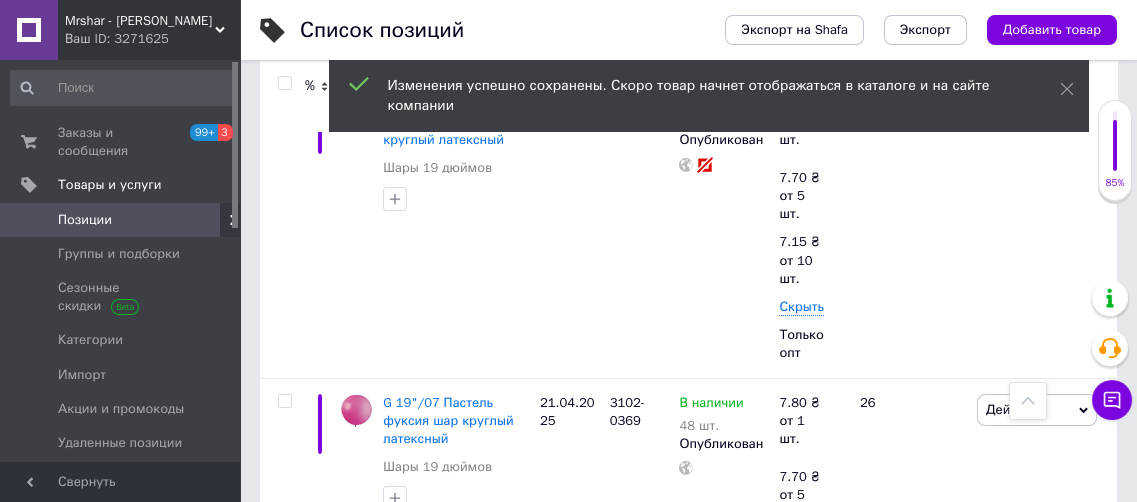 scroll, scrollTop: 3065, scrollLeft: 0, axis: vertical 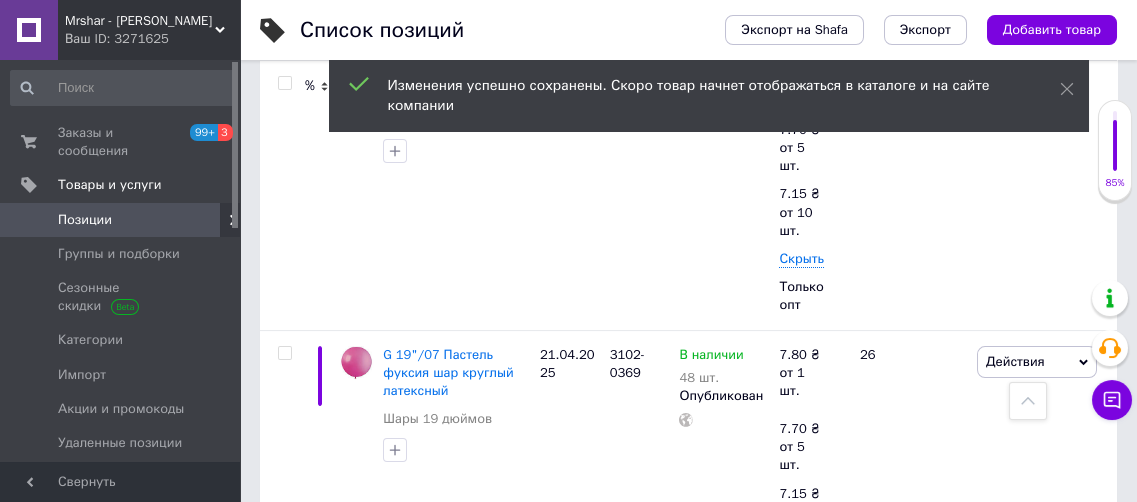 click 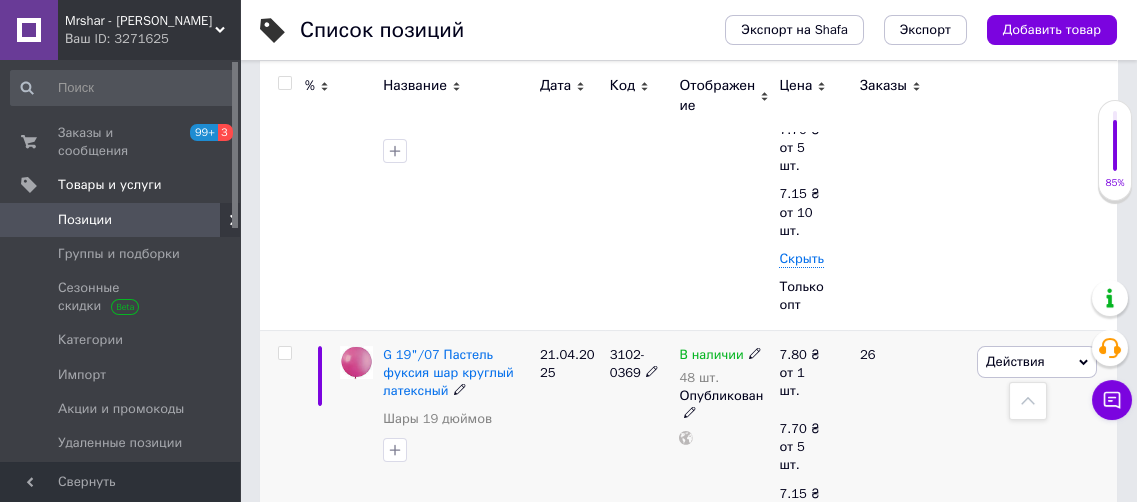 click on "7.80   ₴ от 1 шт. 7.70   ₴ от 5 шт. 7.15   ₴ от 10 шт. Скрыть Только опт" at bounding box center (811, 479) 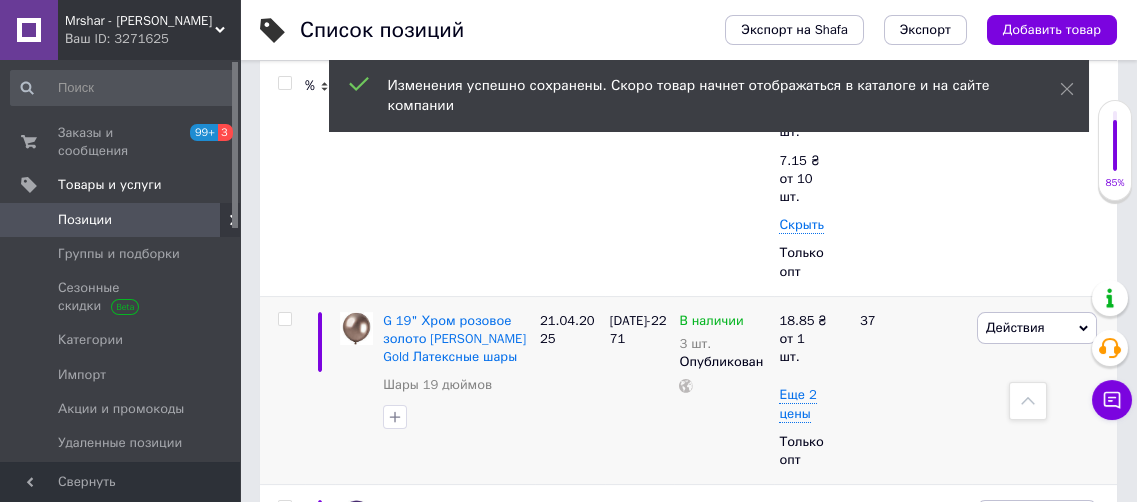scroll, scrollTop: 3405, scrollLeft: 0, axis: vertical 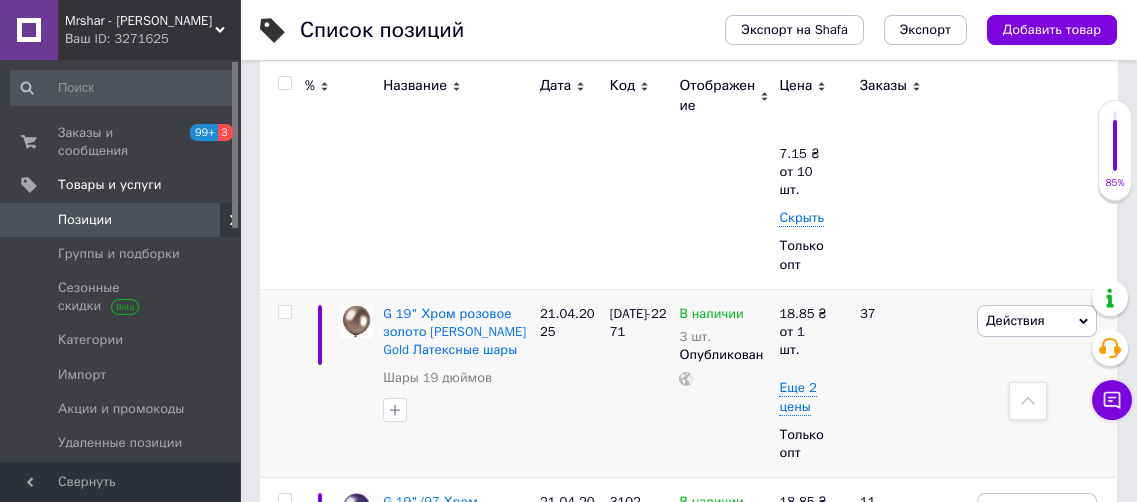 click 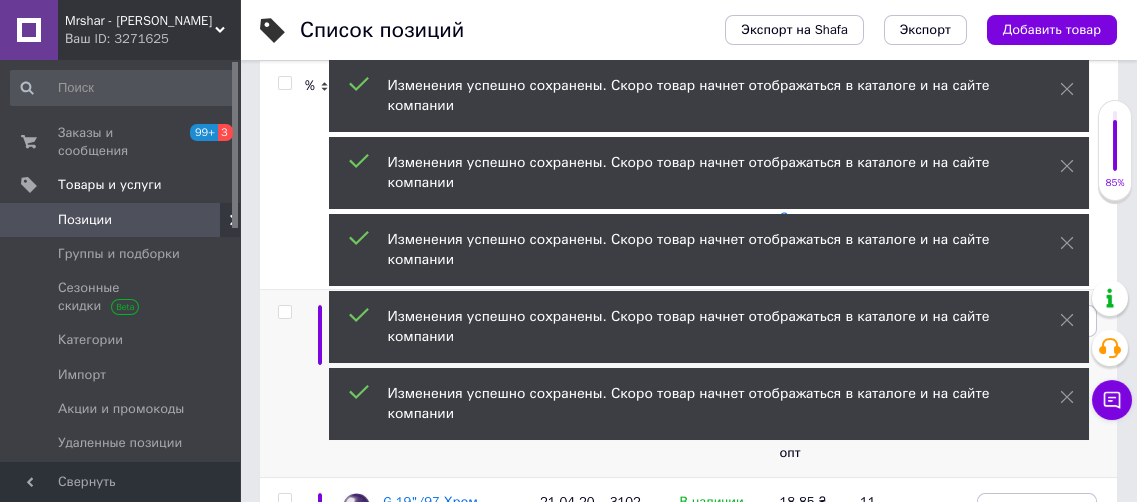 type on "7.15" 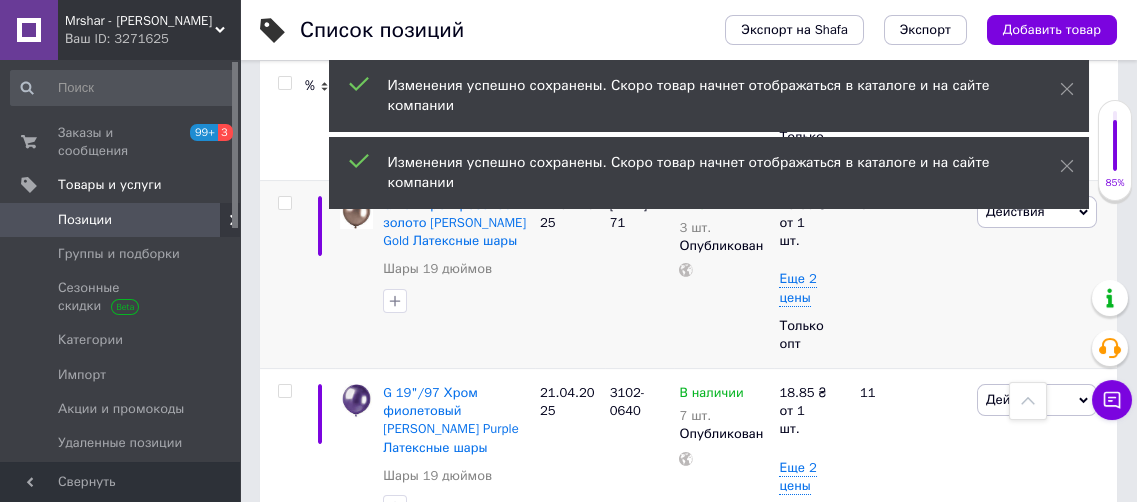 scroll, scrollTop: 3647, scrollLeft: 0, axis: vertical 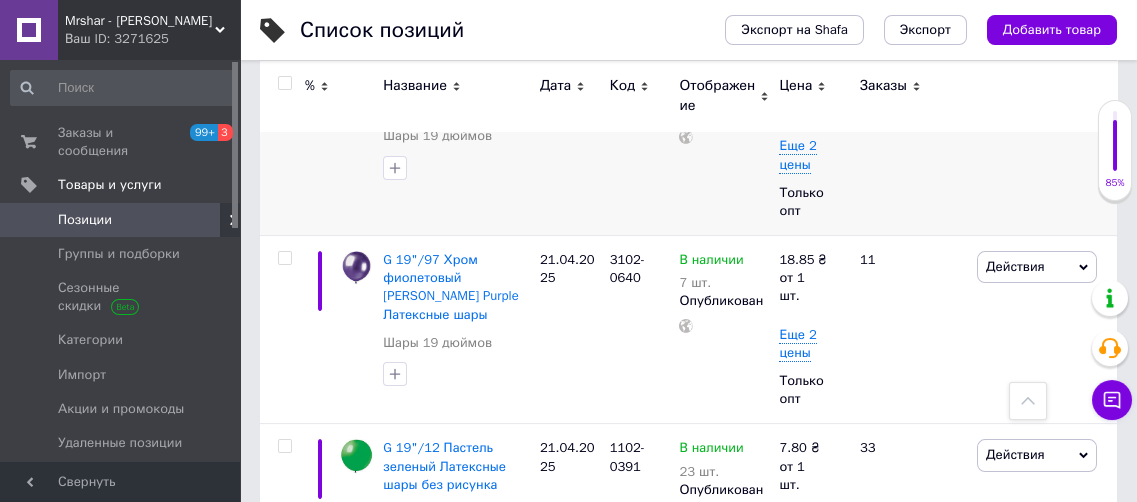 click at bounding box center (790, 763) 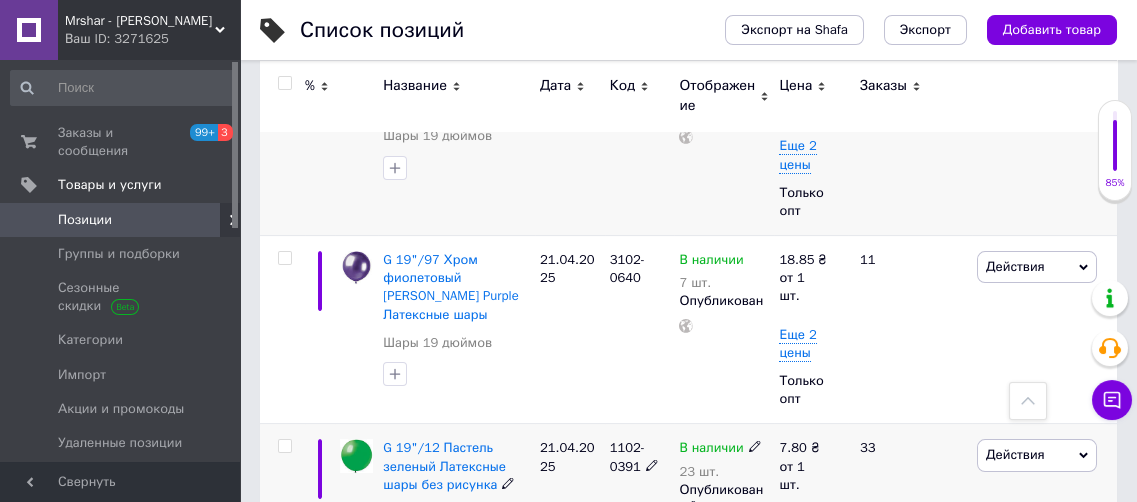 click on "В наличии 23 шт. Опубликован" at bounding box center [724, 573] 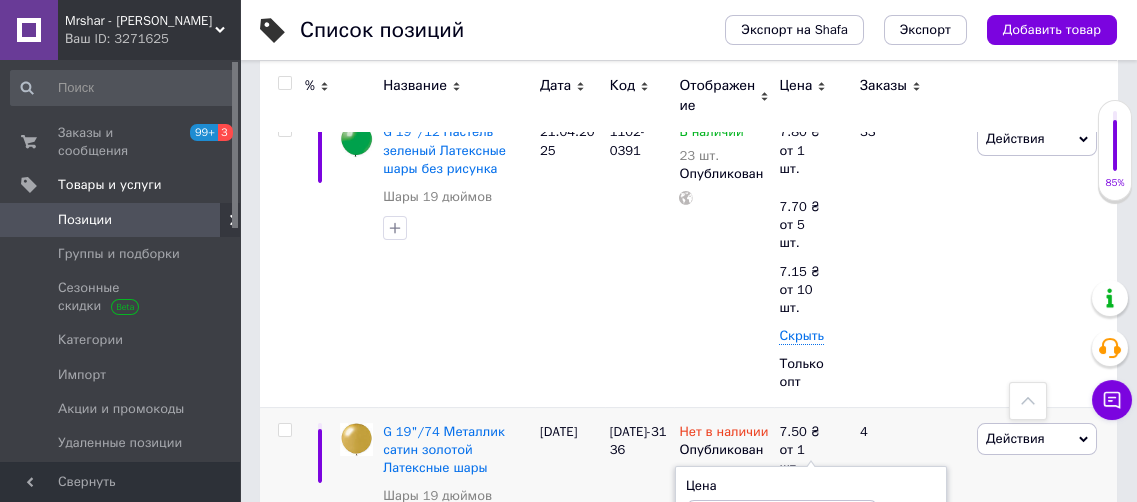 scroll, scrollTop: 3966, scrollLeft: 0, axis: vertical 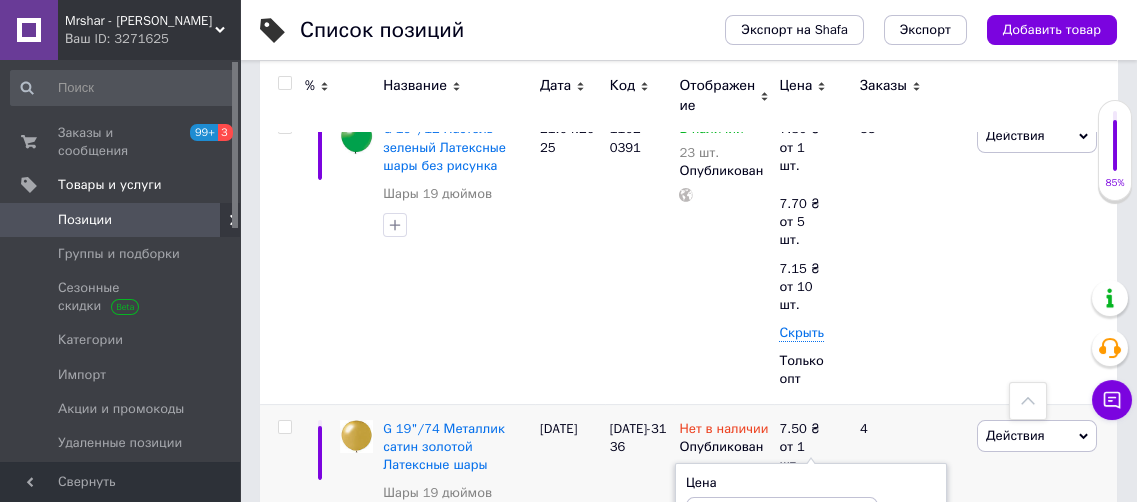 click 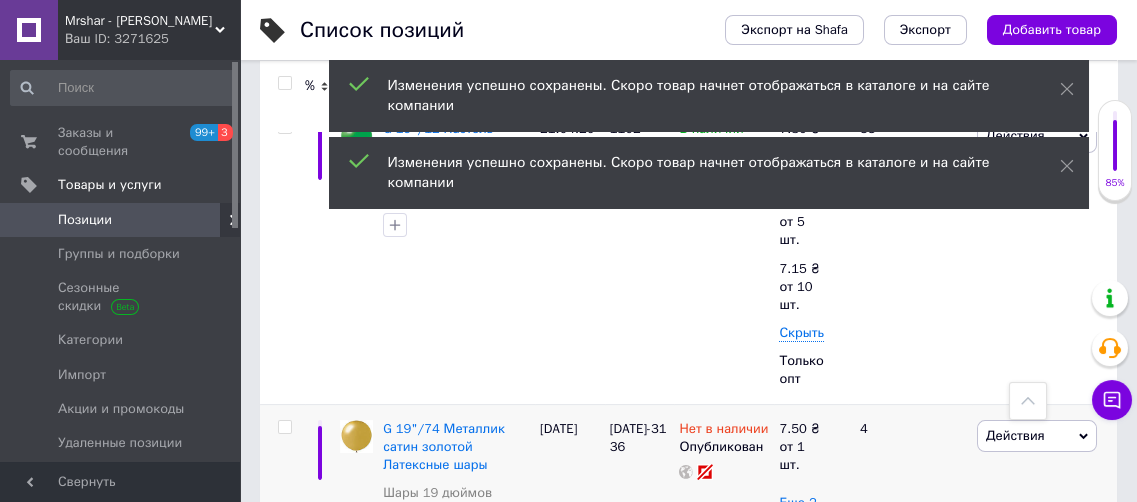 click on "Mrshar - Мистер Шар Ваш ID: 3271625 Сайт Mrshar - Мистер [PERSON_NAME] покупателя Проверить состояние системы Страница на портале Mrshar - Мистер Шар Справка Выйти Заказы и сообщения 99+ 3 Товары и услуги Позиции Группы и подборки Сезонные скидки Категории Импорт Акции и промокоды Удаленные позиции Восстановление позиций Характеристики Уведомления 1 0 Показатели работы компании Панель управления Отзывы Покупатели Каталог ProSale Аналитика Инструменты вебмастера и SEO Управление сайтом Кошелек компании Маркет Настройки 5115   /" at bounding box center [568, -1427] 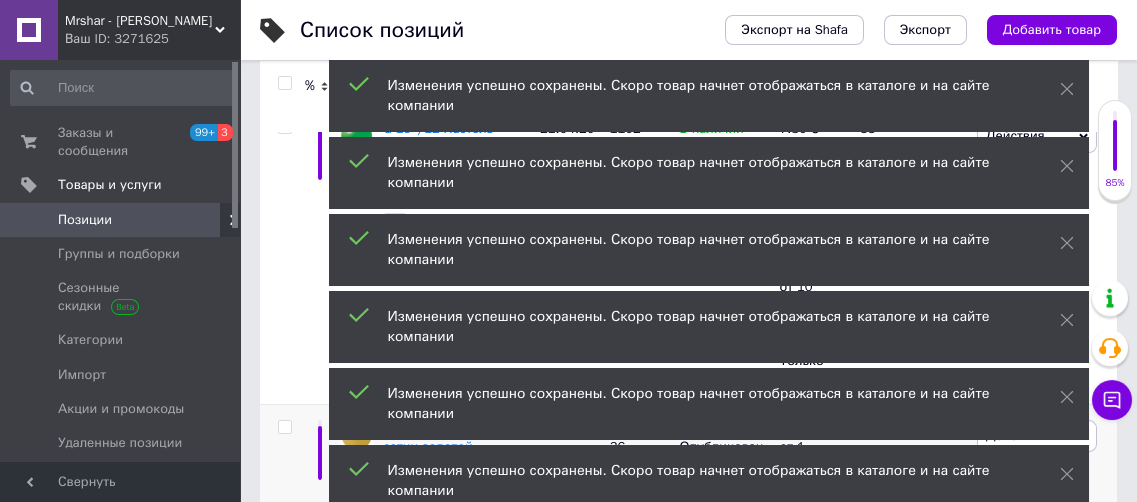 type on "6" 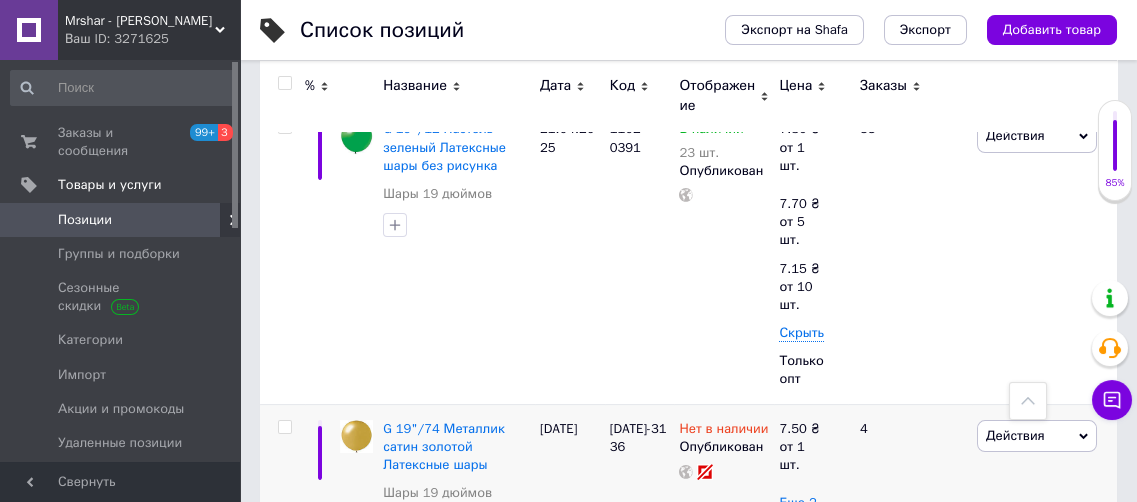 type on "7.15" 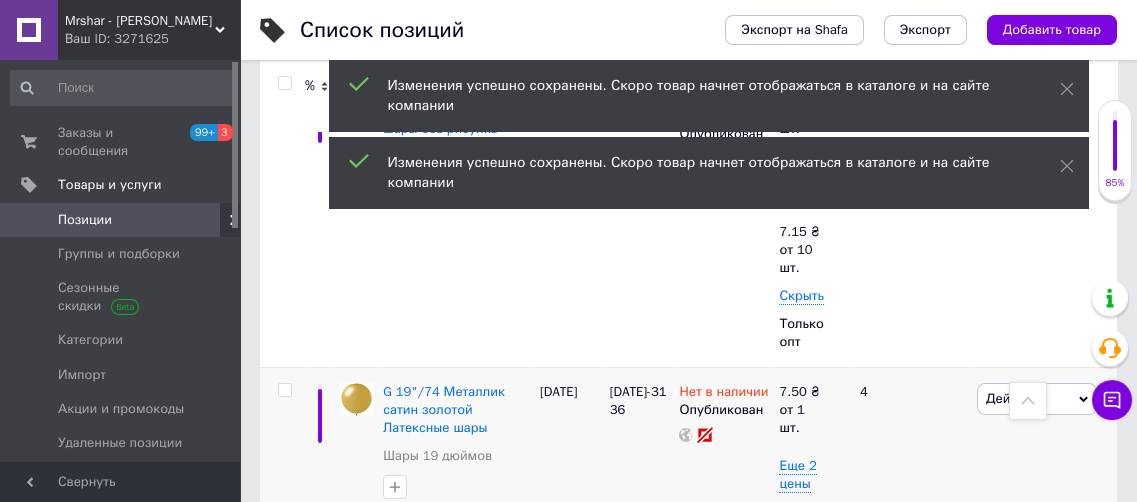 scroll, scrollTop: 4059, scrollLeft: 0, axis: vertical 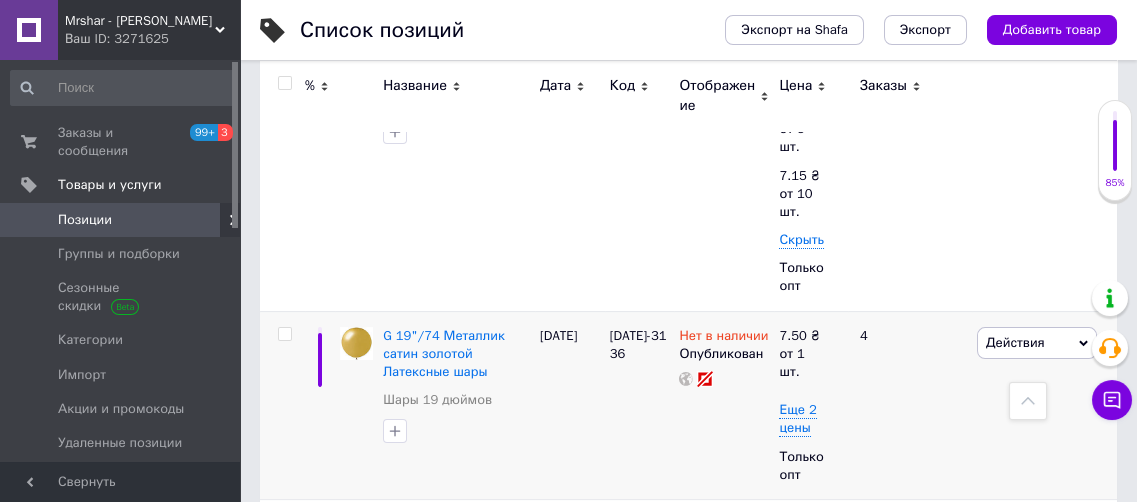 click on "1" at bounding box center [415, 979] 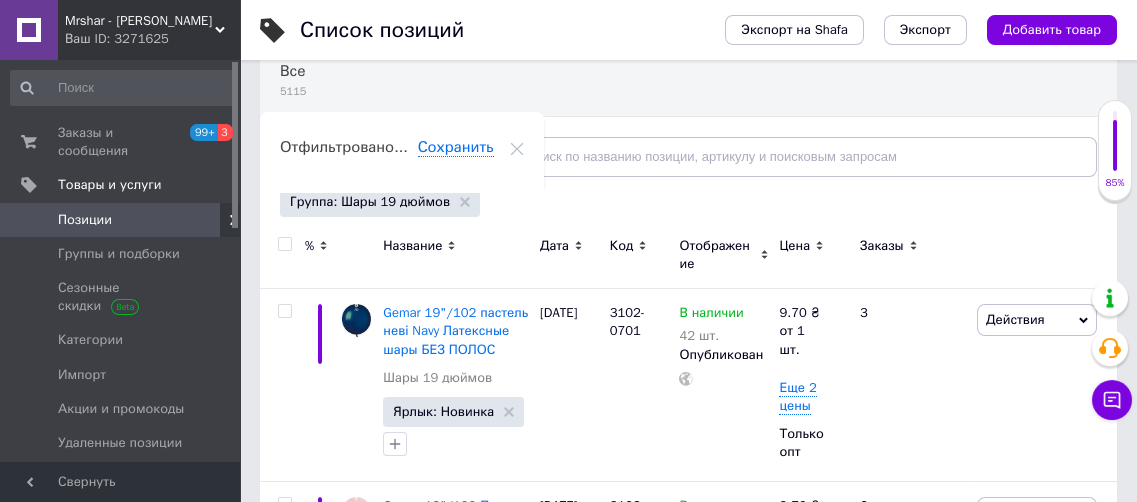 scroll, scrollTop: 193, scrollLeft: 0, axis: vertical 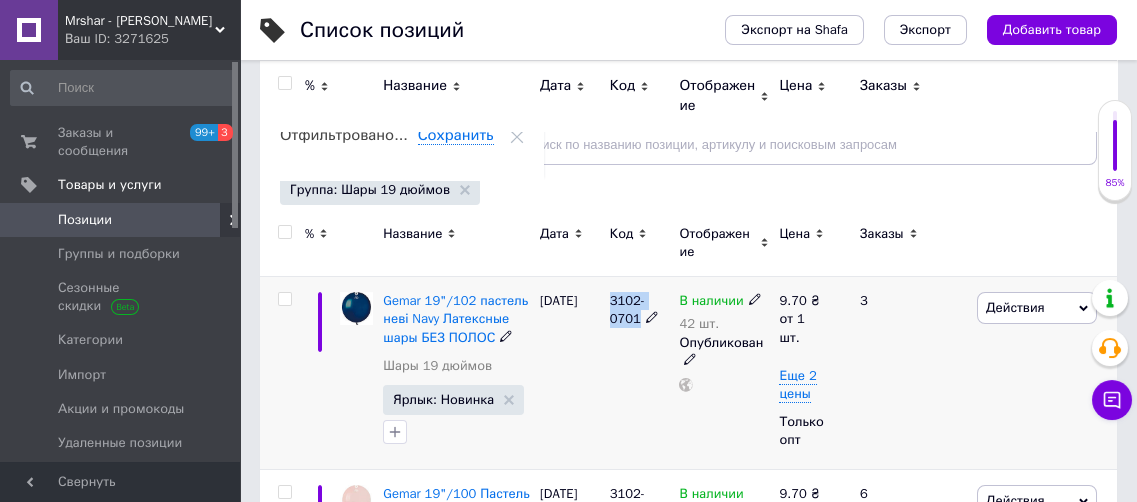drag, startPoint x: 611, startPoint y: 277, endPoint x: 642, endPoint y: 296, distance: 36.359318 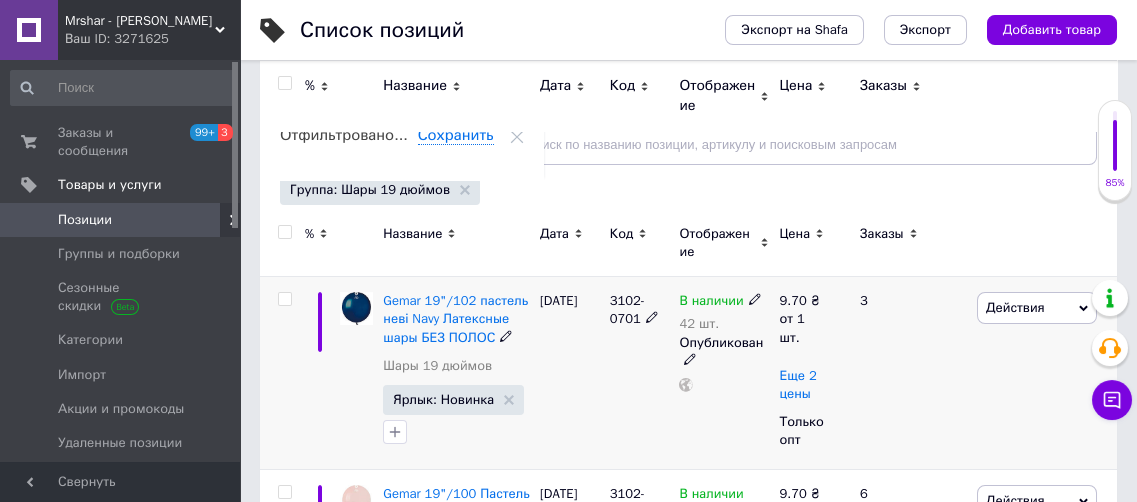 click on "Еще 2 цены" at bounding box center [797, 385] 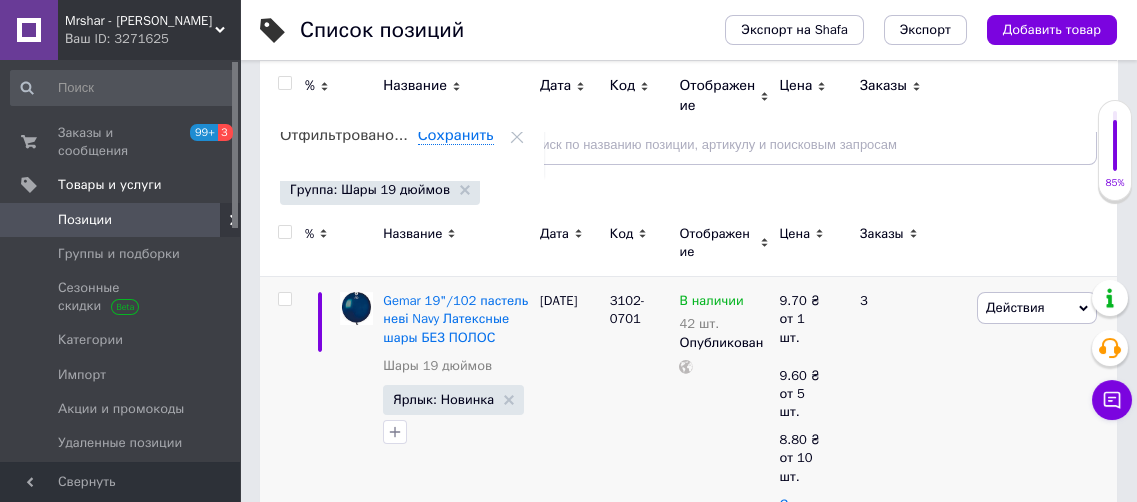 click on "Список позиций" at bounding box center [492, 30] 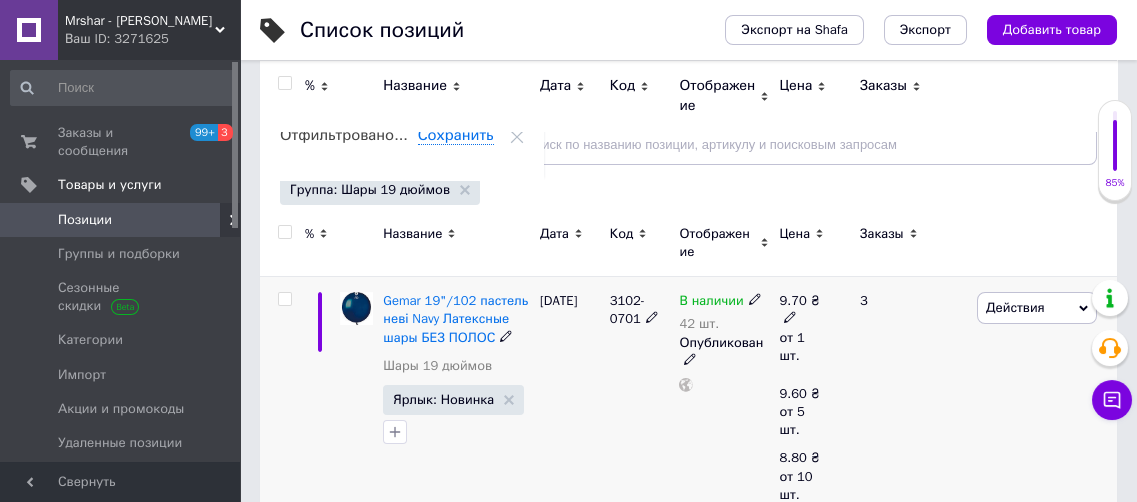 click 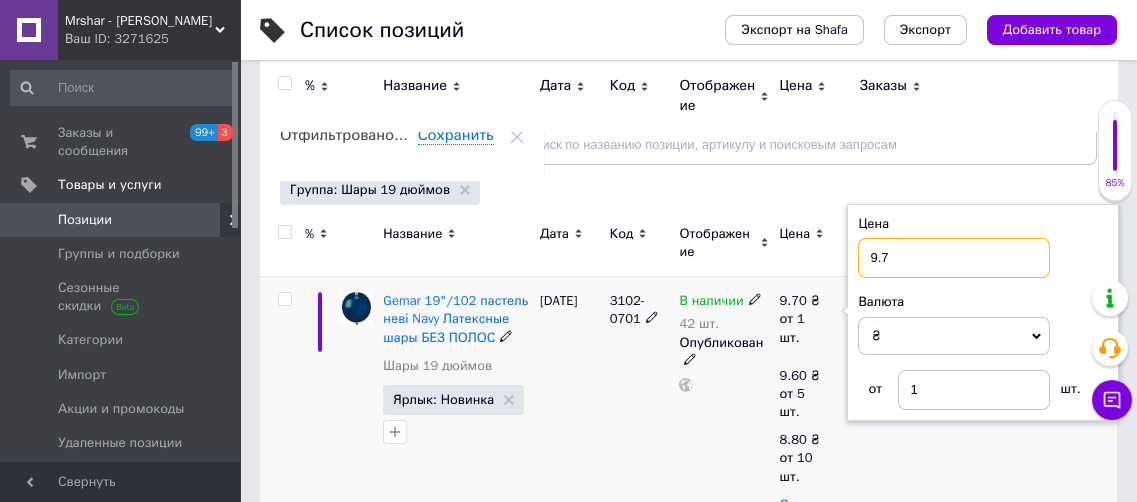 click on "9.7" at bounding box center (954, 258) 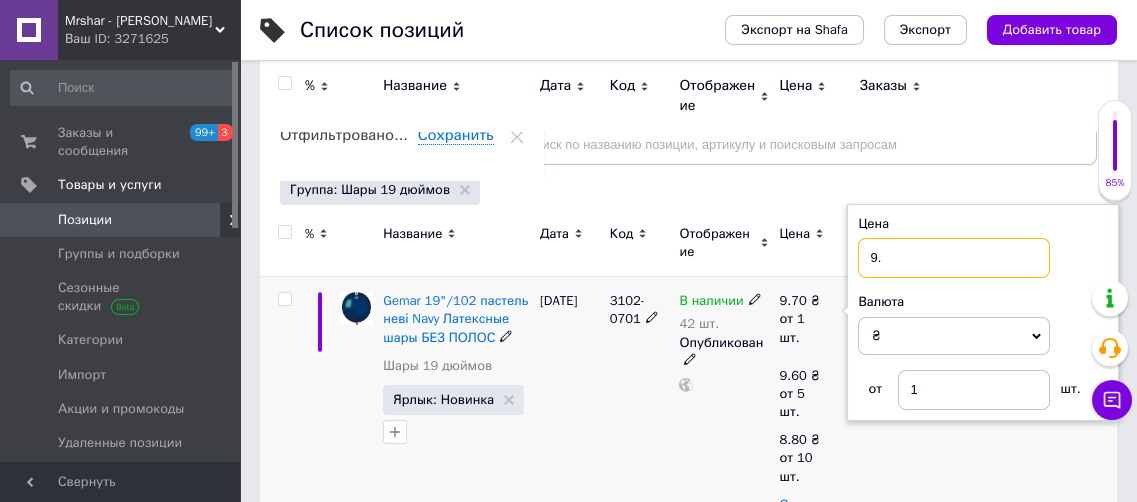 type on "9" 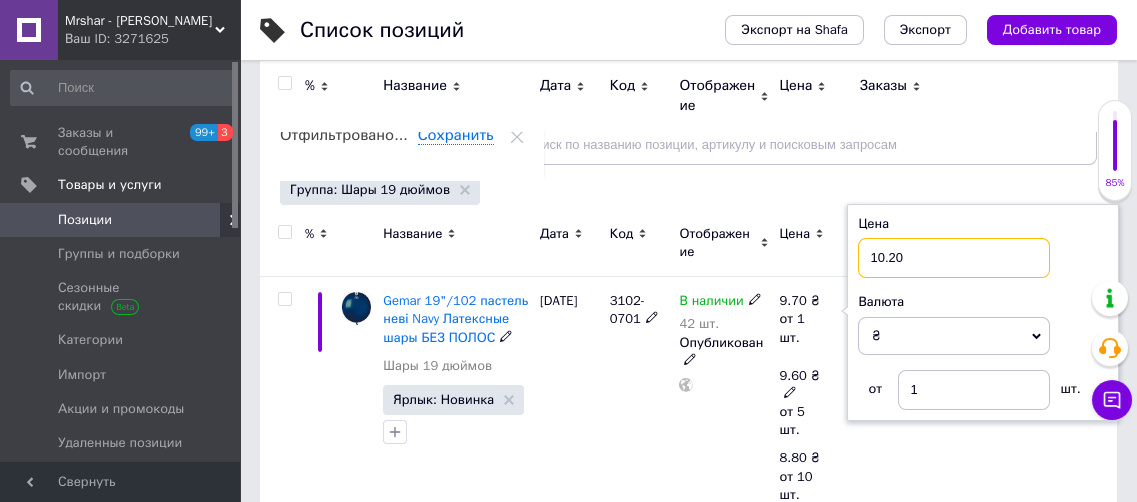 type on "10.20" 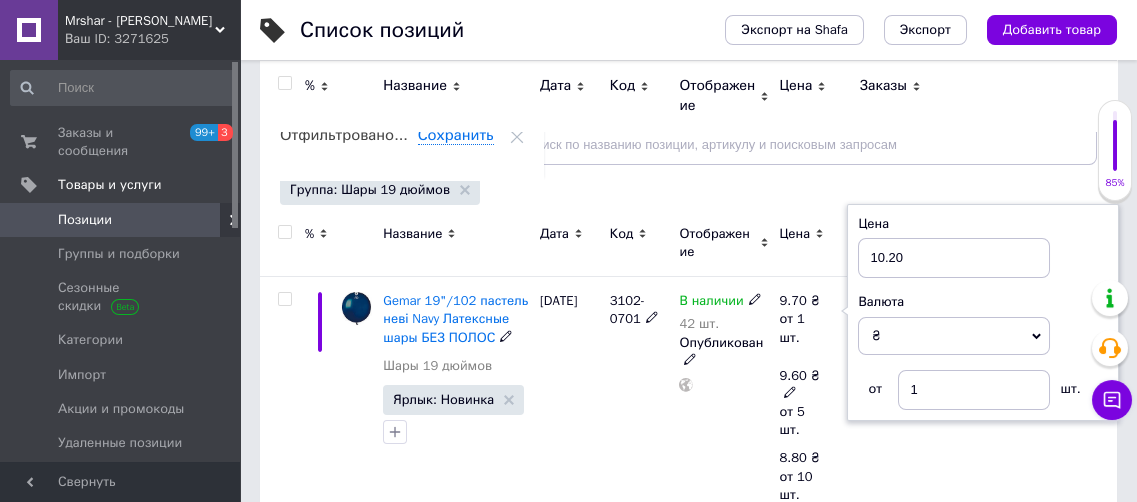 click 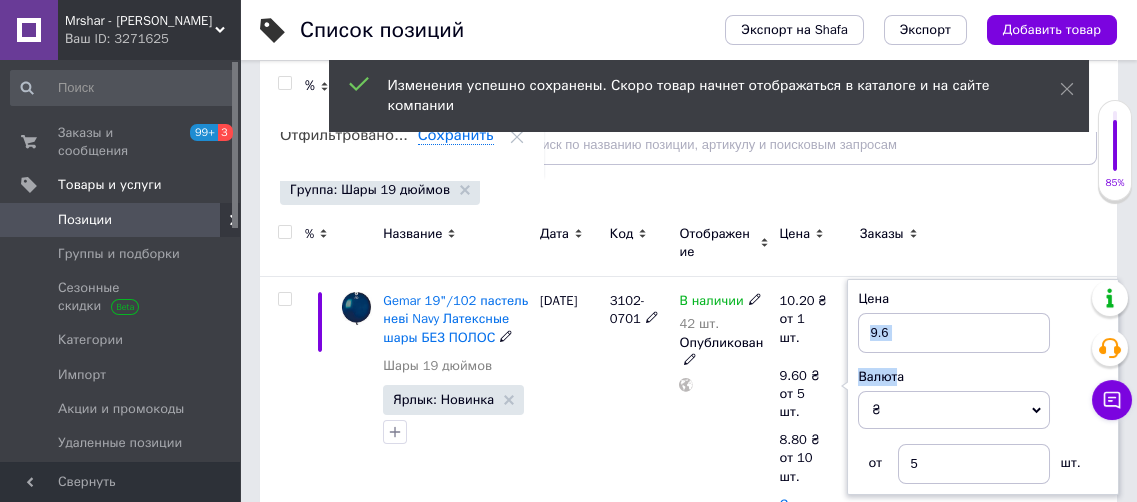 drag, startPoint x: 898, startPoint y: 314, endPoint x: 896, endPoint y: 300, distance: 14.142136 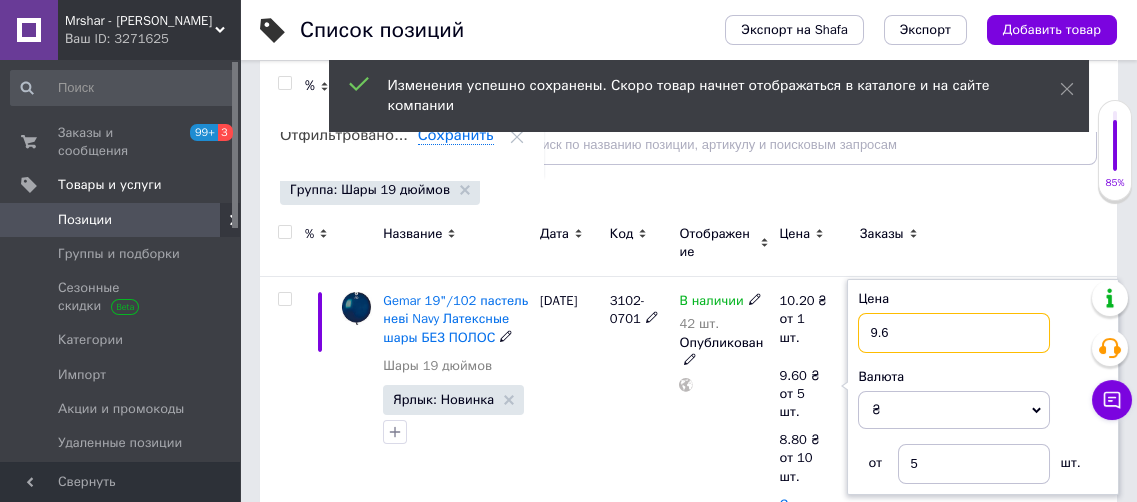 click on "9.6" at bounding box center [954, 333] 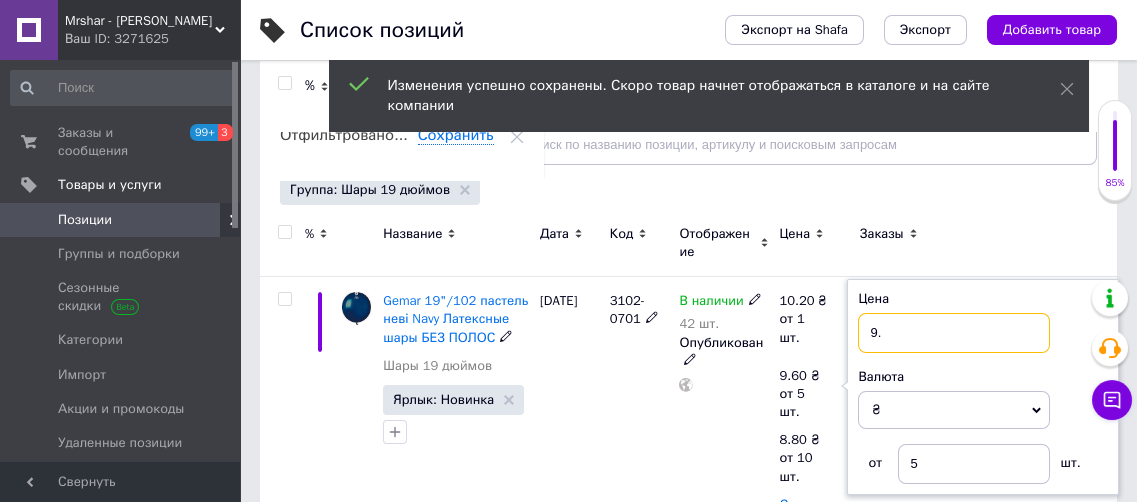 type on "9" 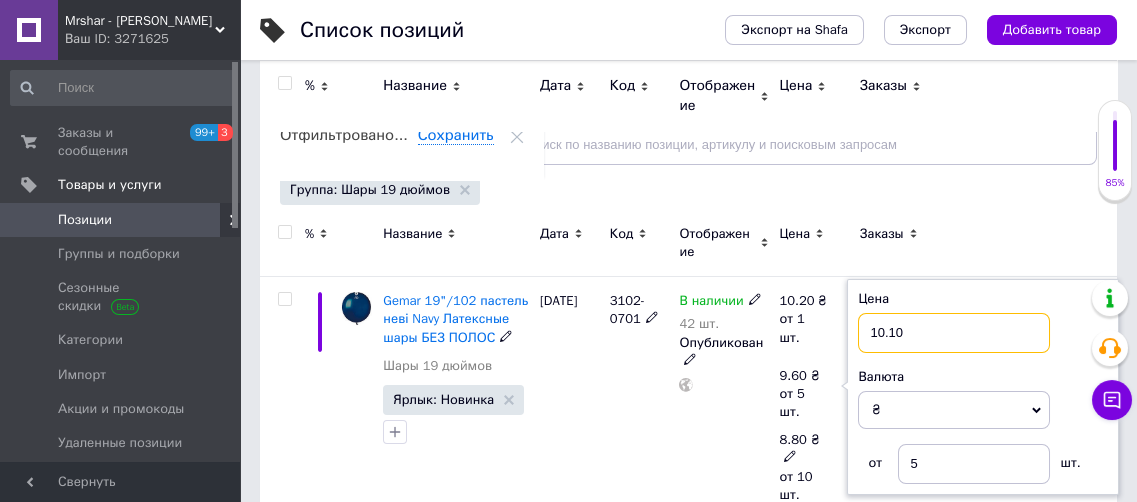 type on "10.10" 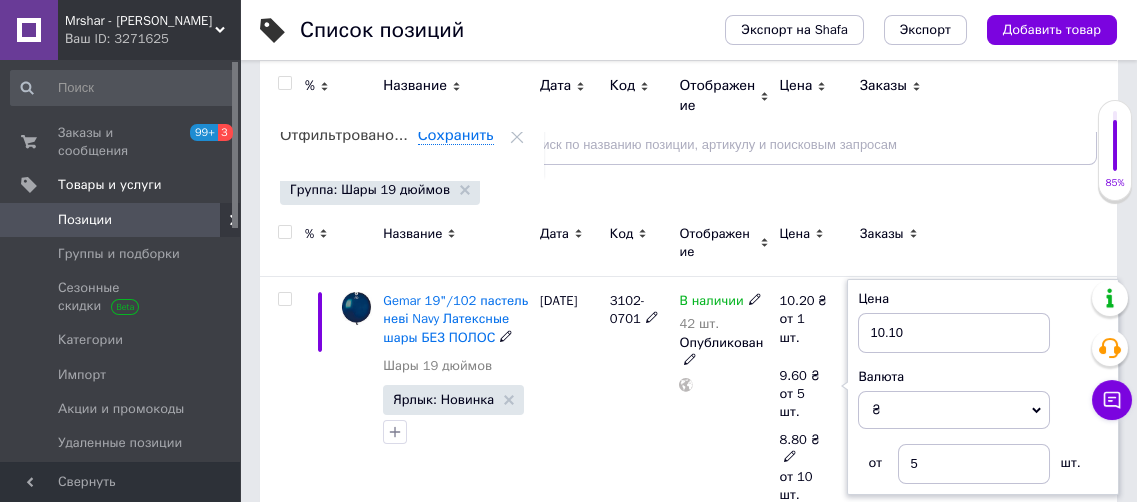 click 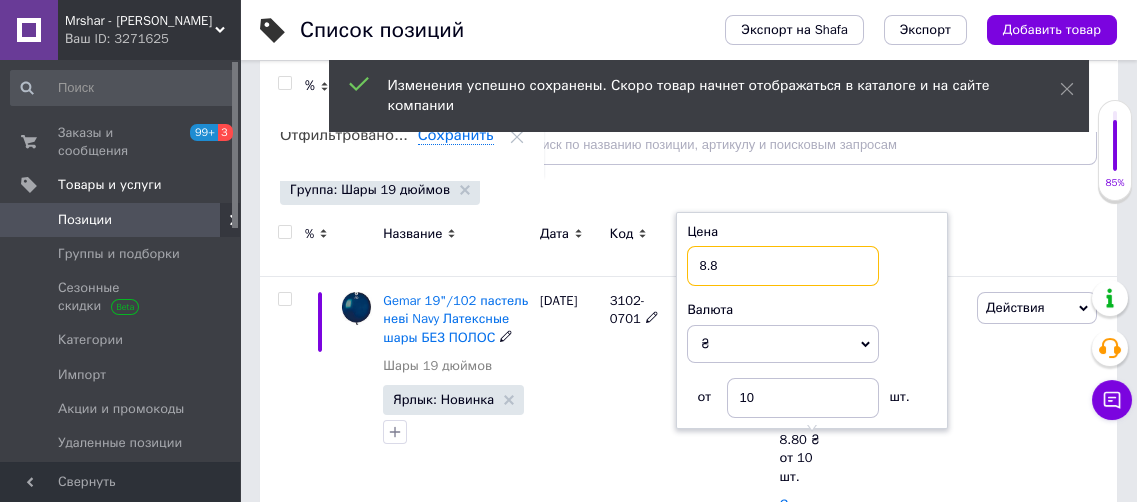 click on "8.8" at bounding box center [783, 266] 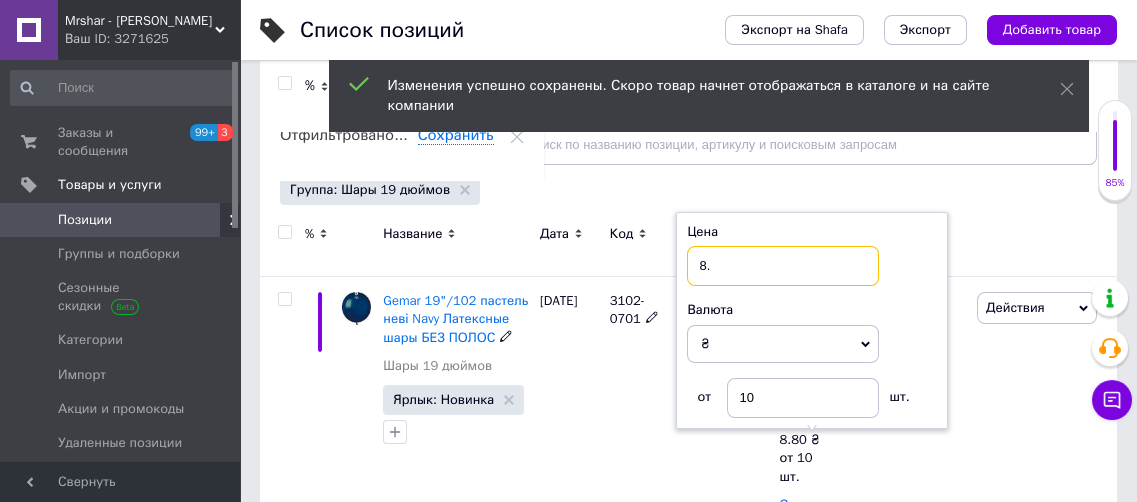 type on "8" 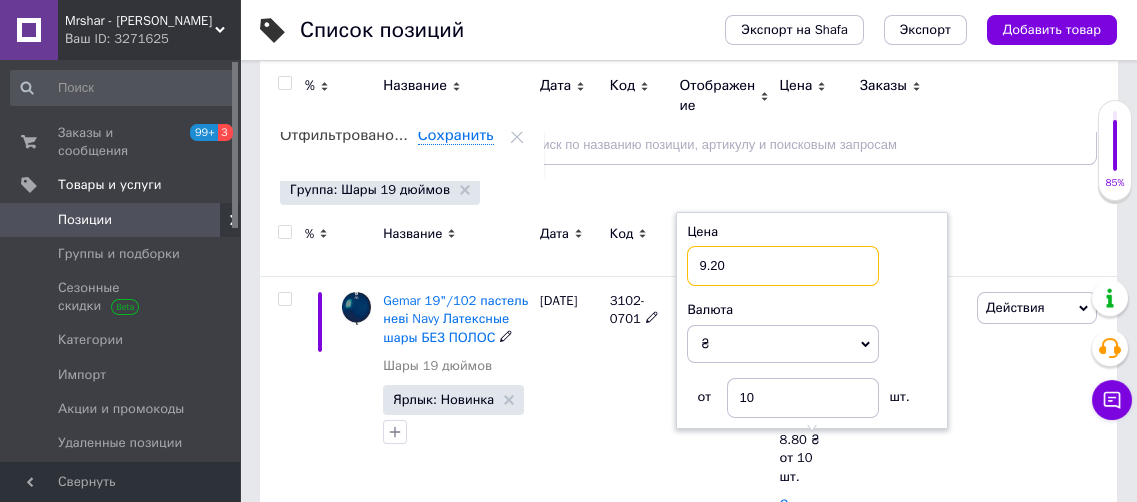 type on "9.20" 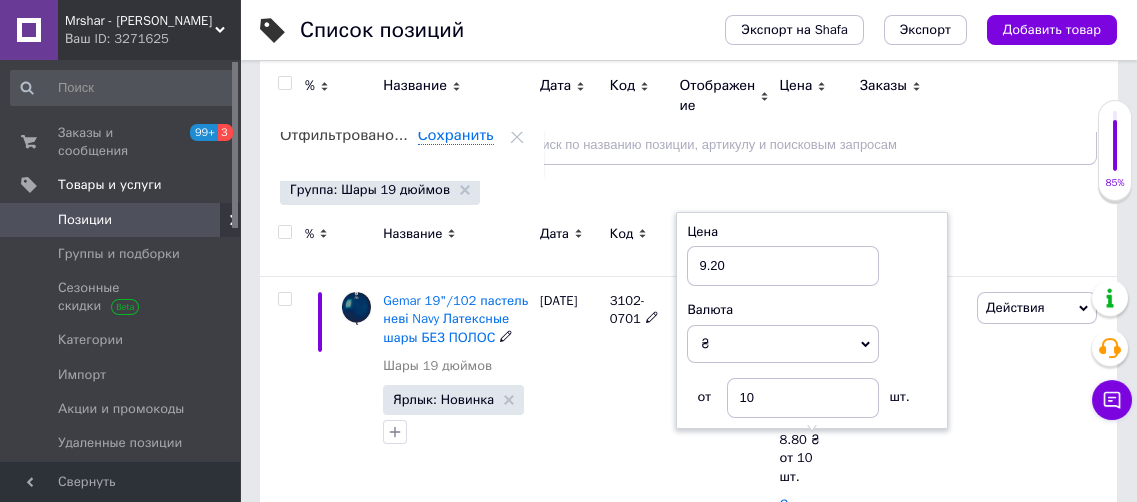click on "В наличии 42 шт. Опубликован" at bounding box center (724, 426) 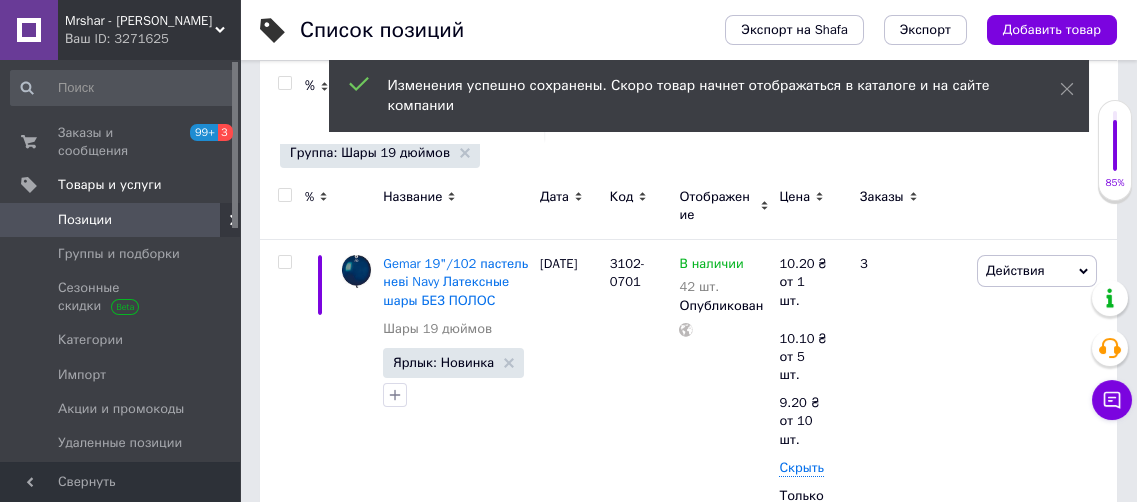 scroll, scrollTop: 351, scrollLeft: 0, axis: vertical 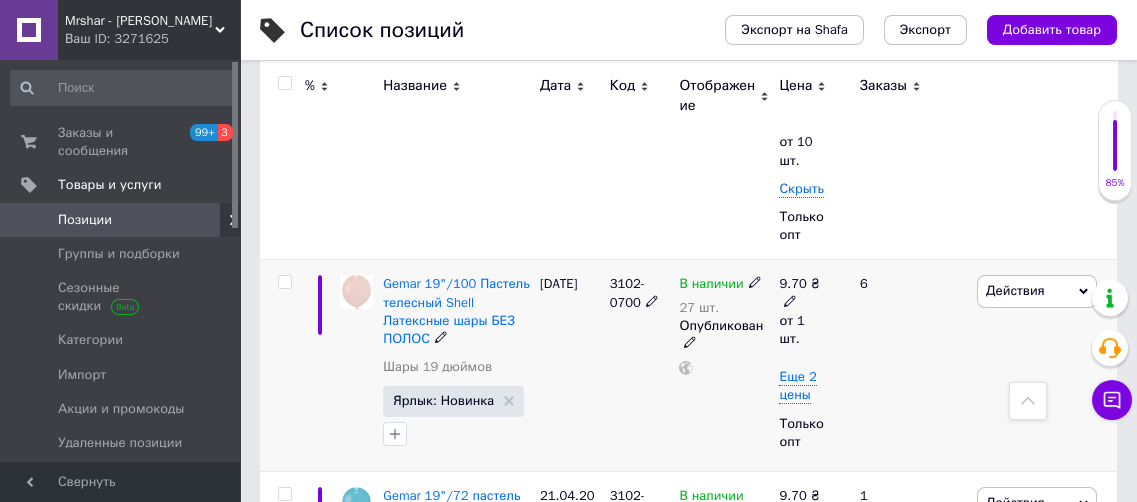 click 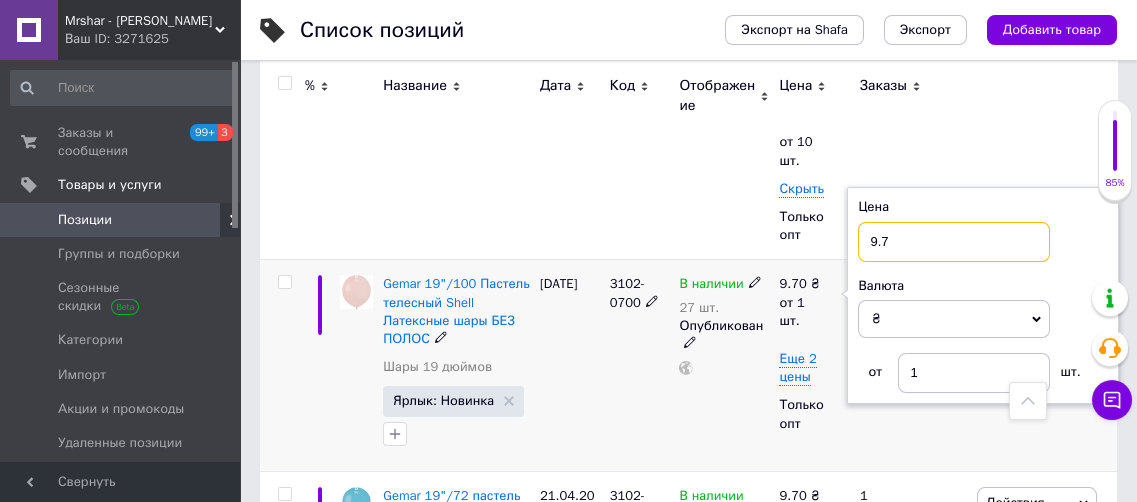 click on "9.7" at bounding box center [954, 242] 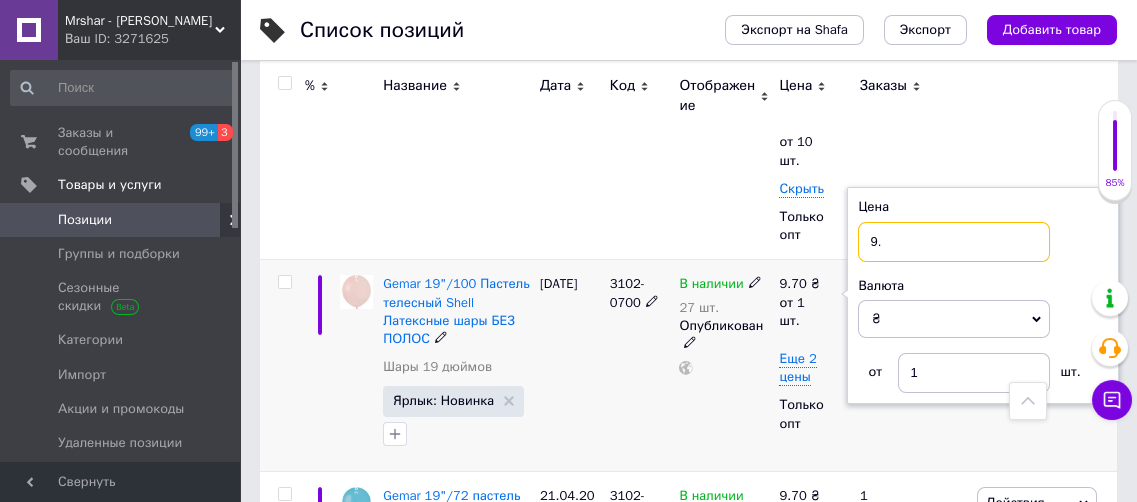 type on "9" 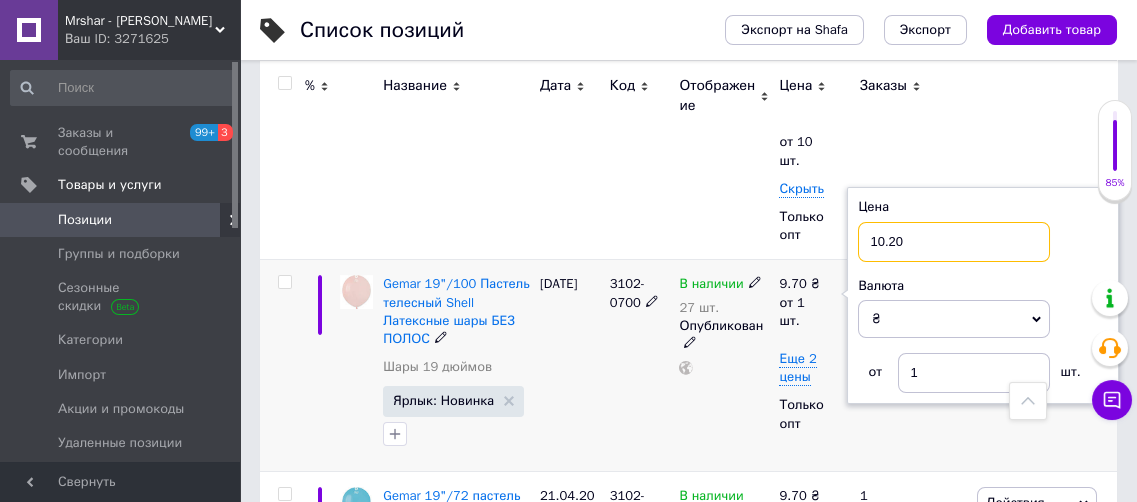 type on "10.20" 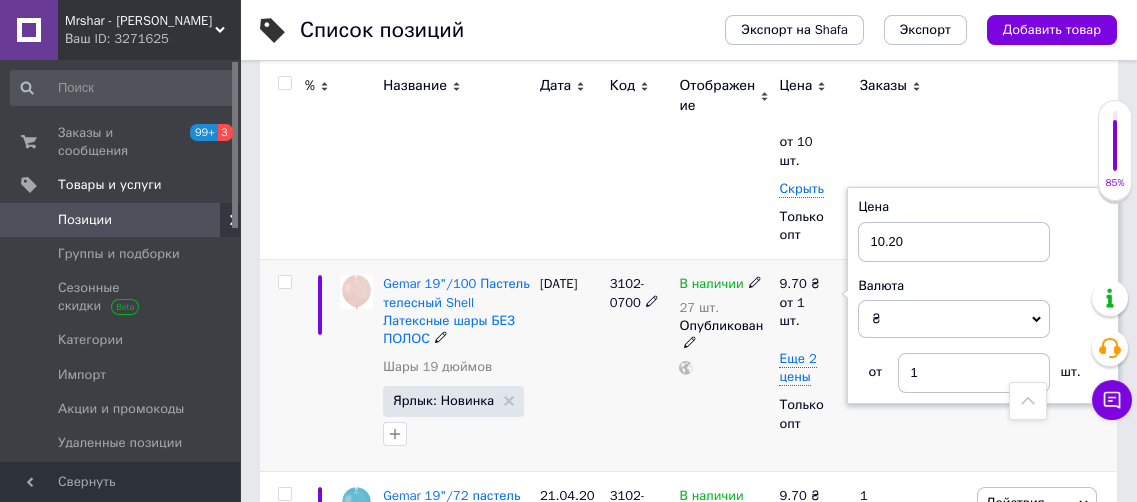 click on "В наличии 27 шт. Опубликован" at bounding box center (724, 365) 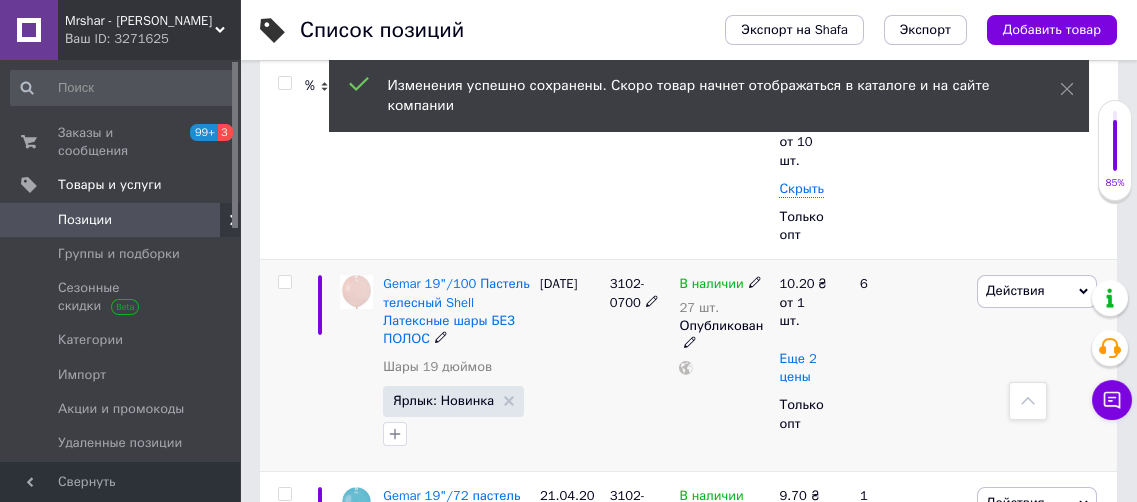 click on "Еще 2 цены" at bounding box center [797, 368] 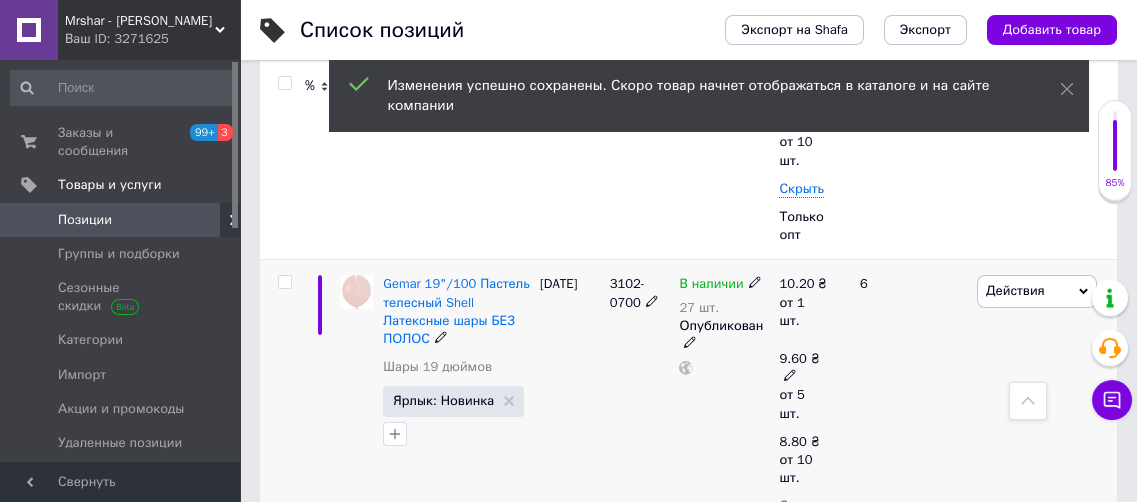 click 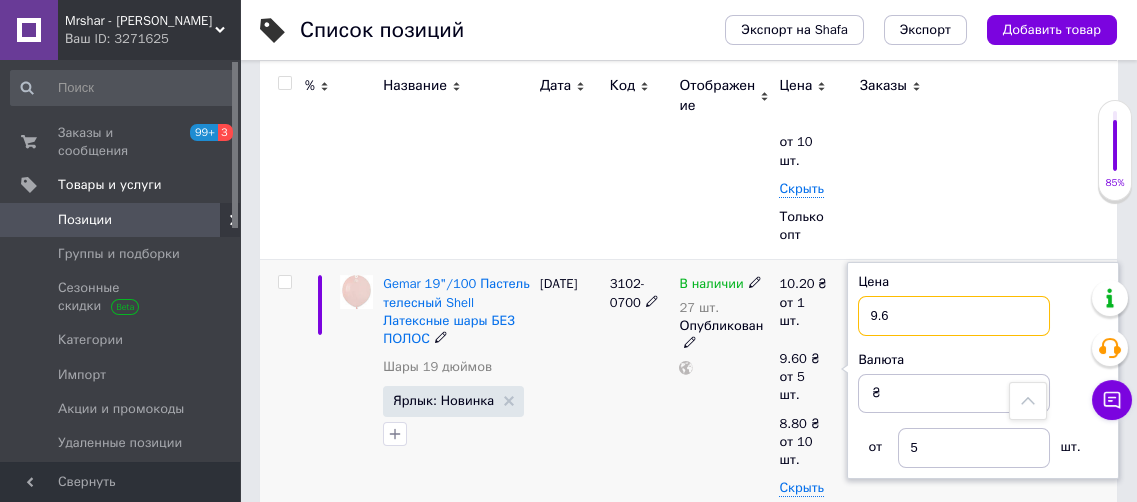 click on "9.6" at bounding box center [954, 316] 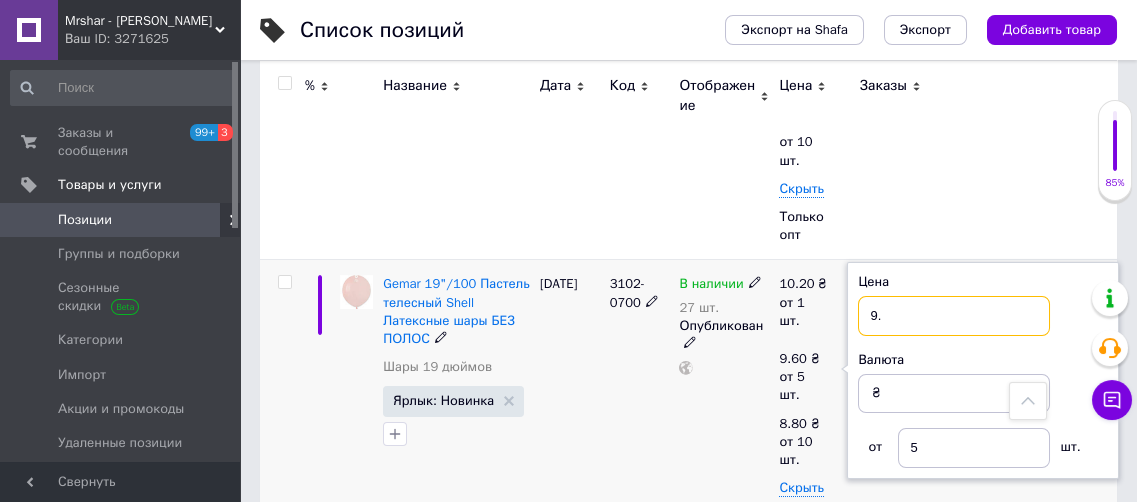 type on "9" 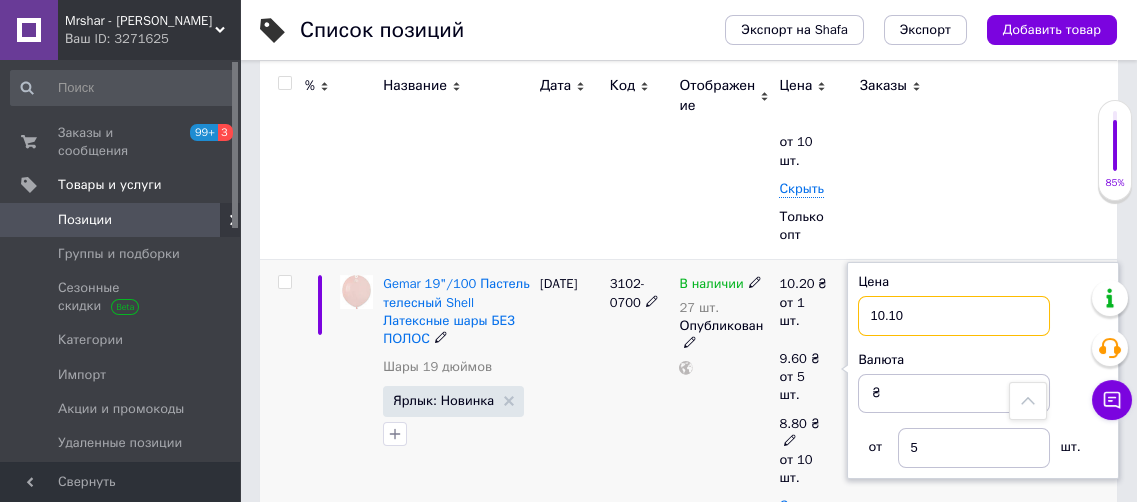 type on "10.10" 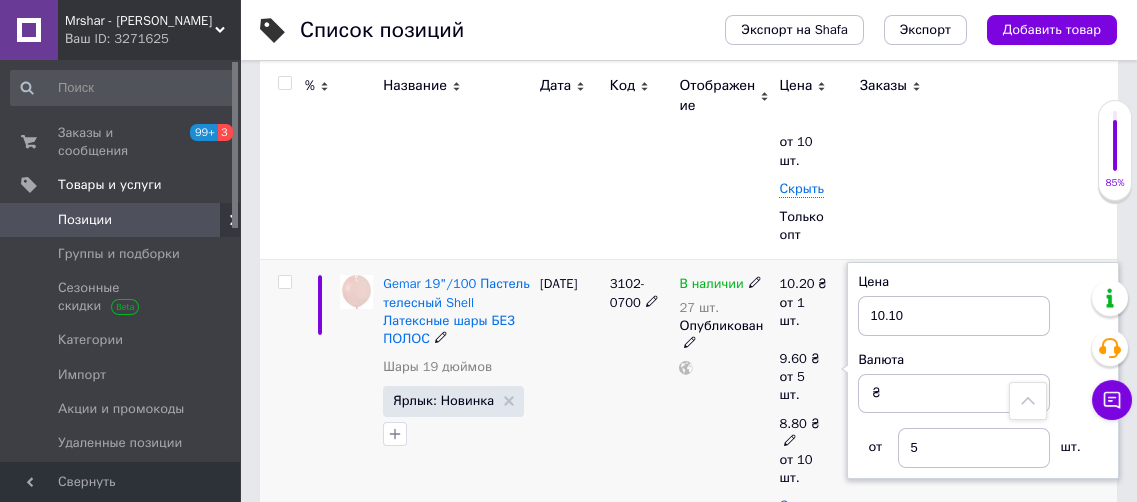 click 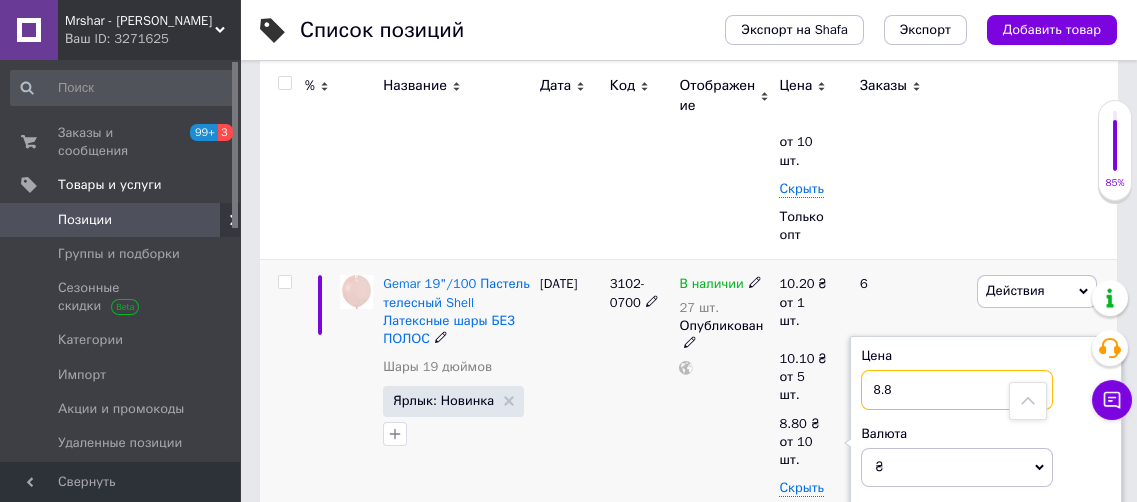click on "8.8" at bounding box center [957, 390] 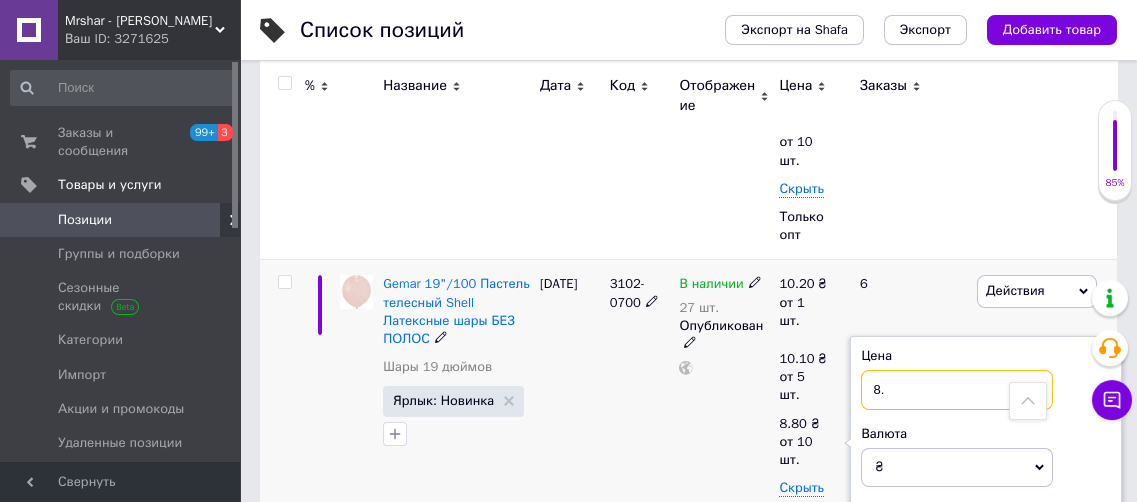 type on "8" 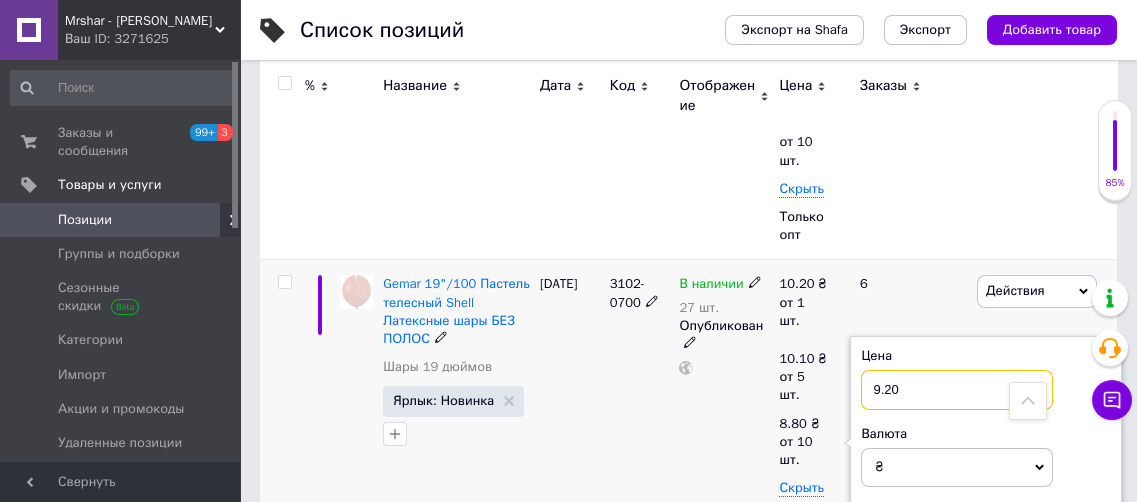 type on "9.20" 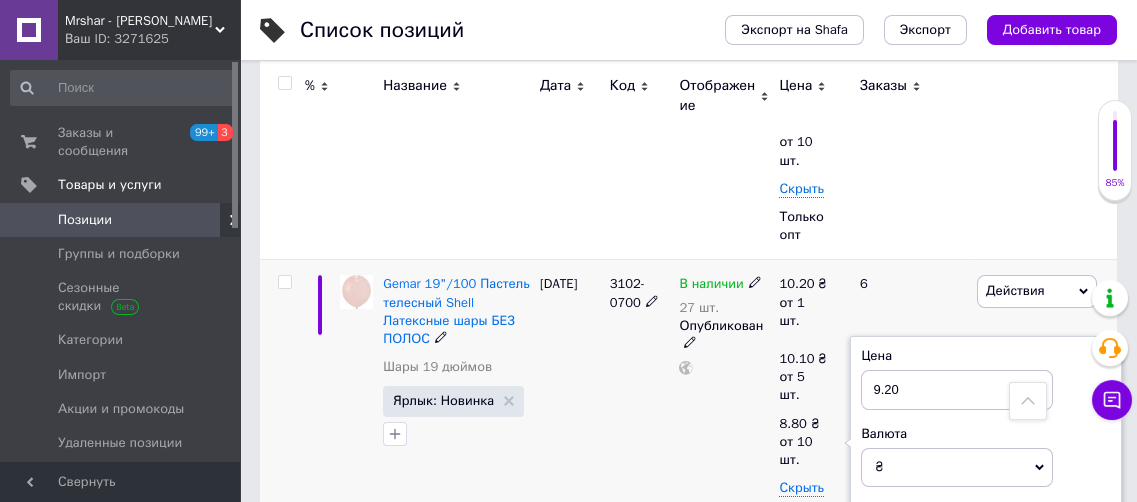 click on "В наличии 27 шт. Опубликован" at bounding box center (724, 409) 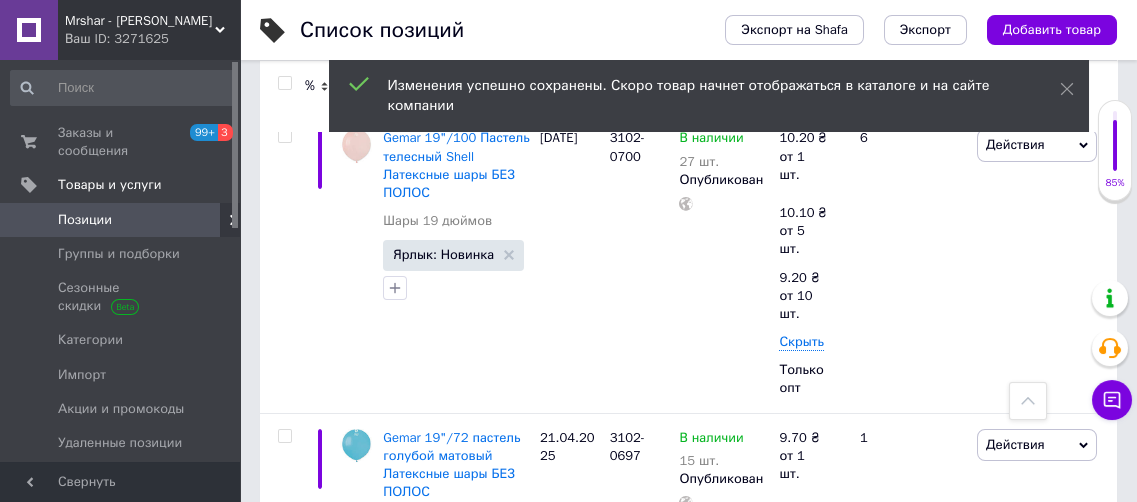 scroll, scrollTop: 727, scrollLeft: 0, axis: vertical 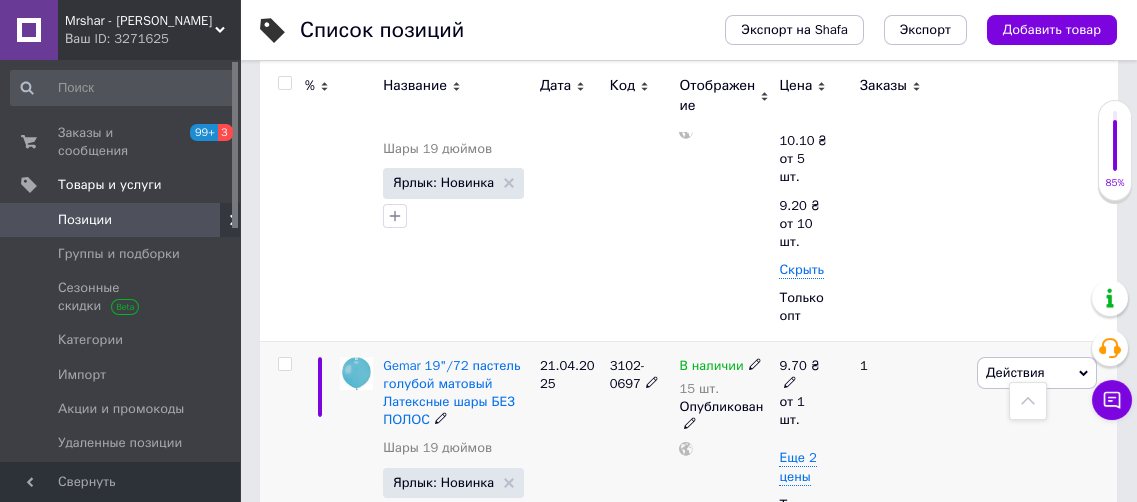 click at bounding box center [790, 381] 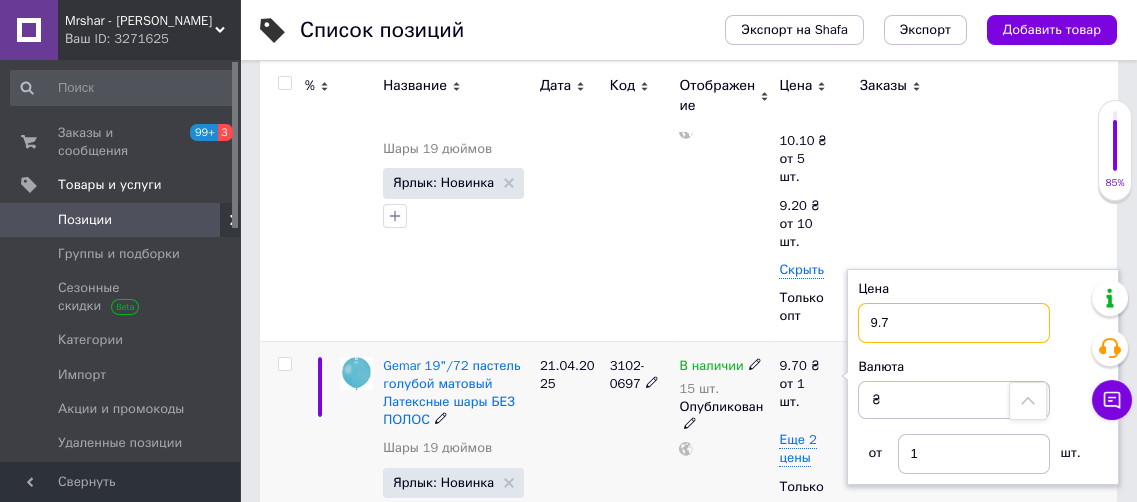 click on "9.7" at bounding box center (954, 323) 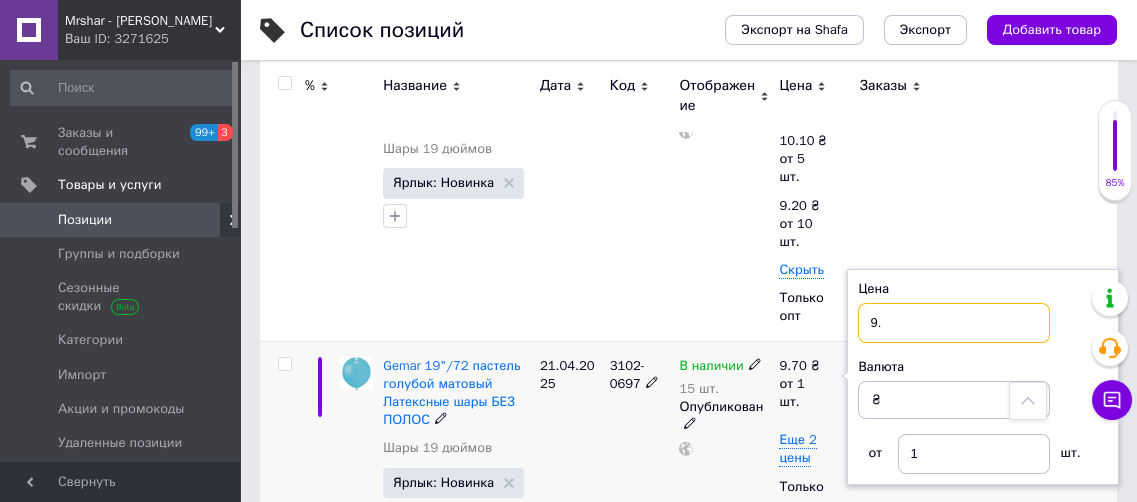 type on "9" 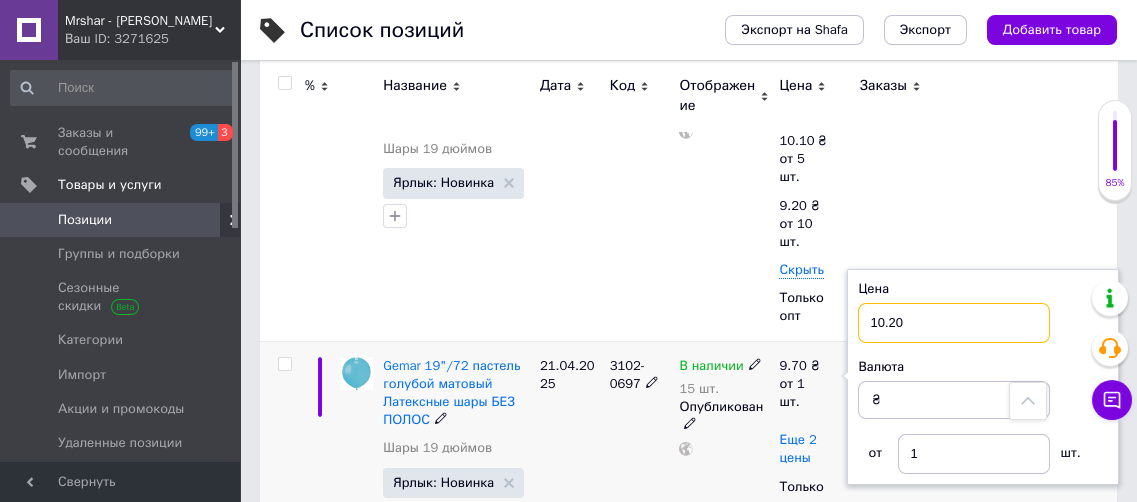 type on "10.20" 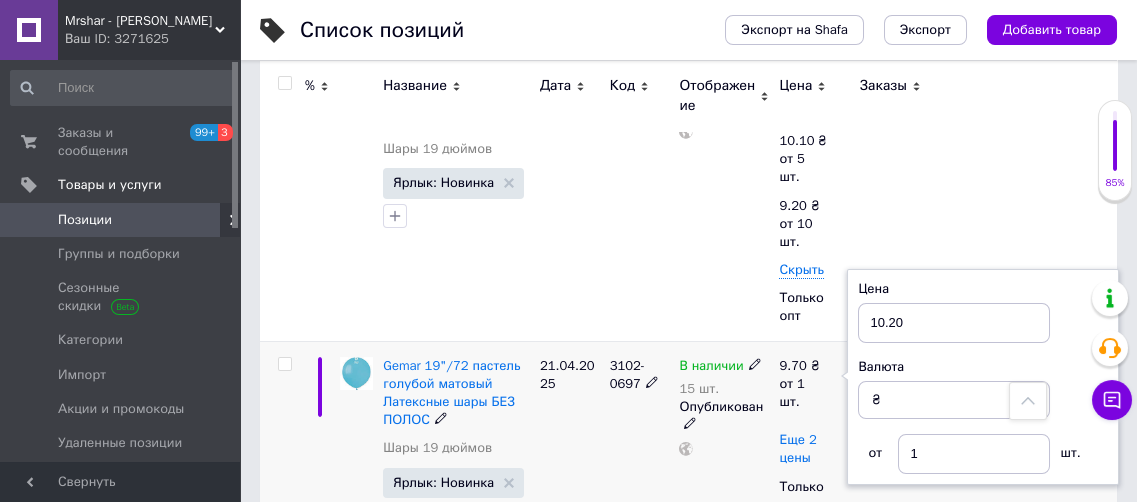 click on "Еще 2 цены" at bounding box center [797, 449] 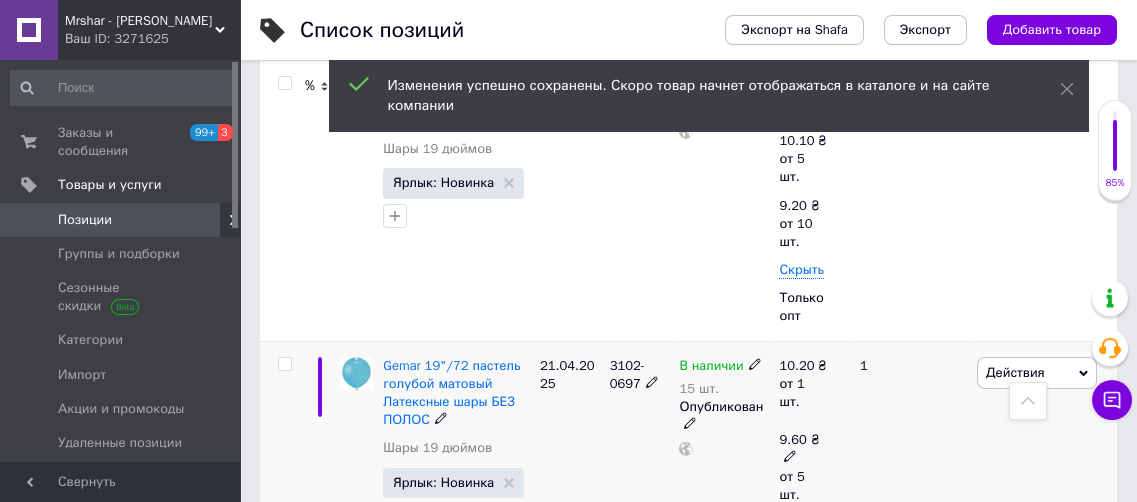 click 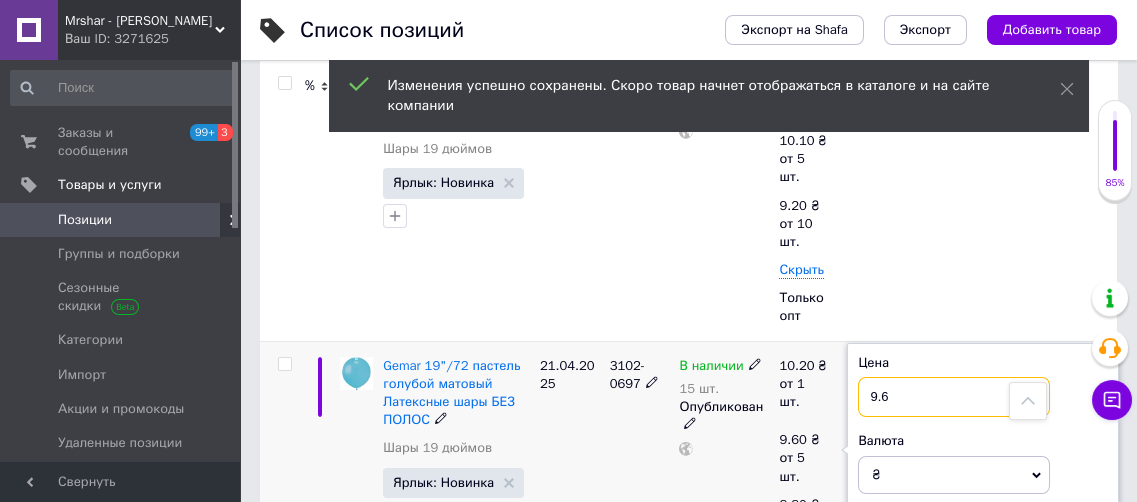 click on "9.6" at bounding box center [954, 397] 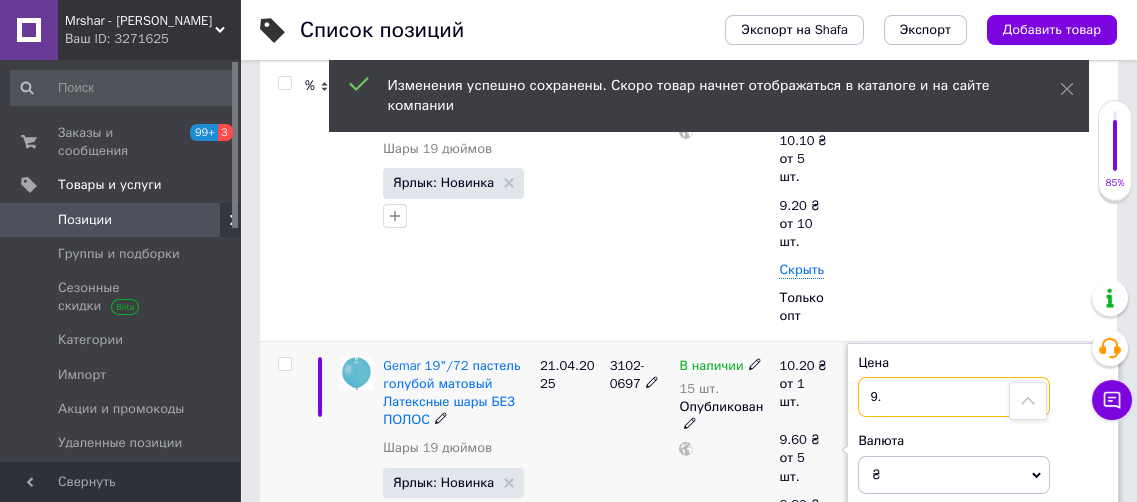 type on "9" 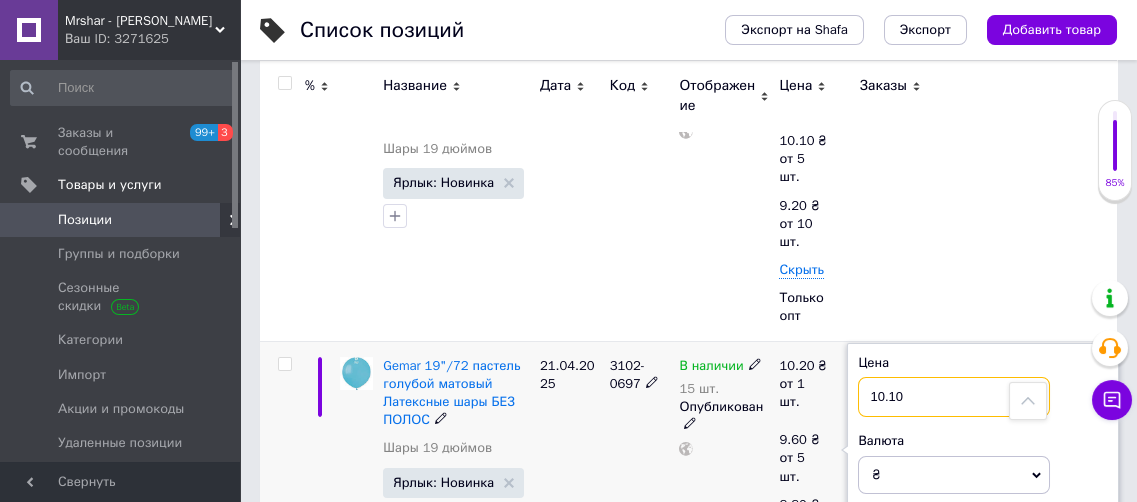 type on "10.10" 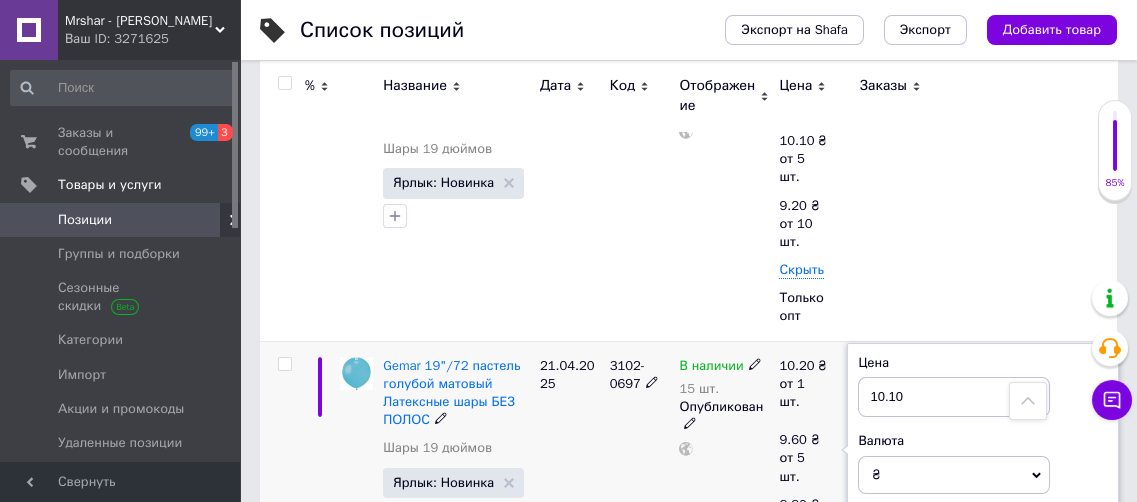 click 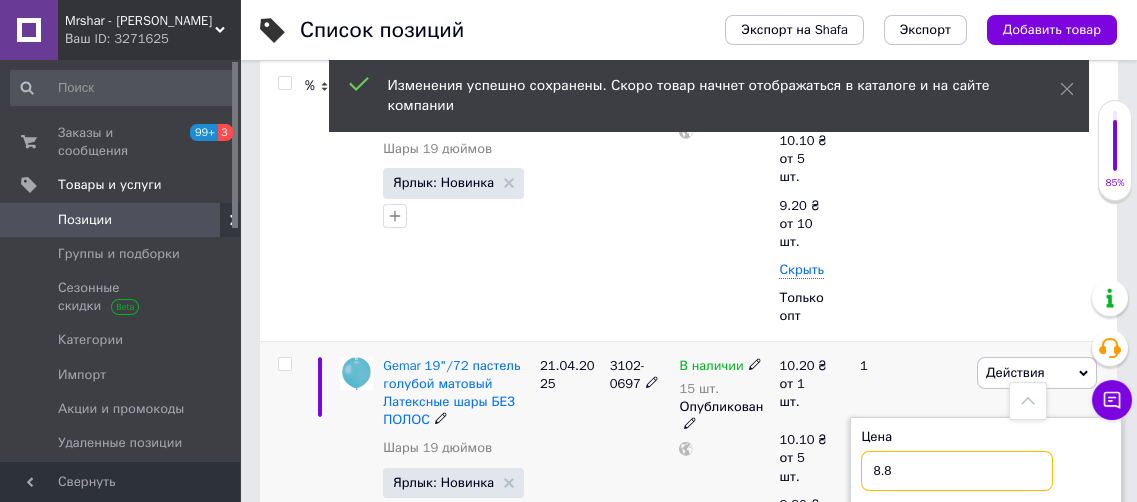 click on "8.8" at bounding box center (957, 471) 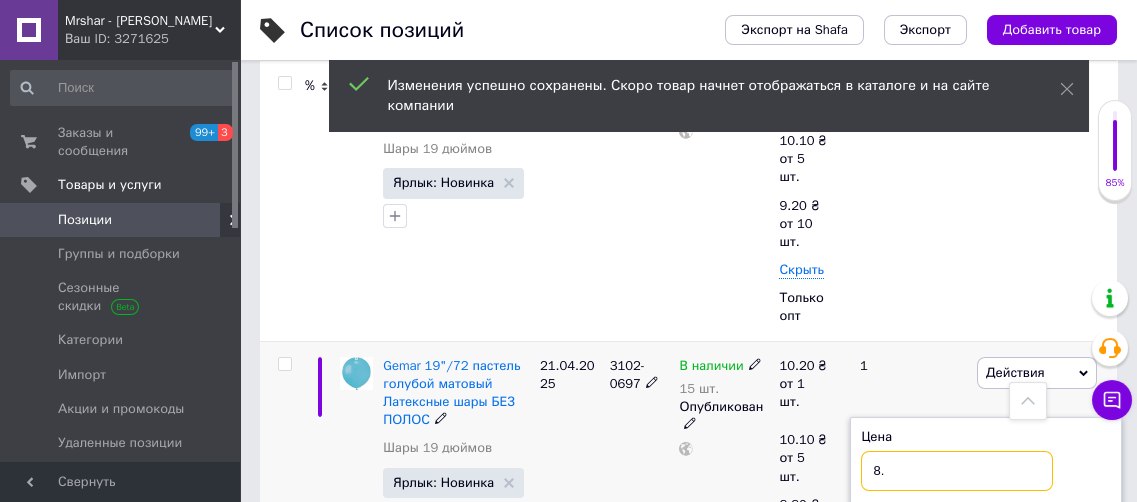 type on "8" 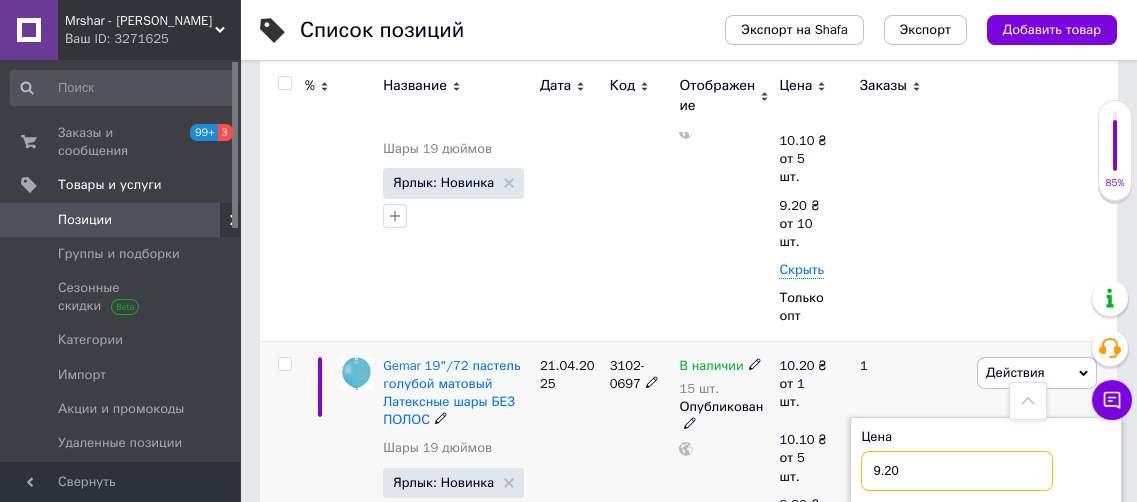 type on "9.20" 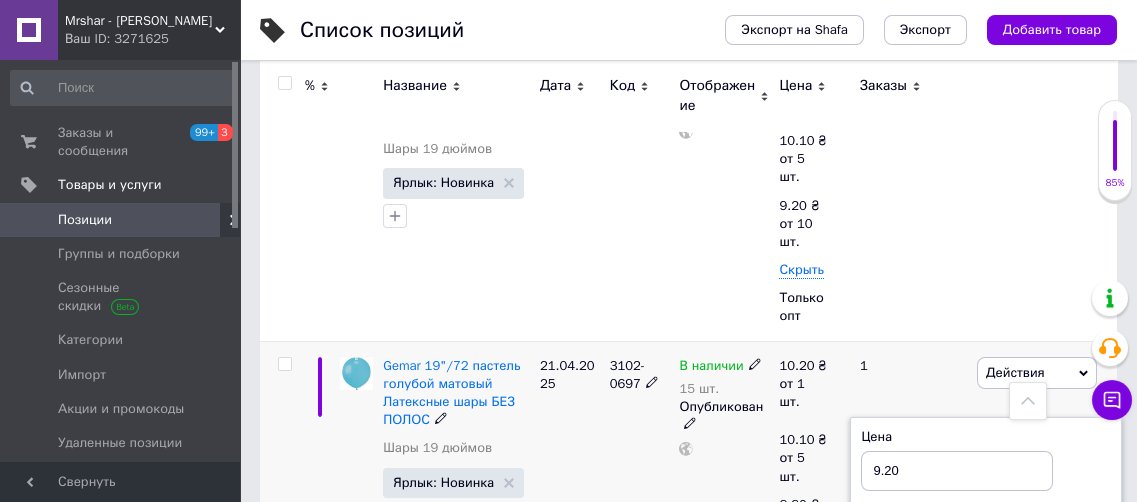 click at bounding box center [724, 449] 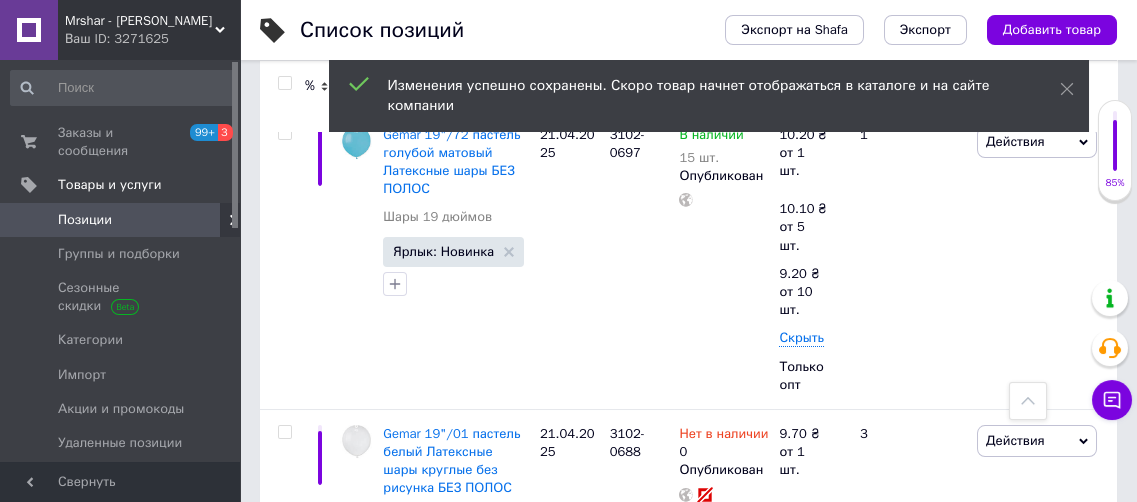 scroll, scrollTop: 970, scrollLeft: 0, axis: vertical 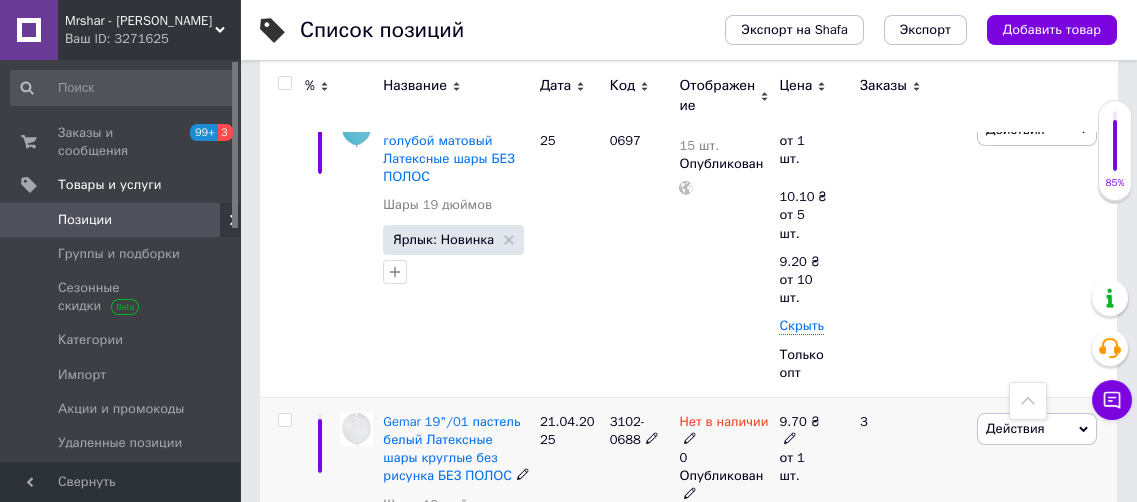 click at bounding box center [790, 437] 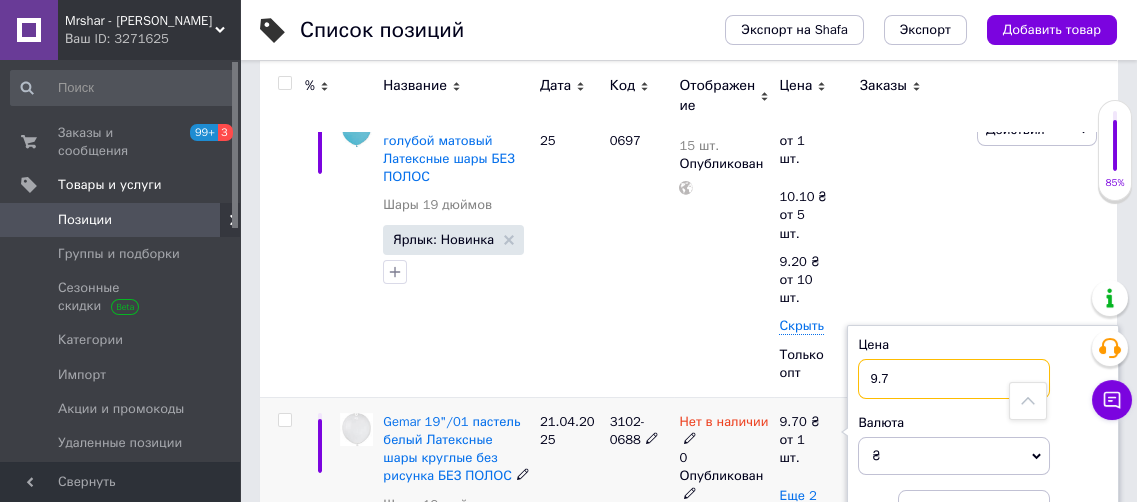 click on "9.7" at bounding box center [954, 379] 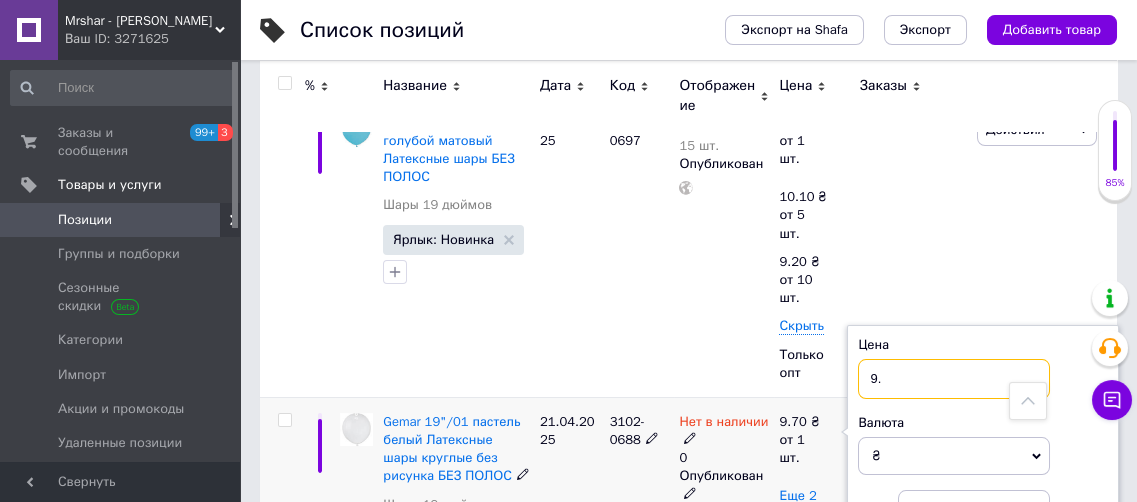 type on "9" 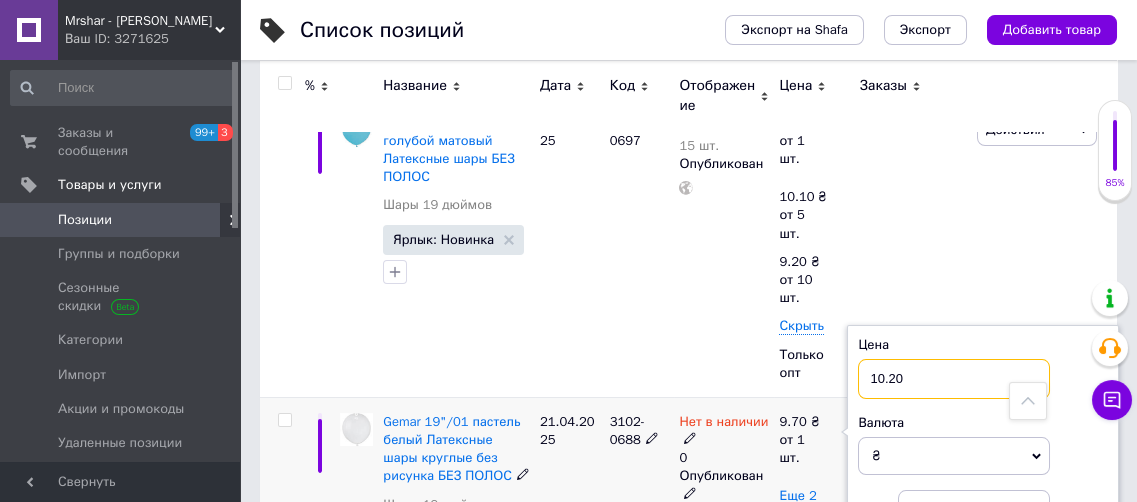 type on "10.20" 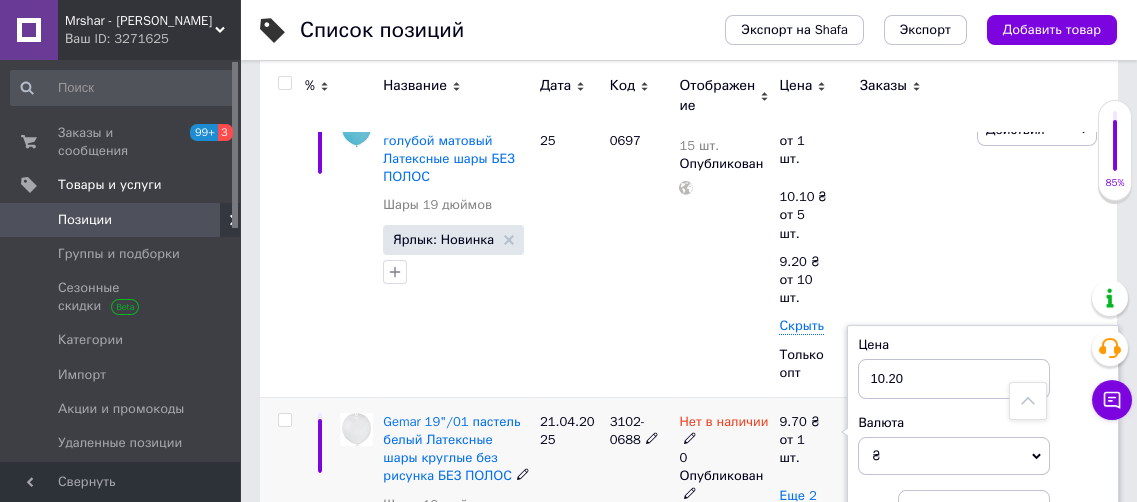 click on "Еще 2 цены" at bounding box center (797, 505) 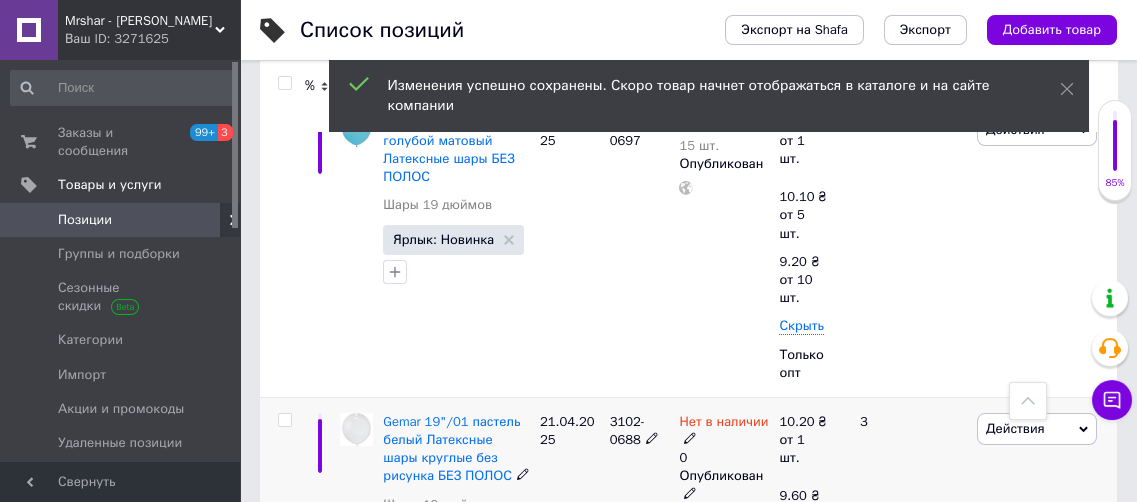 click 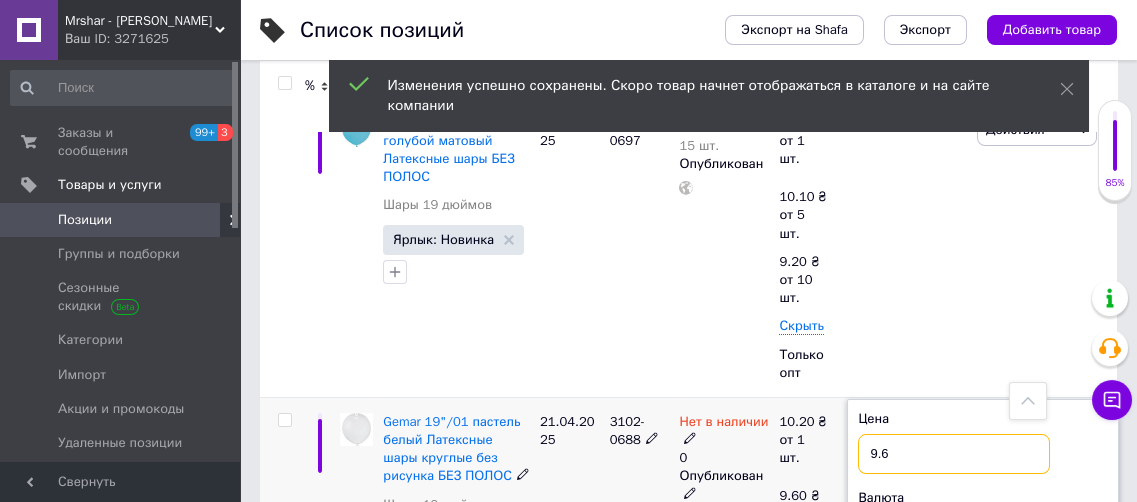 click on "9.6" at bounding box center (954, 454) 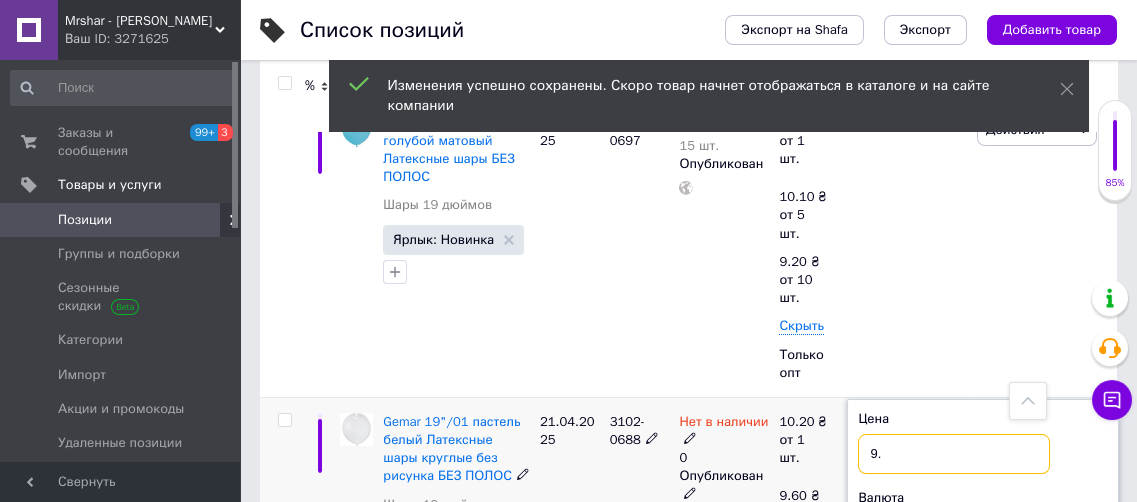 type on "9" 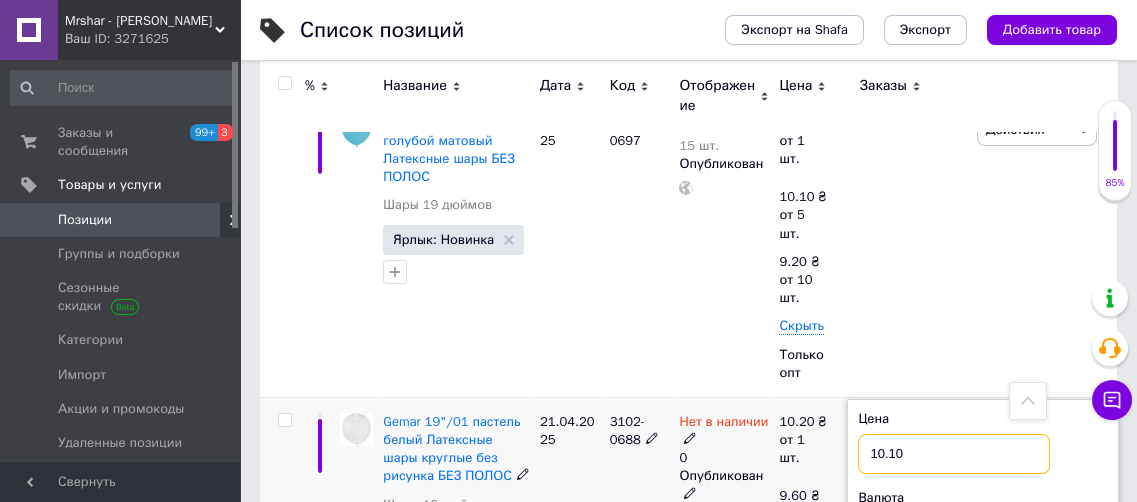 type on "10.10" 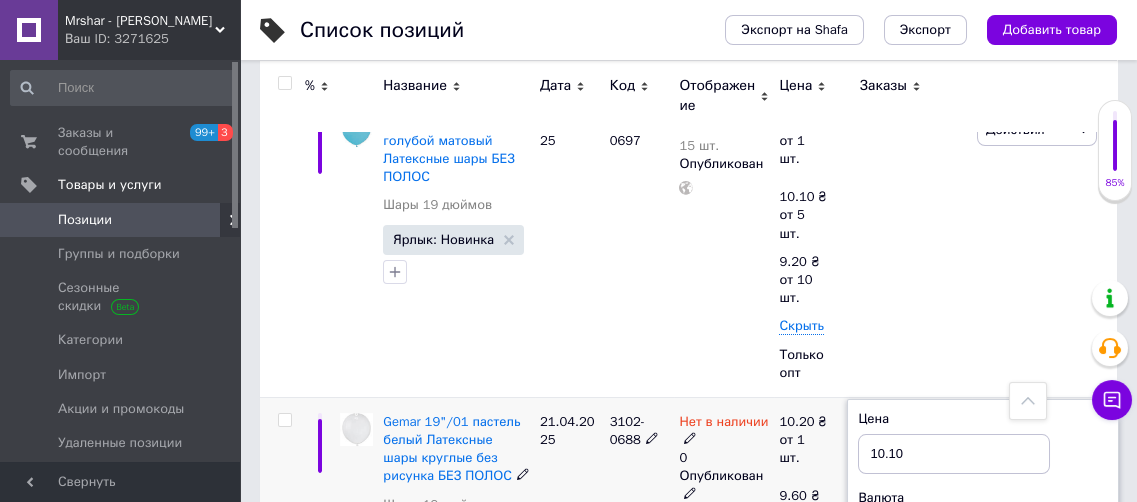 click 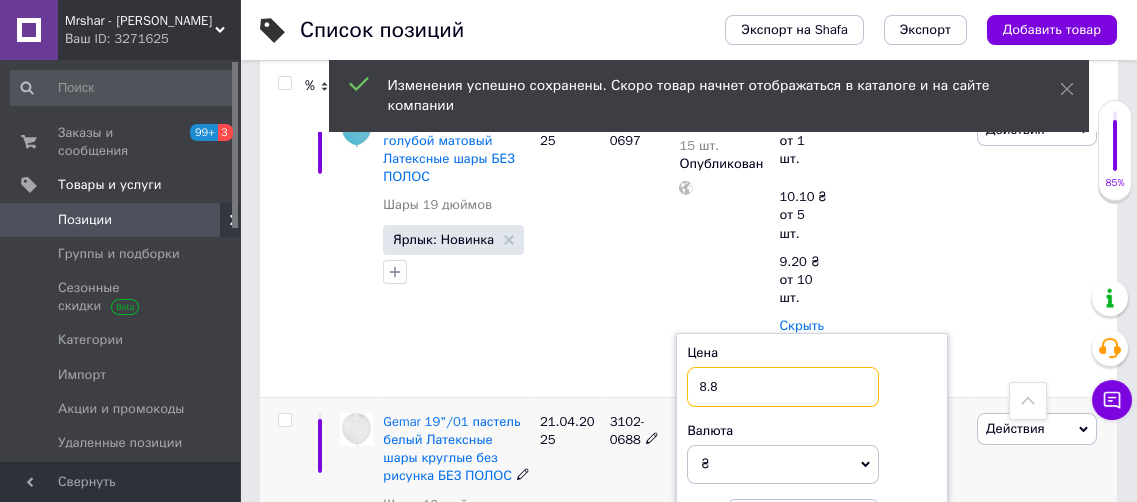 click on "8.8" at bounding box center (783, 387) 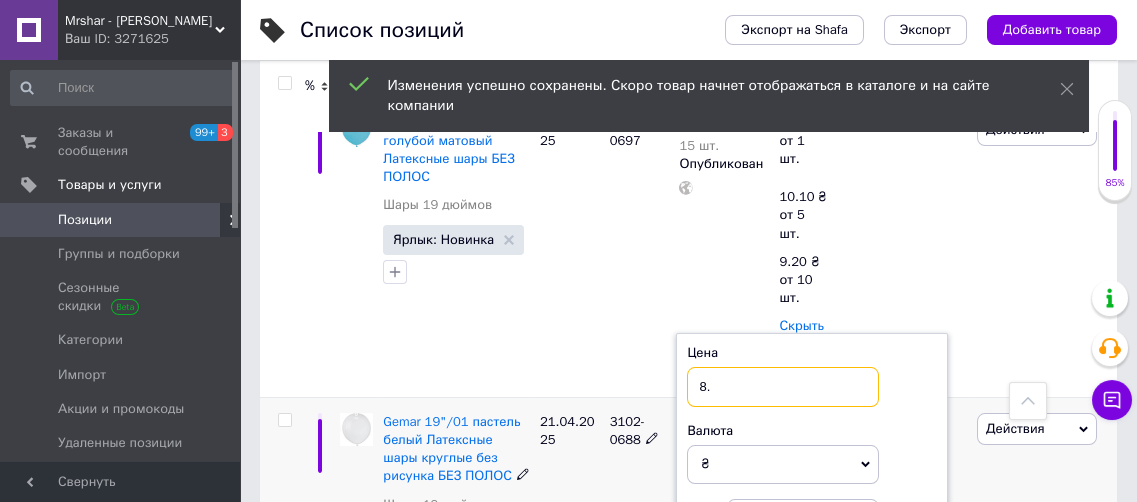 type on "8" 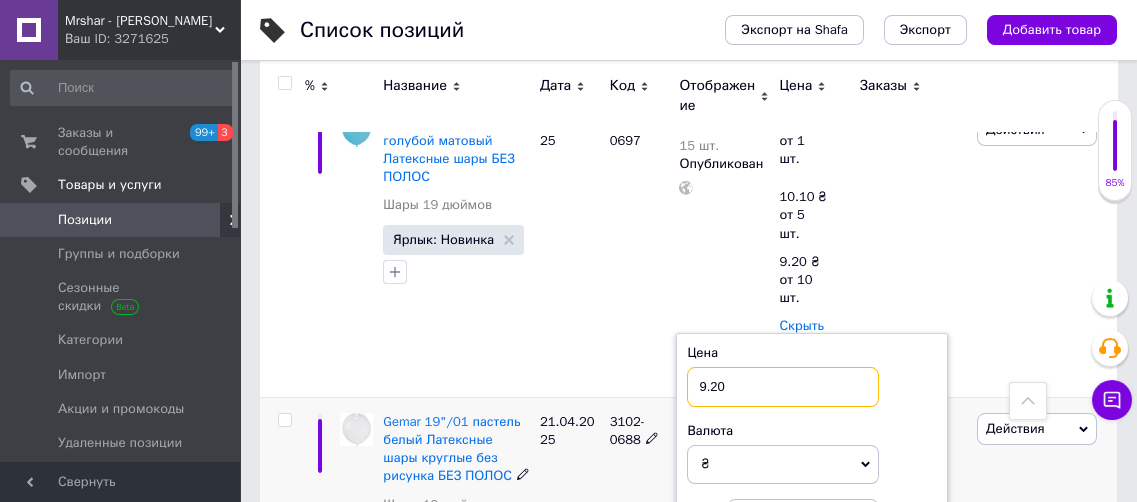 type on "9.20" 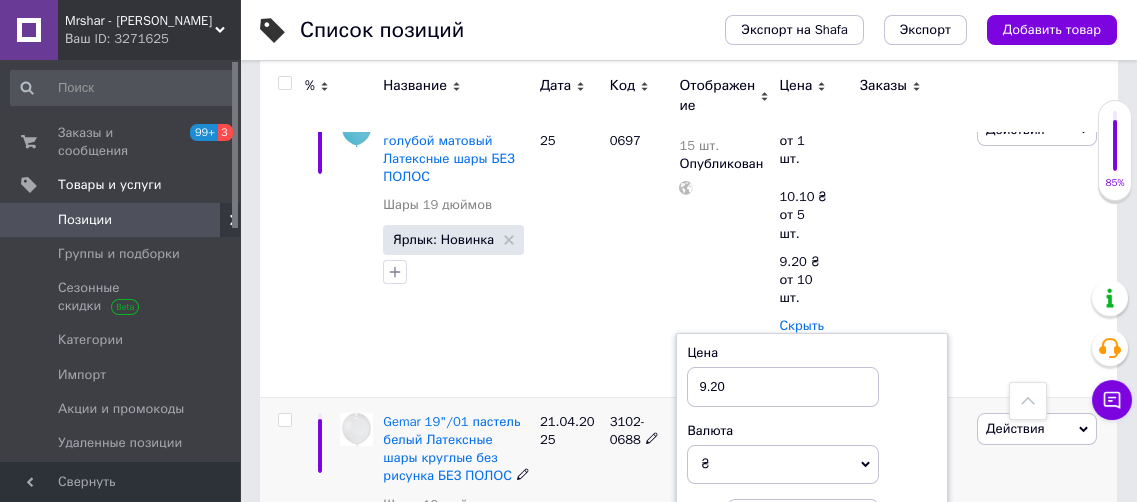 click on "3" at bounding box center [910, 546] 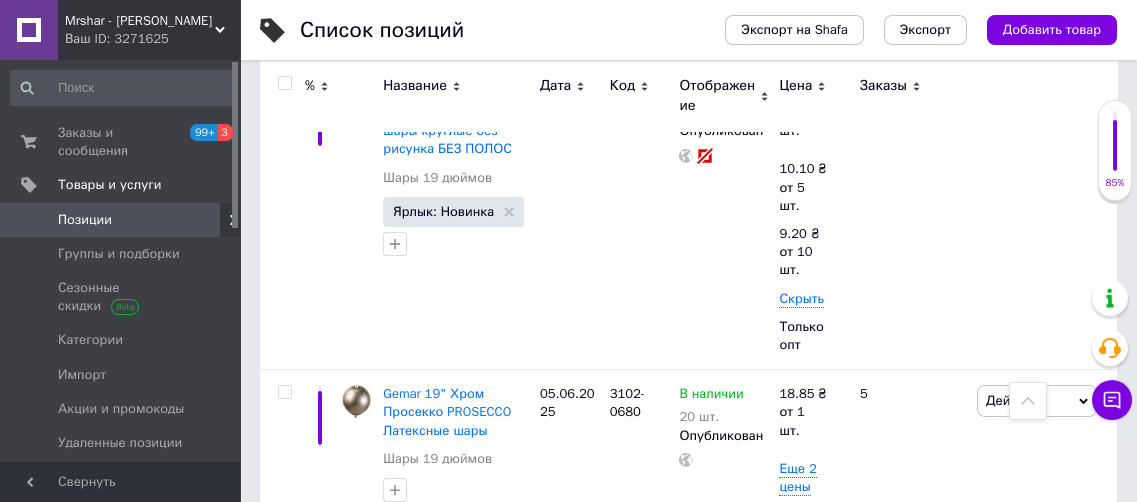 scroll, scrollTop: 1333, scrollLeft: 0, axis: vertical 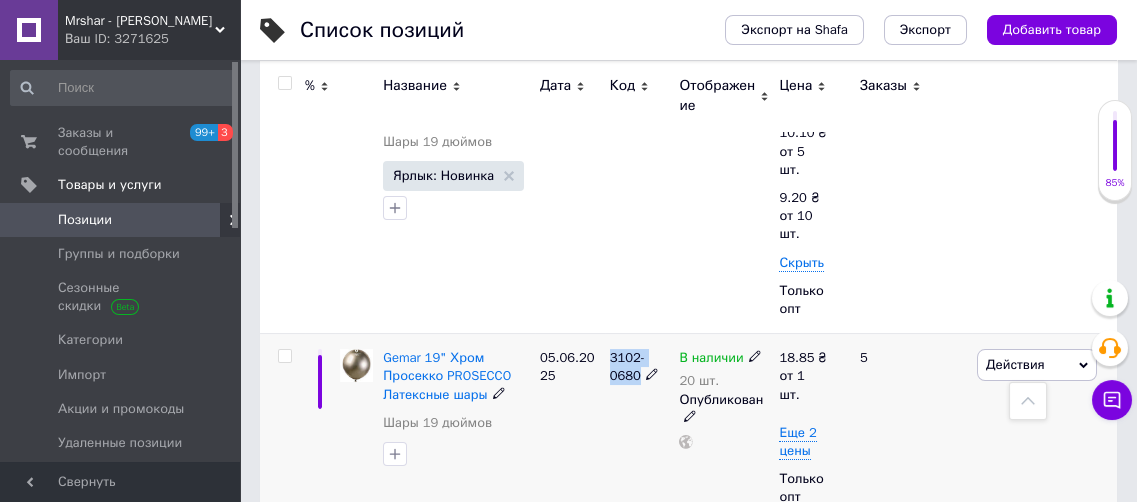 drag, startPoint x: 609, startPoint y: 186, endPoint x: 638, endPoint y: 206, distance: 35.22783 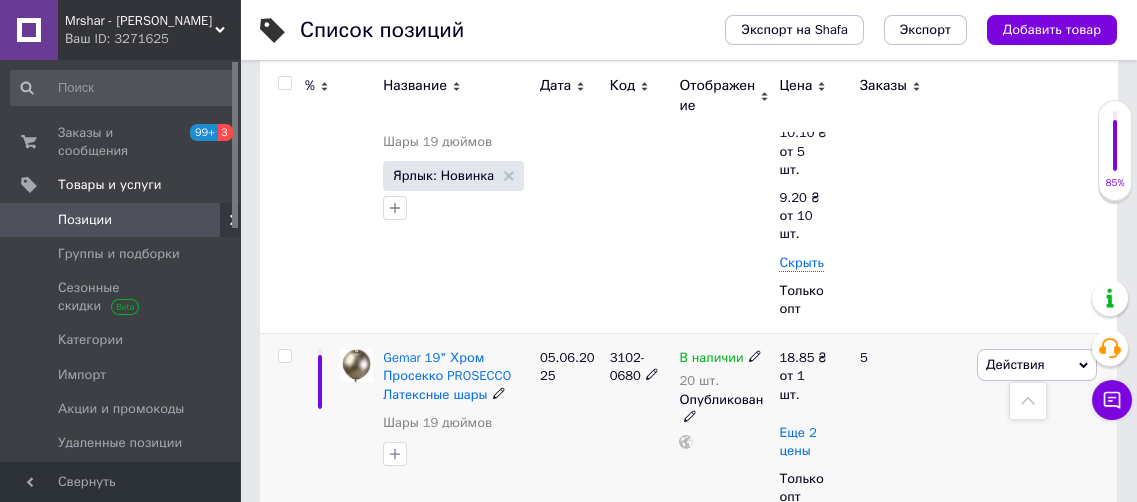 click on "Еще 2 цены" at bounding box center [797, 442] 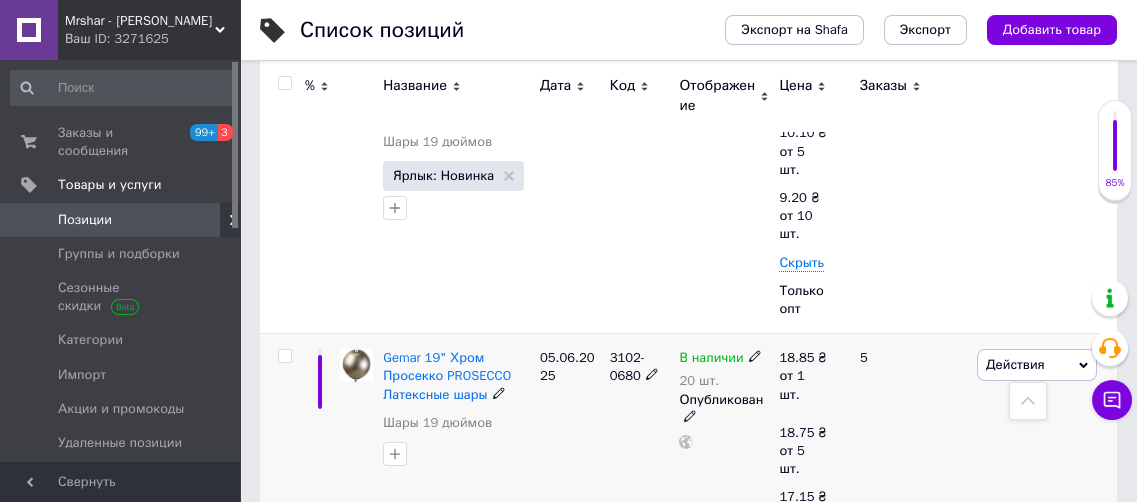 click 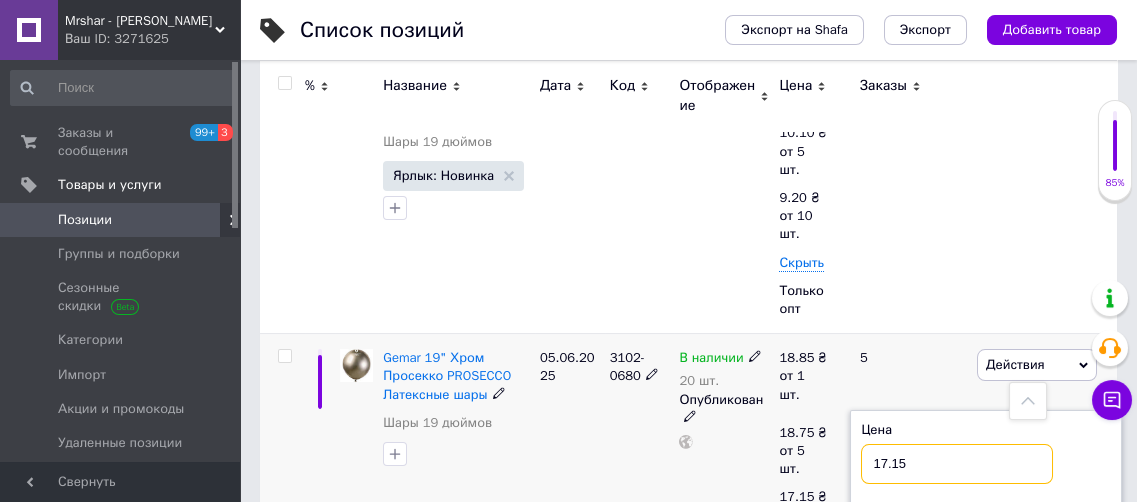 click on "17.15" at bounding box center [957, 464] 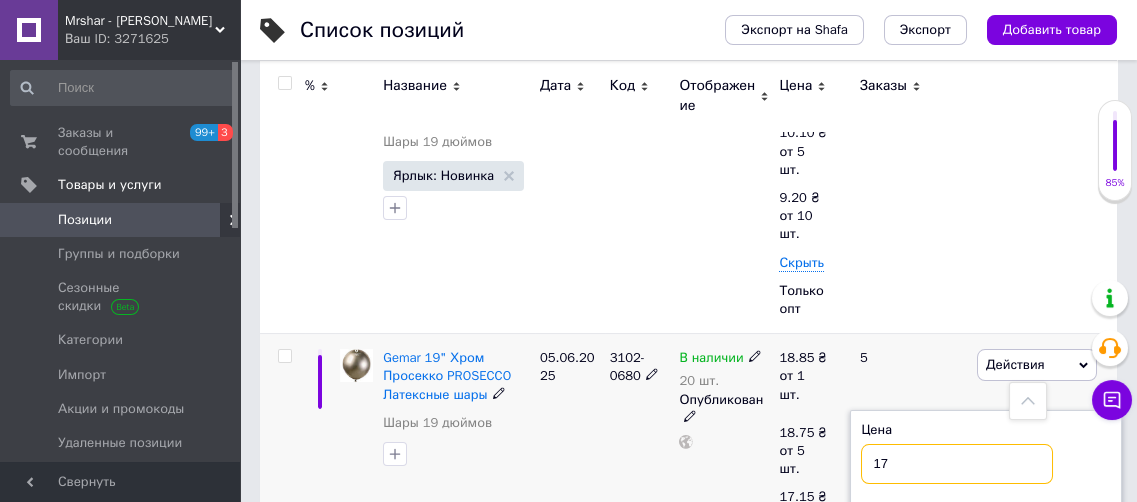 type on "1" 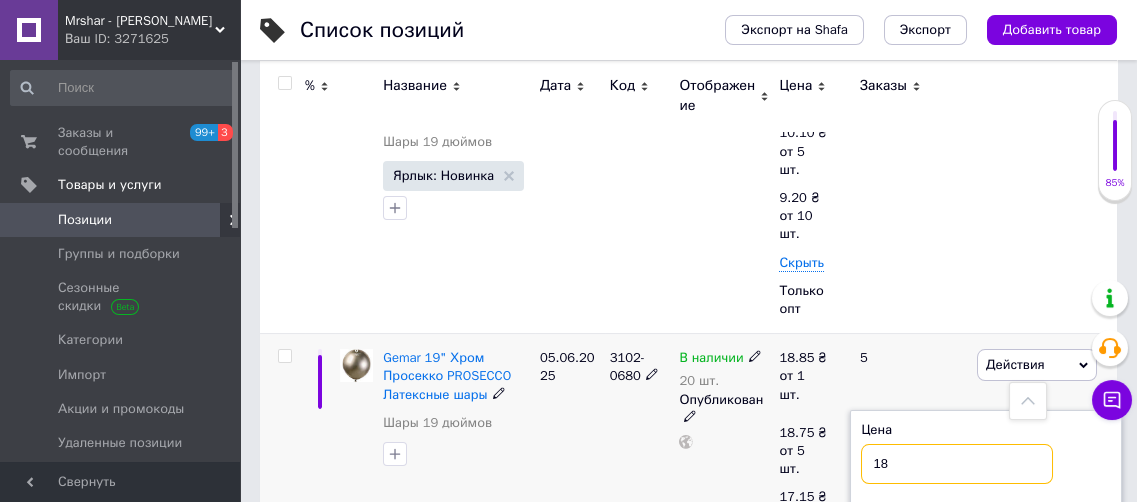 type on "18" 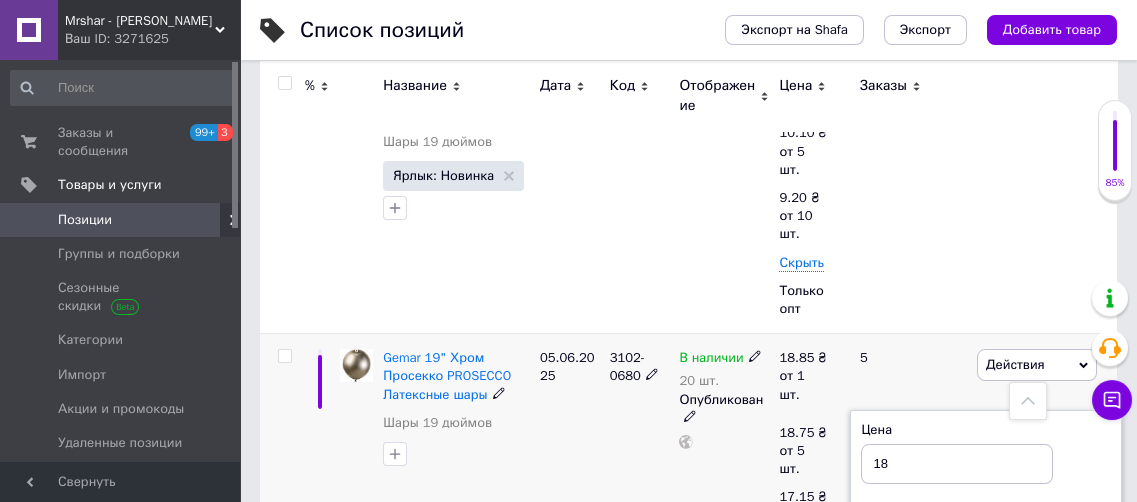 click on "В наличии 20 шт. Опубликован" at bounding box center [724, 483] 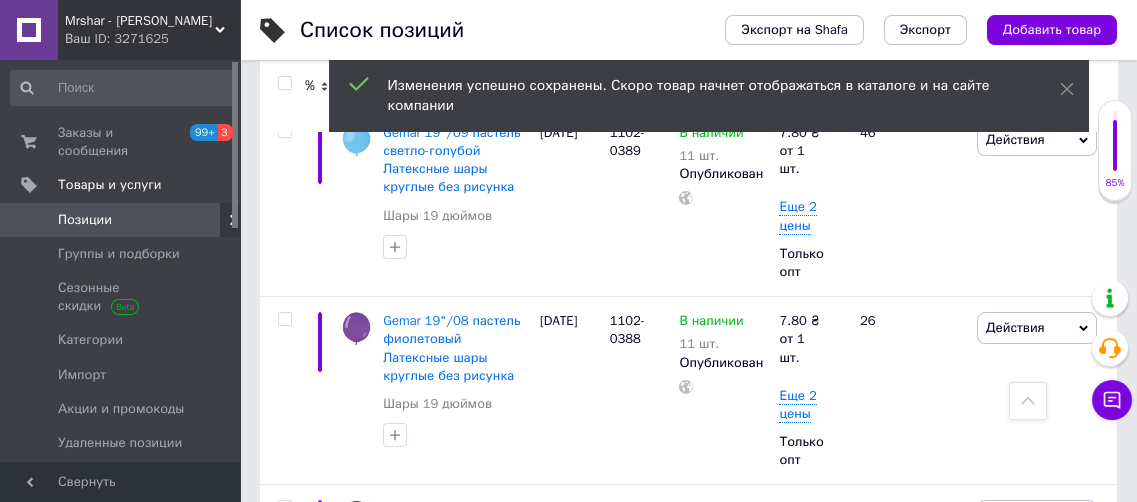 scroll, scrollTop: 3952, scrollLeft: 0, axis: vertical 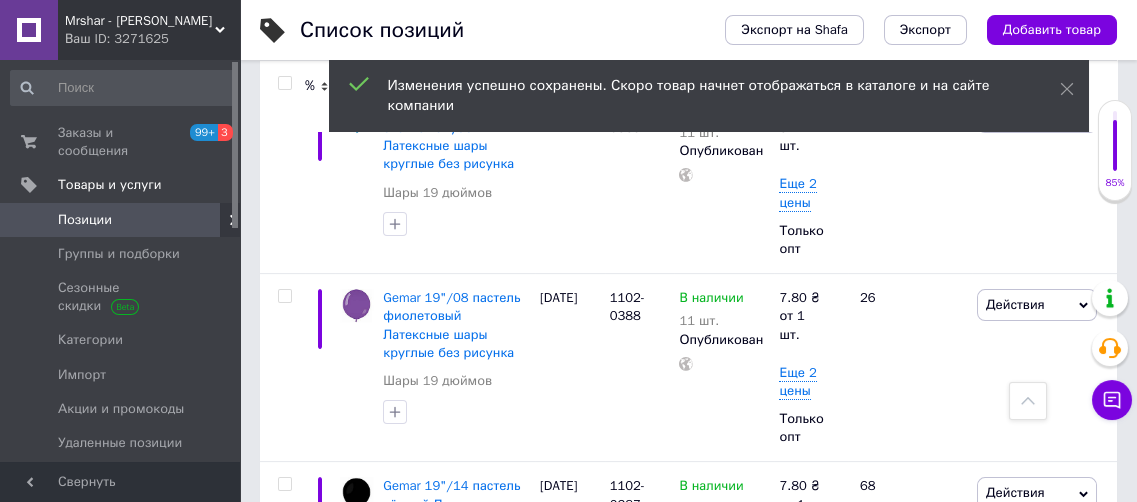 click on "2" at bounding box center (327, 879) 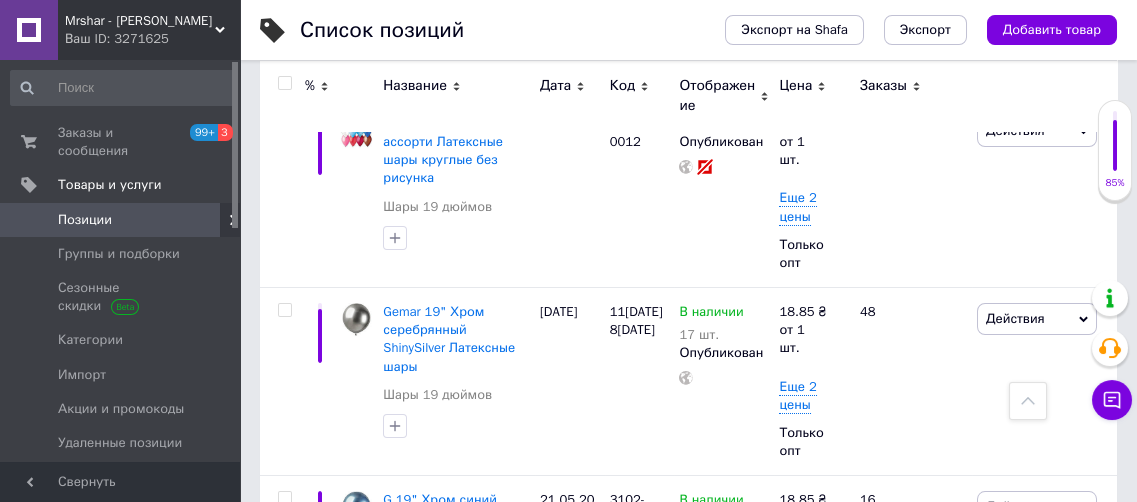 scroll, scrollTop: 764, scrollLeft: 0, axis: vertical 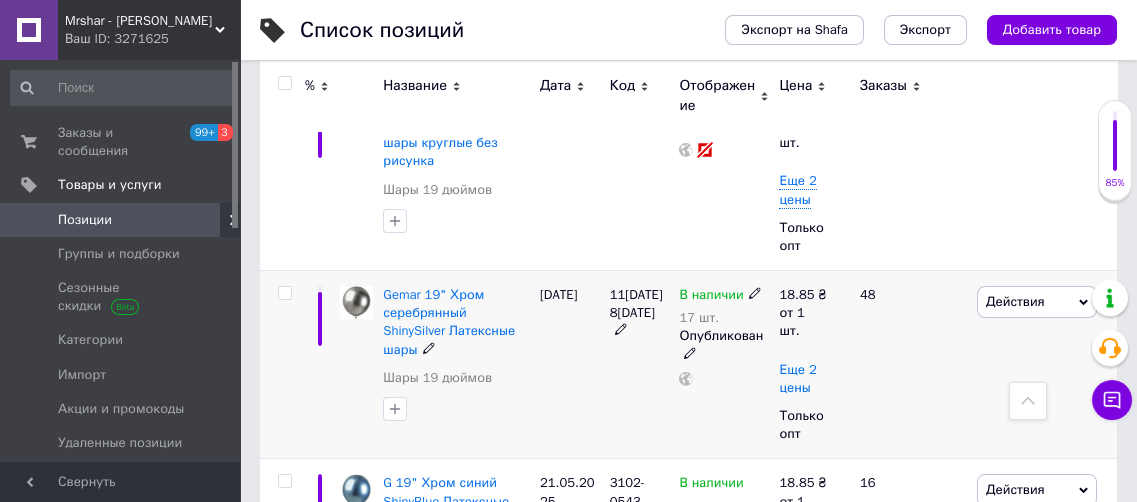 click on "Еще 2 цены" at bounding box center (797, 379) 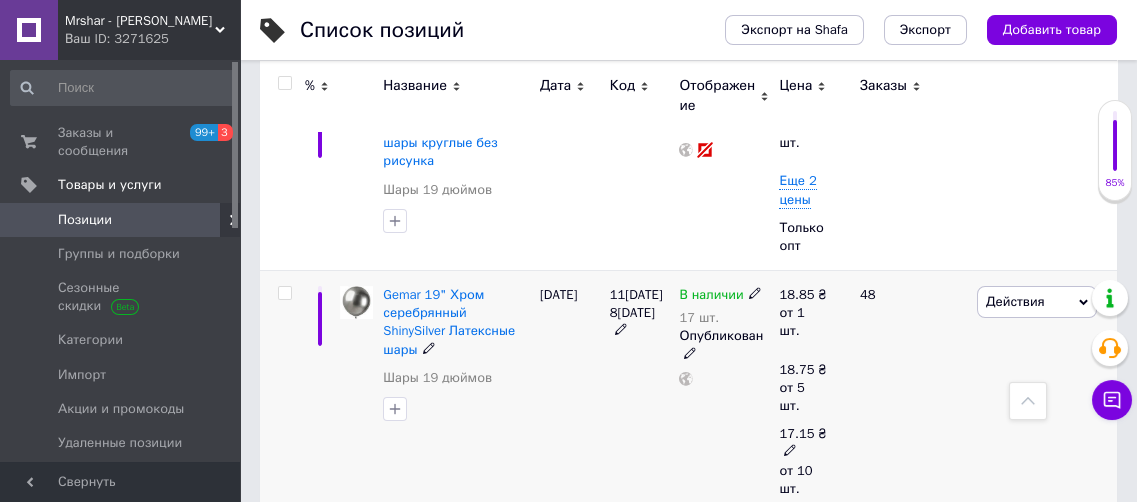 click 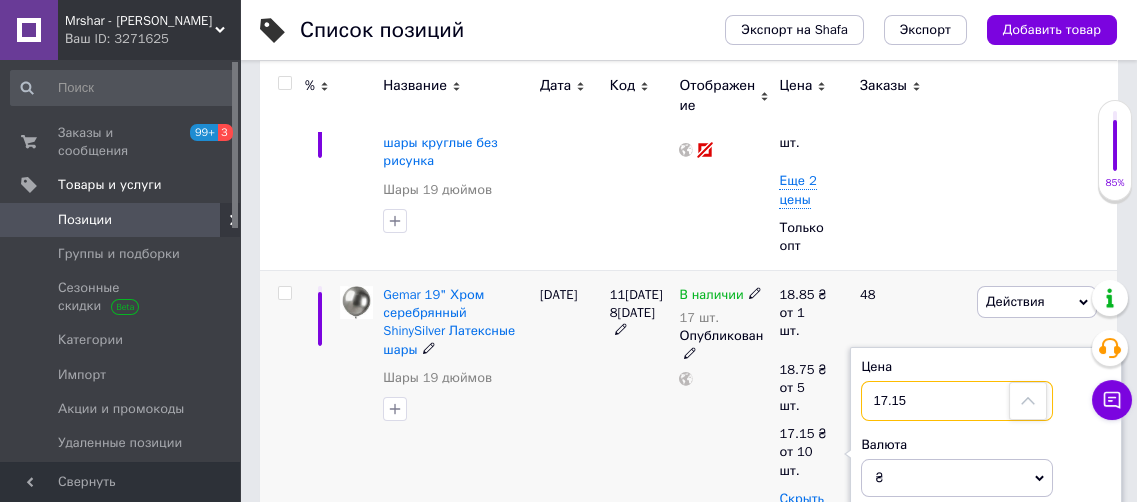 click on "17.15" at bounding box center (957, 401) 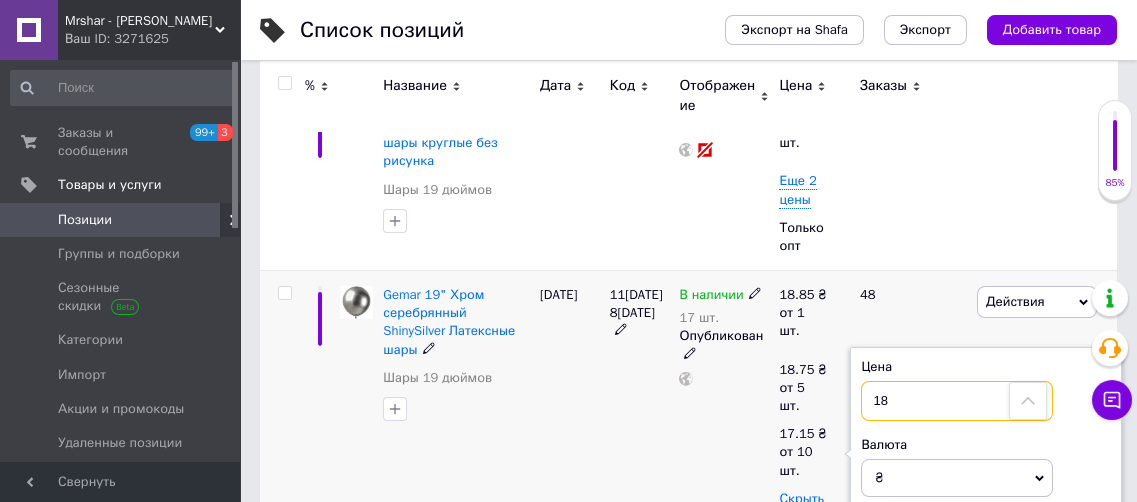 type on "18" 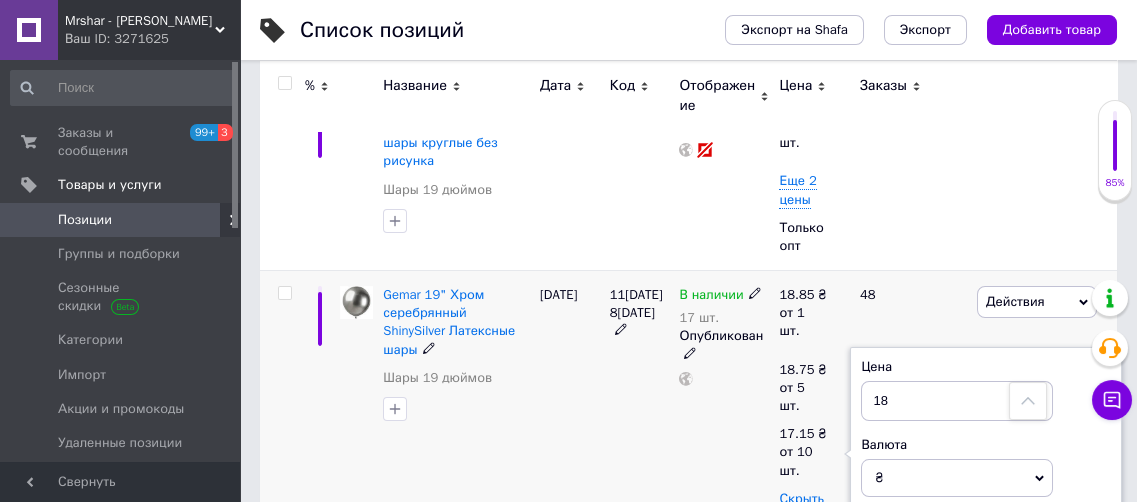 click on "В наличии 17 шт. Опубликован" at bounding box center [724, 420] 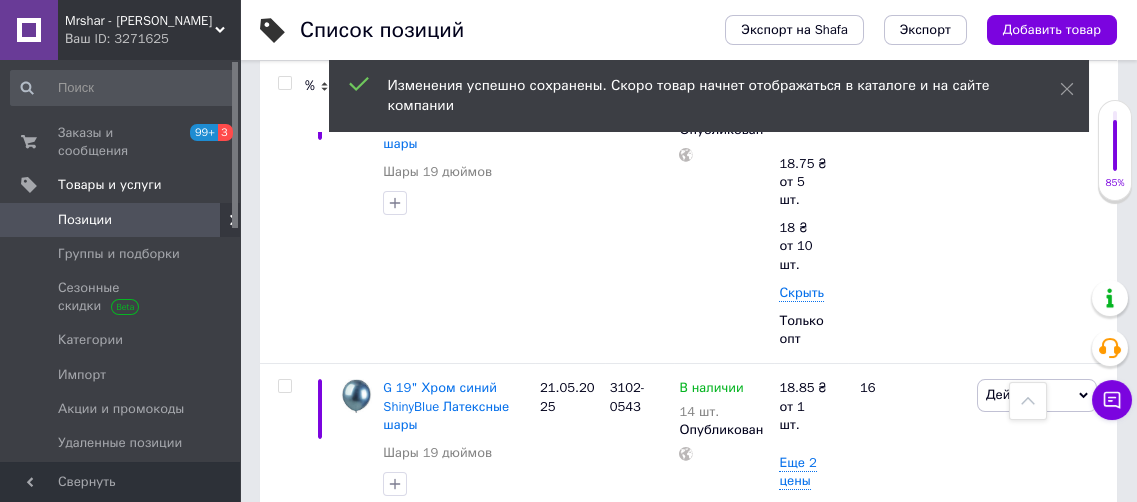 scroll, scrollTop: 982, scrollLeft: 0, axis: vertical 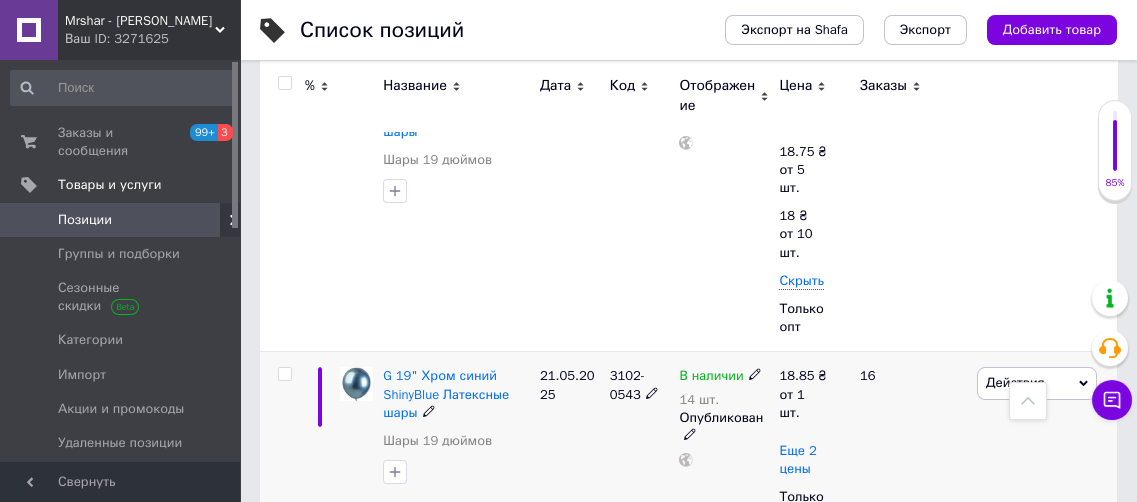 click on "Еще 2 цены" at bounding box center (797, 460) 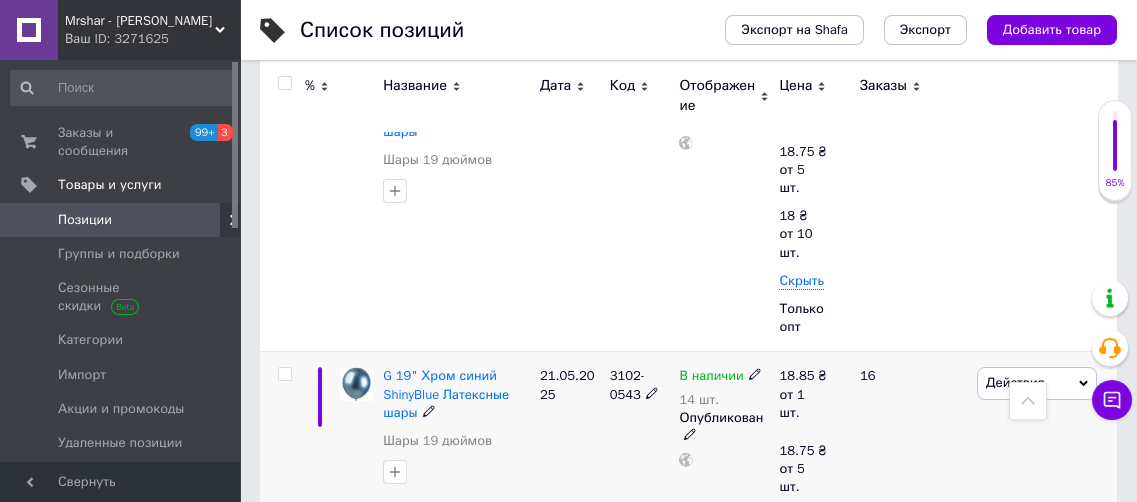 click 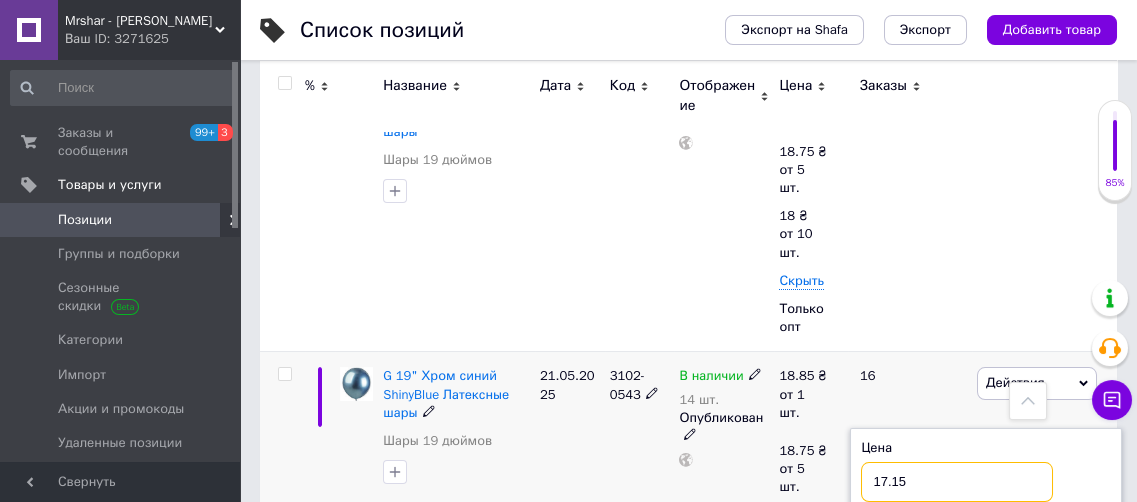 click on "17.15" at bounding box center (957, 482) 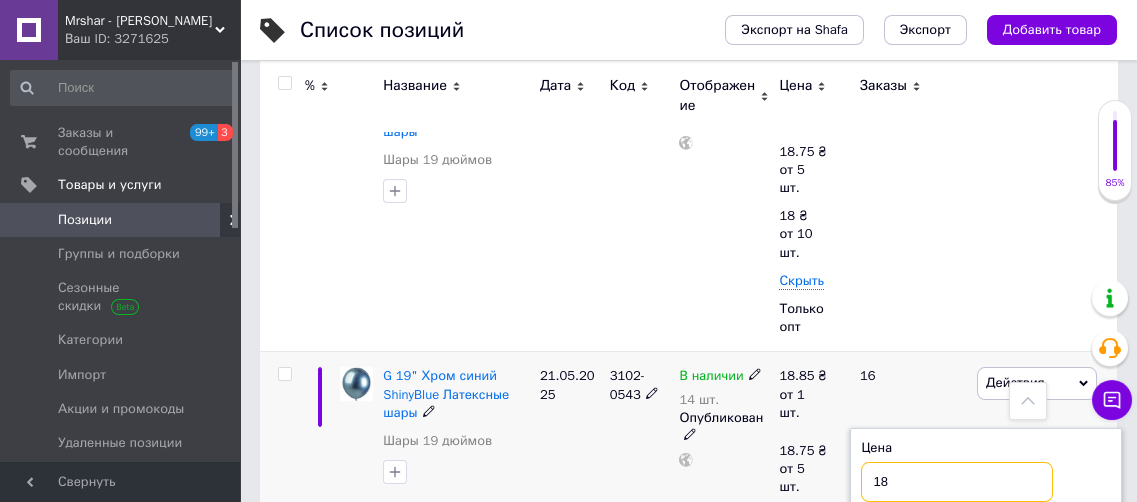 type on "18" 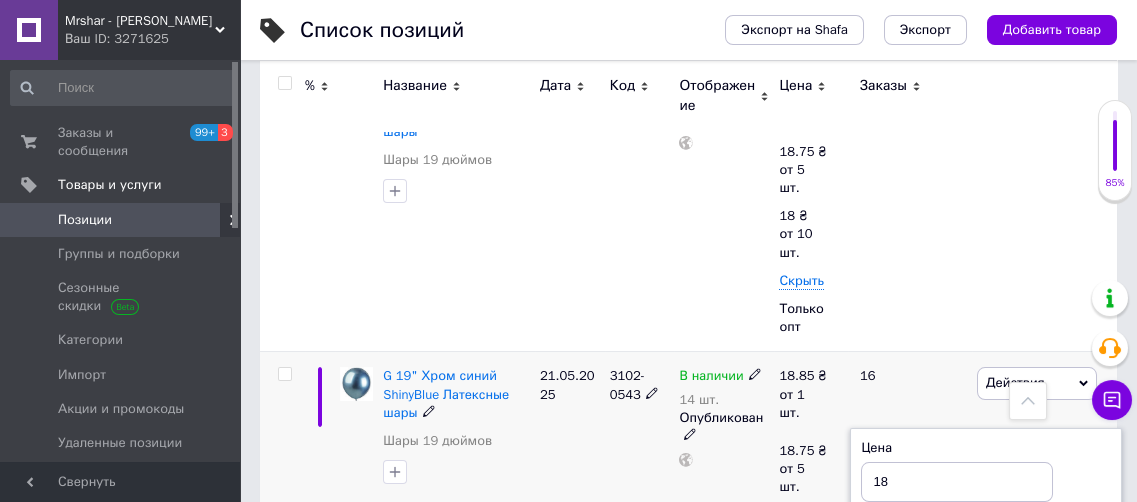 click on "В наличии 14 шт. Опубликован" at bounding box center (724, 501) 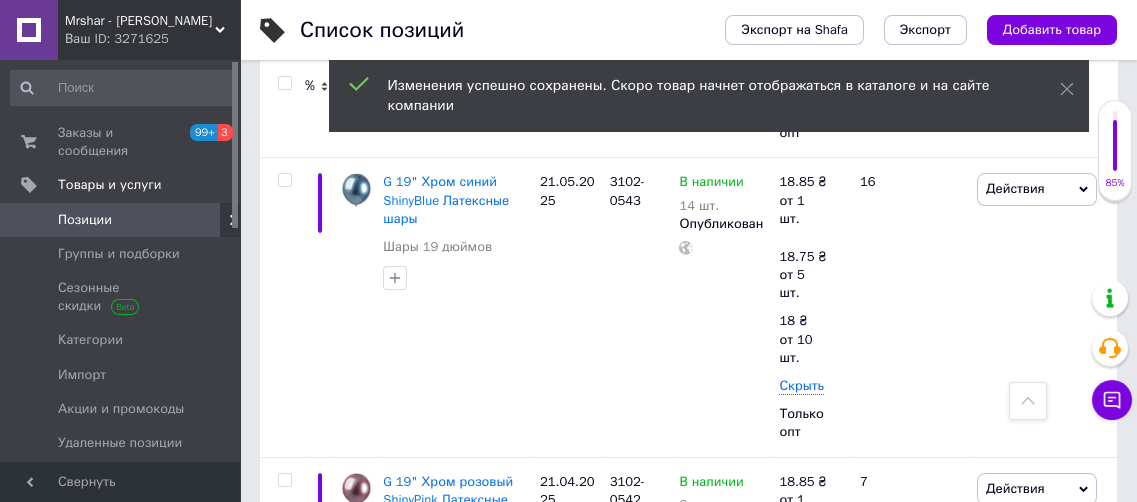 scroll, scrollTop: 1261, scrollLeft: 0, axis: vertical 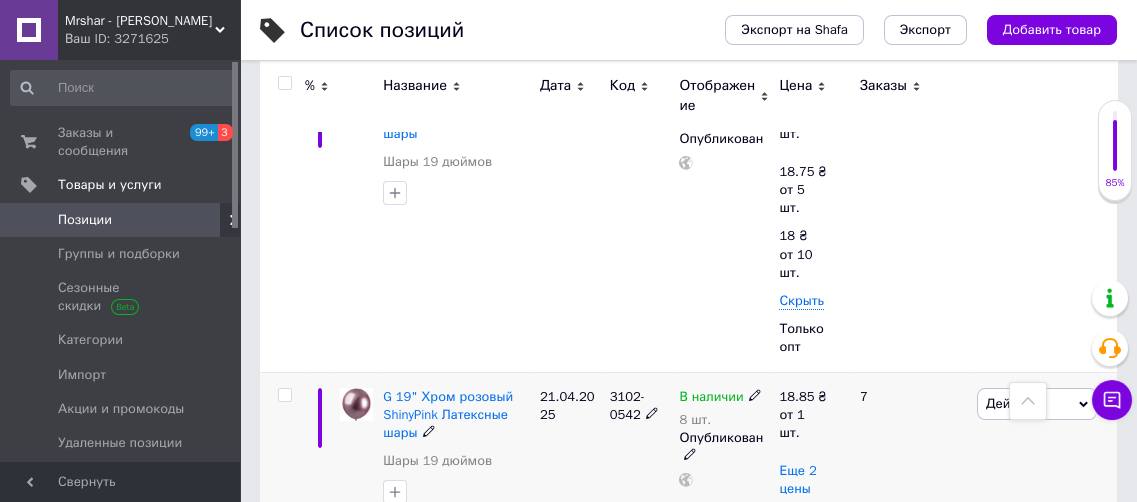 click on "Еще 2 цены" at bounding box center (797, 480) 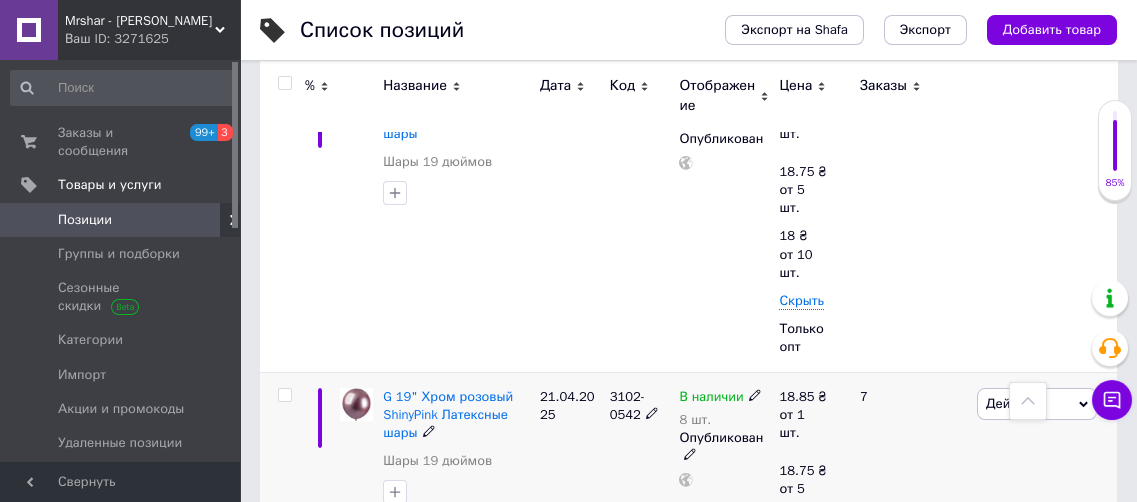 click 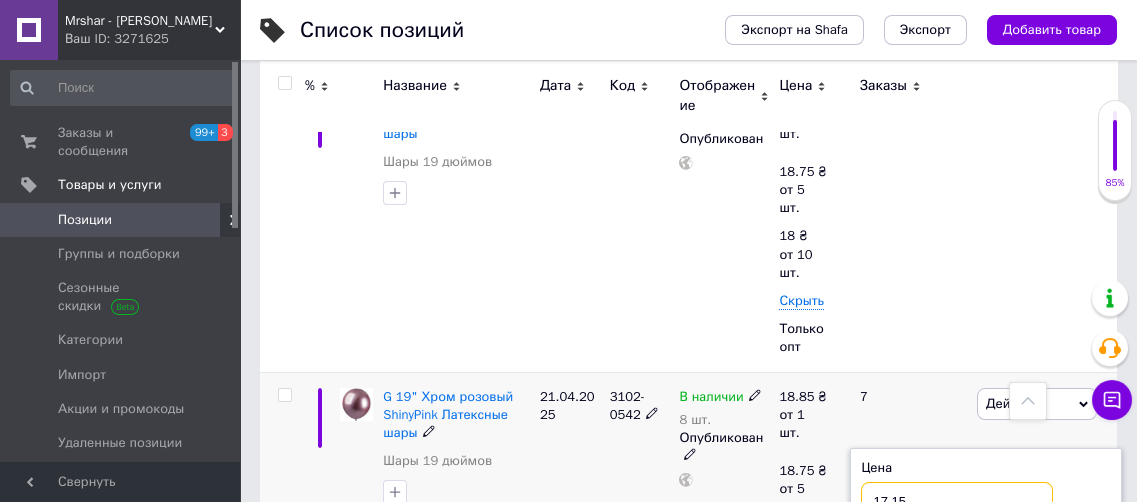 click on "17.15" at bounding box center [957, 502] 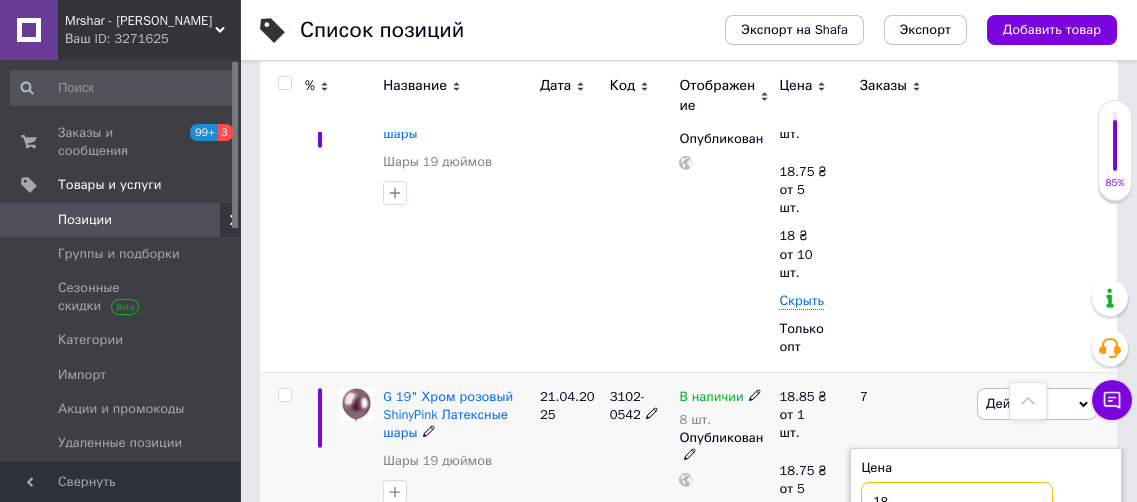 type on "18" 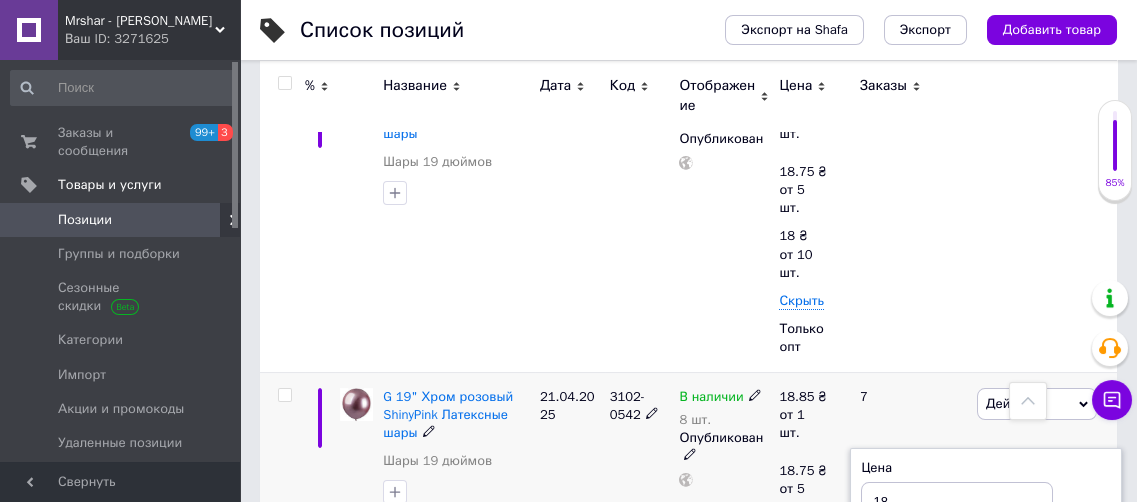 click on "В наличии 8 шт. Опубликован" at bounding box center [724, 521] 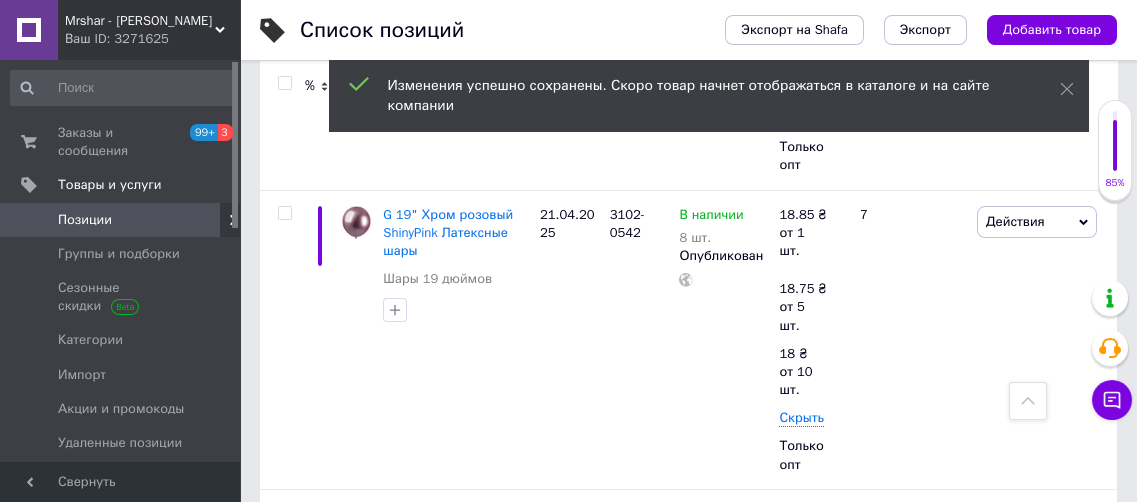 scroll, scrollTop: 1504, scrollLeft: 0, axis: vertical 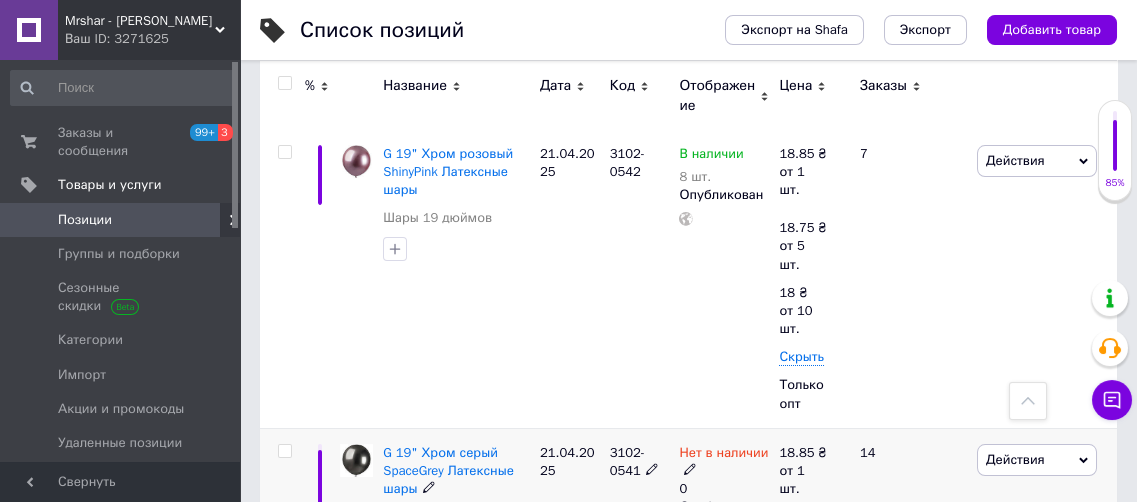 click on "Еще 2 цены" at bounding box center (797, 536) 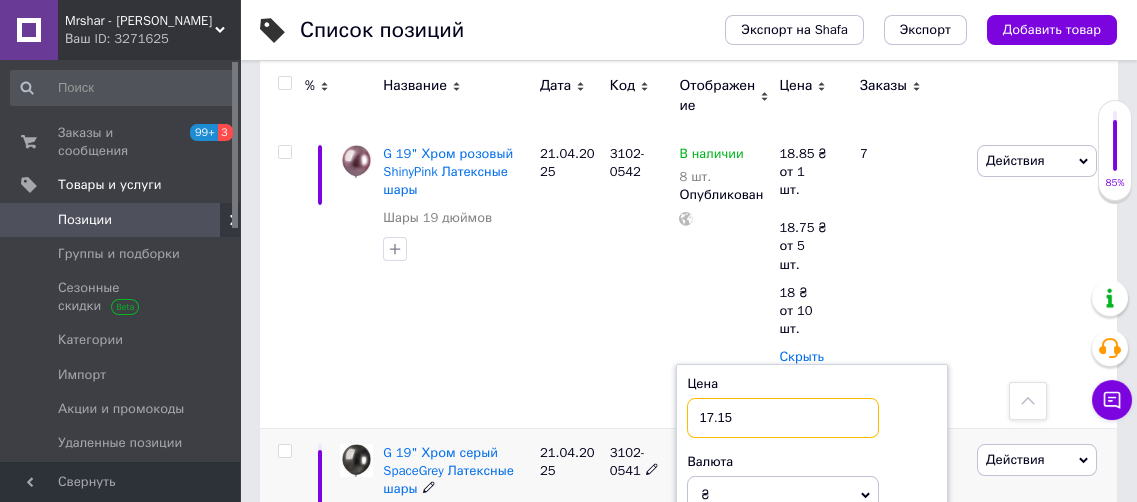 click on "17.15" at bounding box center (783, 418) 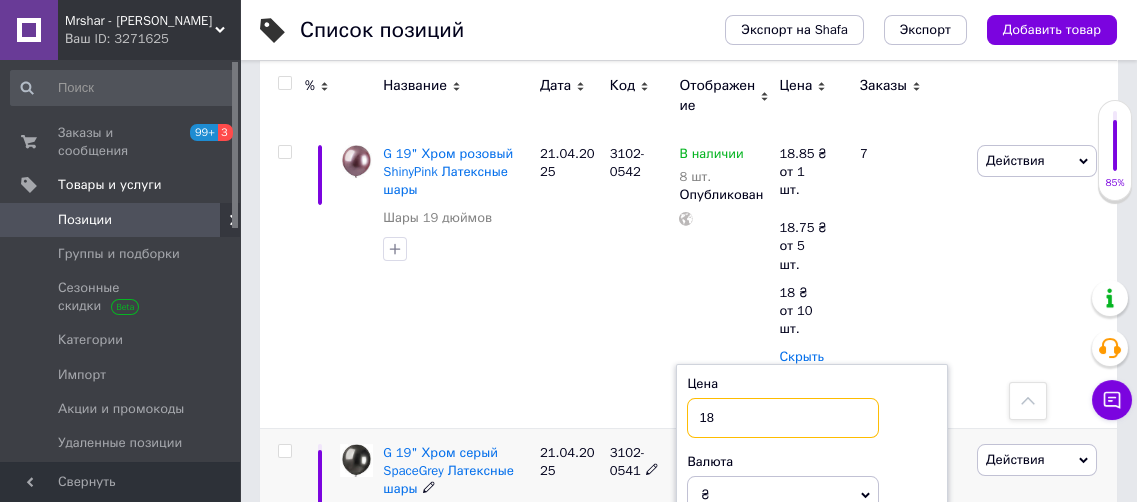 type on "18" 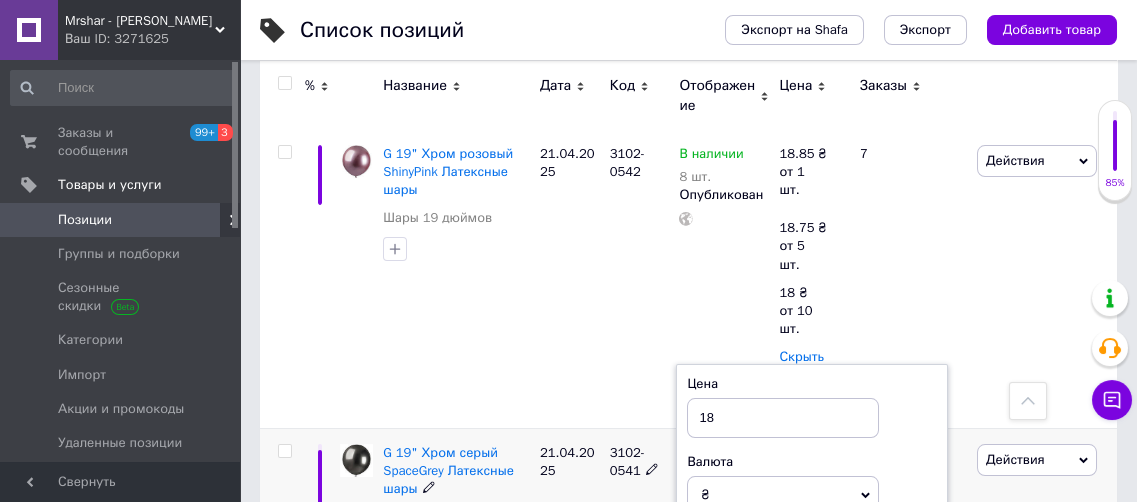 click on "Нет в наличии 0 Опубликован" at bounding box center (724, 577) 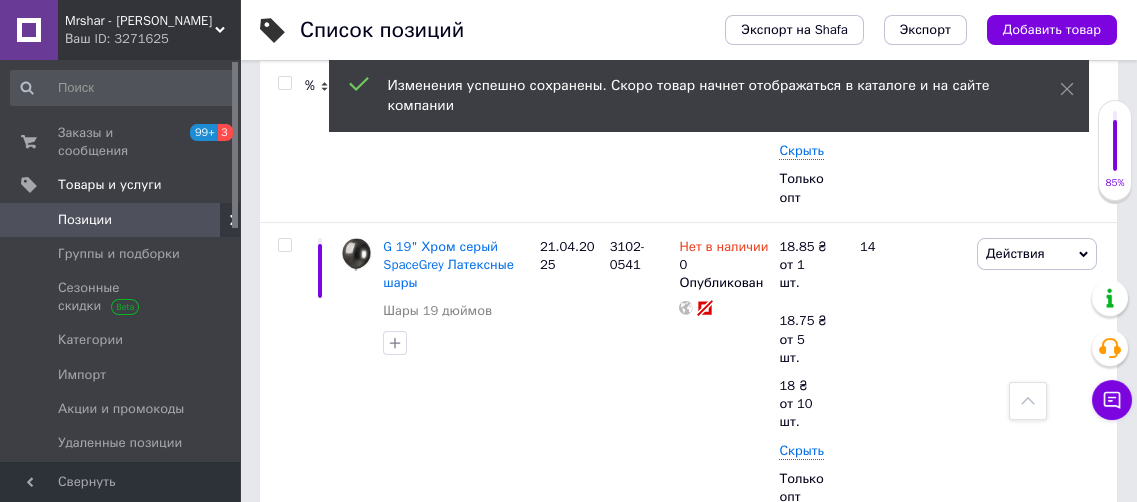 scroll, scrollTop: 1746, scrollLeft: 0, axis: vertical 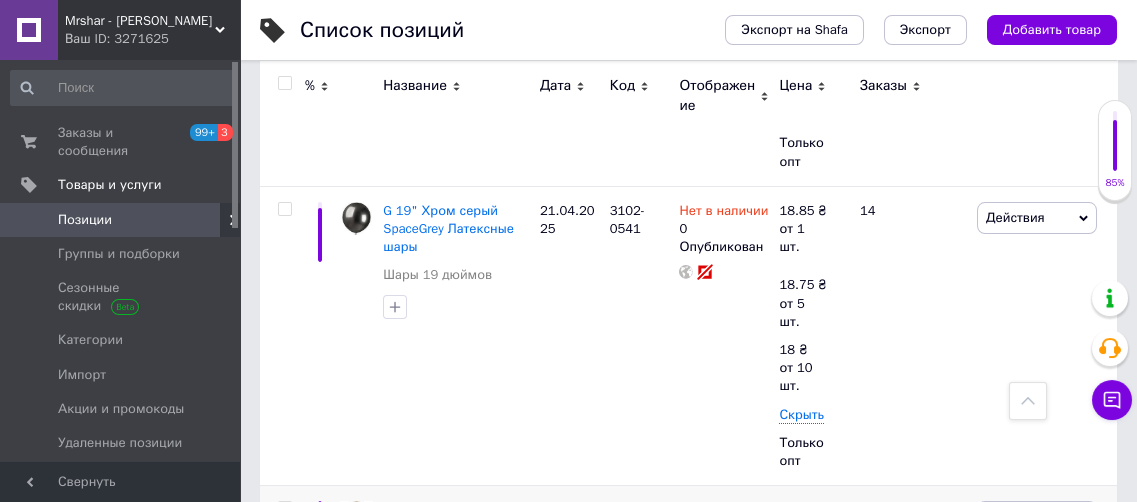 click on "Еще 2 цены" at bounding box center [797, 594] 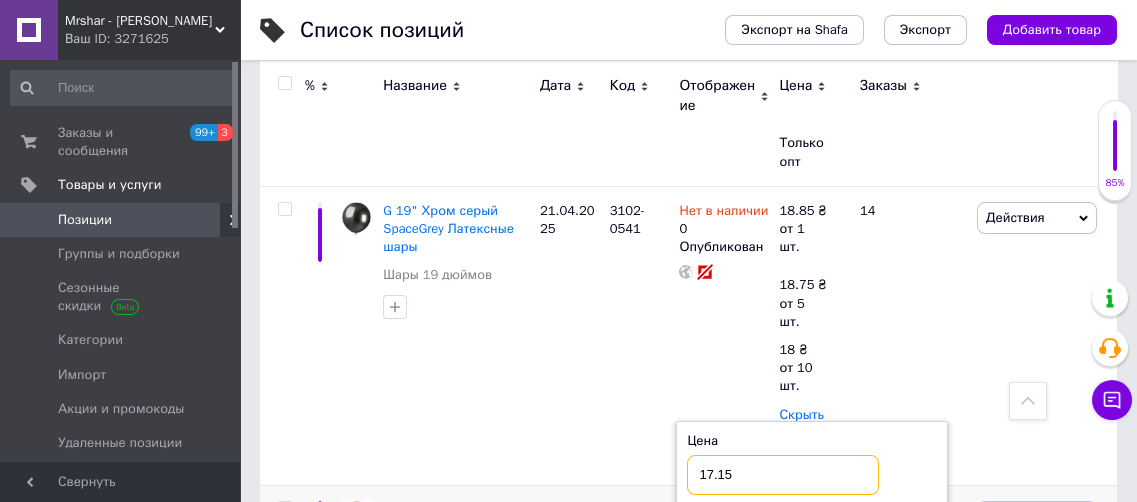 click on "17.15" at bounding box center [783, 475] 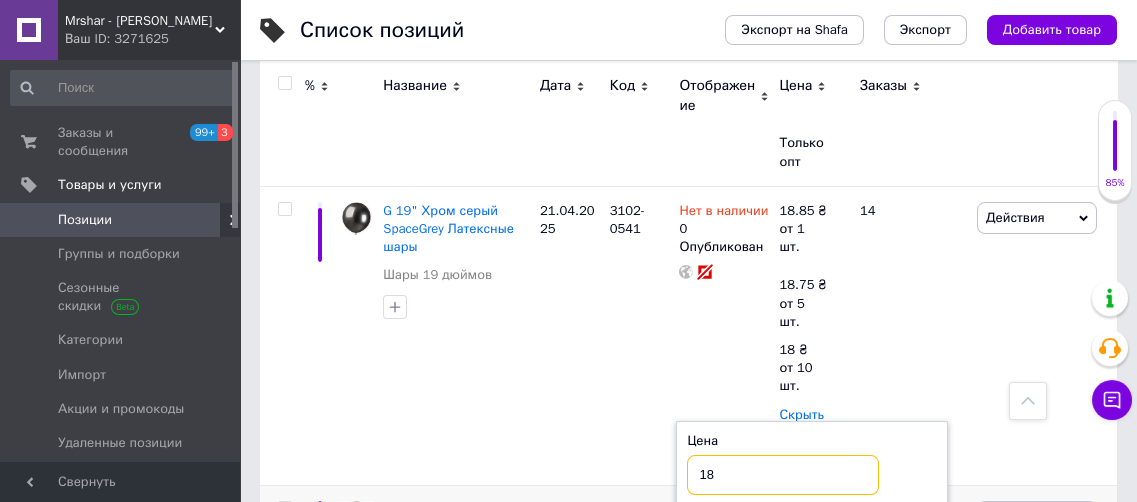 type on "18" 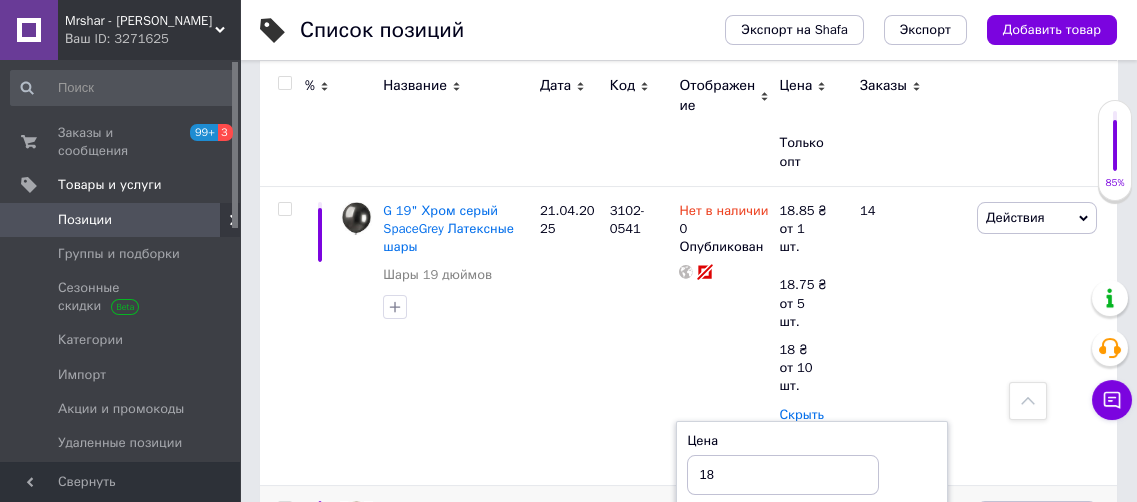 click on "В наличии 48 шт. Опубликован" at bounding box center [724, 635] 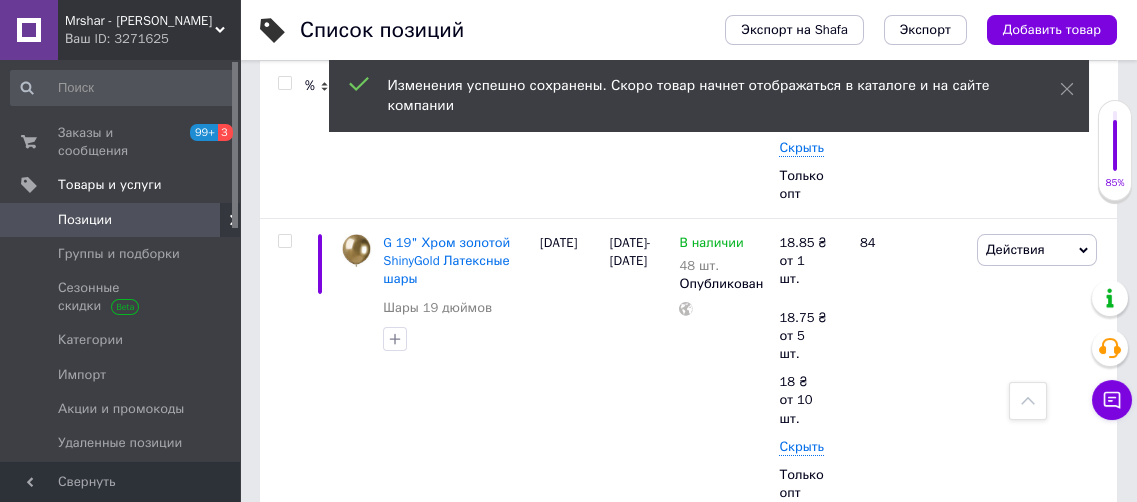 scroll, scrollTop: 2025, scrollLeft: 0, axis: vertical 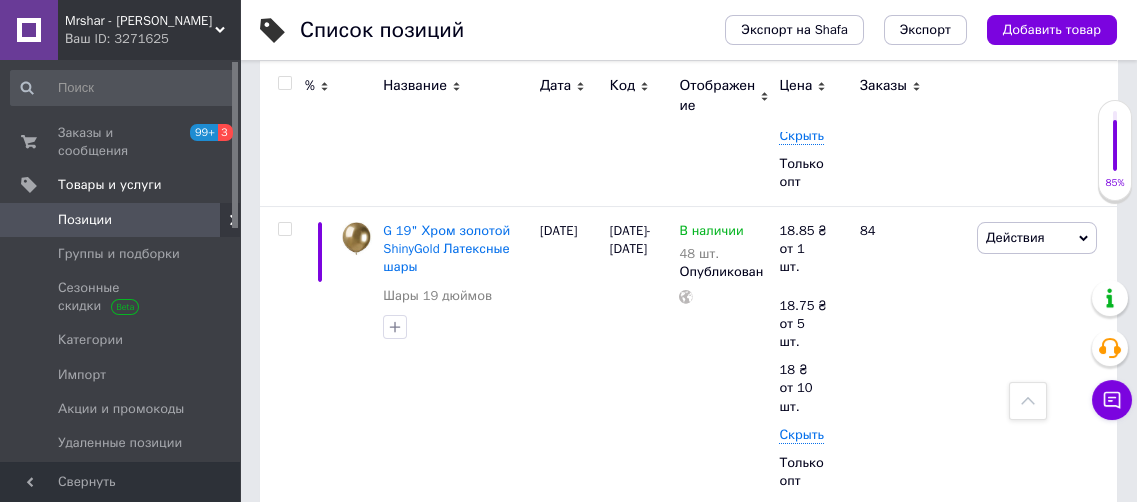 click on "Еще 2 цены" at bounding box center (797, 614) 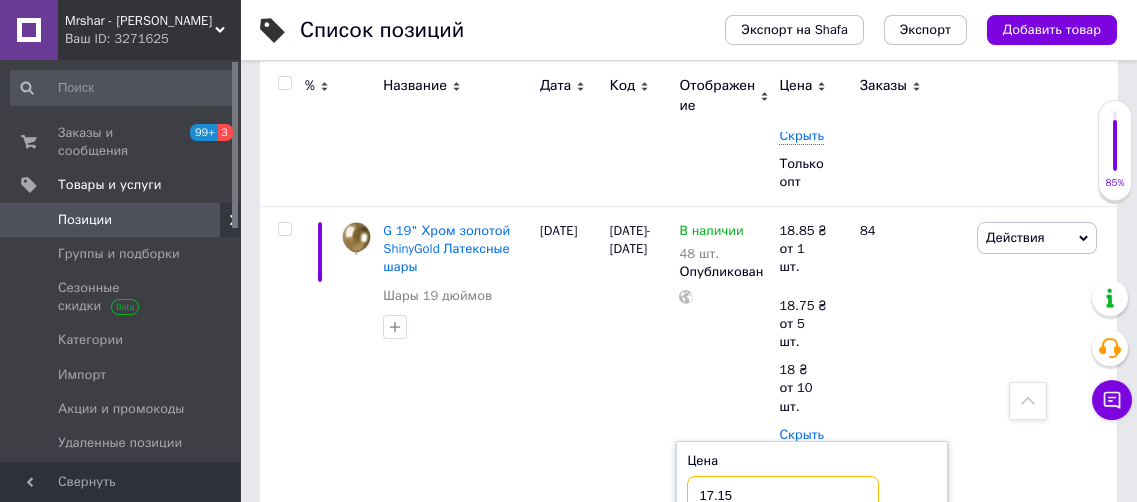 click on "17.15" at bounding box center (783, 496) 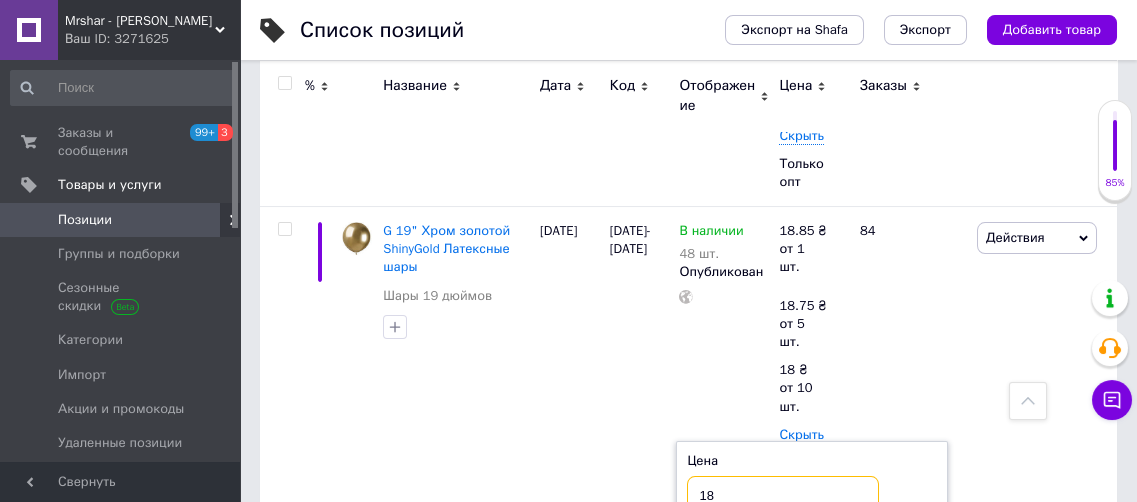 type on "18" 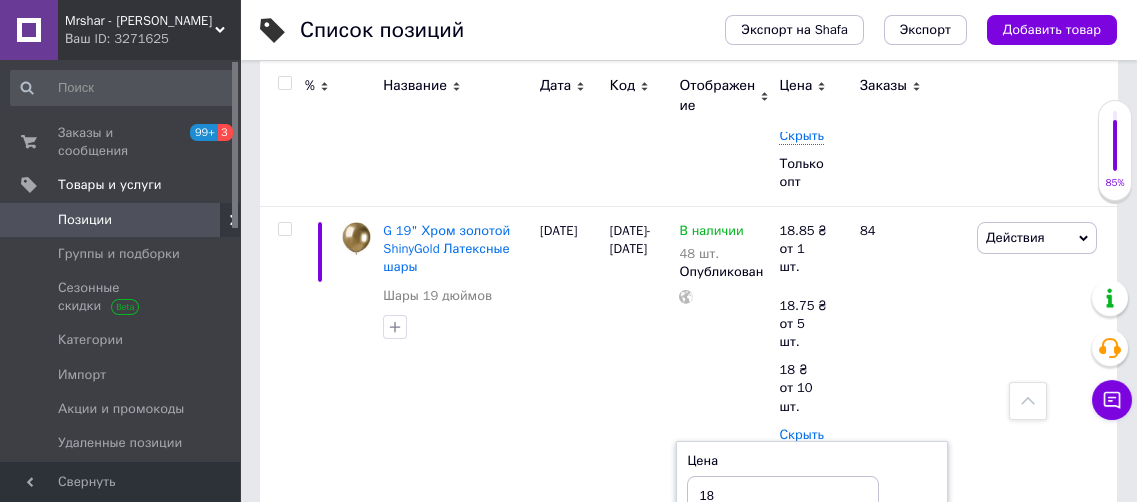 click on "В наличии 17 шт. Опубликован" at bounding box center (724, 655) 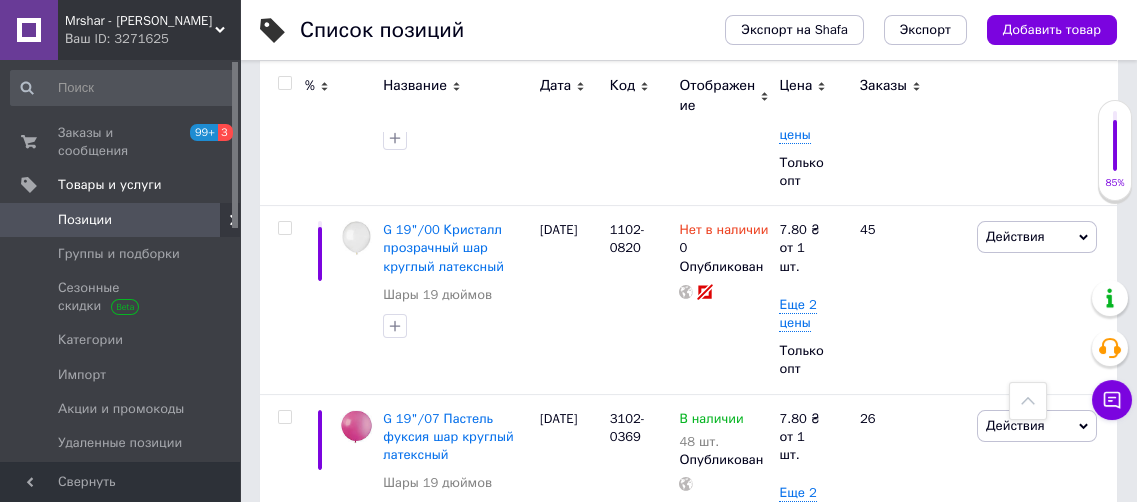 scroll, scrollTop: 3019, scrollLeft: 0, axis: vertical 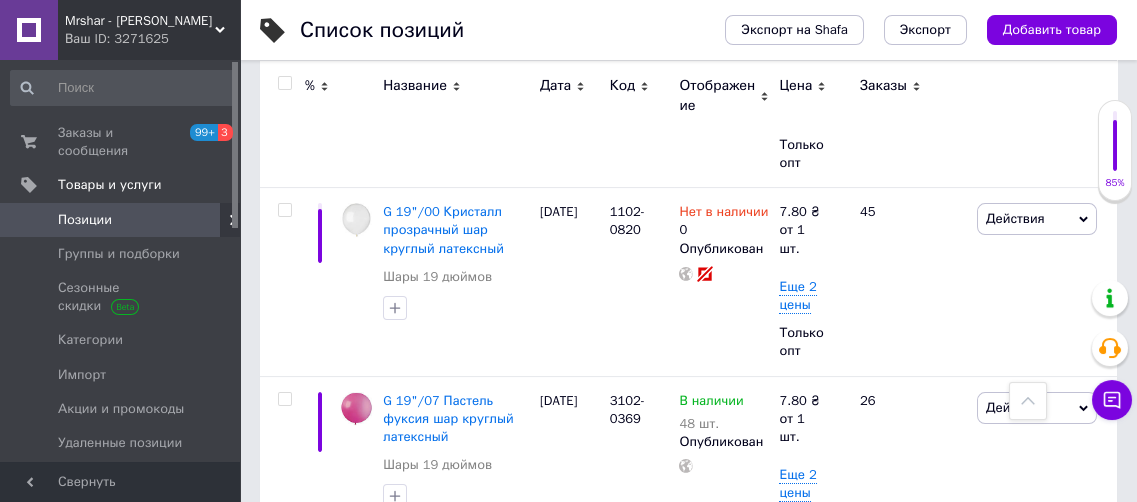 click on "Еще 2 цены" at bounding box center (797, 672) 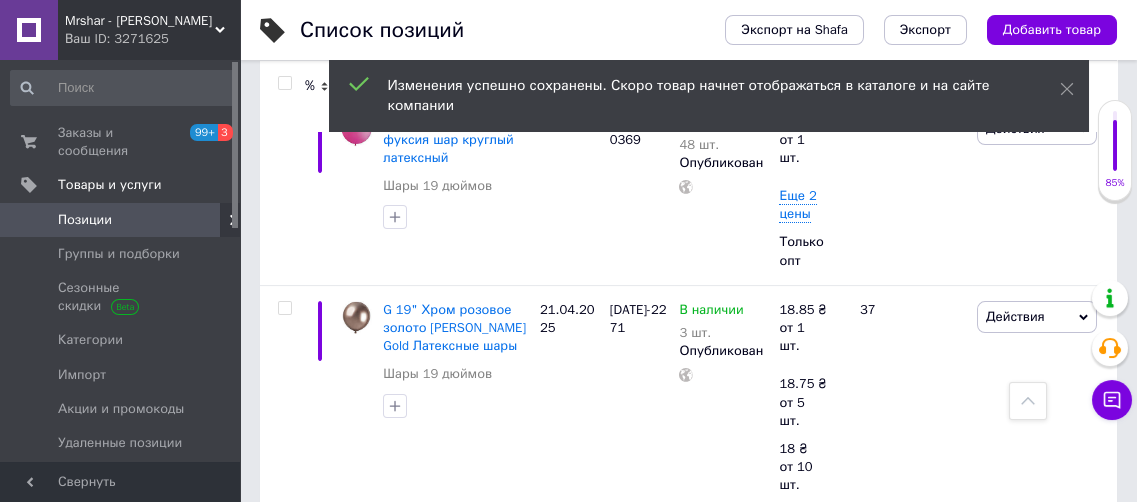 scroll, scrollTop: 3322, scrollLeft: 0, axis: vertical 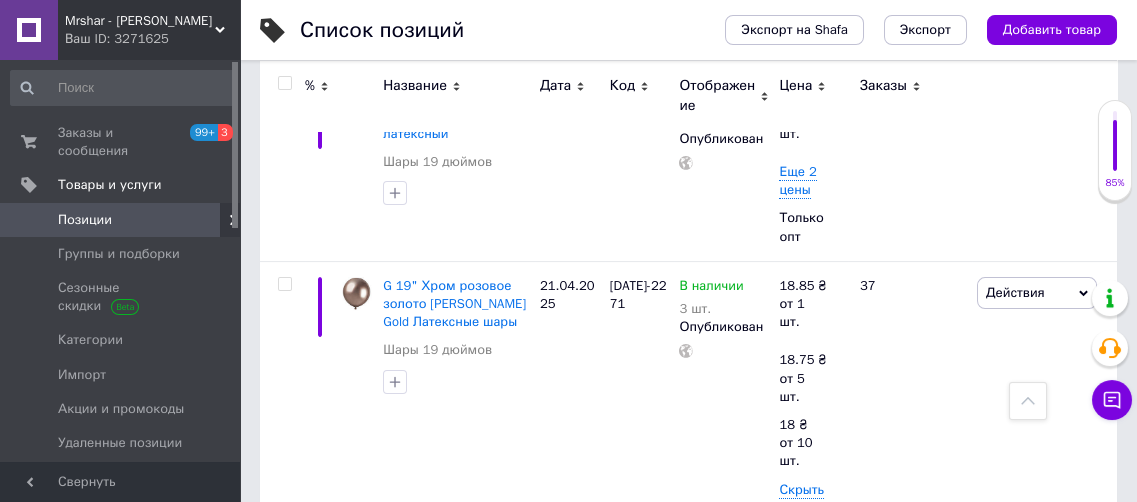 click on "Еще 2 цены" at bounding box center [797, 669] 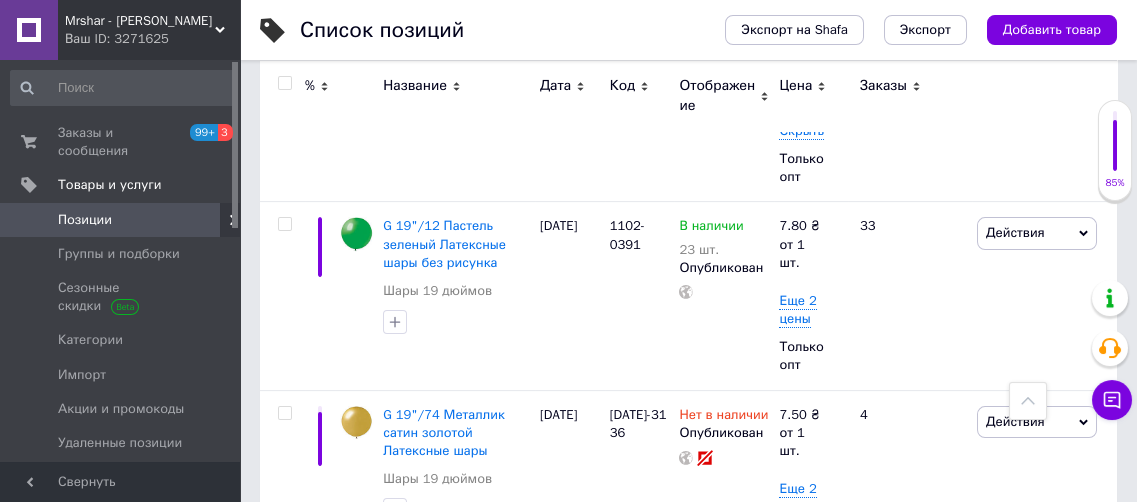 scroll, scrollTop: 3983, scrollLeft: 0, axis: vertical 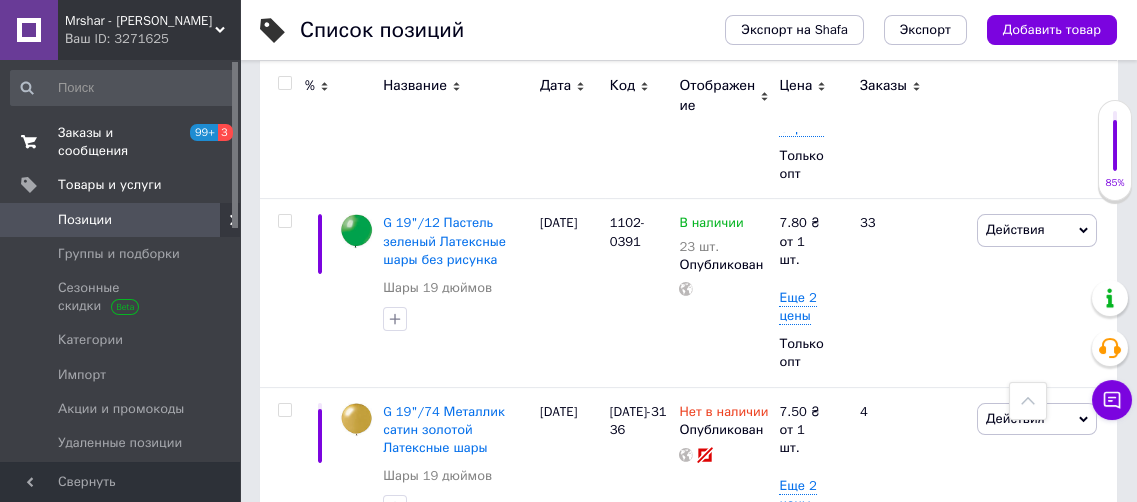 click on "Заказы и сообщения" at bounding box center [121, 142] 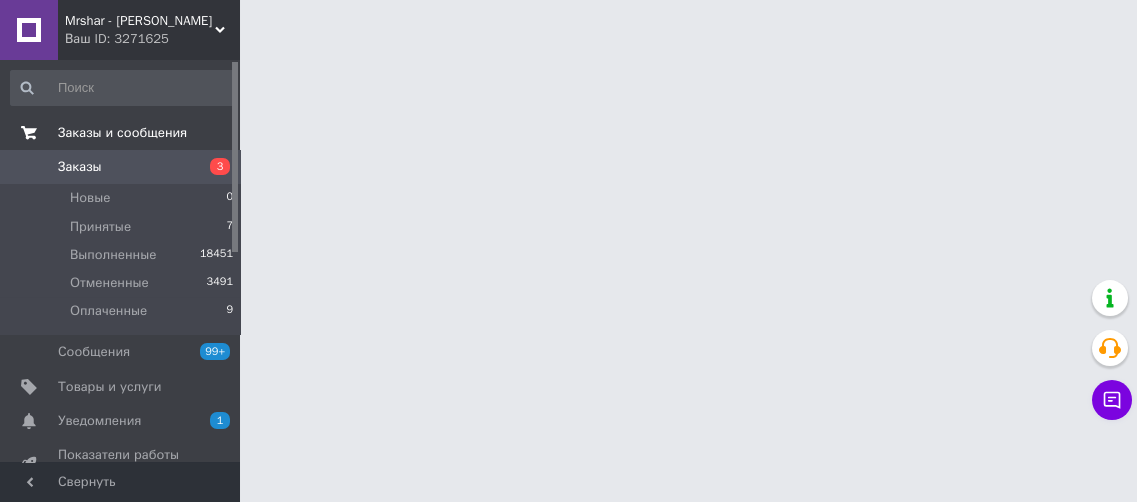 scroll, scrollTop: 0, scrollLeft: 0, axis: both 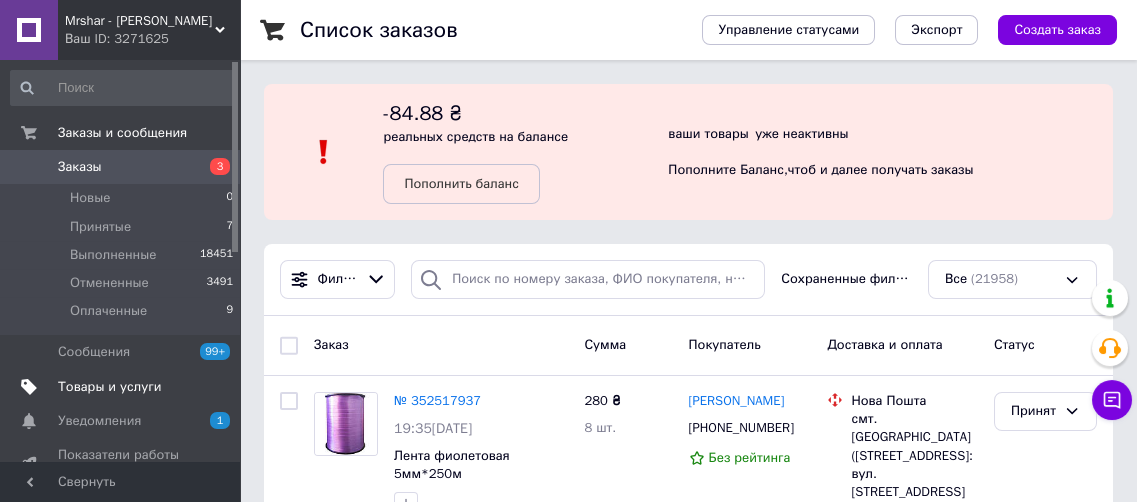 click on "Товары и услуги" at bounding box center [110, 387] 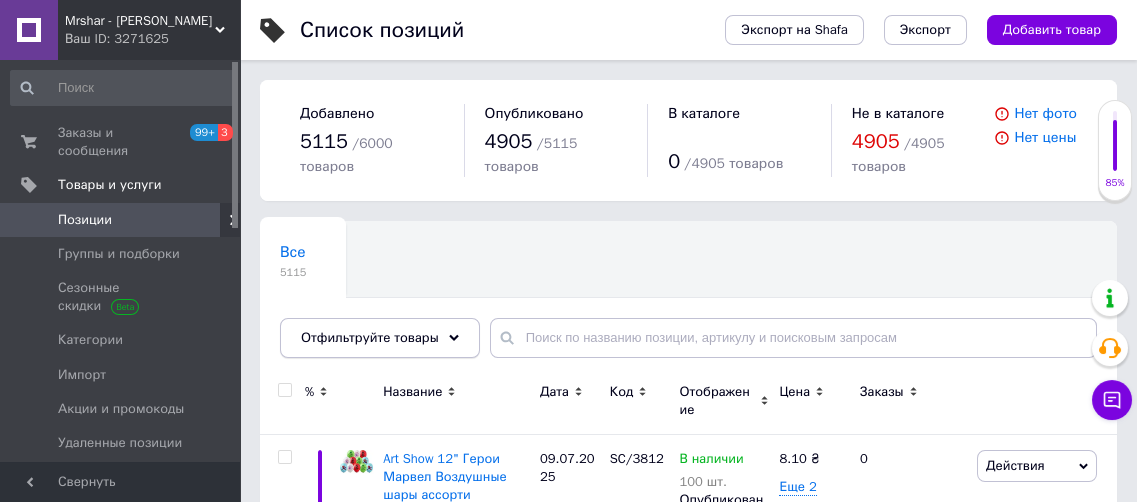 click 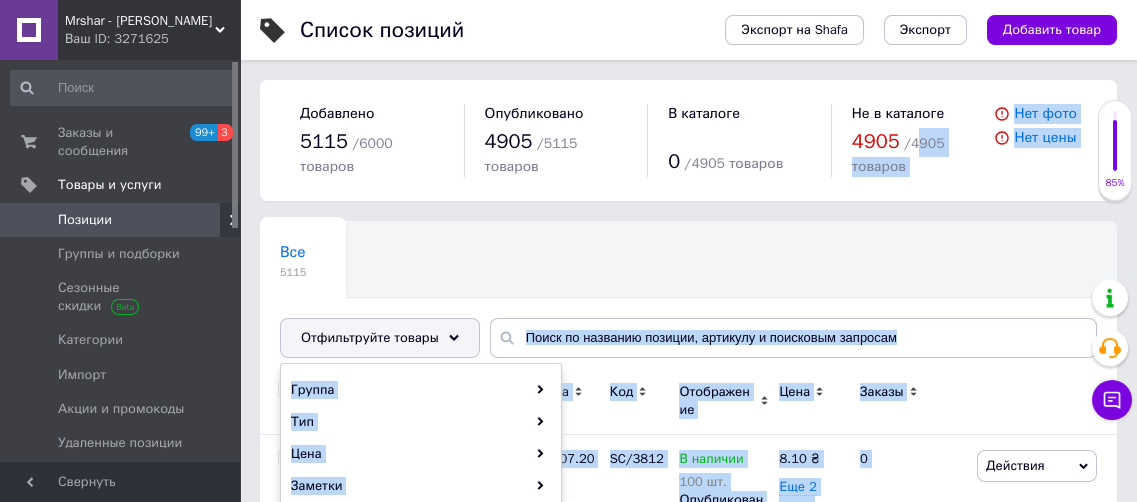 drag, startPoint x: 912, startPoint y: 176, endPoint x: 1151, endPoint y: 491, distance: 395.40613 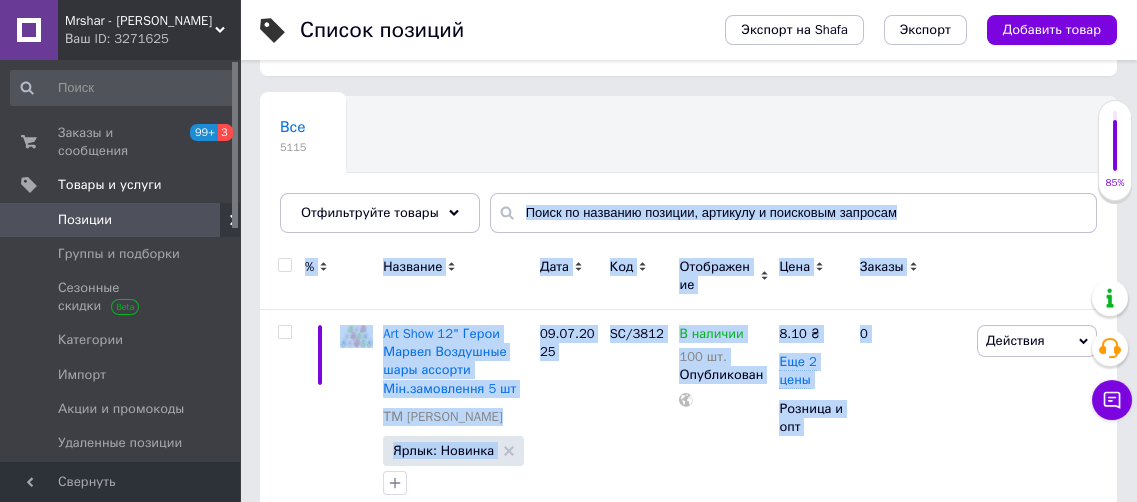scroll, scrollTop: 210, scrollLeft: 0, axis: vertical 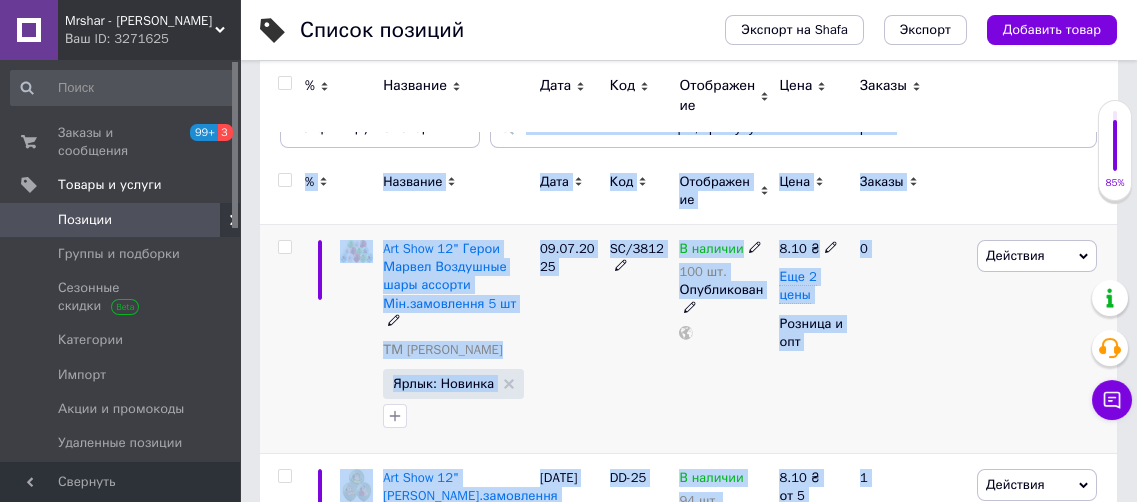 click on "0" at bounding box center [910, 338] 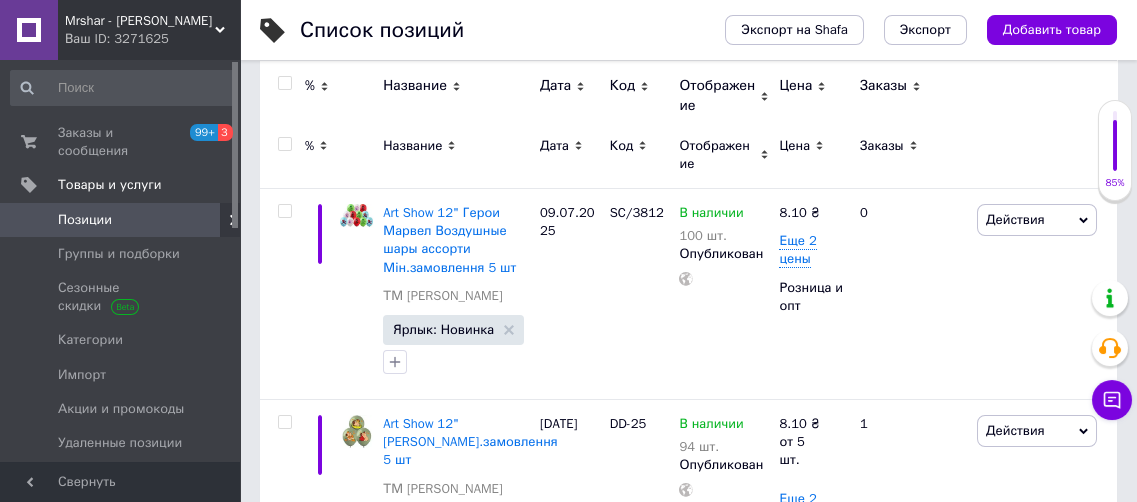 scroll, scrollTop: 392, scrollLeft: 0, axis: vertical 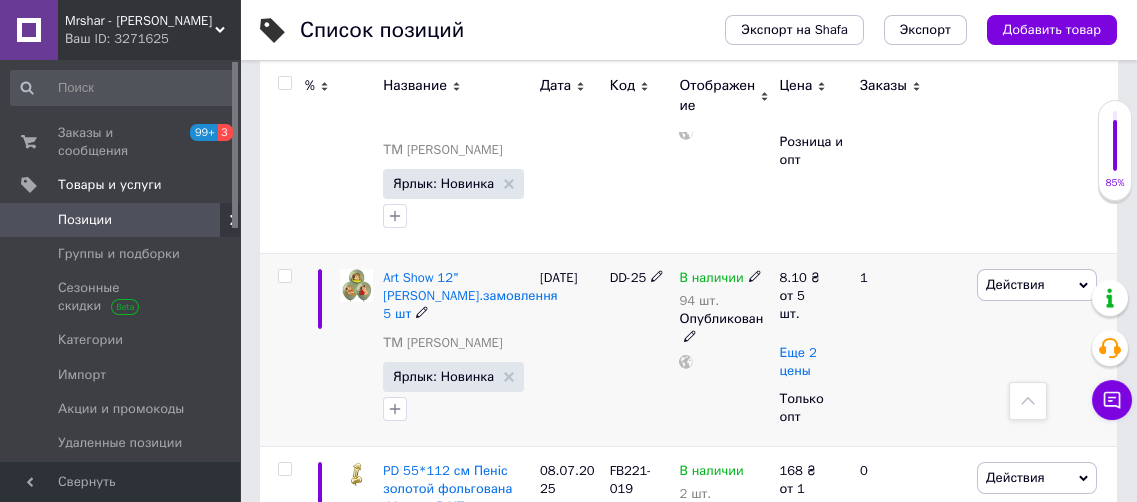 click on "Еще 2 цены" at bounding box center (797, 362) 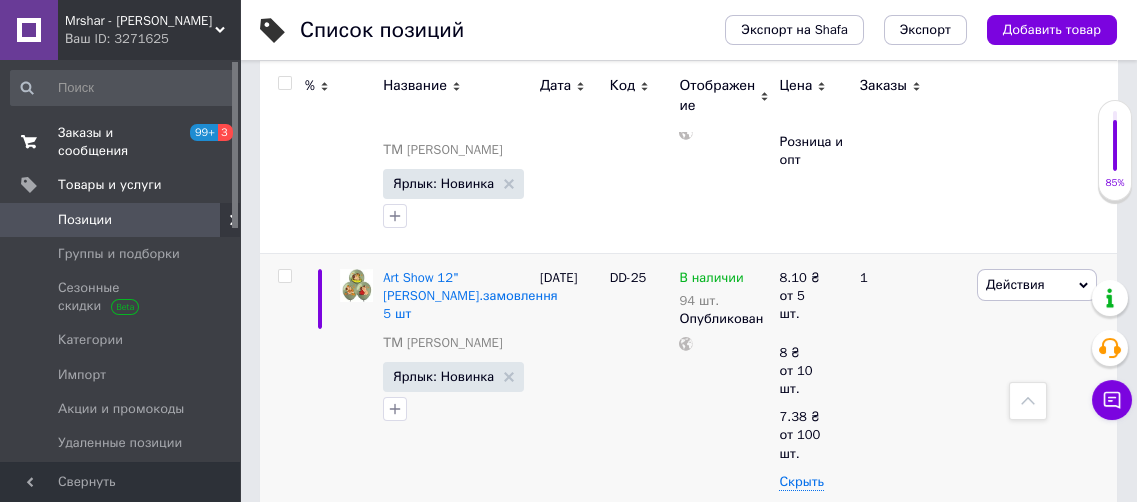 click on "Заказы и сообщения" at bounding box center (121, 142) 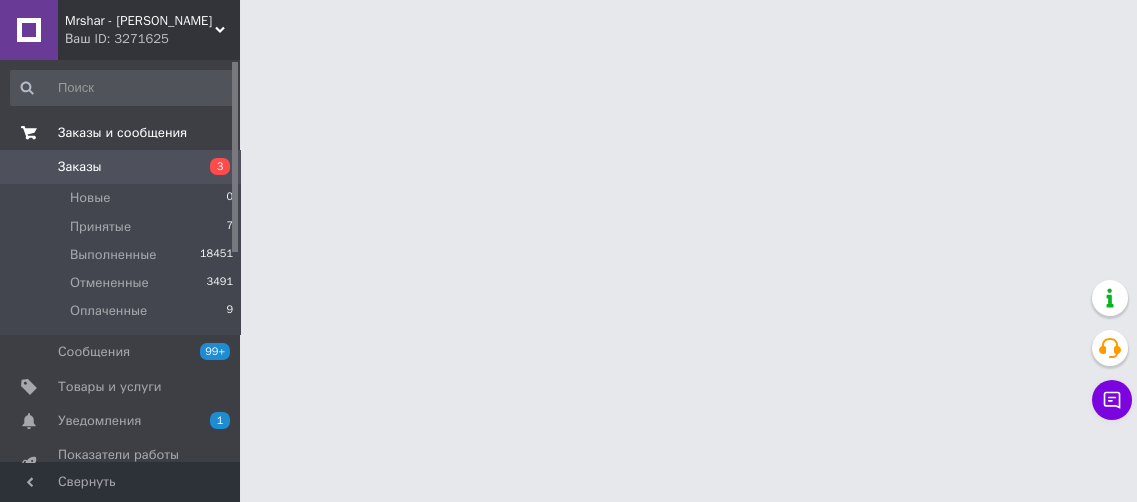 scroll, scrollTop: 0, scrollLeft: 0, axis: both 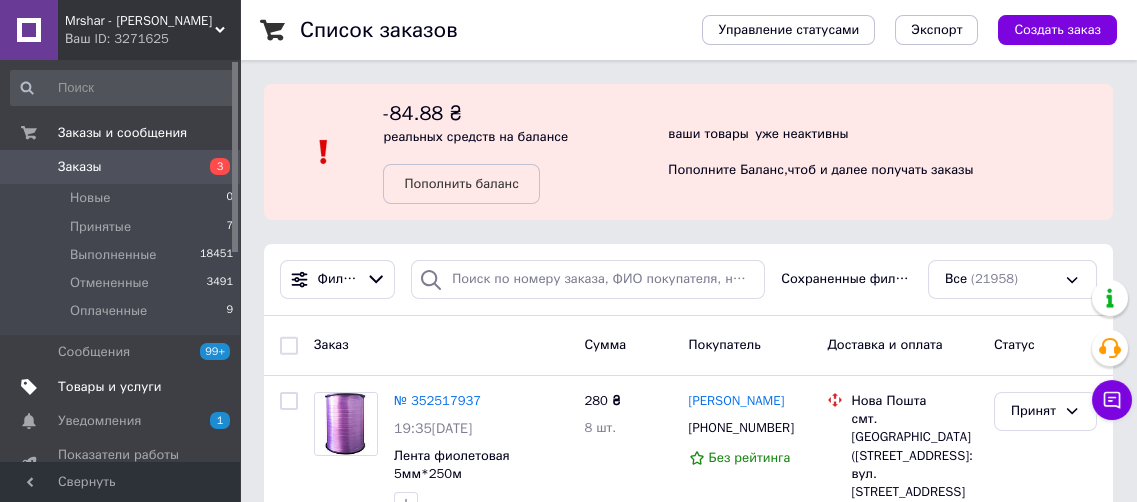 click on "Товары и услуги" at bounding box center (110, 387) 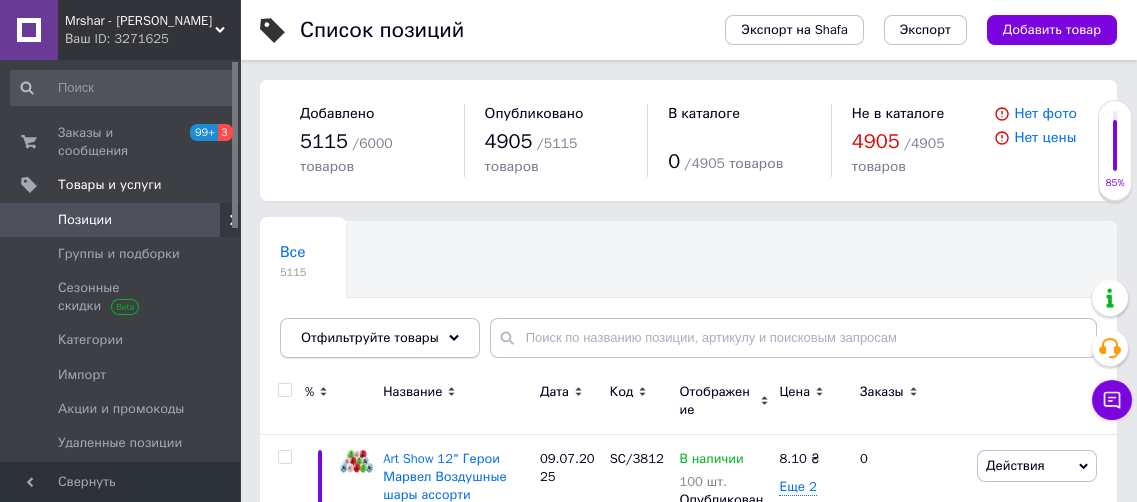 click on "Отфильтруйте товары" at bounding box center [380, 338] 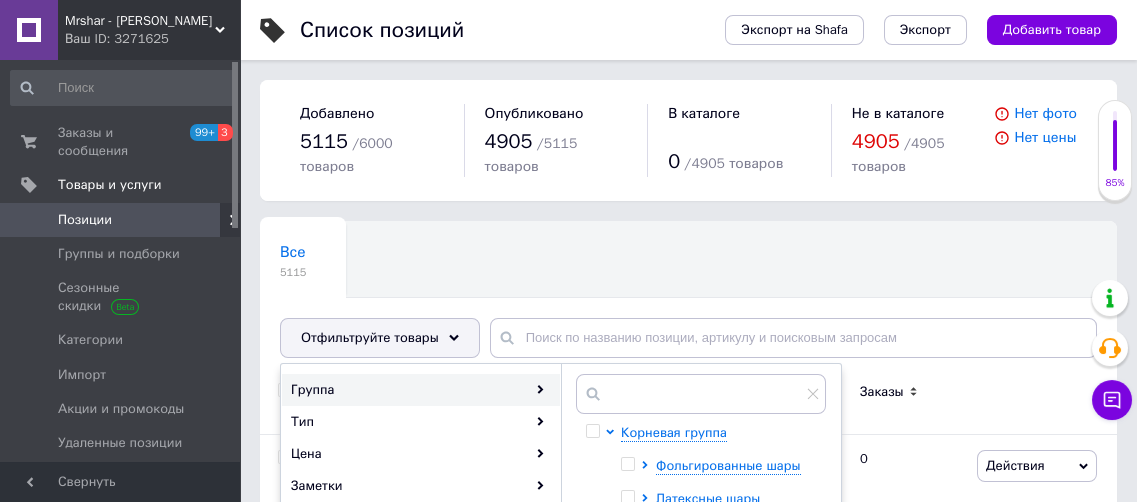 click on "Латексные шары" at bounding box center [708, 498] 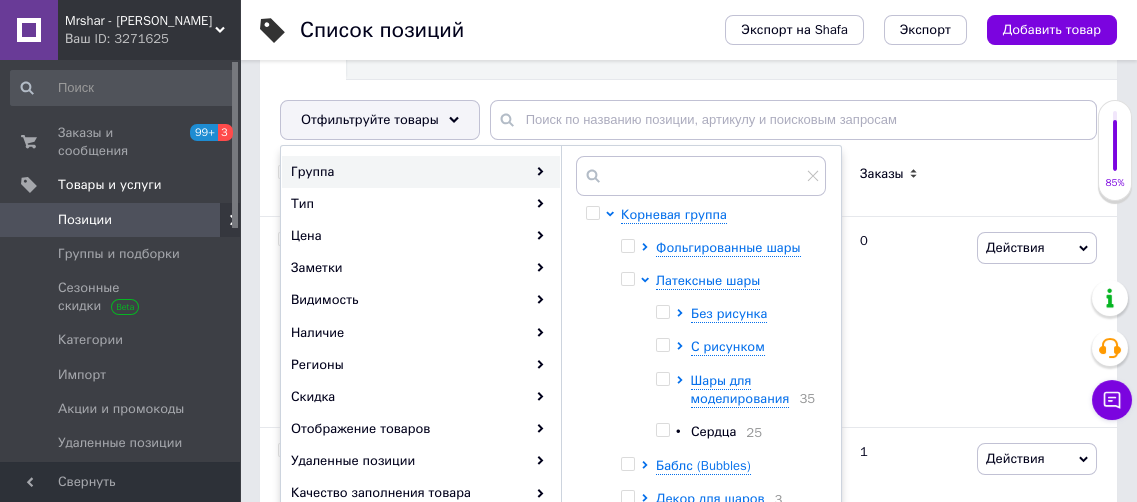 scroll, scrollTop: 254, scrollLeft: 0, axis: vertical 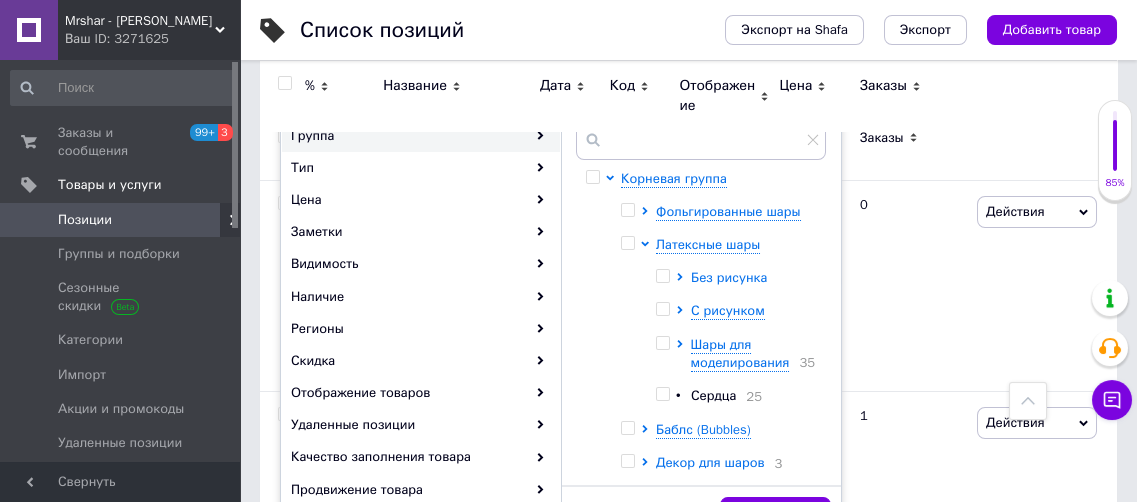 click on "Без рисунка" at bounding box center [729, 277] 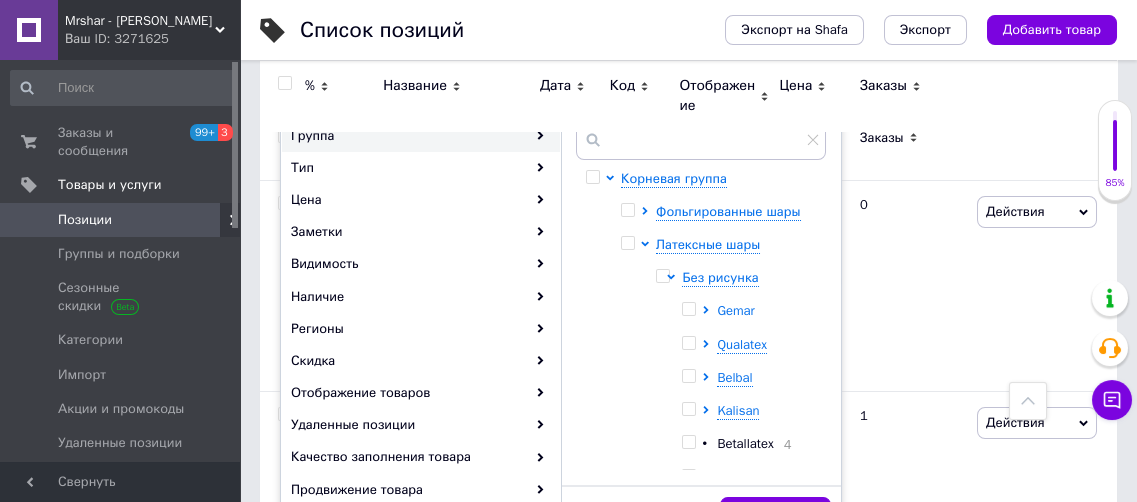 click on "Gemar" at bounding box center [735, 310] 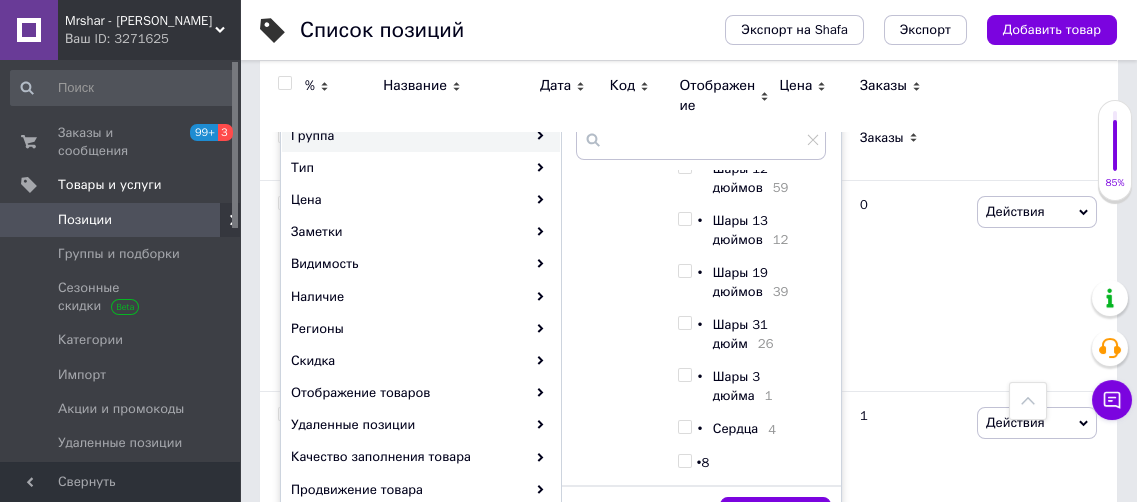 scroll, scrollTop: 297, scrollLeft: 0, axis: vertical 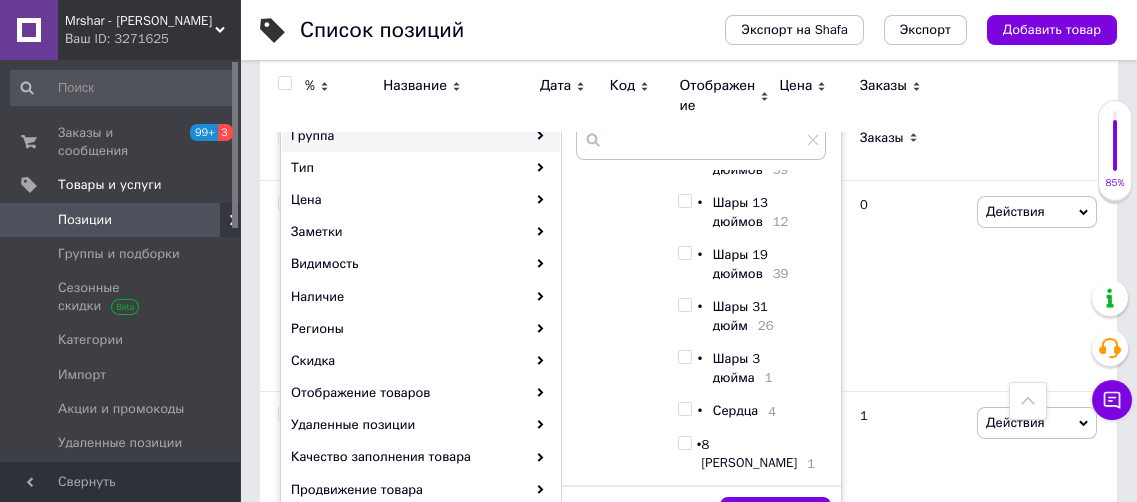 click at bounding box center [684, 305] 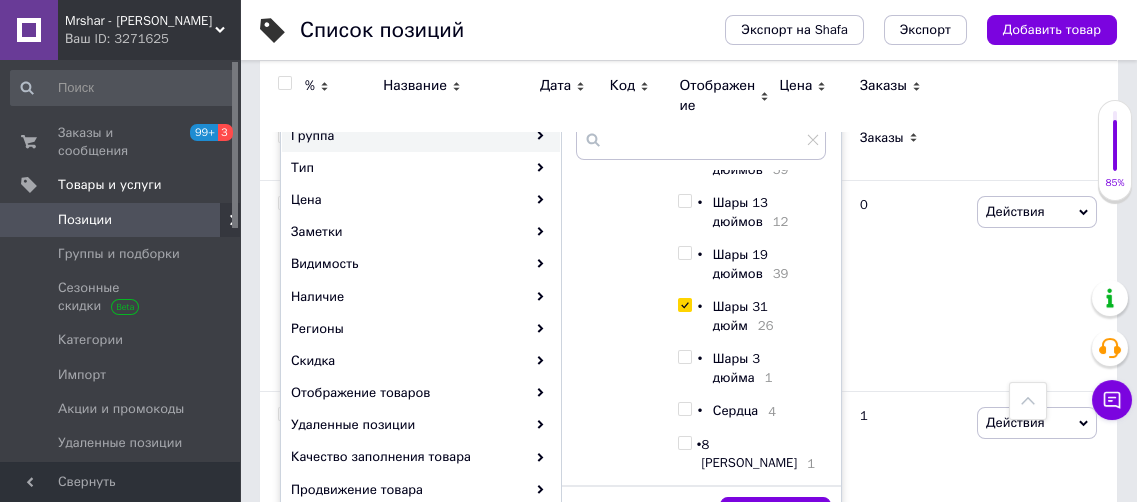 checkbox on "true" 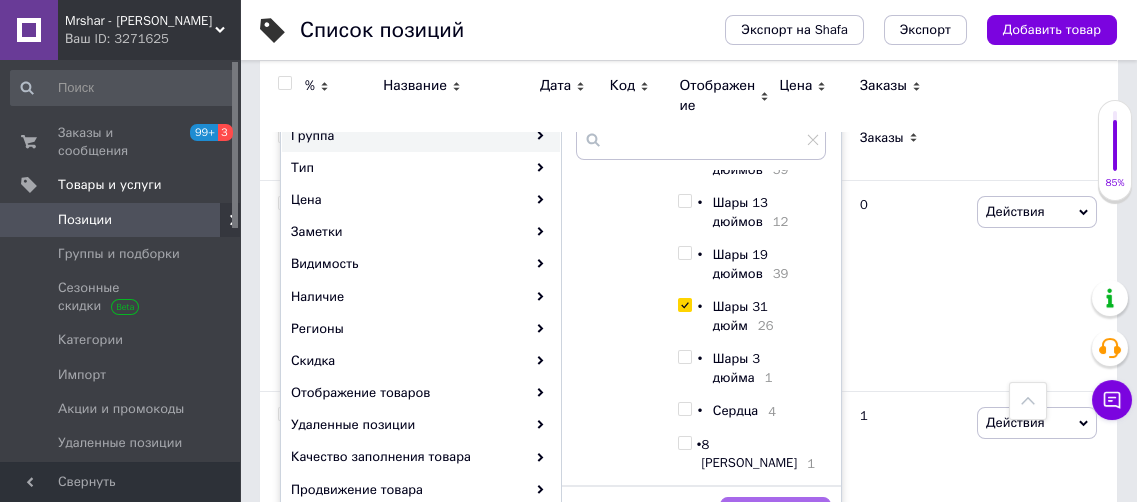 click on "Применить" at bounding box center [775, 517] 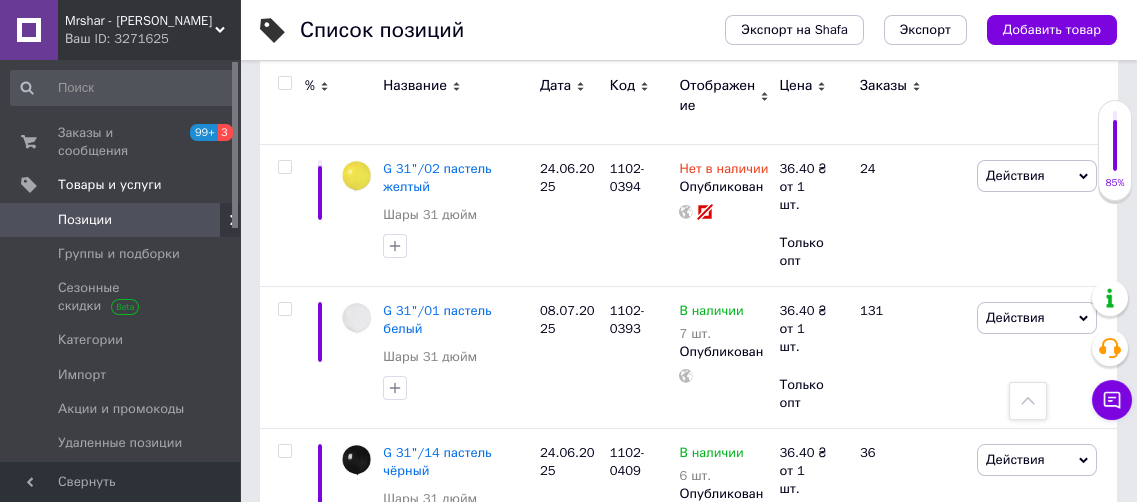 scroll, scrollTop: 872, scrollLeft: 0, axis: vertical 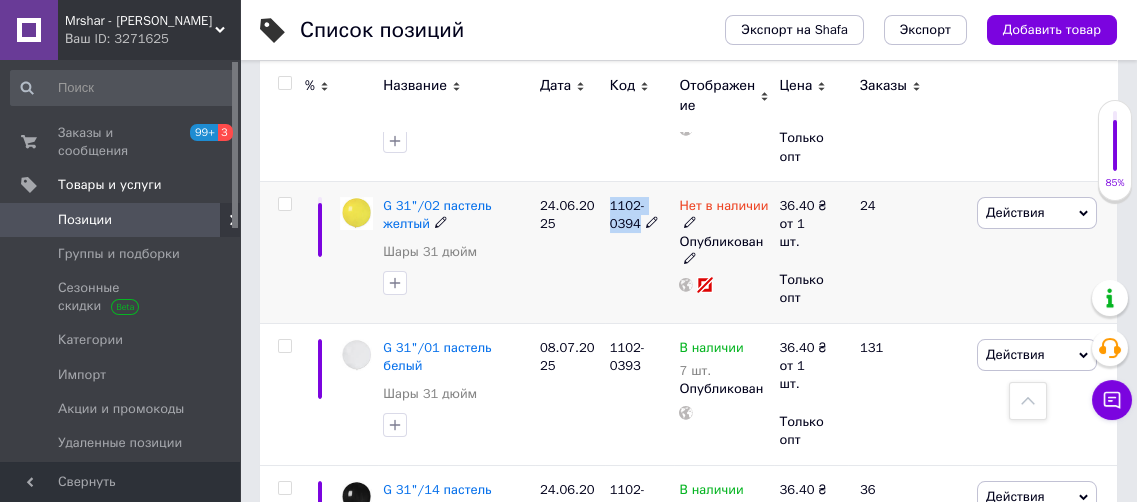 drag, startPoint x: 611, startPoint y: 179, endPoint x: 639, endPoint y: 199, distance: 34.4093 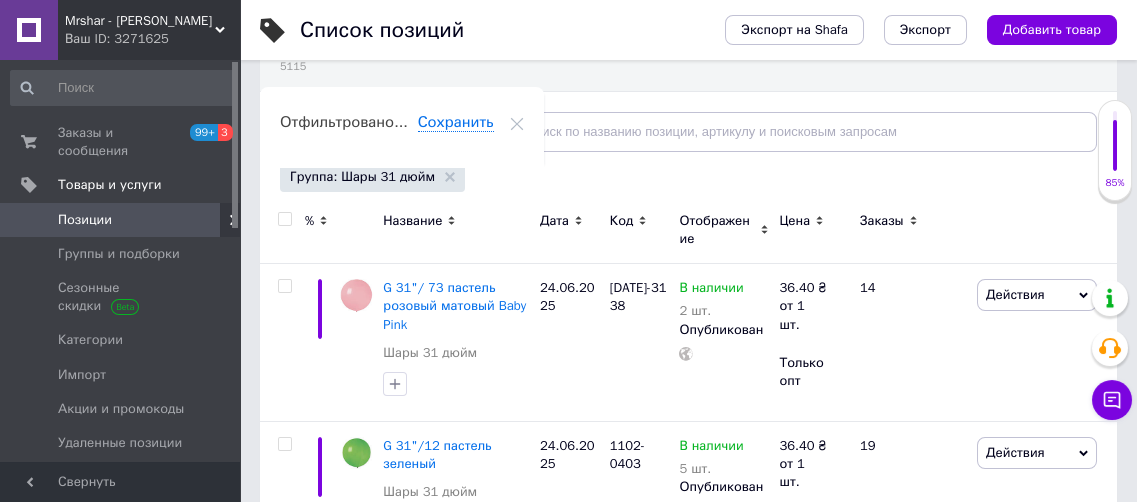 scroll, scrollTop: 291, scrollLeft: 0, axis: vertical 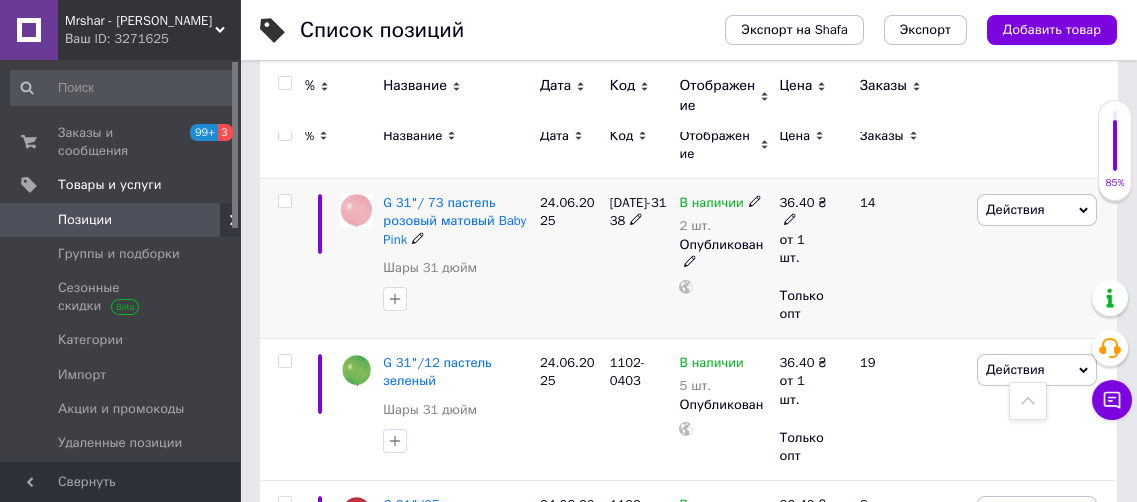 click 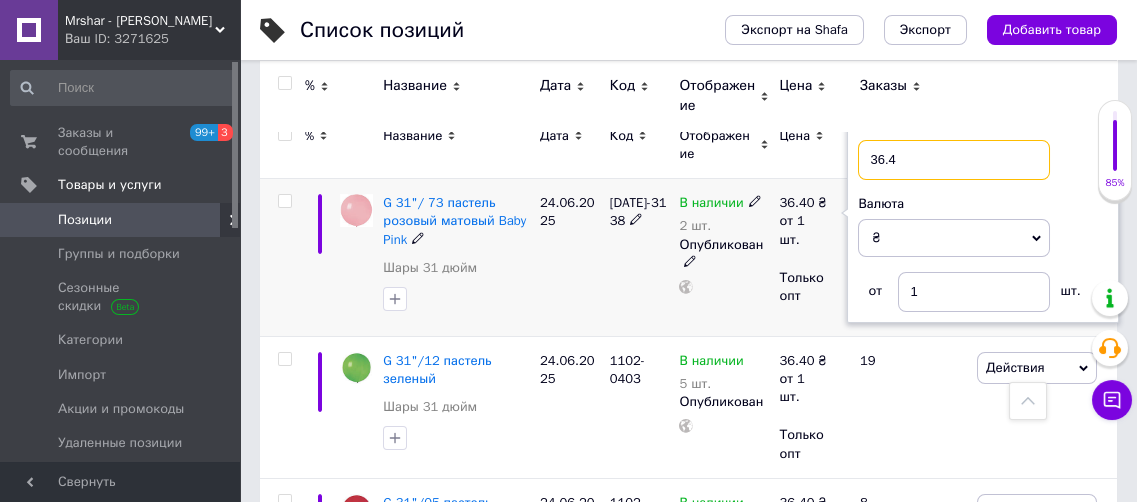 click on "36.4" at bounding box center [954, 160] 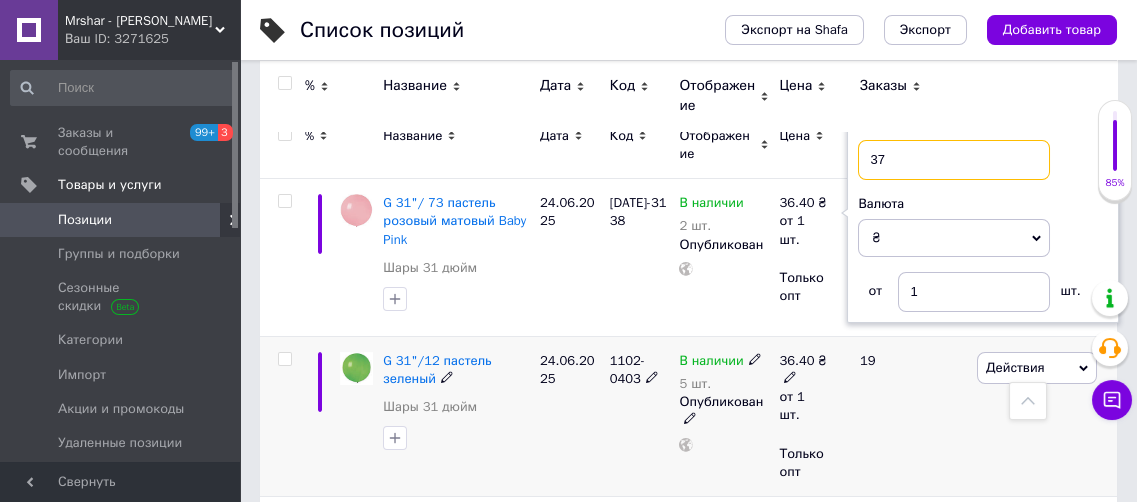 type on "37" 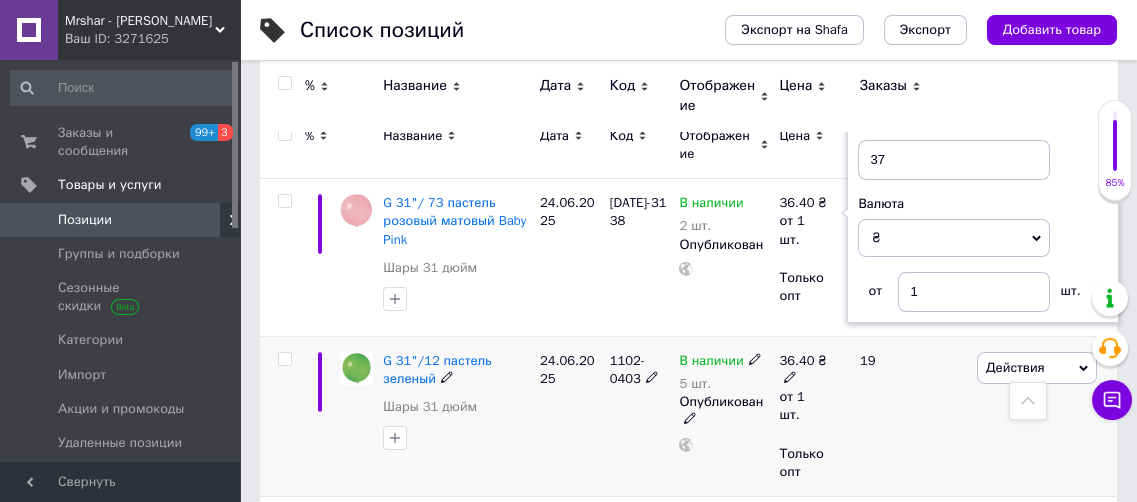 click 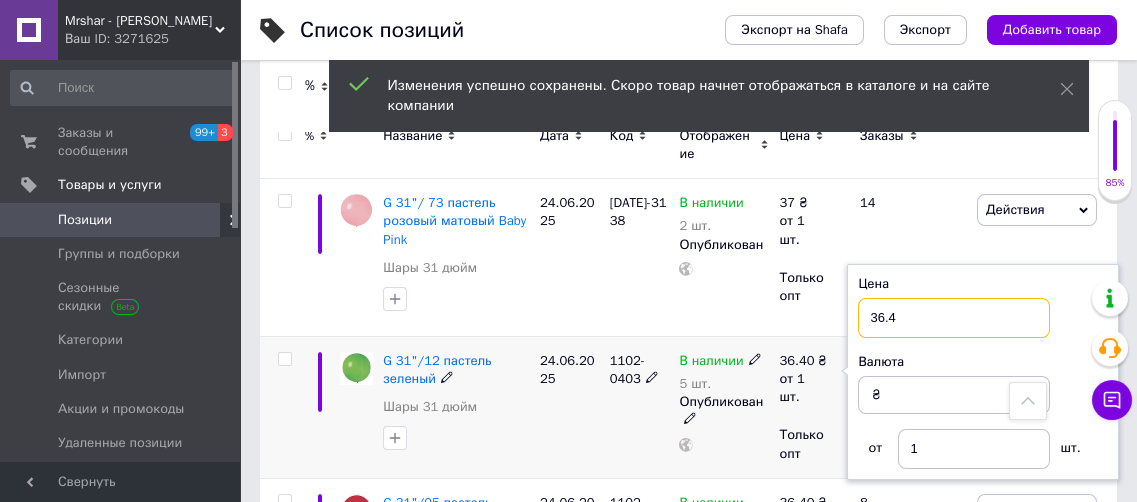 click on "36.4" at bounding box center [954, 318] 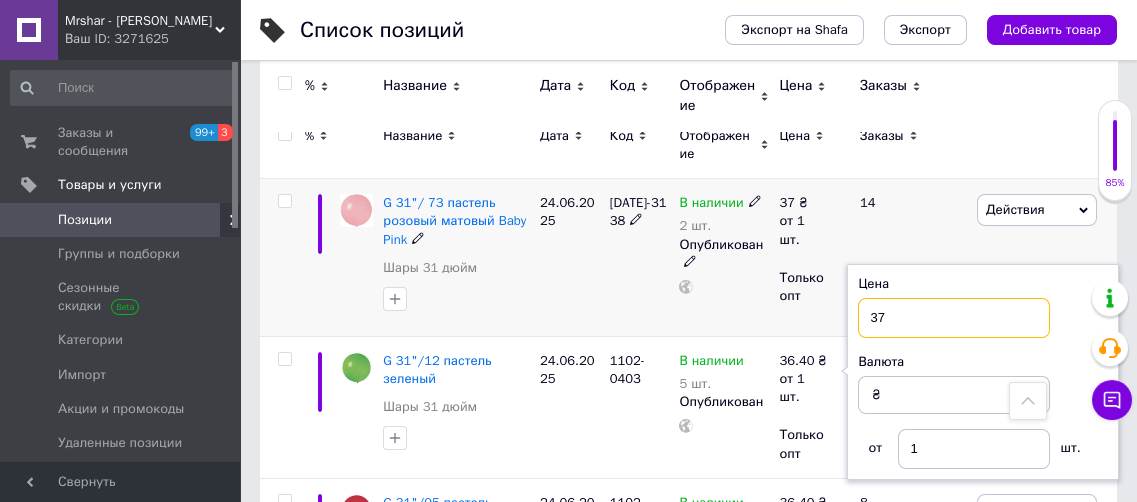 type on "37" 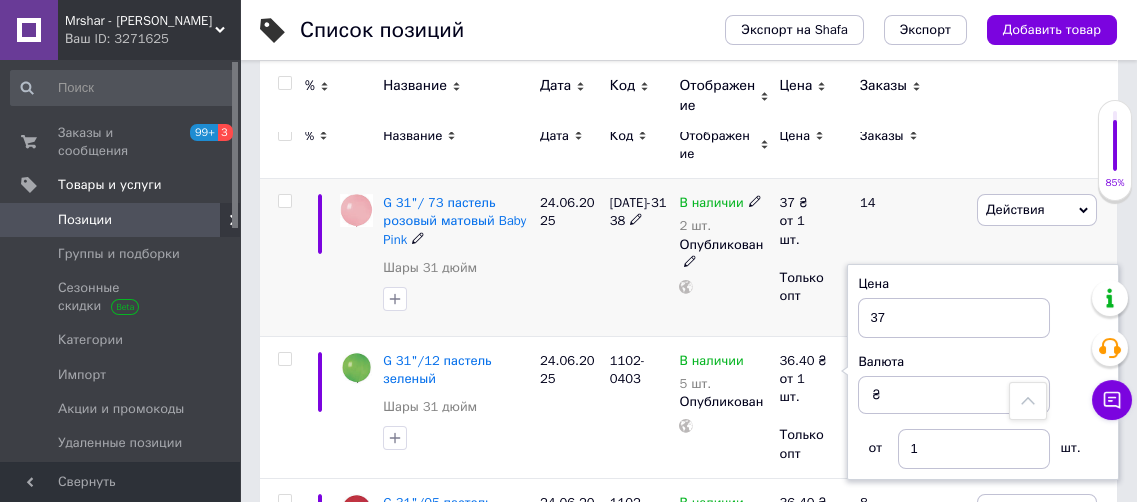 click on "37   ₴ от 1 шт. Только опт" at bounding box center (811, 258) 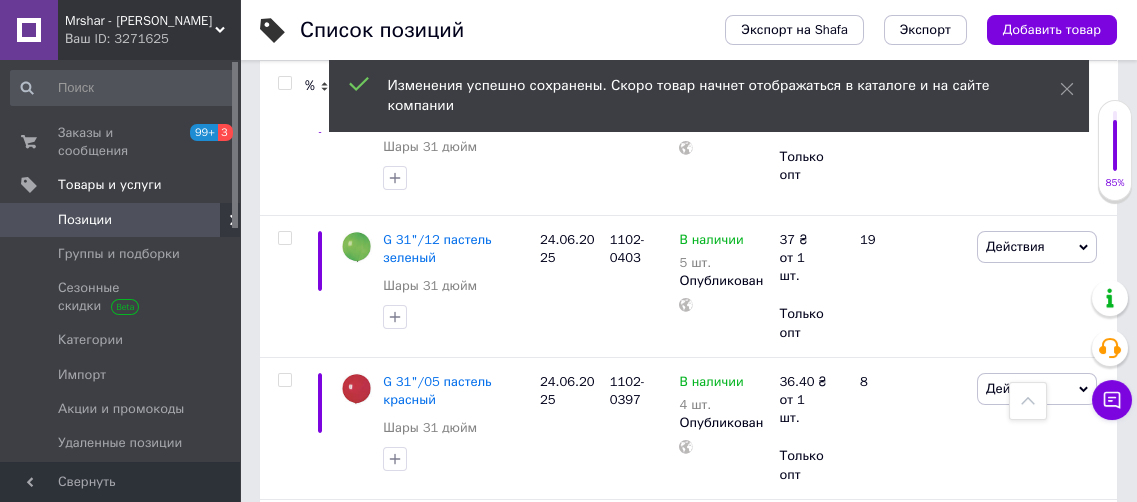scroll, scrollTop: 473, scrollLeft: 0, axis: vertical 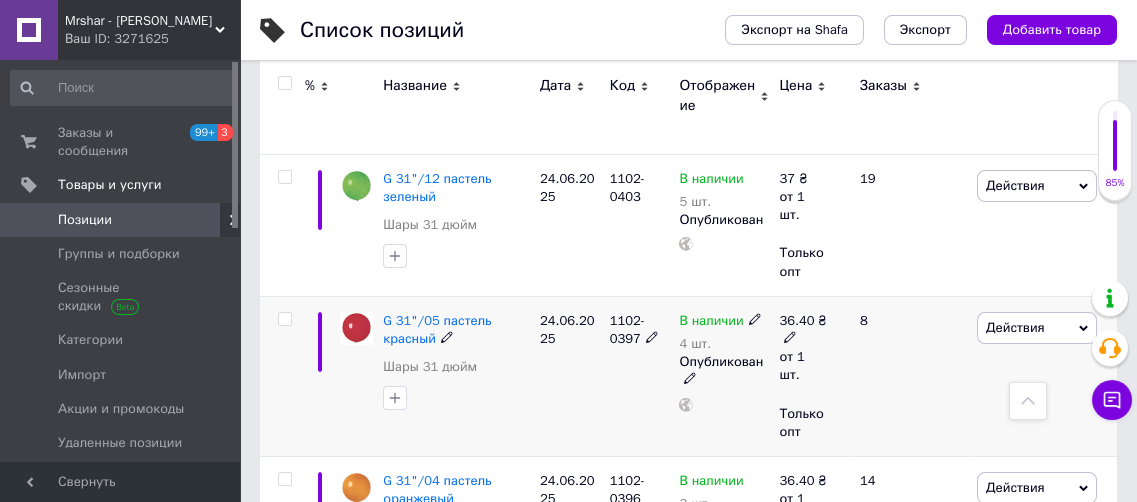 click 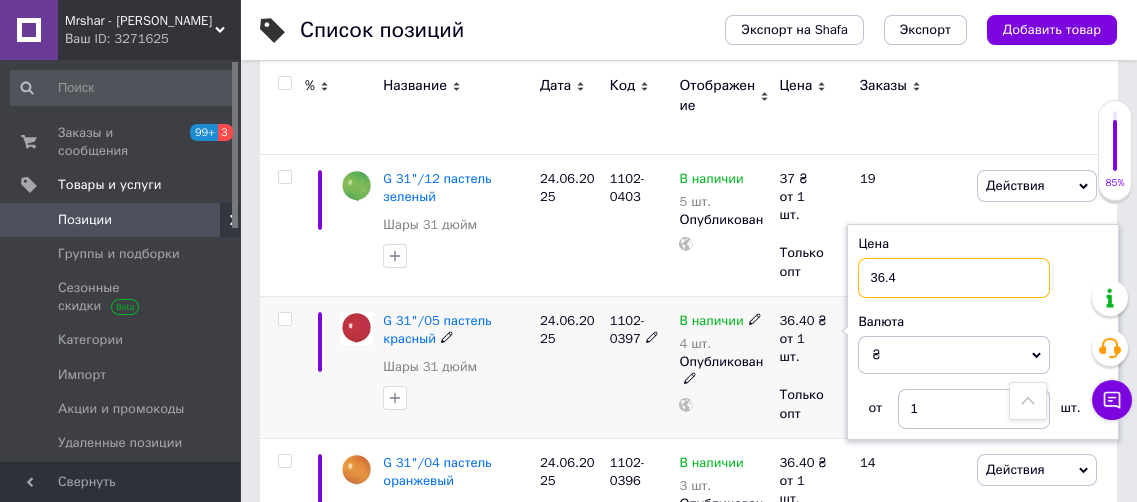 click on "36.4" at bounding box center (954, 278) 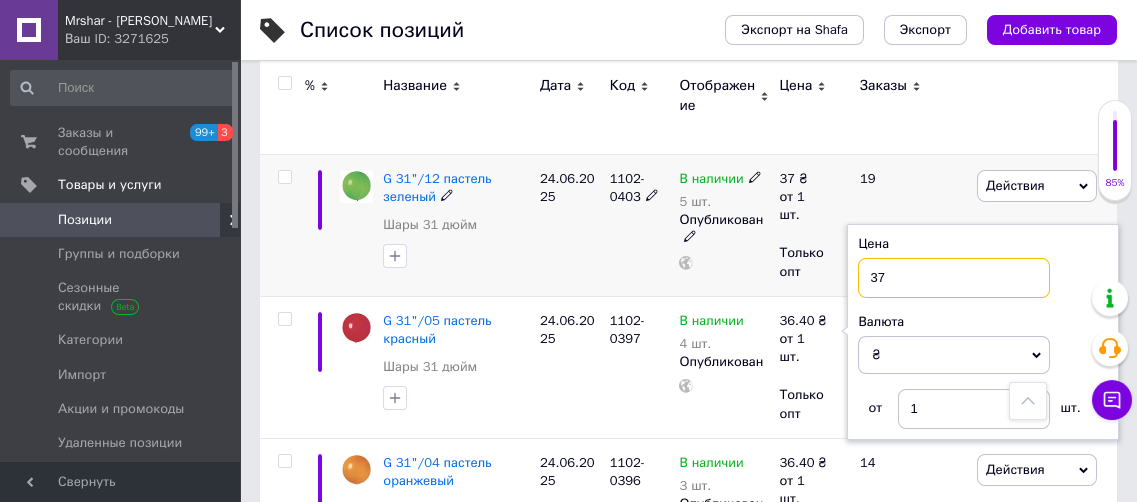 type on "37" 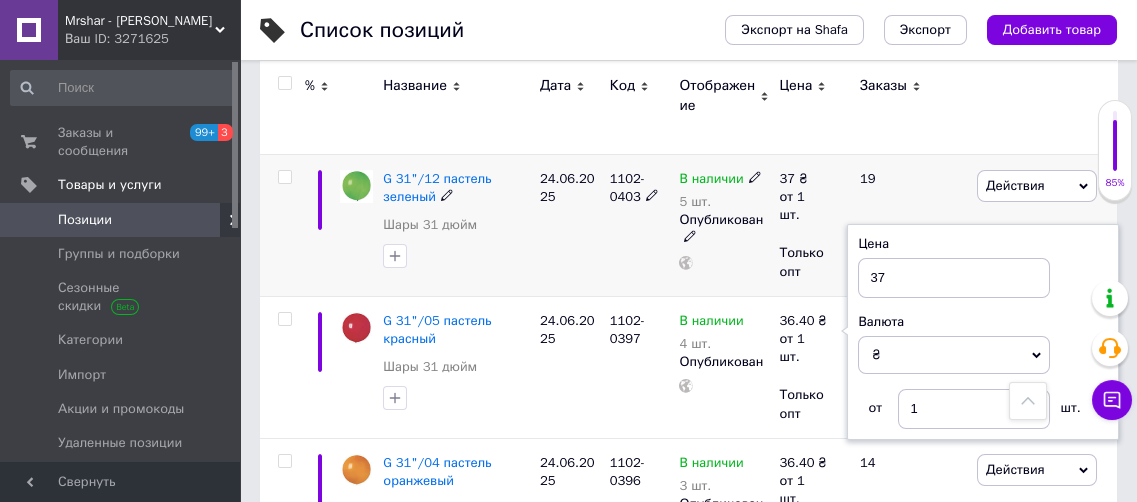 click on "37   ₴ от 1 шт. Только опт" at bounding box center (811, 225) 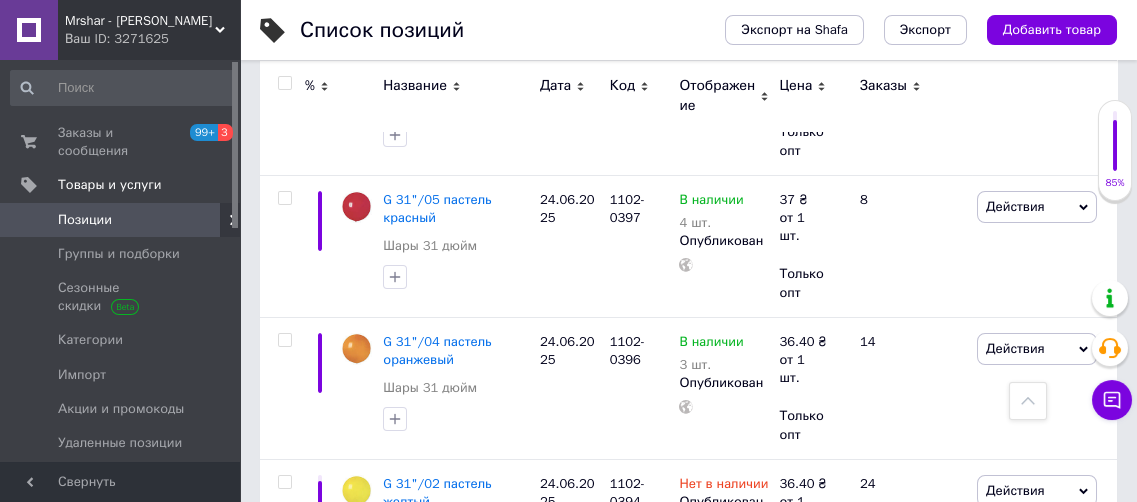 scroll, scrollTop: 619, scrollLeft: 0, axis: vertical 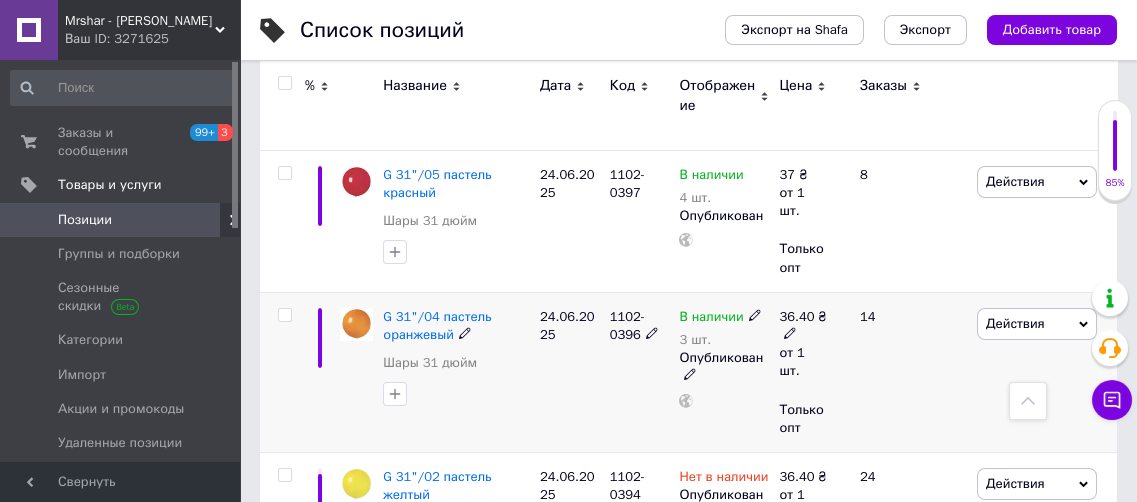 click at bounding box center [790, 332] 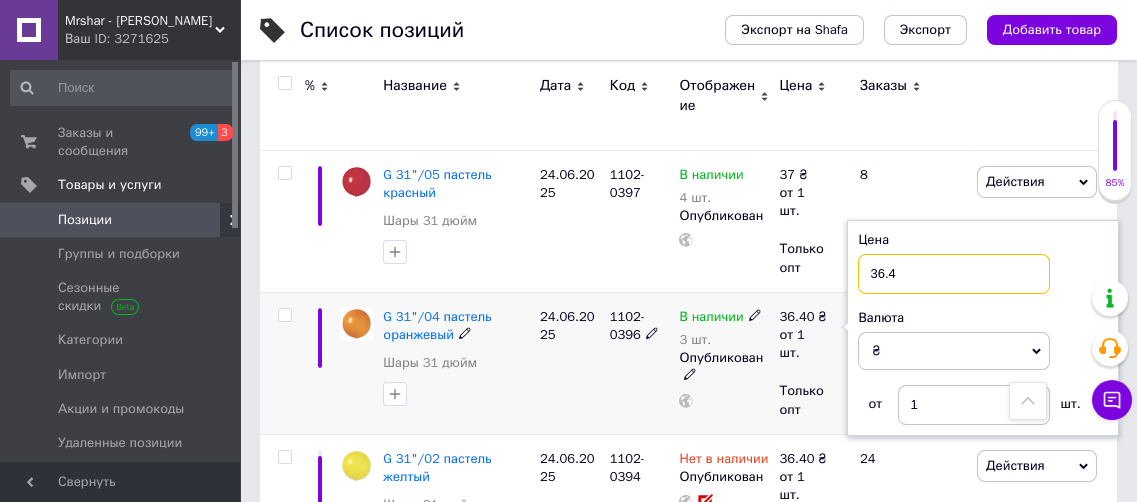 click on "36.4" at bounding box center (954, 274) 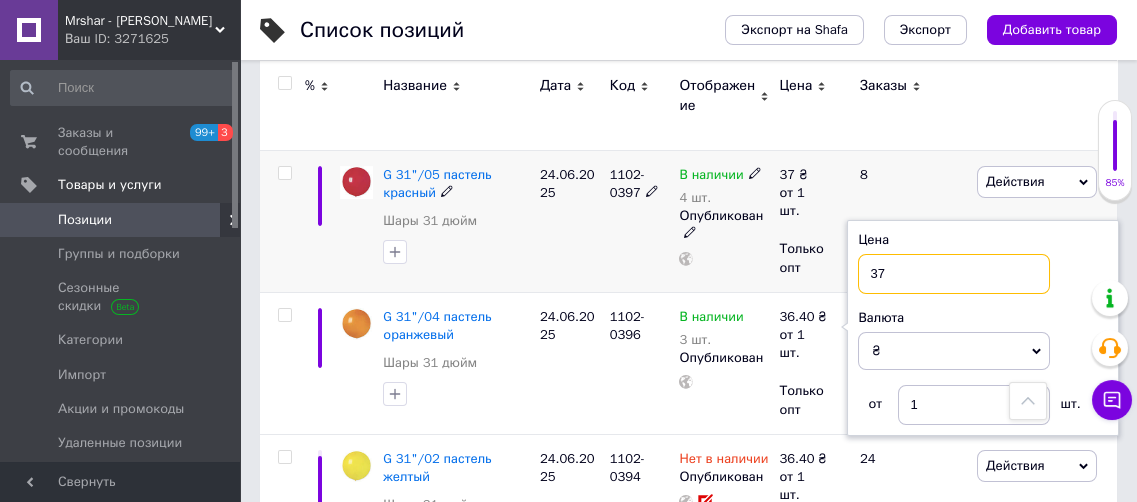 type on "37" 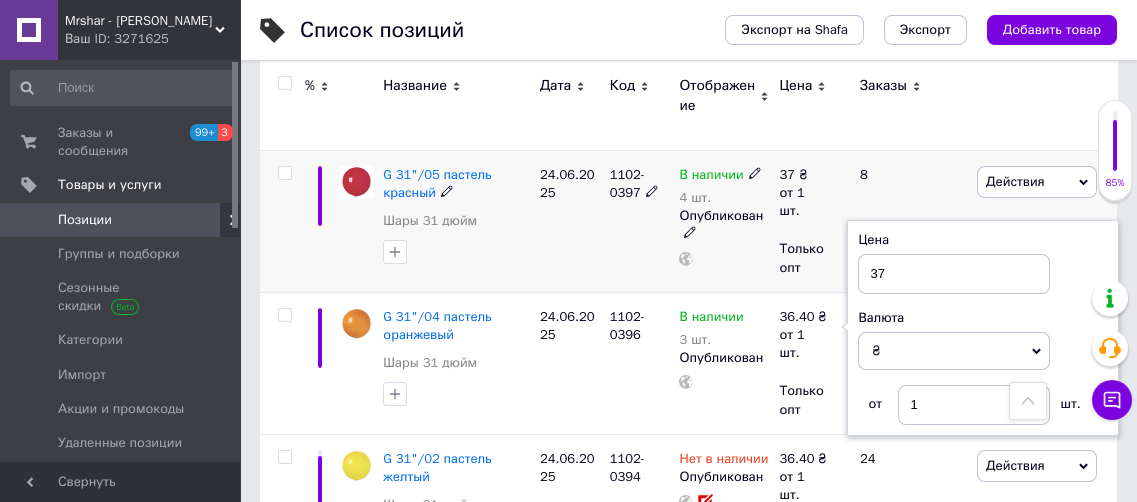click on "37   ₴ от 1 шт. Только опт" at bounding box center [811, 221] 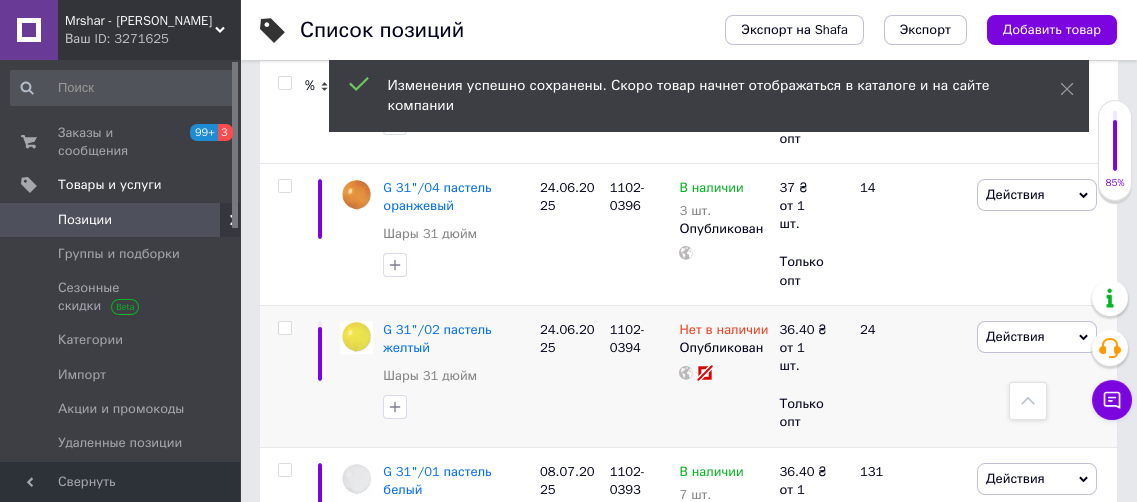 scroll, scrollTop: 752, scrollLeft: 0, axis: vertical 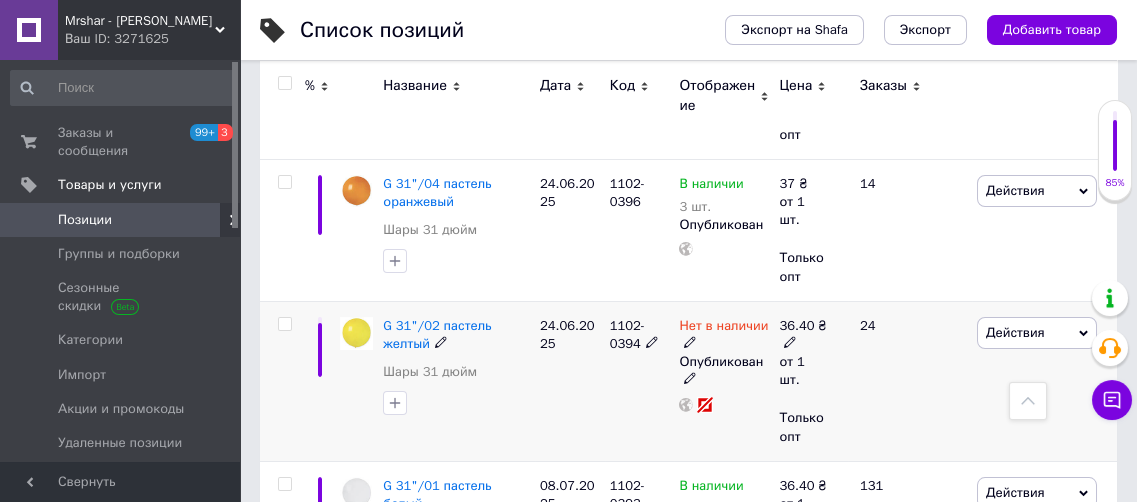 click 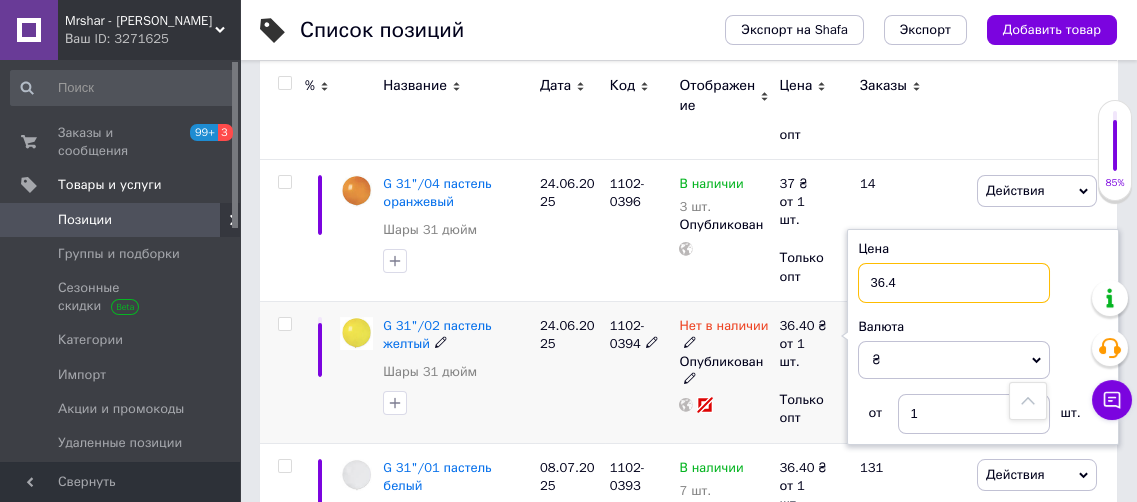 click on "36.4" at bounding box center (954, 283) 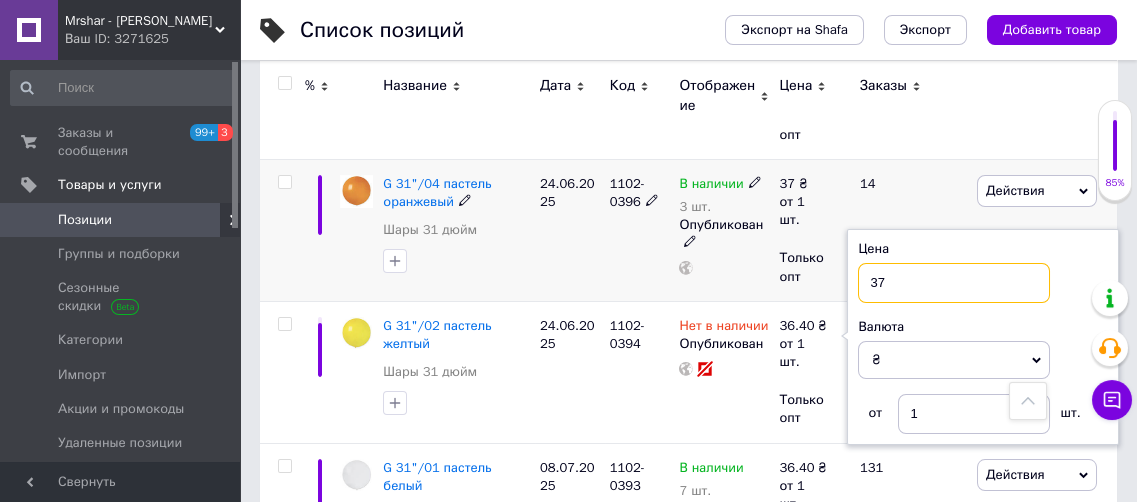 type on "37" 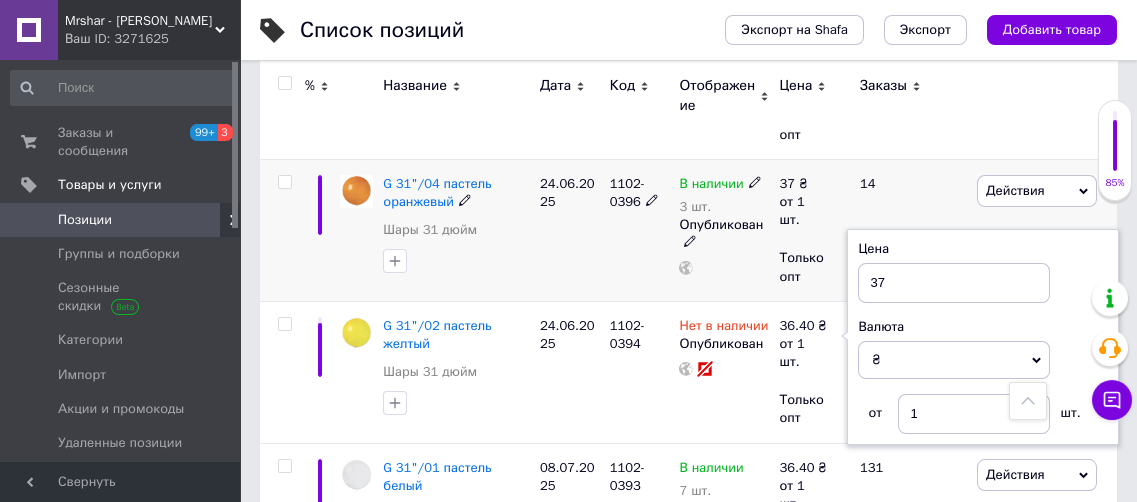 click on "37   ₴ от 1 шт. Только опт" at bounding box center [811, 230] 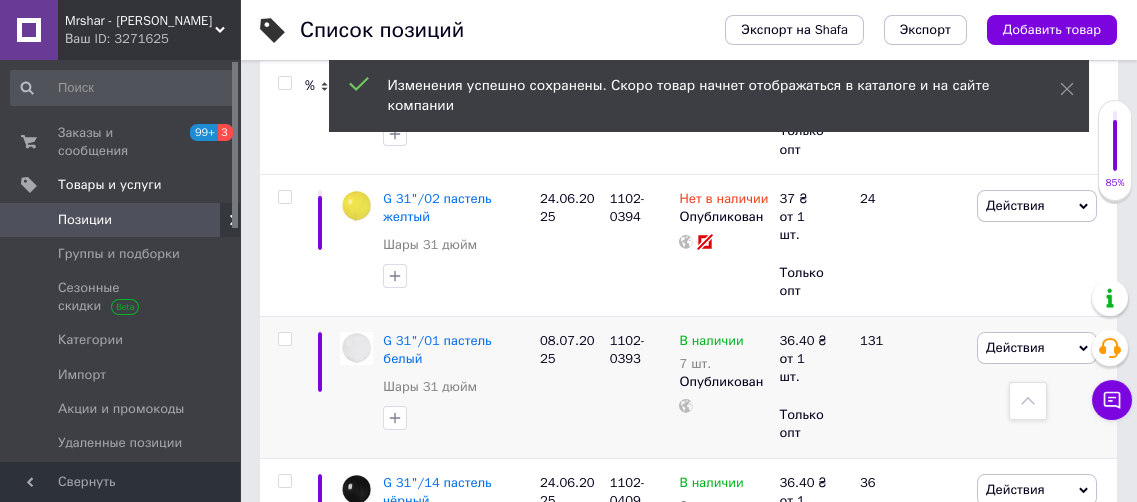 scroll, scrollTop: 886, scrollLeft: 0, axis: vertical 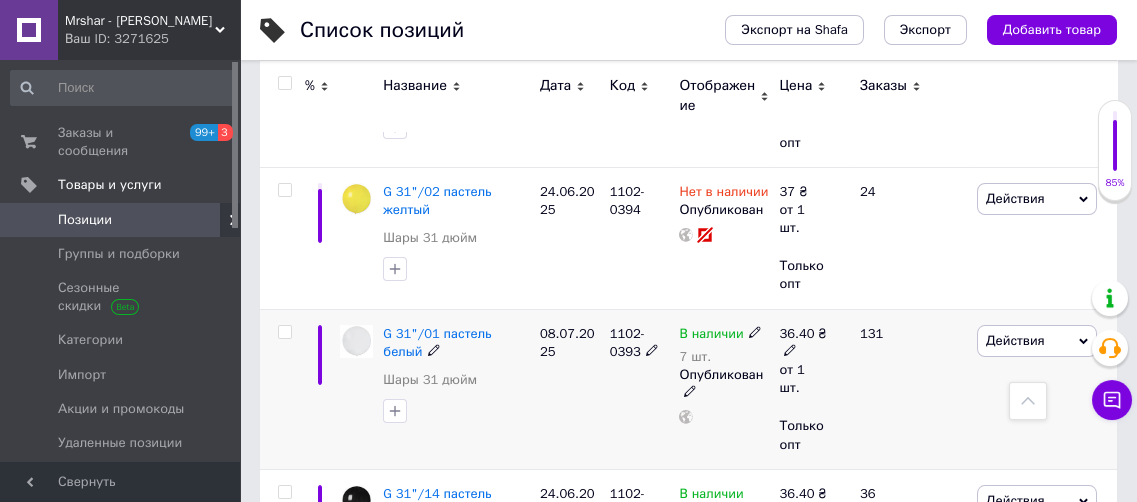 click 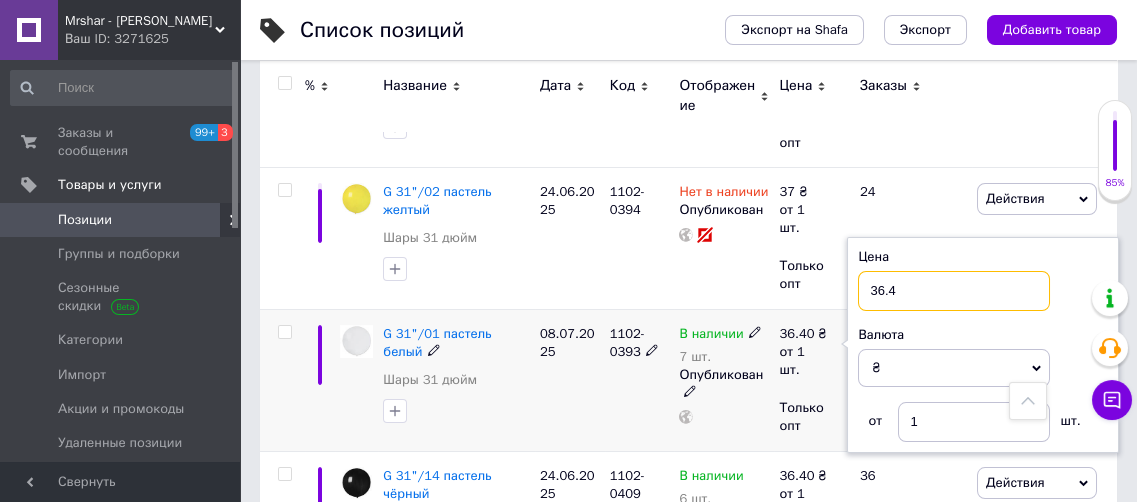 click on "36.4" at bounding box center [954, 291] 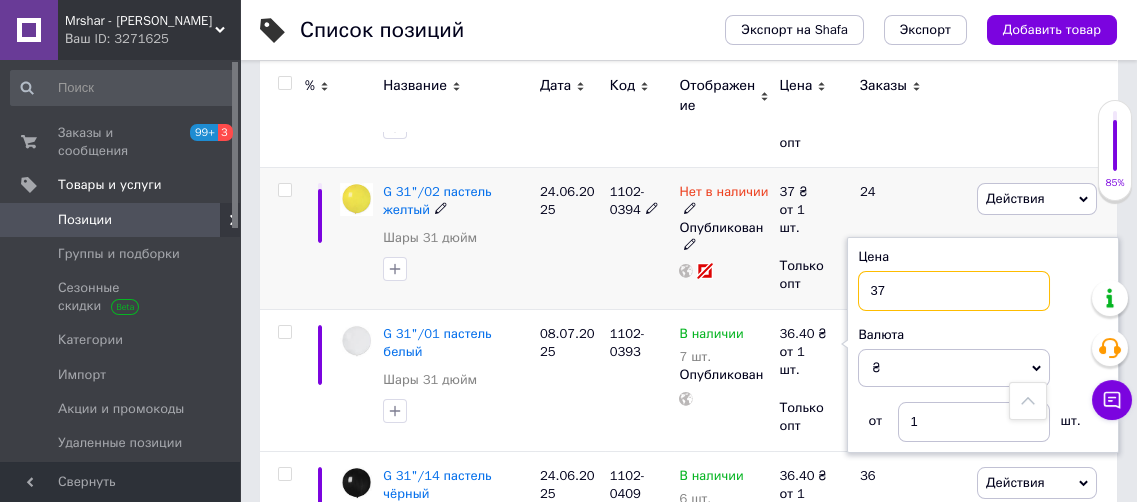 type on "37" 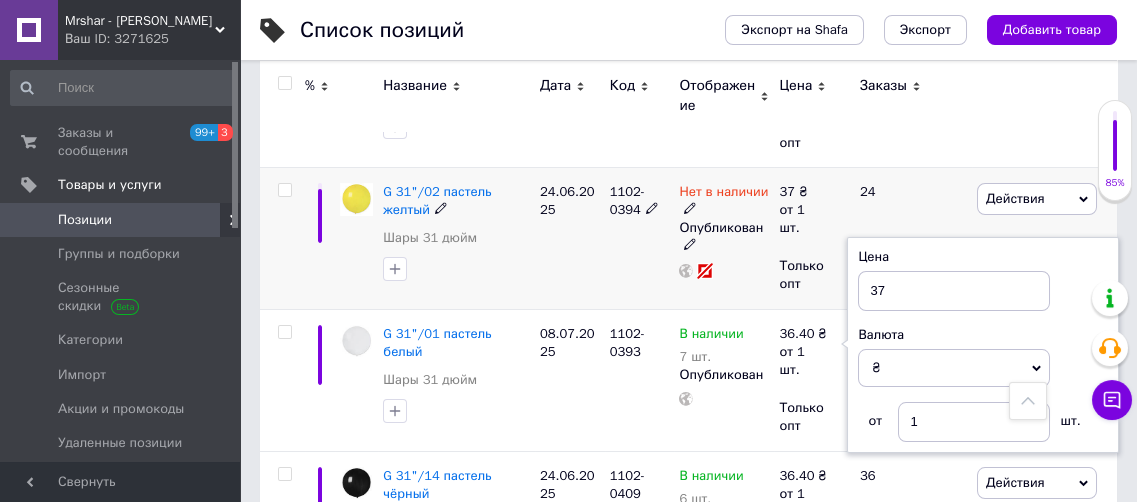 click on "37   ₴ от 1 шт. Только опт" at bounding box center [811, 238] 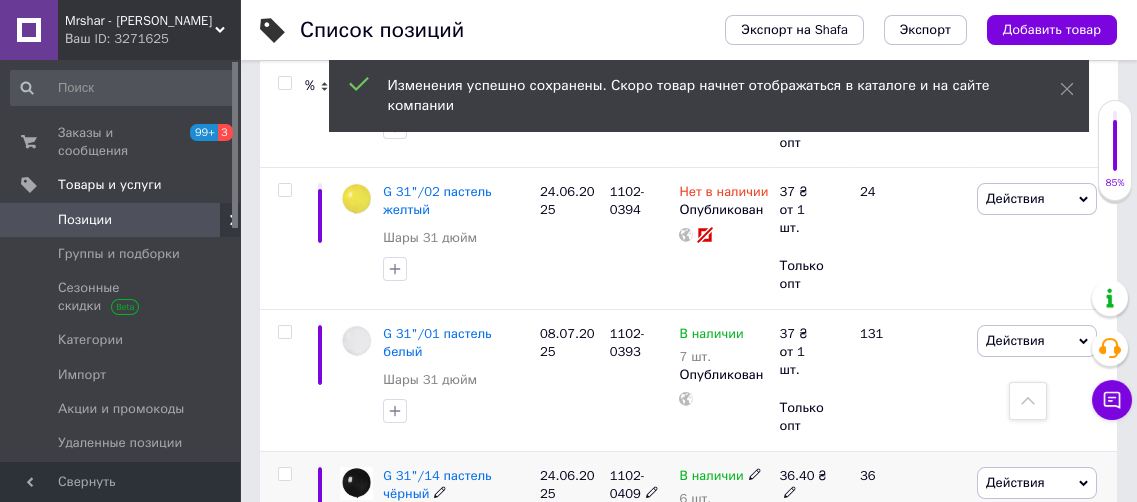 click 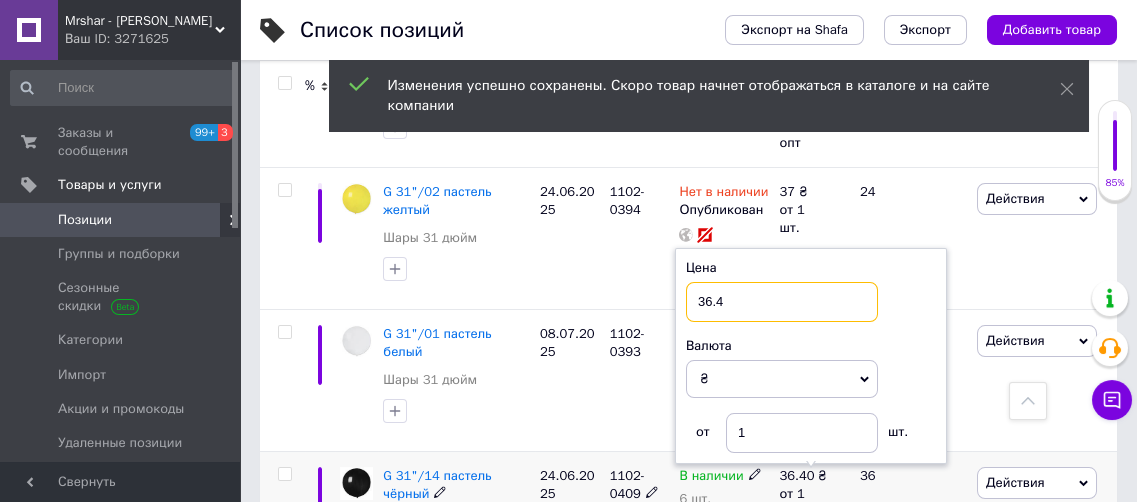 click on "36.4" at bounding box center (782, 302) 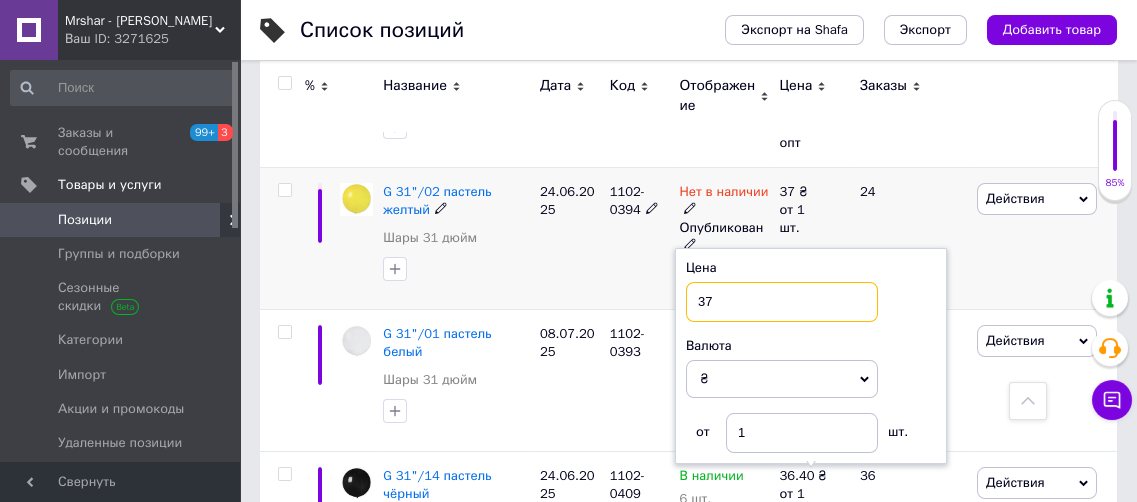 type on "37" 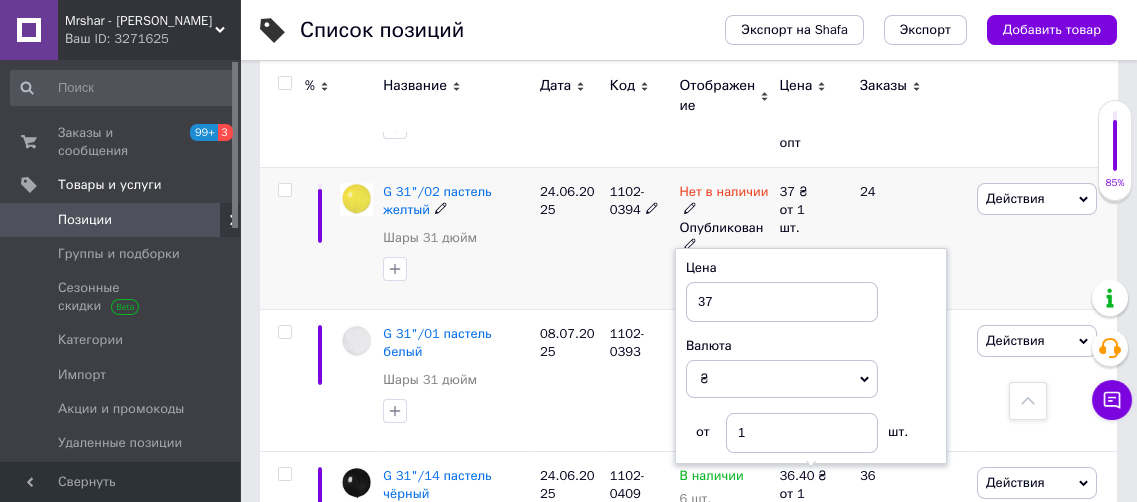 click on "1102-0394" at bounding box center (640, 238) 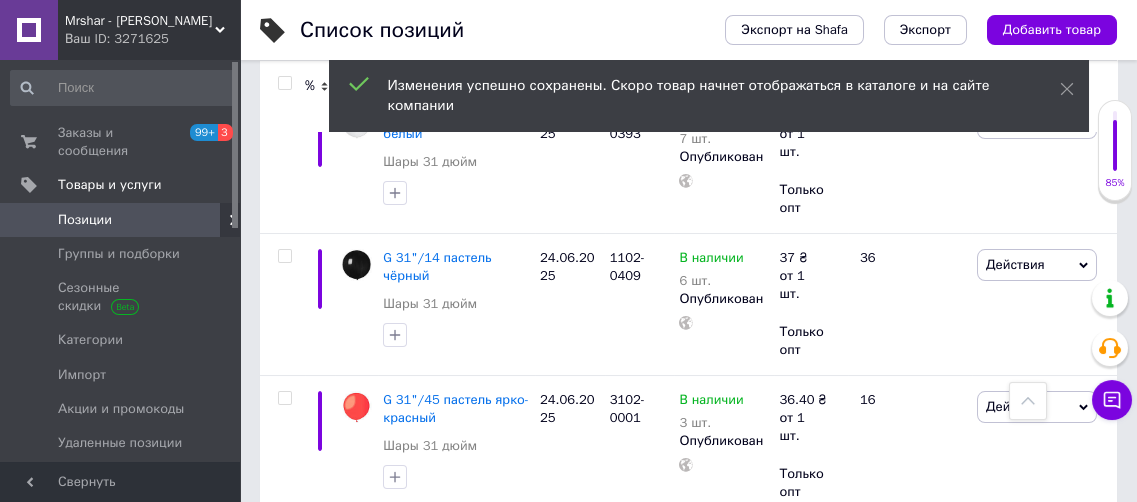 scroll, scrollTop: 1140, scrollLeft: 0, axis: vertical 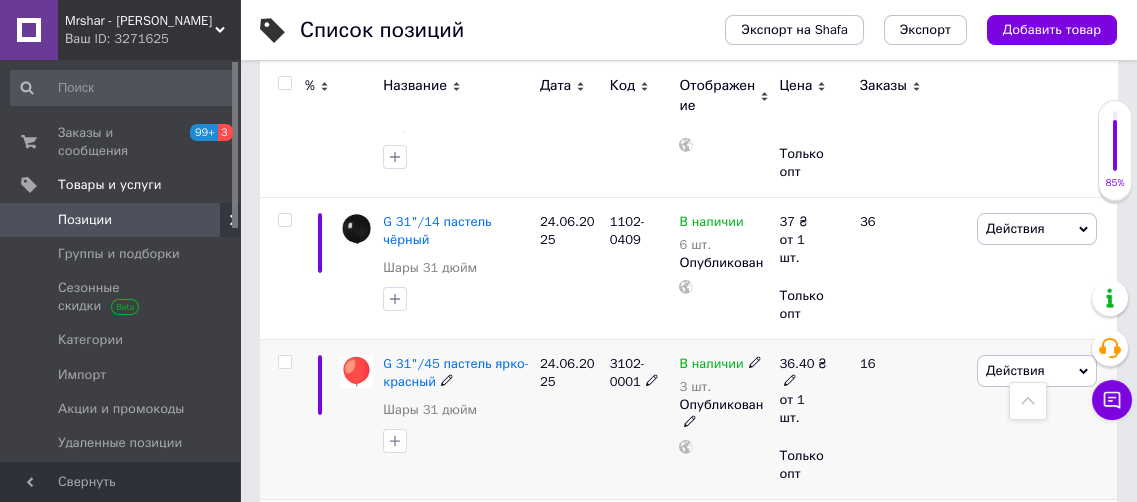 click 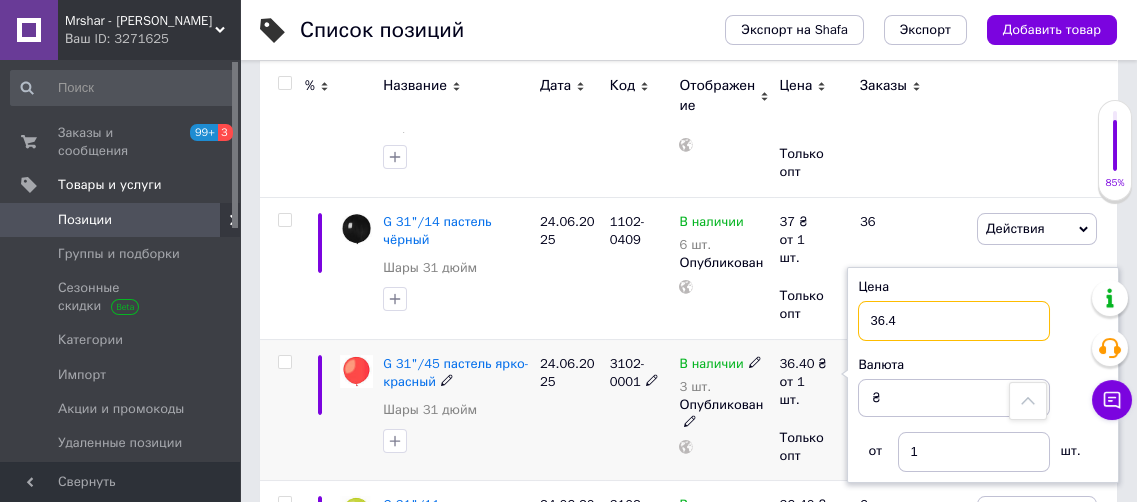click on "36.4" at bounding box center [954, 321] 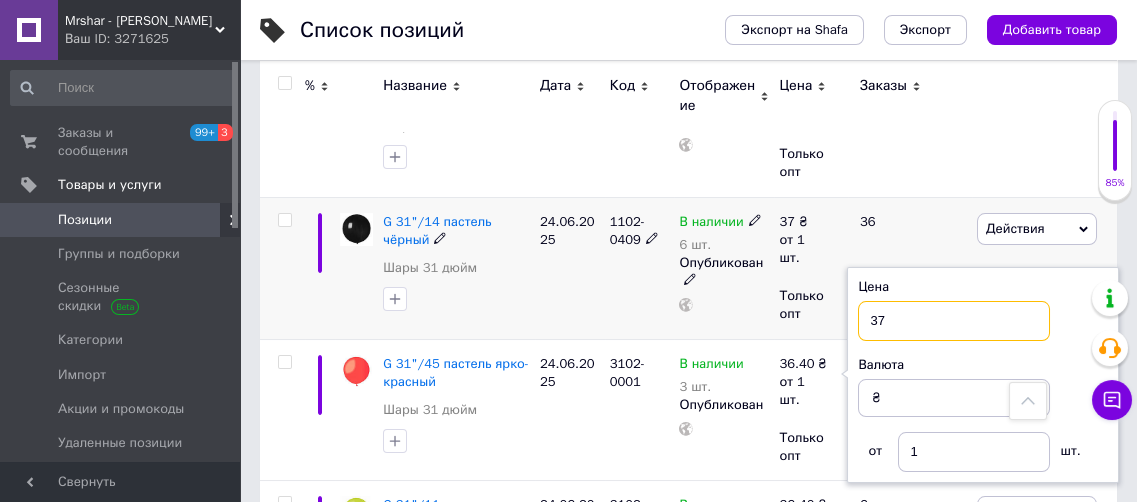 type on "37" 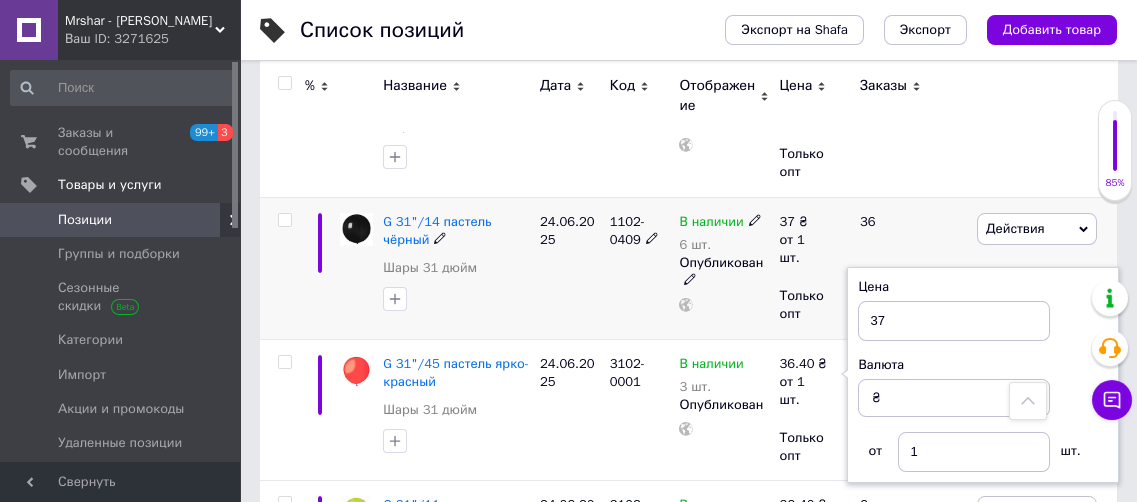 click on "37   ₴ от 1 шт. Только опт" at bounding box center [811, 268] 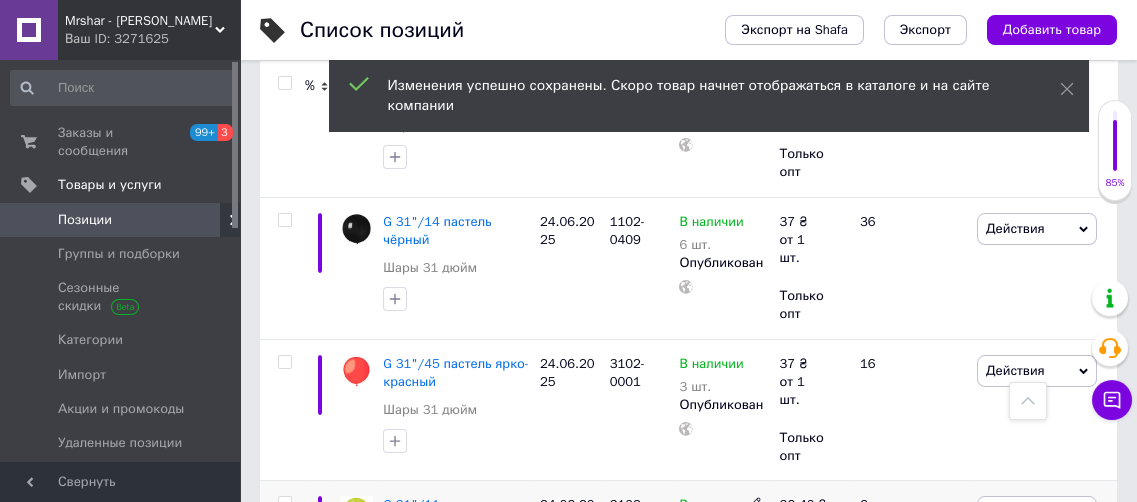 click 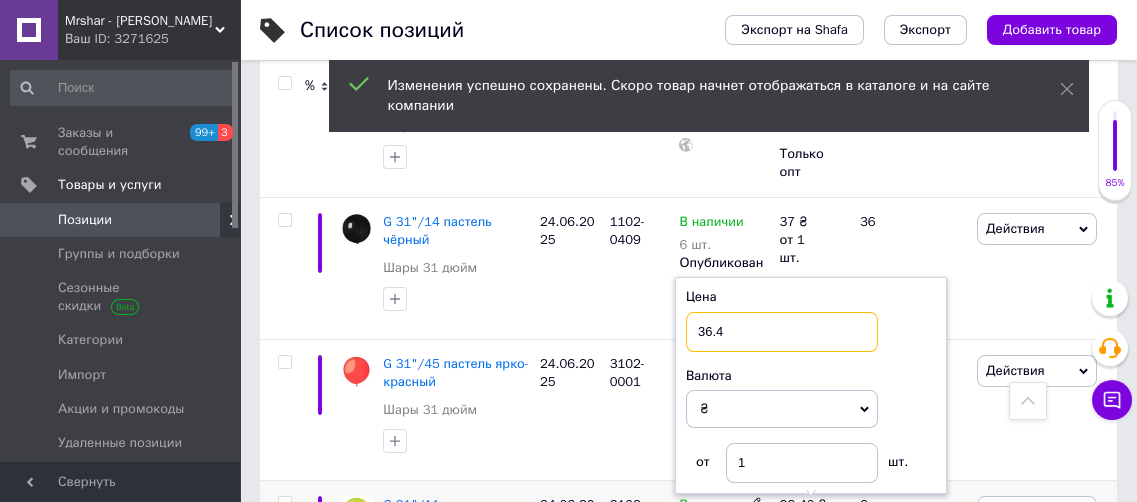 click on "36.4" at bounding box center [782, 332] 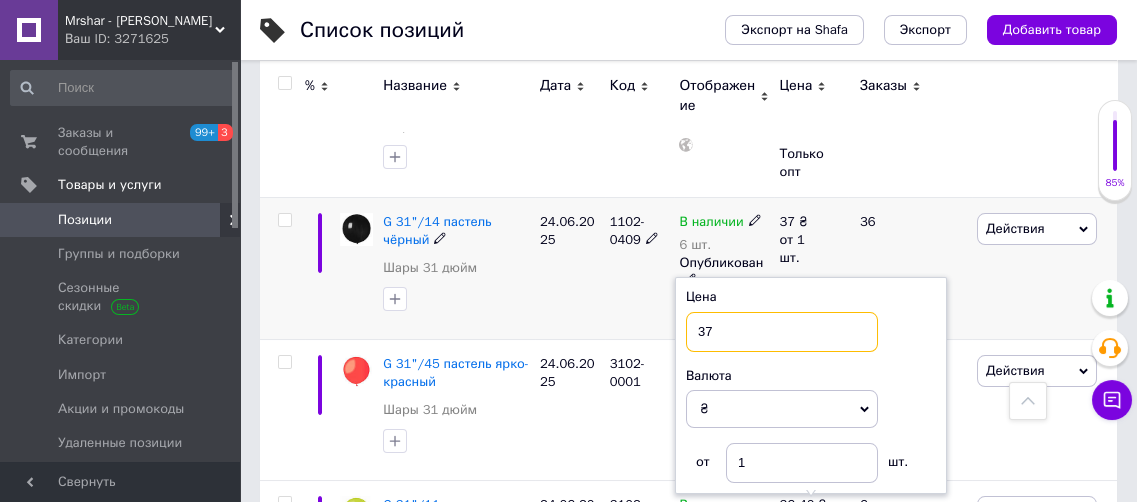 type on "37" 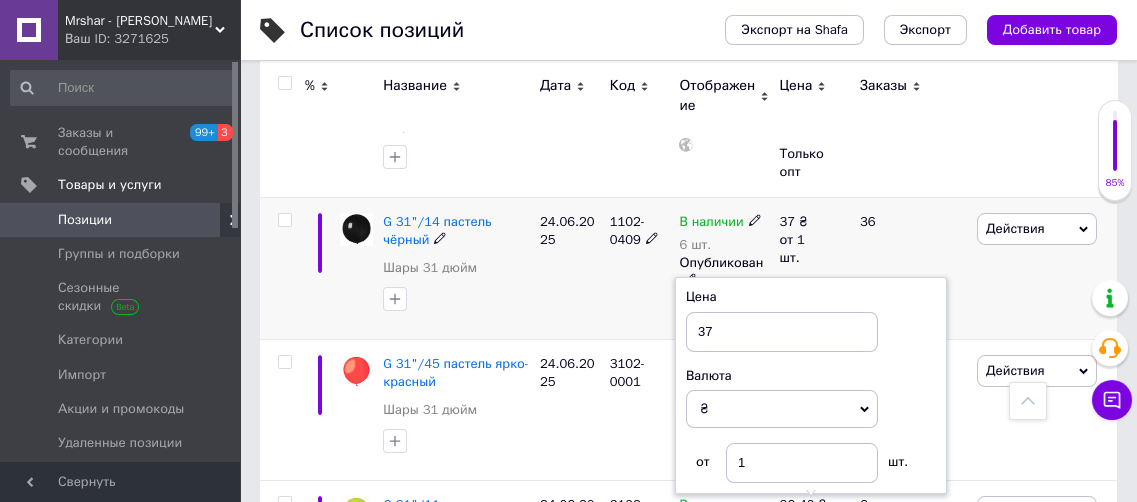 click on "1102-0409" at bounding box center [640, 268] 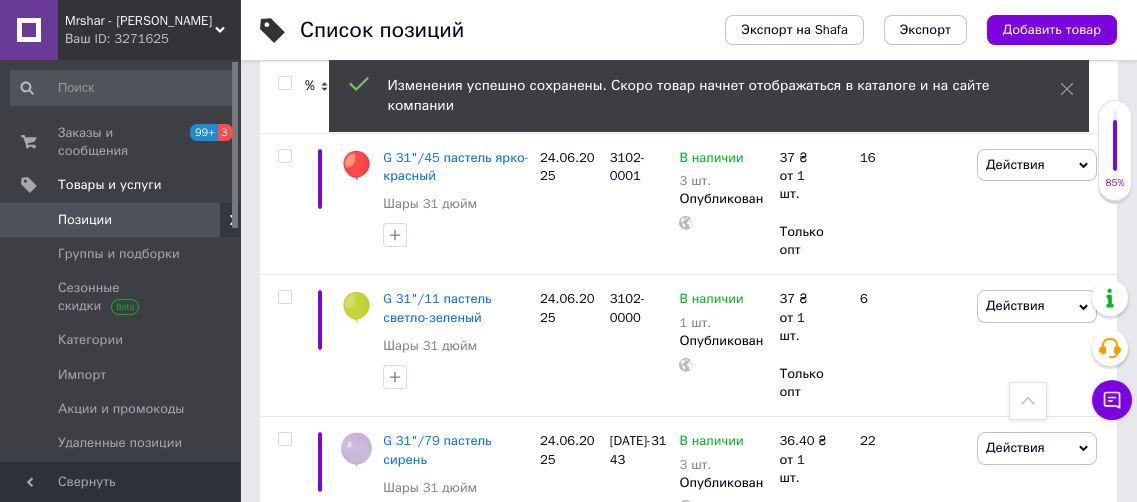 scroll, scrollTop: 1407, scrollLeft: 0, axis: vertical 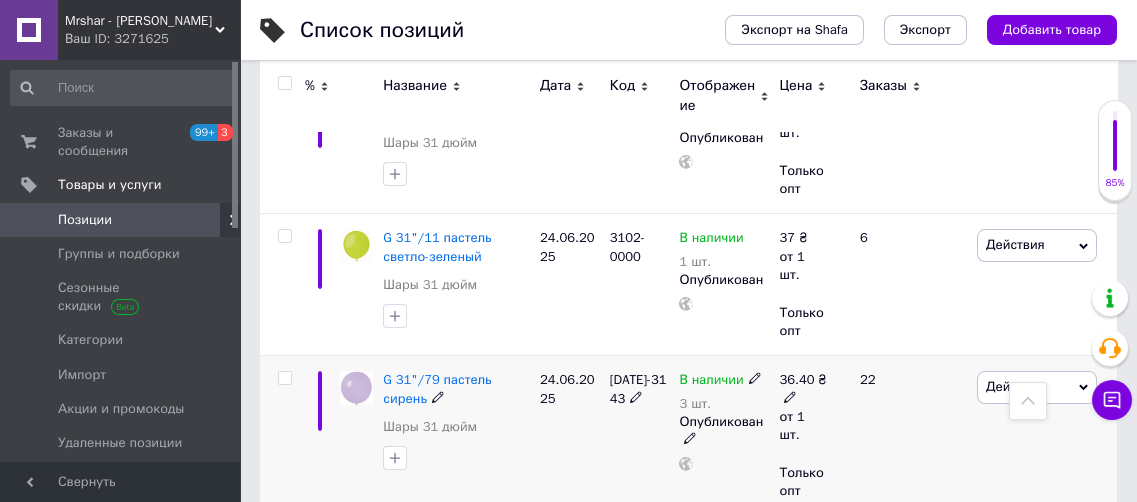 click 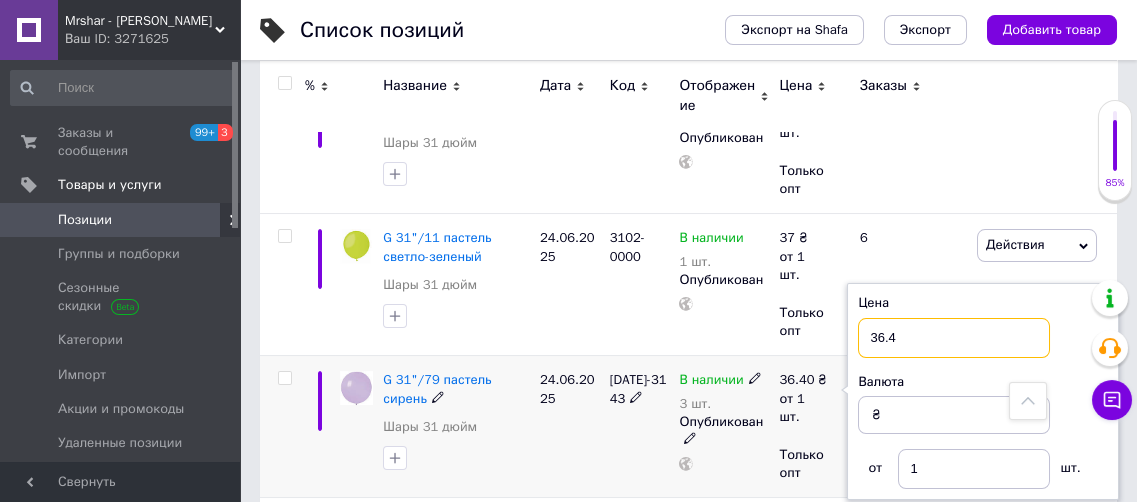 click on "36.4" at bounding box center [954, 338] 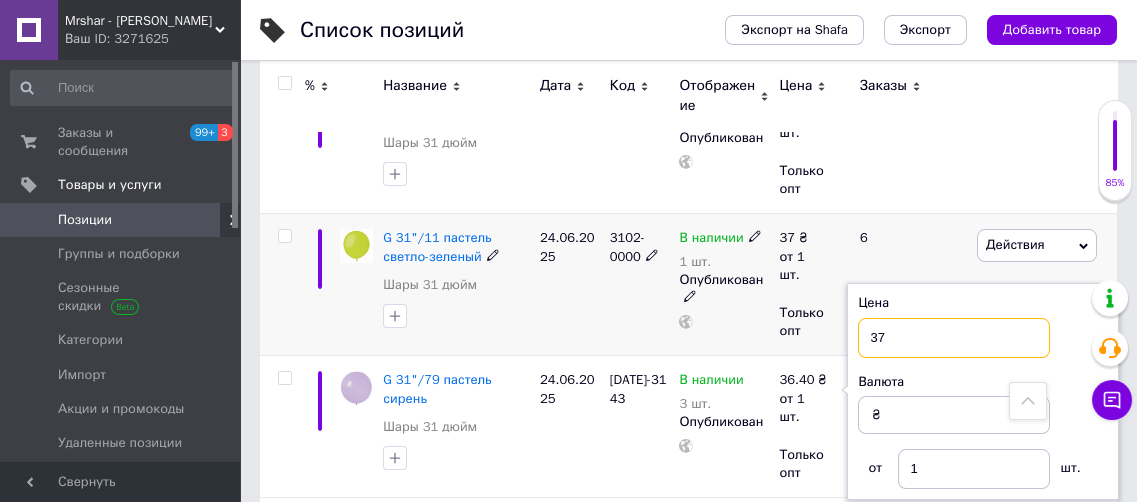 type on "37" 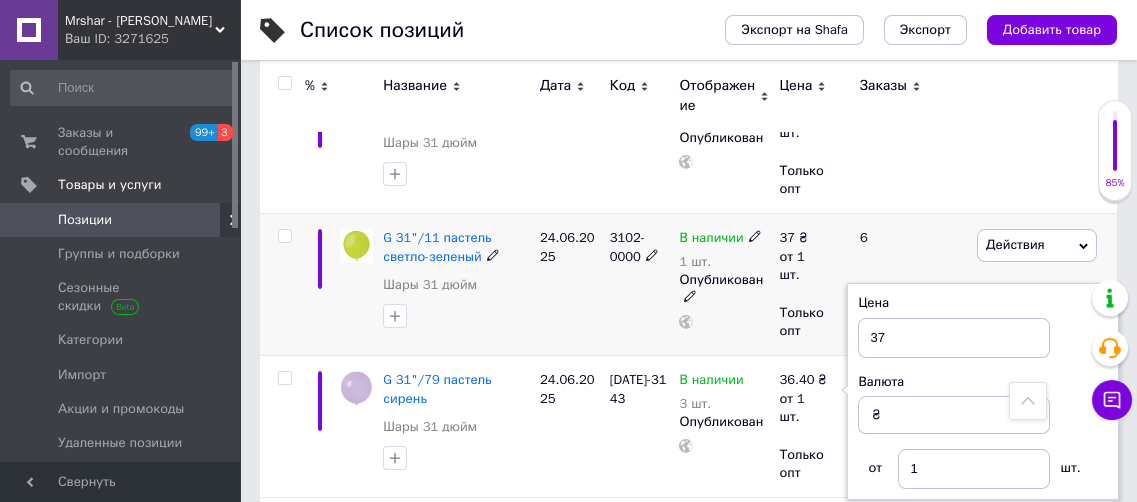 click on "37   ₴ от 1 шт. Только опт" at bounding box center (811, 285) 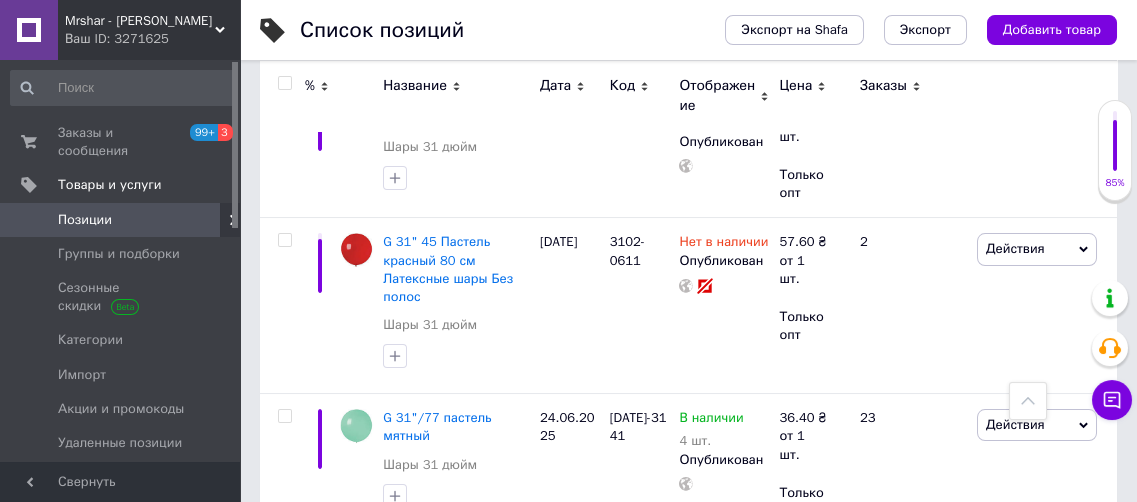 scroll, scrollTop: 1698, scrollLeft: 0, axis: vertical 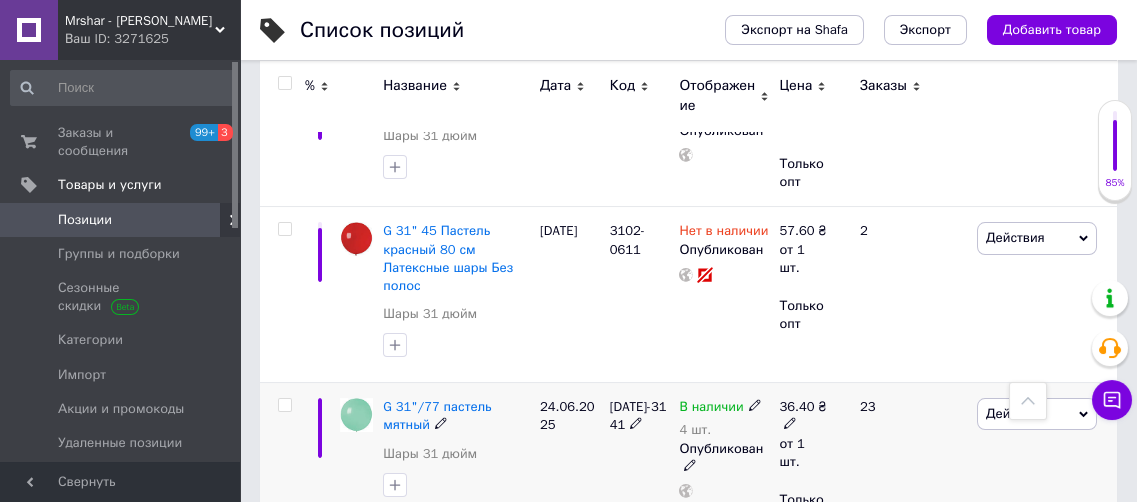 click 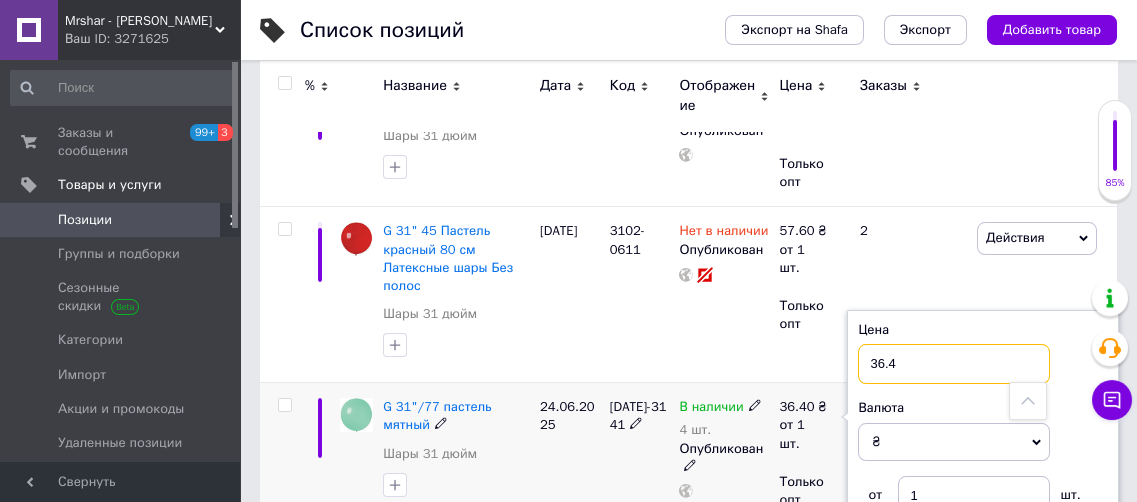 click on "36.4" at bounding box center [954, 364] 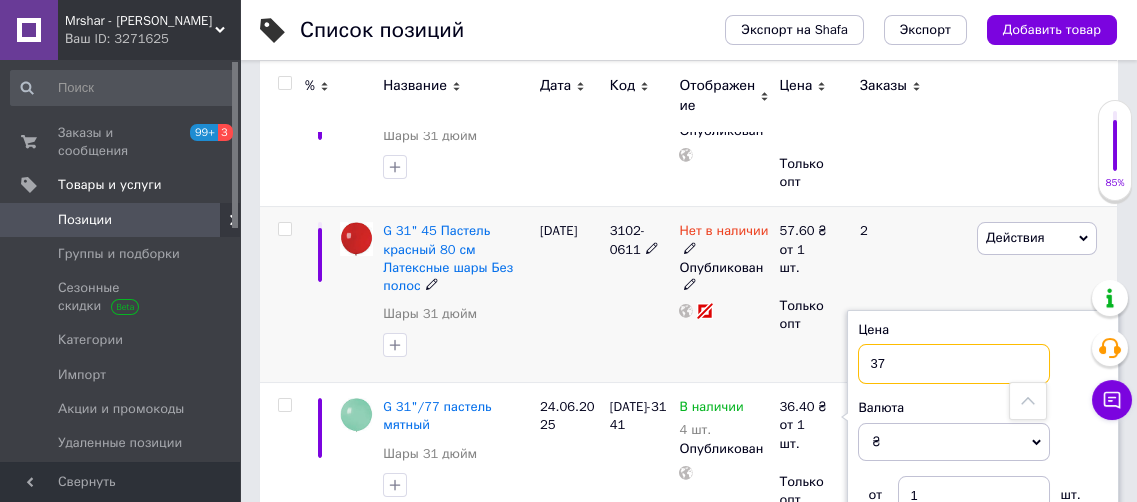 type on "37" 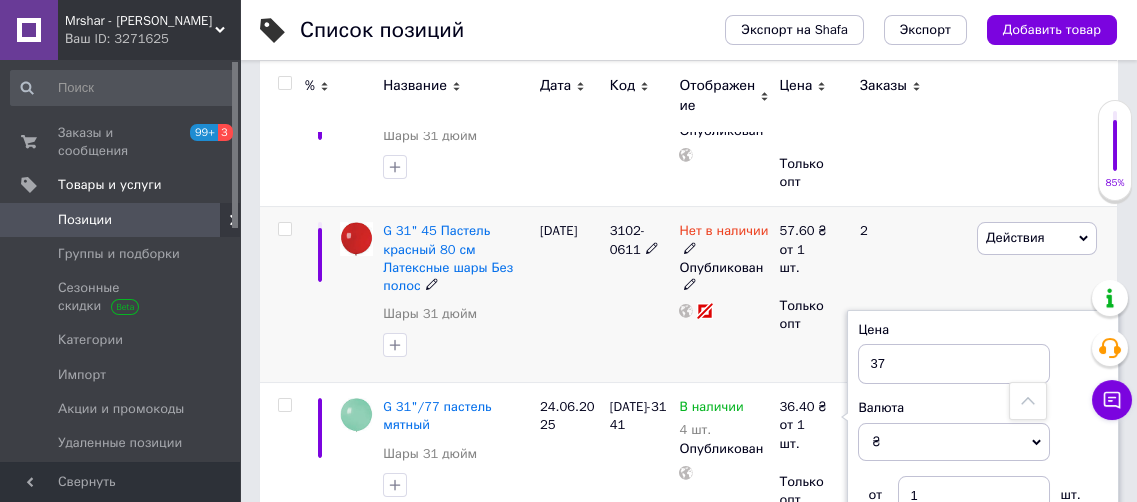 click on "57.60   ₴ от 1 шт. Только опт" at bounding box center [811, 295] 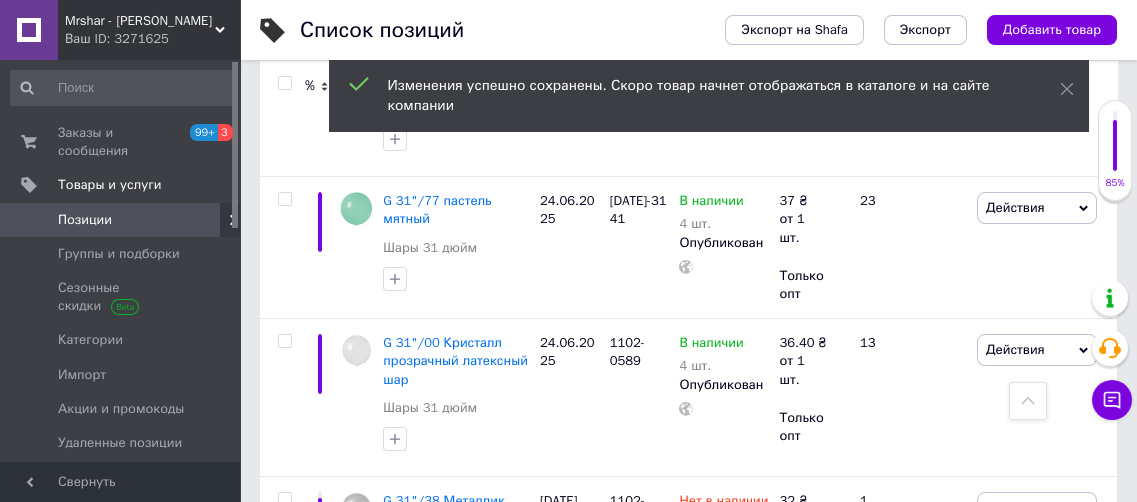 scroll, scrollTop: 1916, scrollLeft: 0, axis: vertical 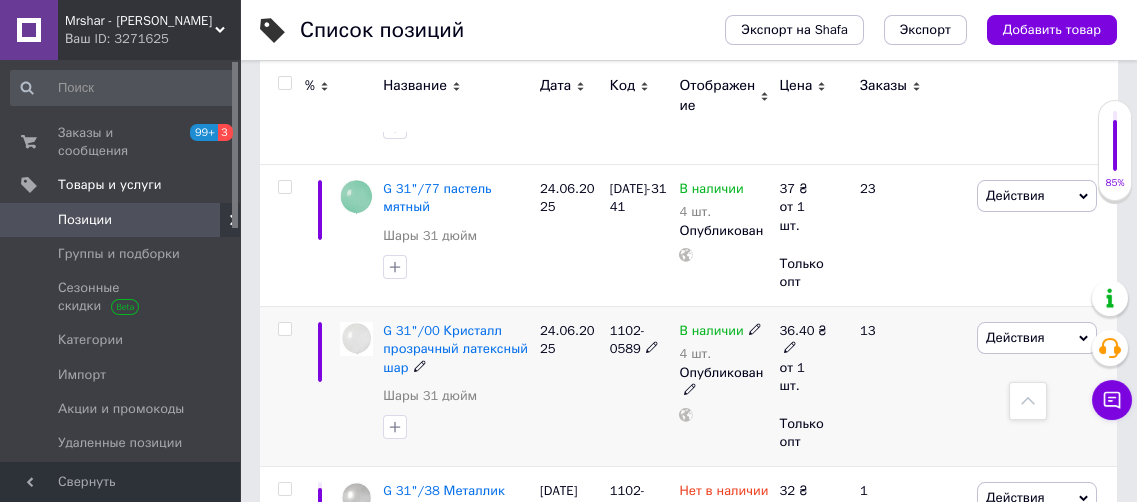 click 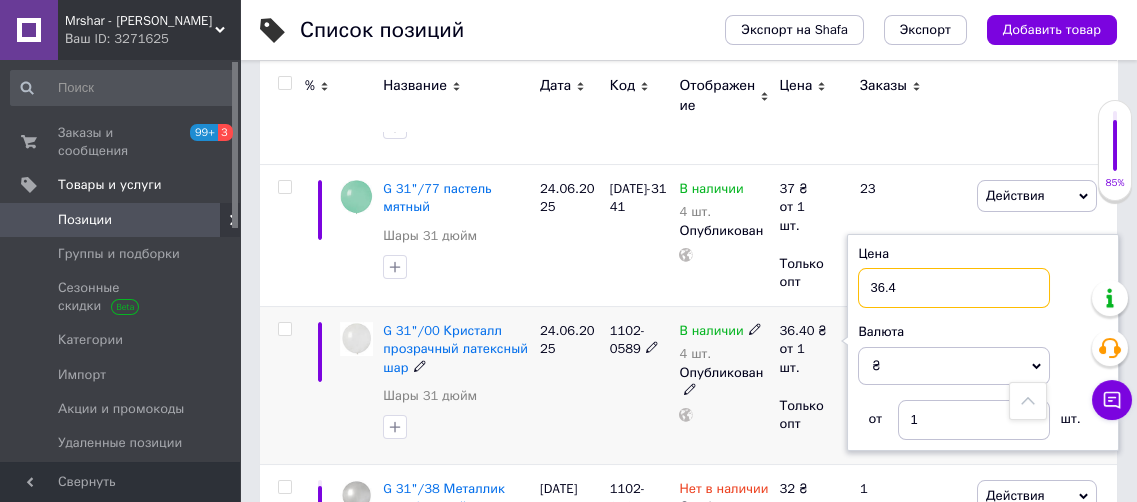 click on "36.4" at bounding box center (954, 288) 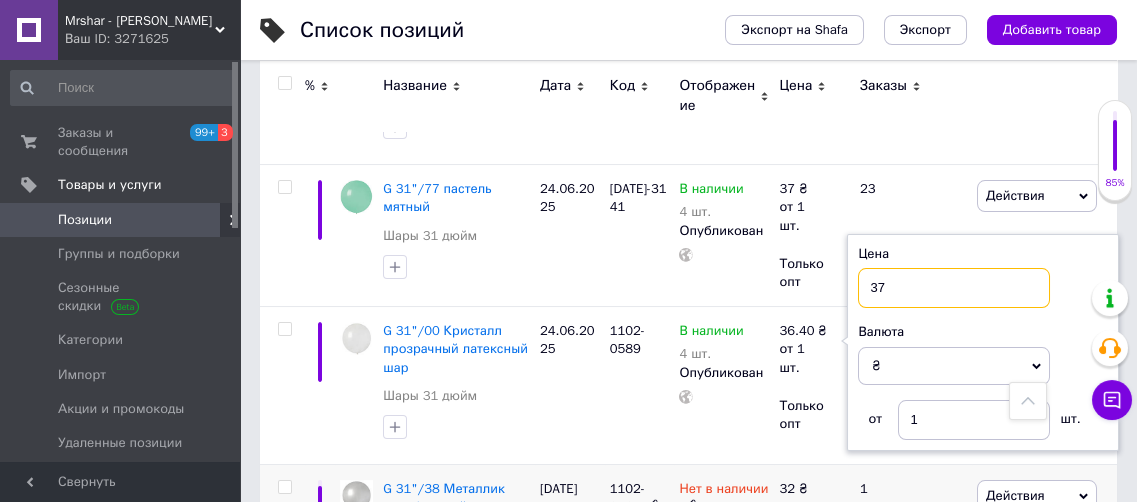 type on "37" 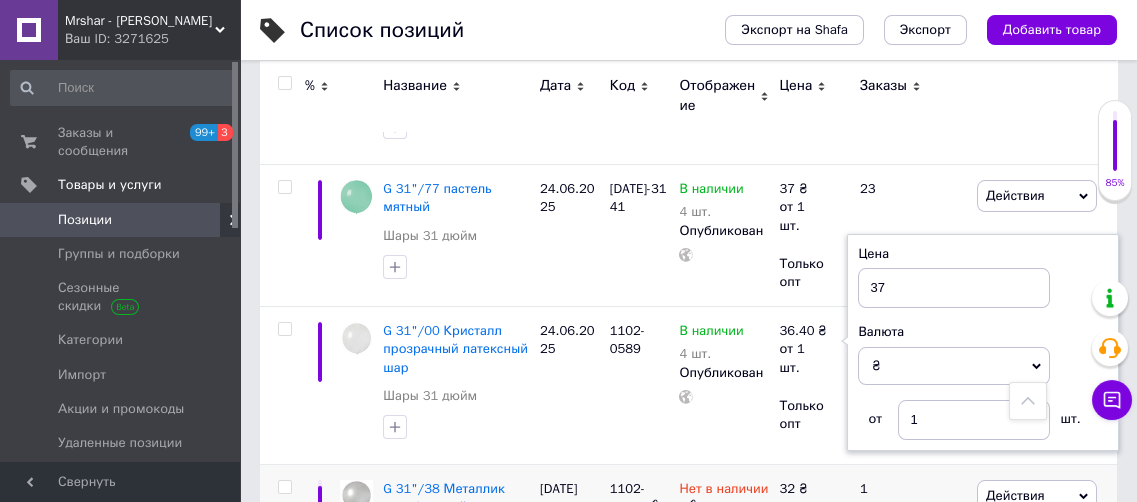 click on "1" at bounding box center (910, 543) 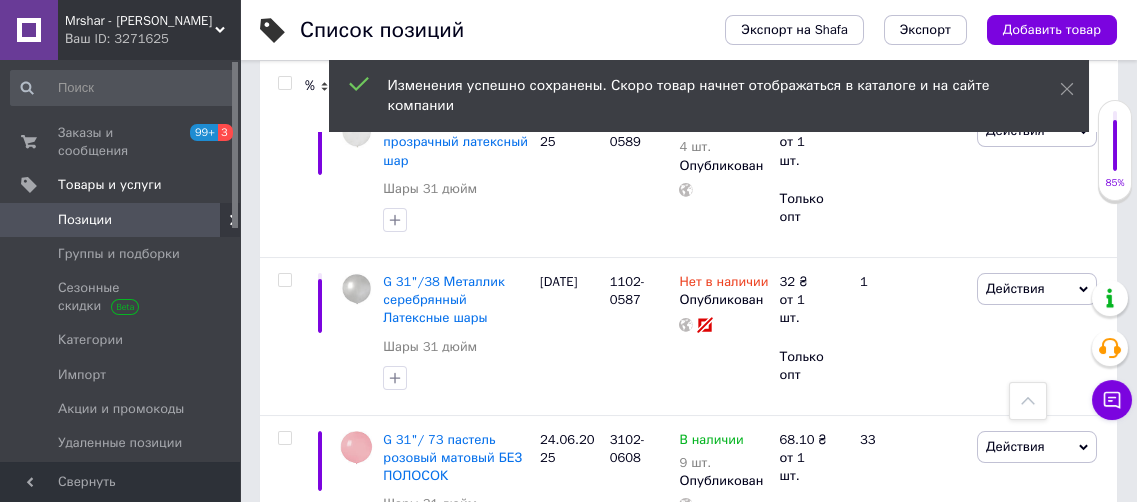 scroll, scrollTop: 2243, scrollLeft: 0, axis: vertical 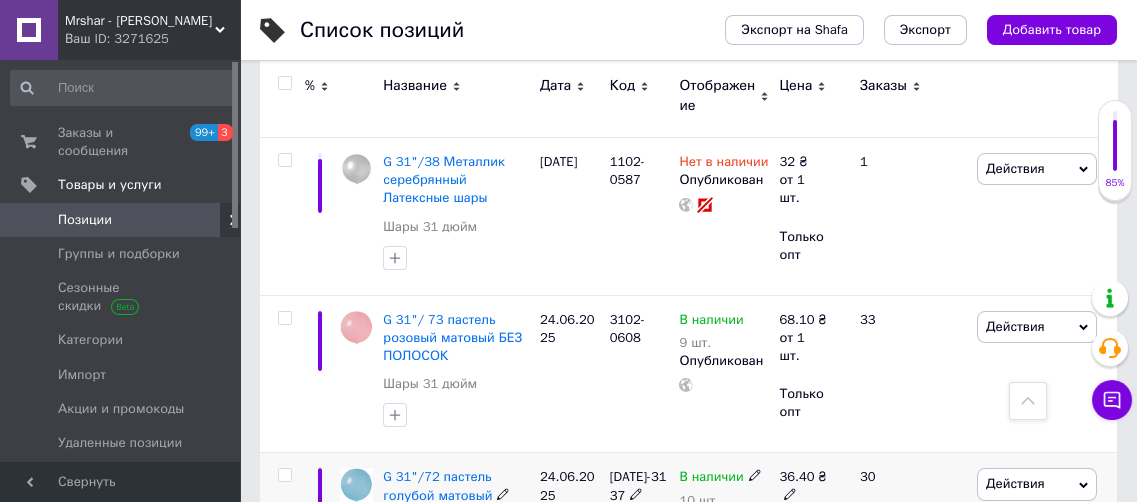 click 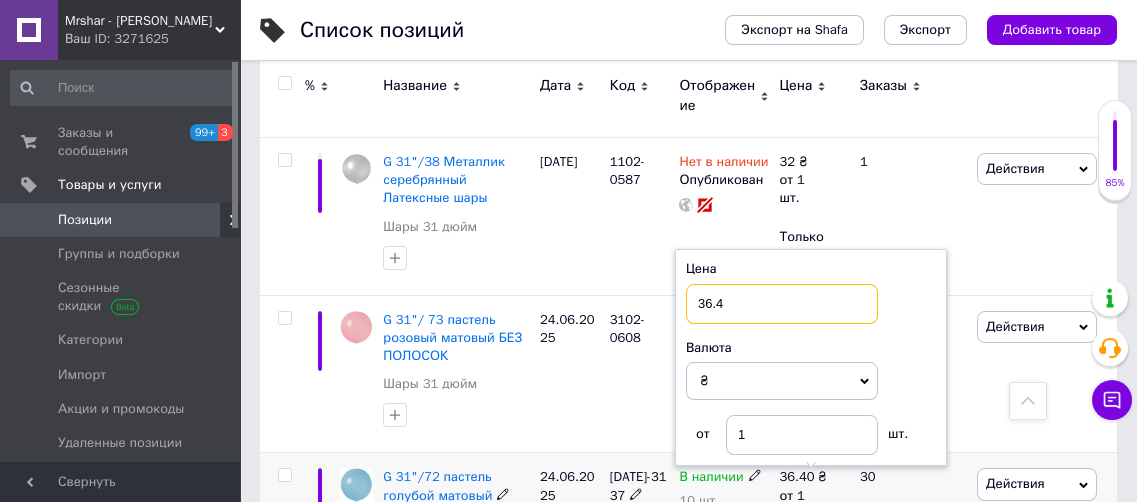 click on "36.4" at bounding box center [782, 304] 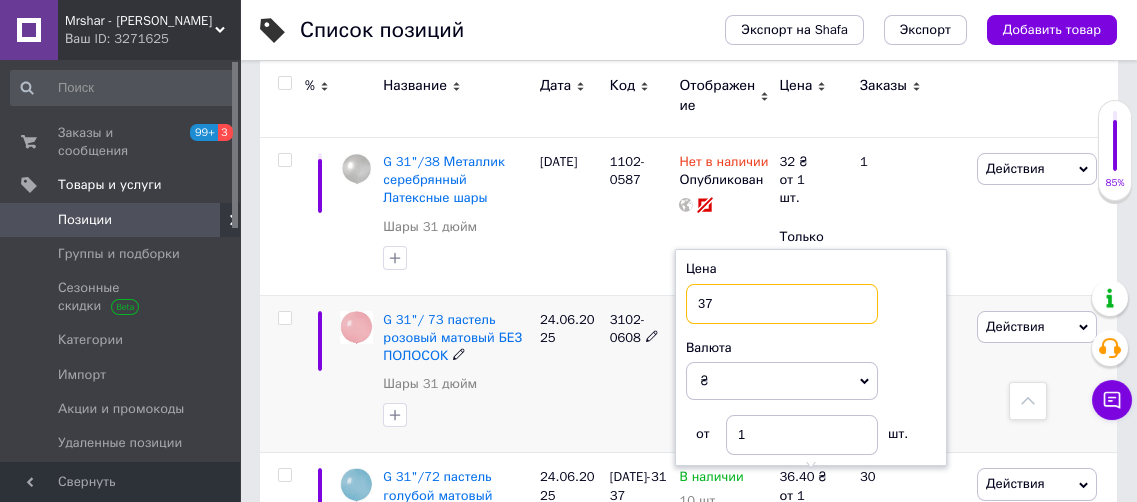 type on "37" 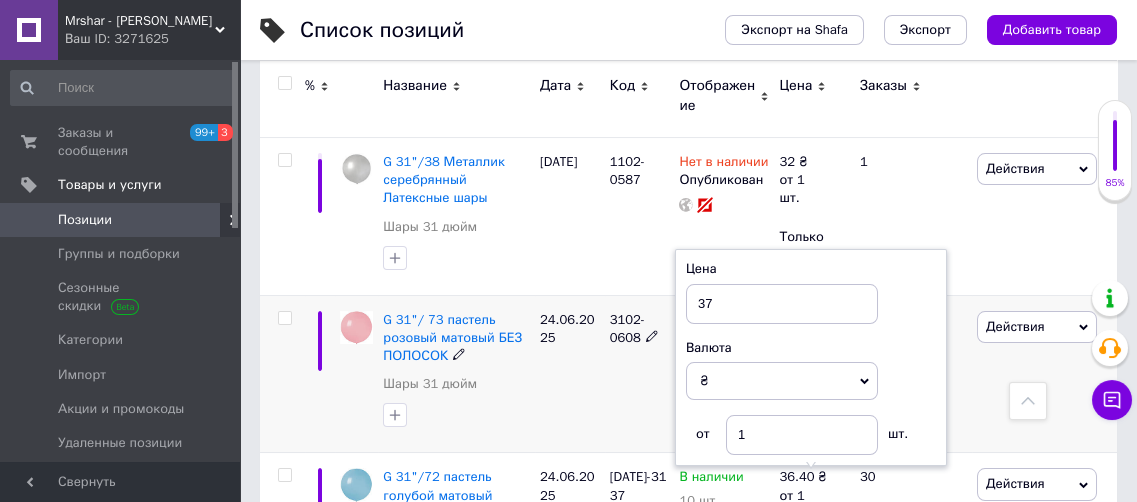 click on "3102-0608" at bounding box center (640, 374) 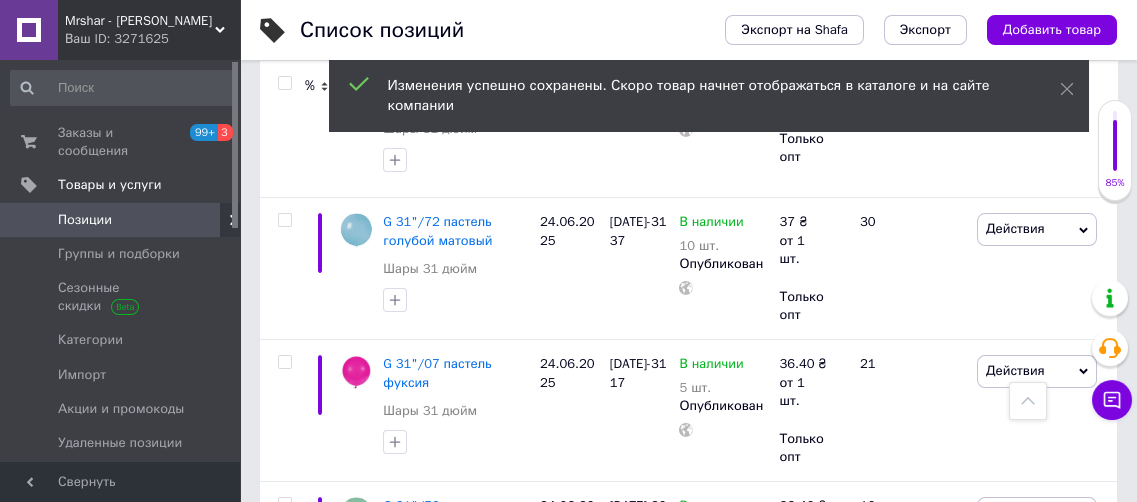 scroll, scrollTop: 2534, scrollLeft: 0, axis: vertical 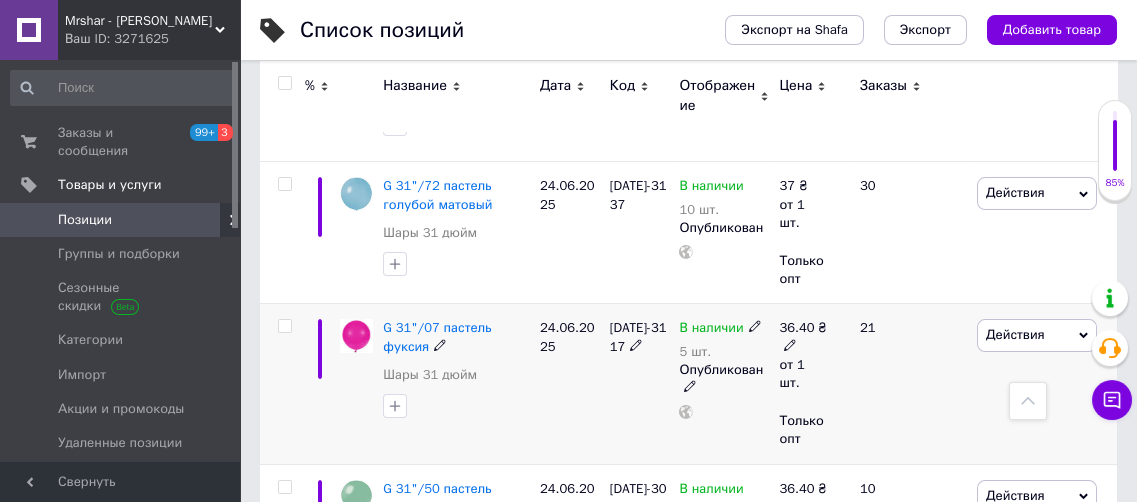 click 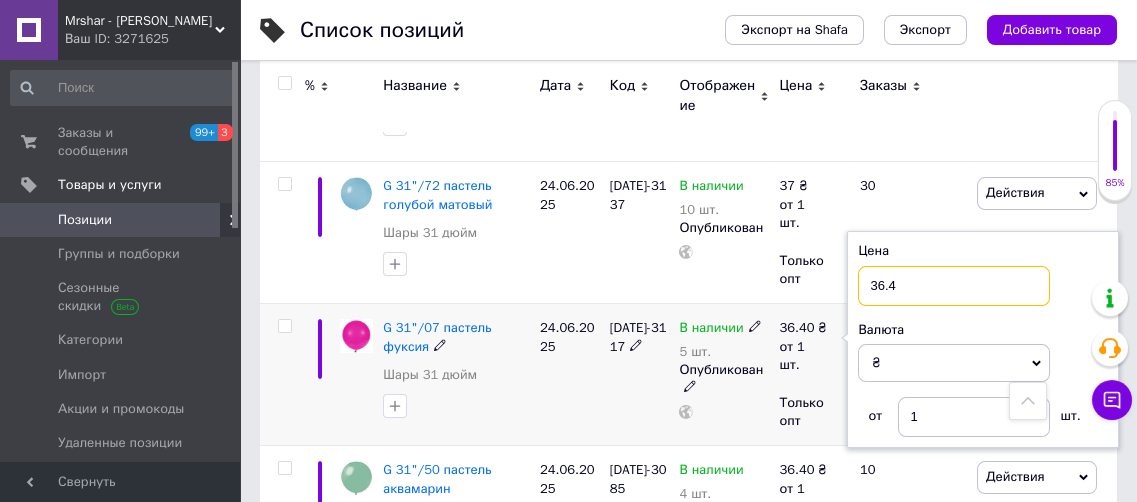 click on "36.4" at bounding box center [954, 286] 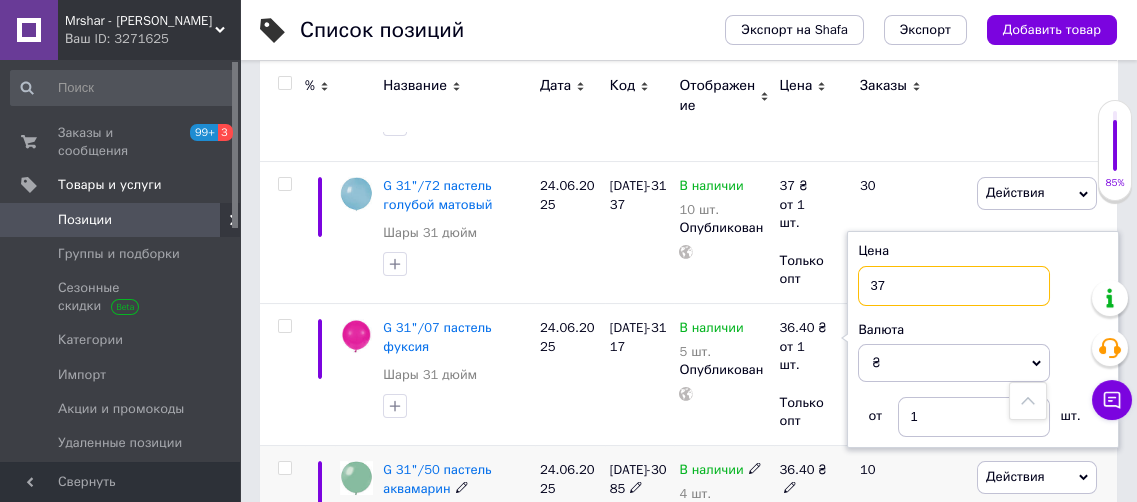 type on "37" 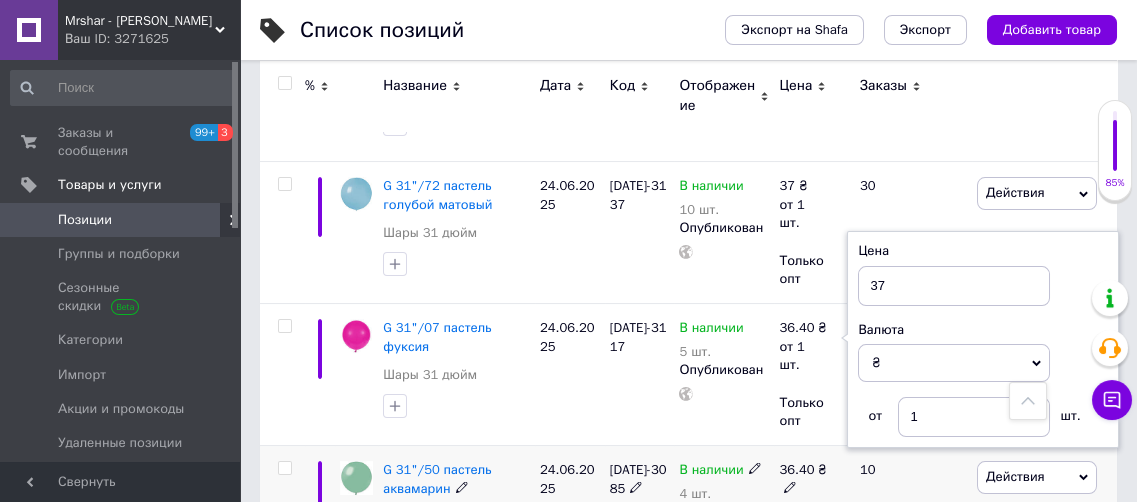 click 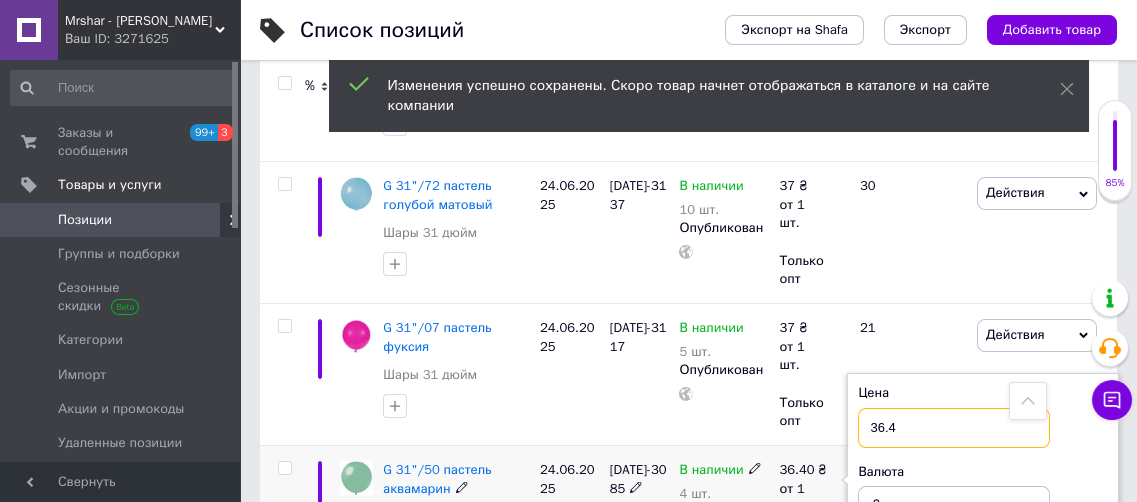 click on "36.4" at bounding box center [954, 428] 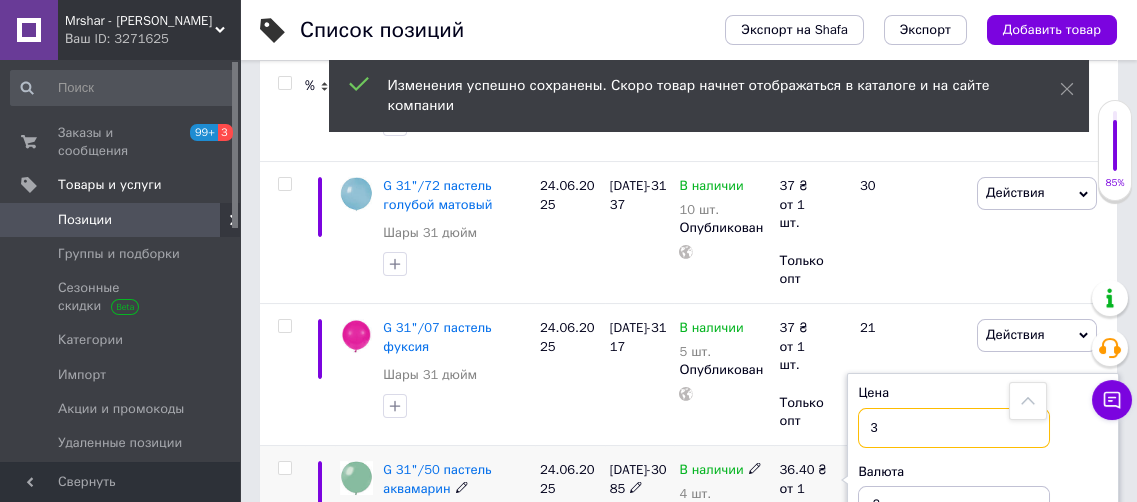 type on "37" 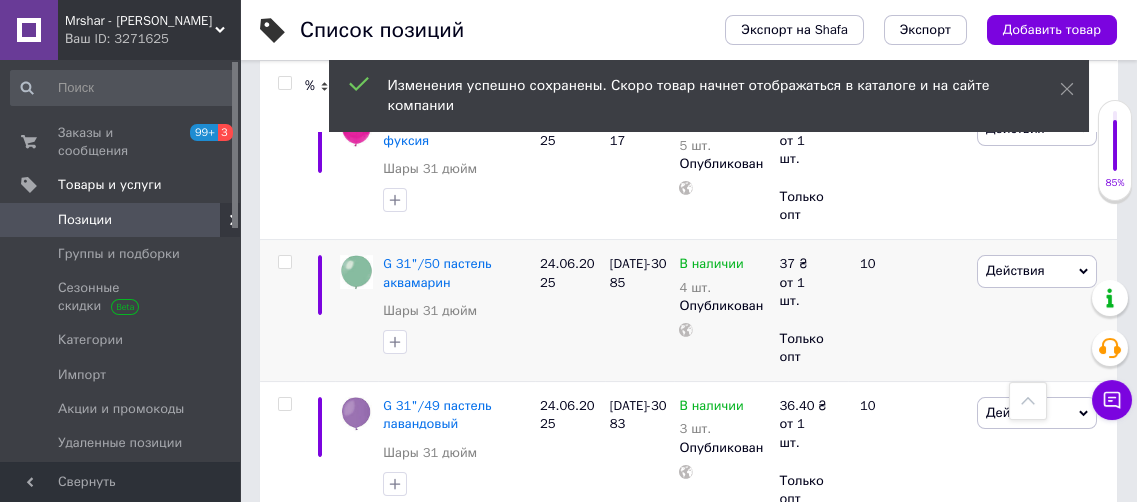 scroll, scrollTop: 2801, scrollLeft: 0, axis: vertical 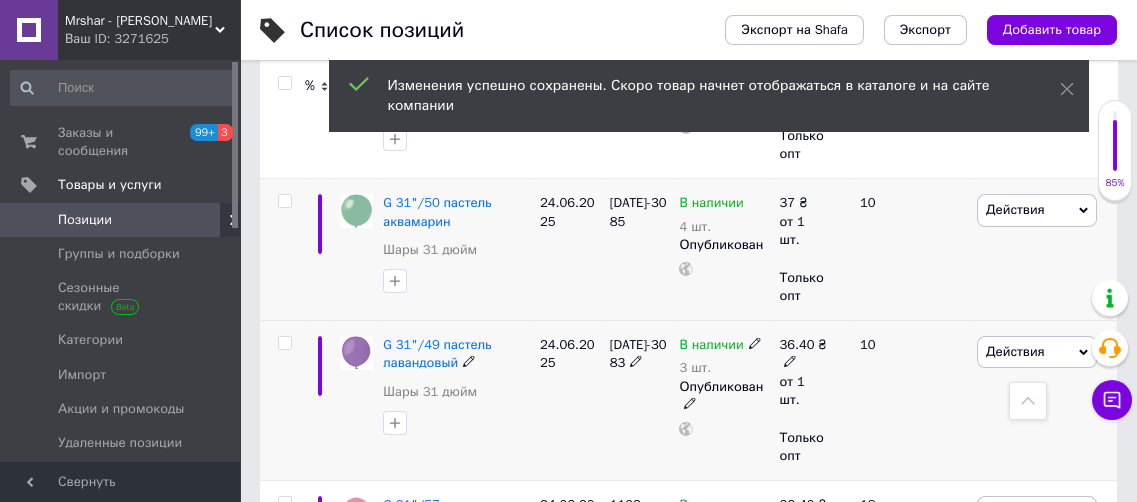 click 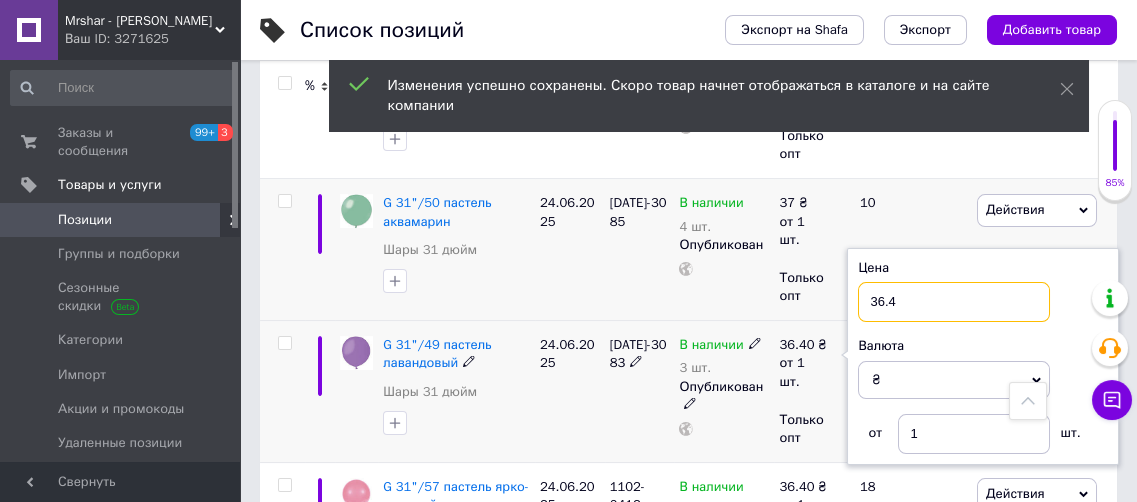click on "36.4" at bounding box center [954, 302] 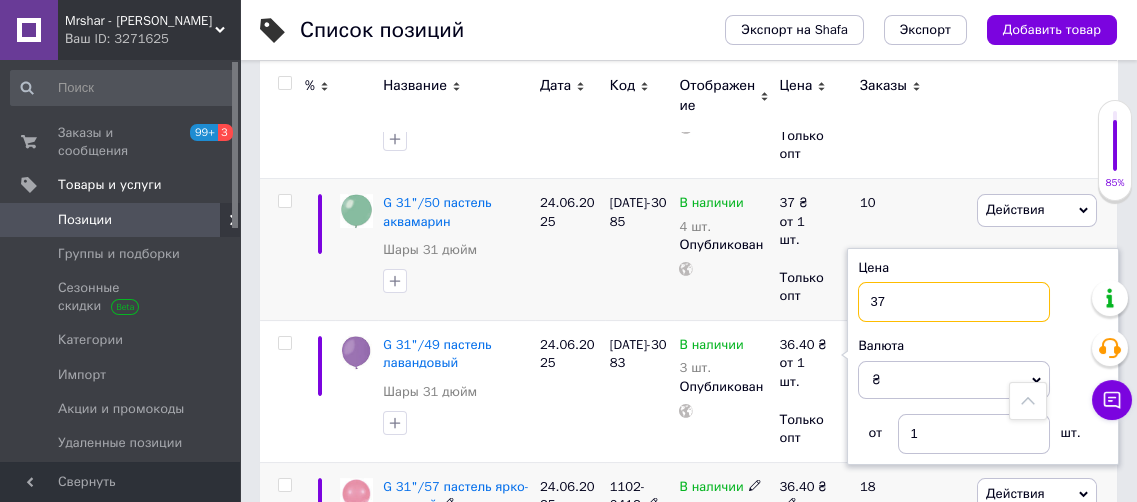 type on "37" 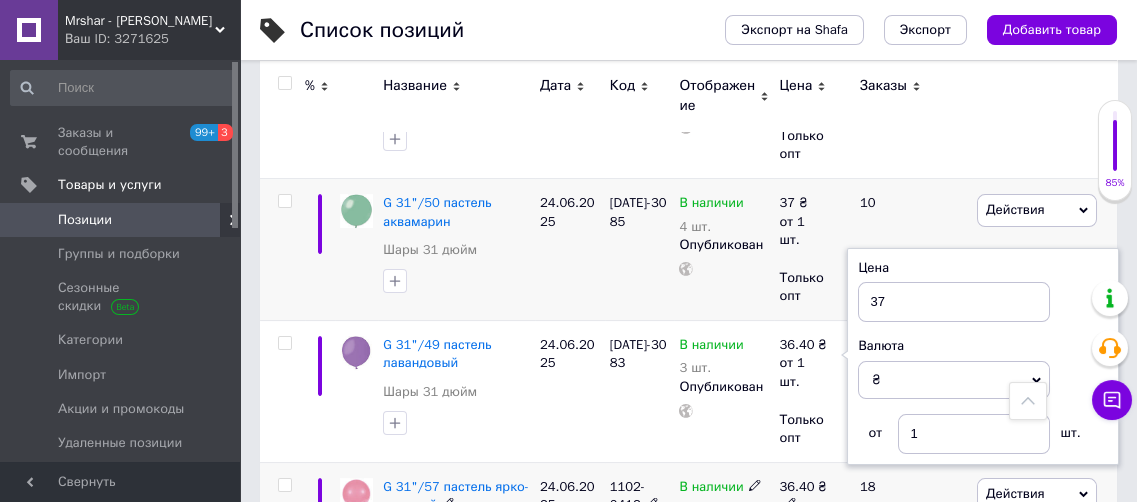 click 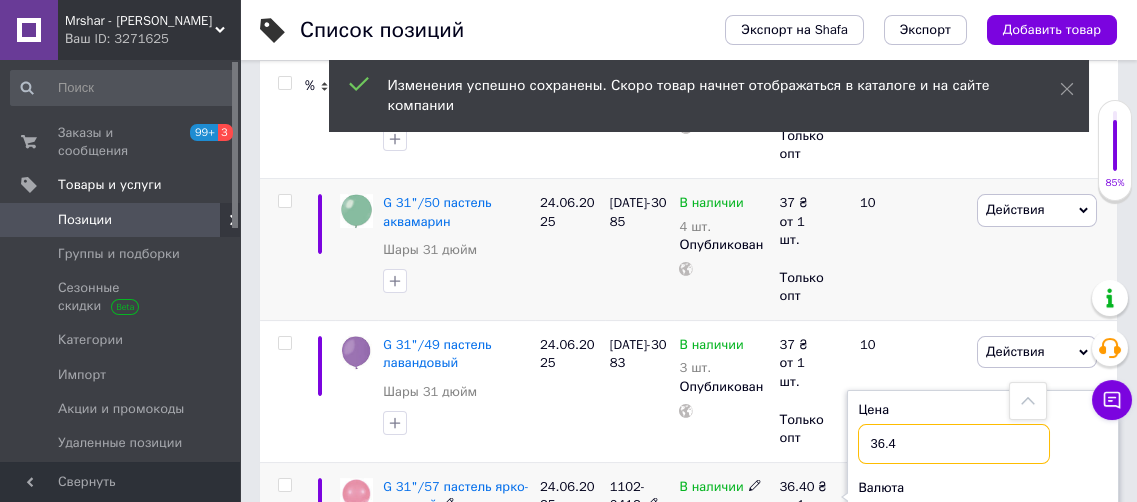 click on "36.4" at bounding box center [954, 444] 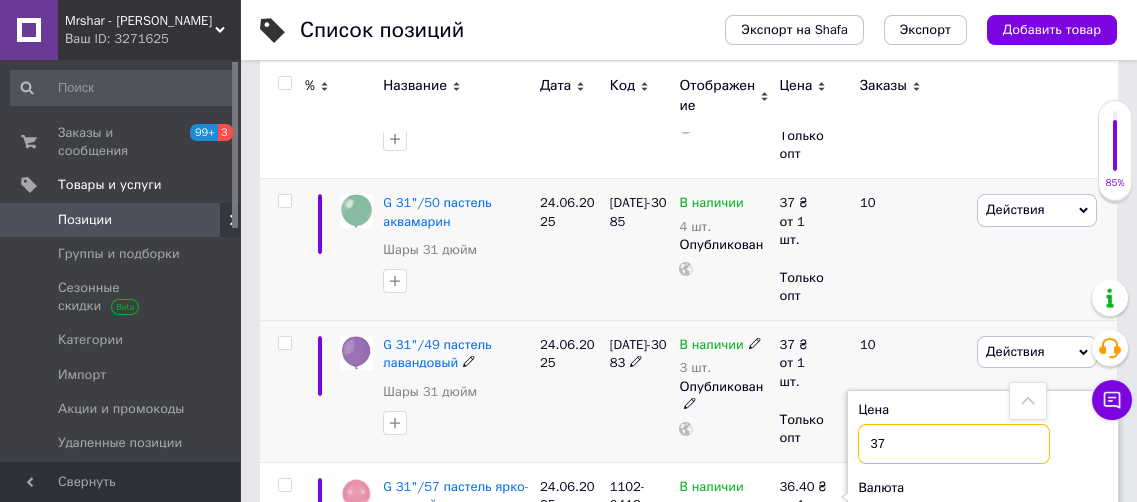 type on "37" 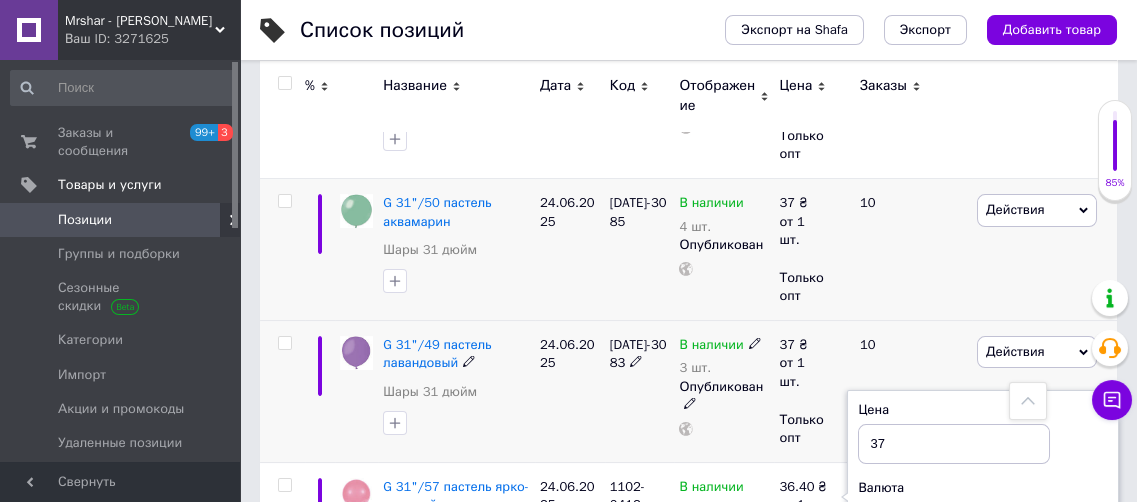 click on "37   ₴ от 1 шт. Только опт" at bounding box center (811, 392) 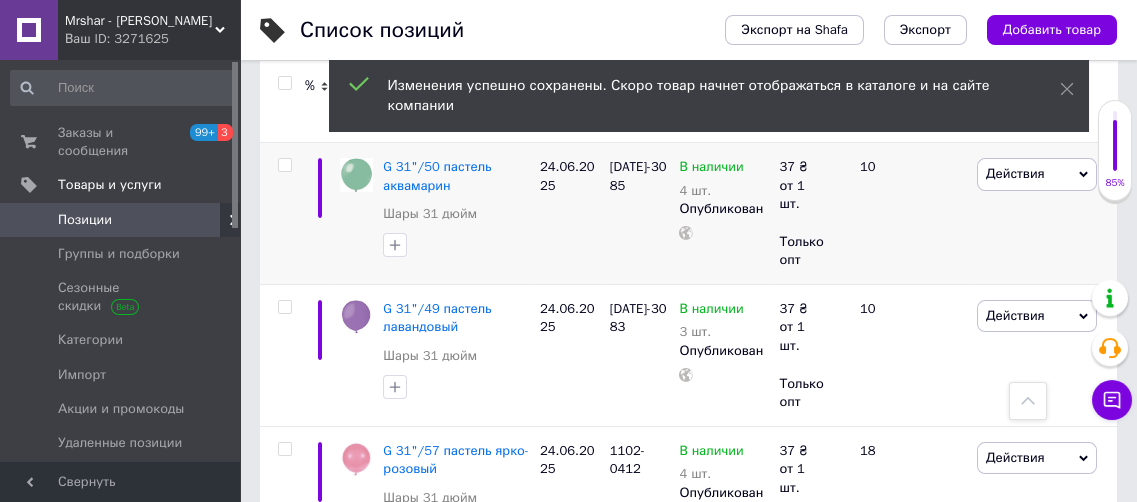 scroll, scrollTop: 2873, scrollLeft: 0, axis: vertical 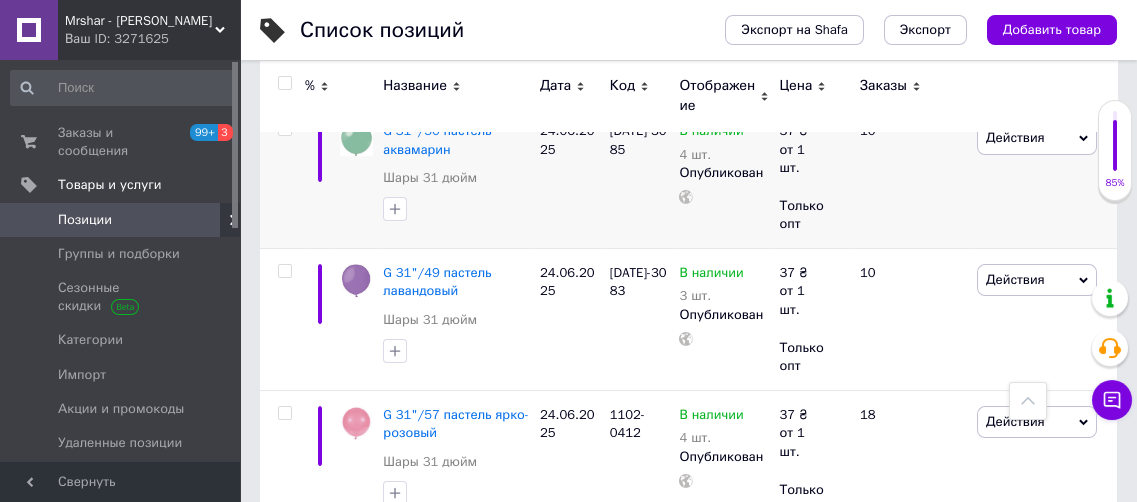 click on "2" at bounding box center [327, 573] 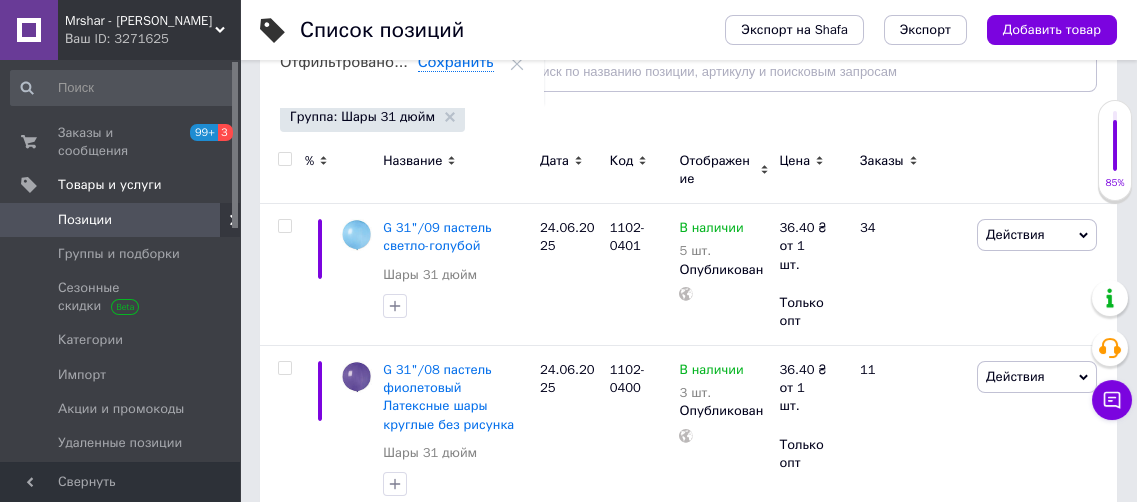 scroll, scrollTop: 278, scrollLeft: 0, axis: vertical 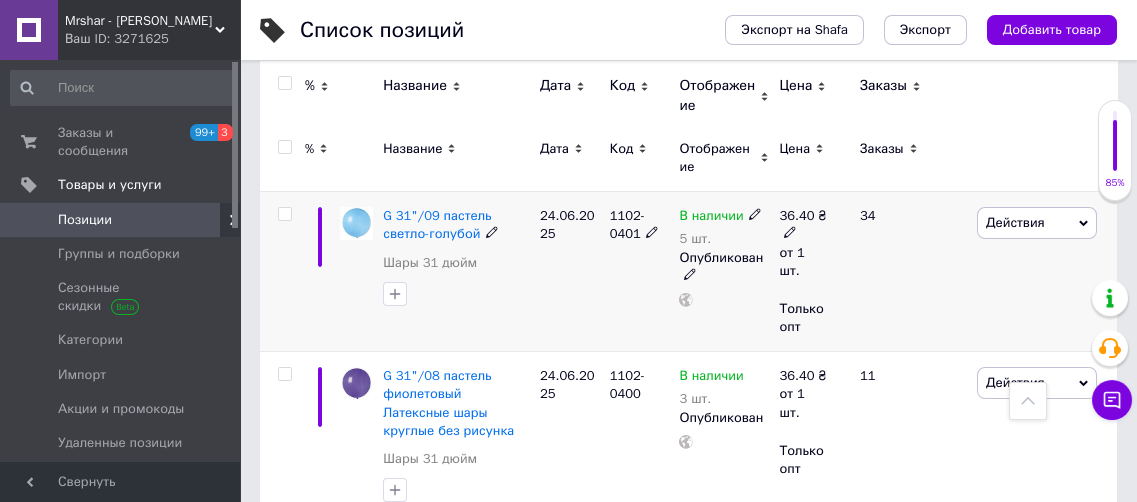 click 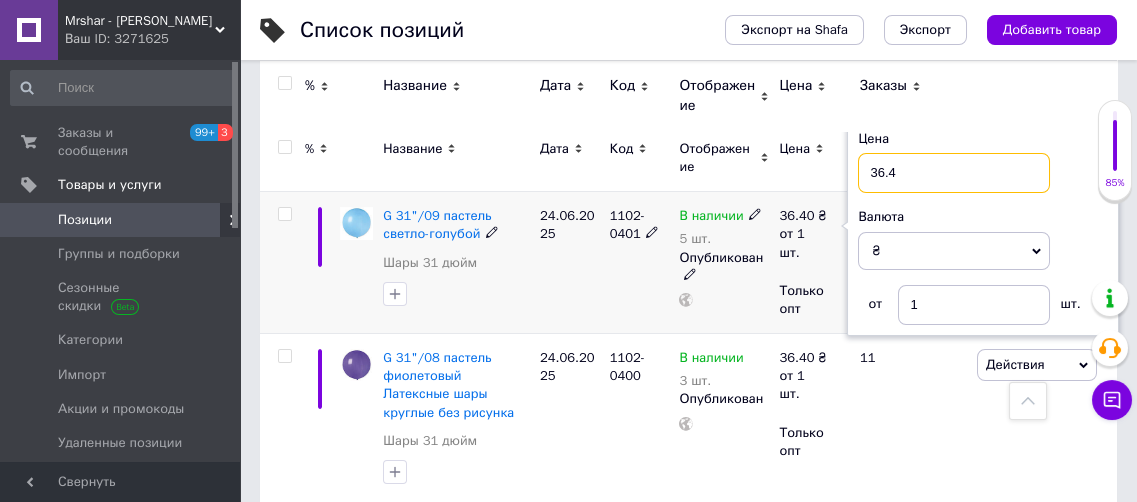 click on "36.4" at bounding box center (954, 173) 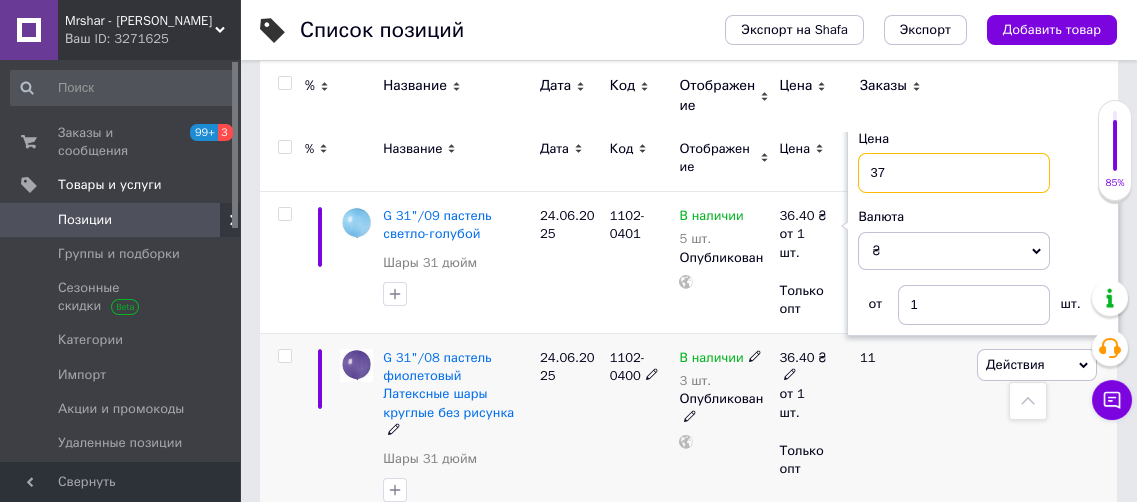 type on "37" 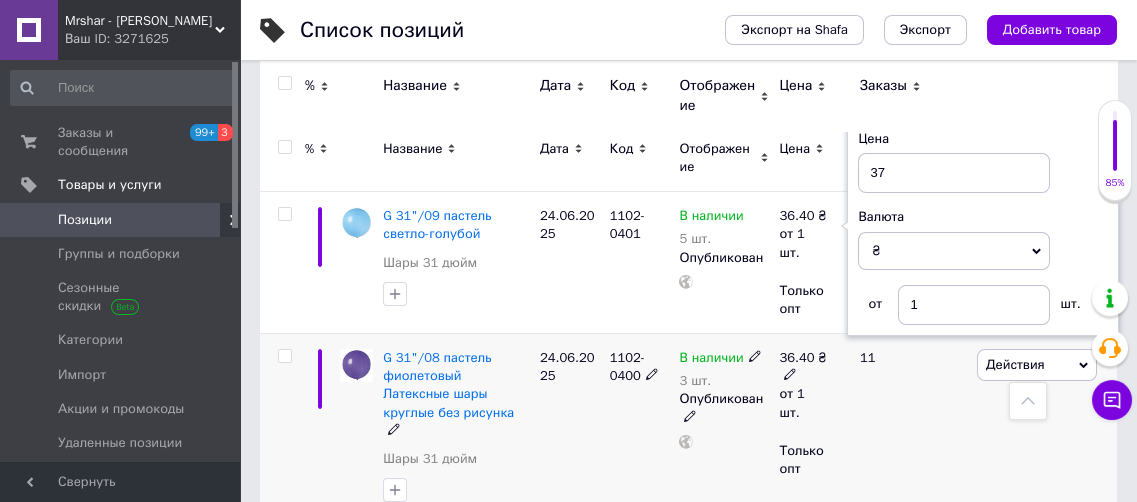 click 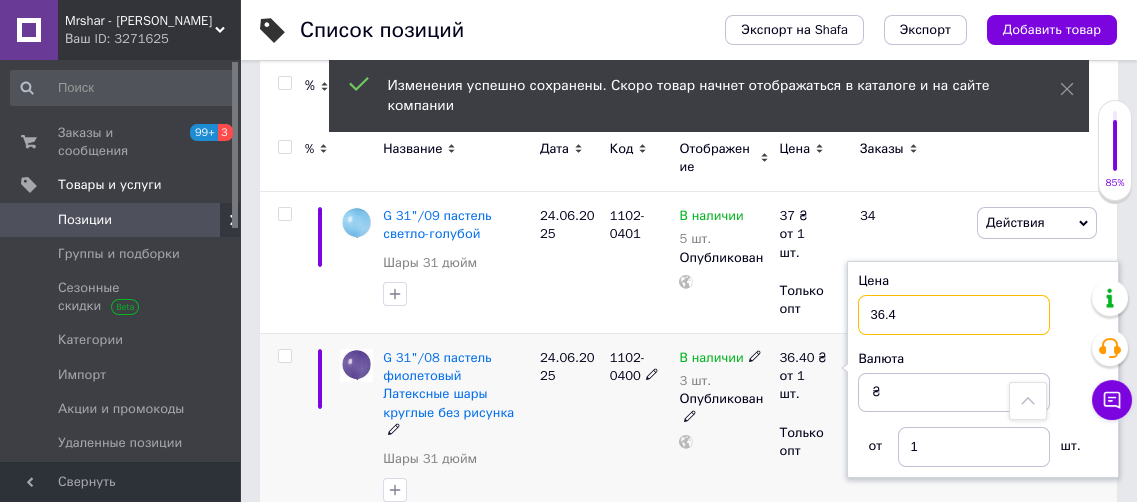 click on "36.4" at bounding box center [954, 315] 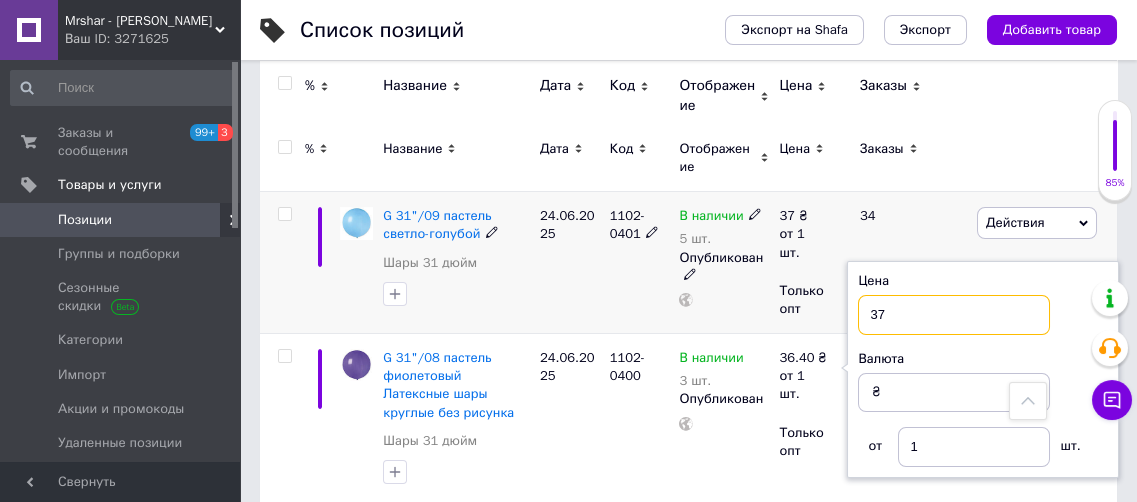 type on "37" 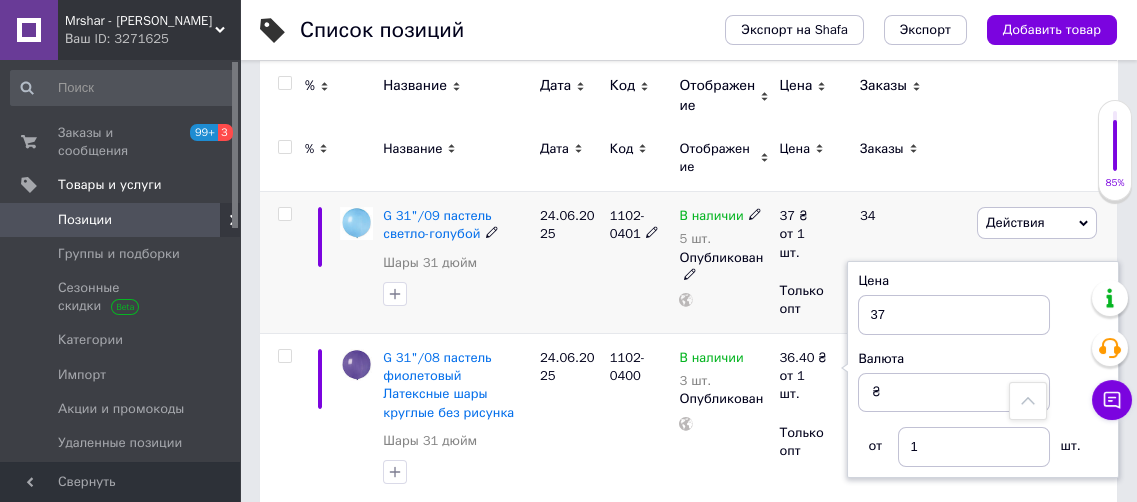 click on "37   ₴ от 1 шт. Только опт" at bounding box center [811, 263] 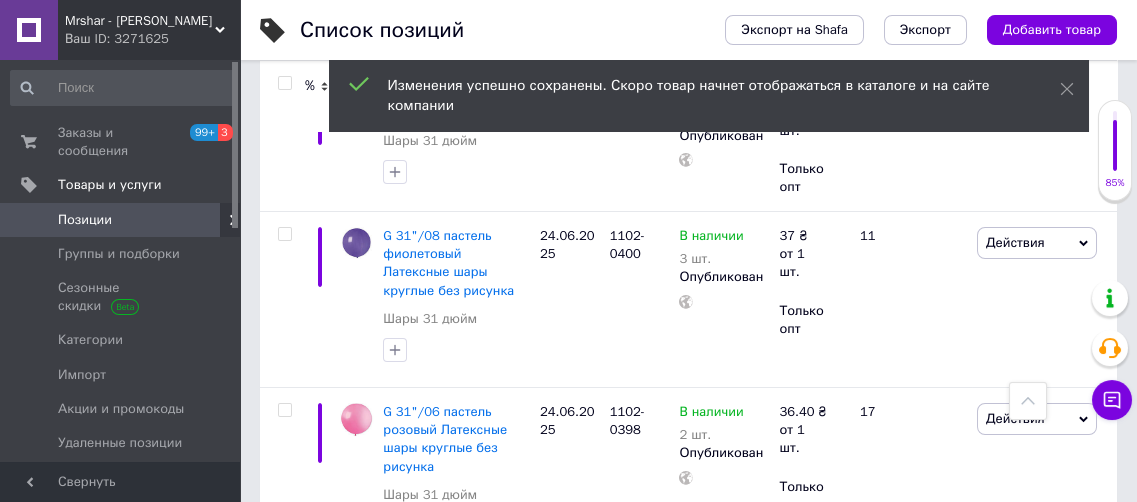 scroll, scrollTop: 473, scrollLeft: 0, axis: vertical 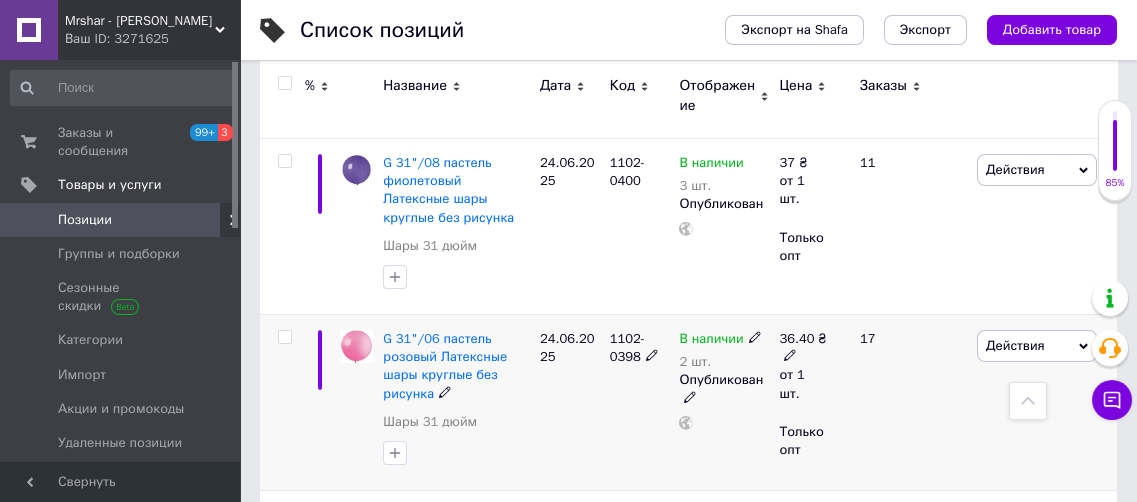 click 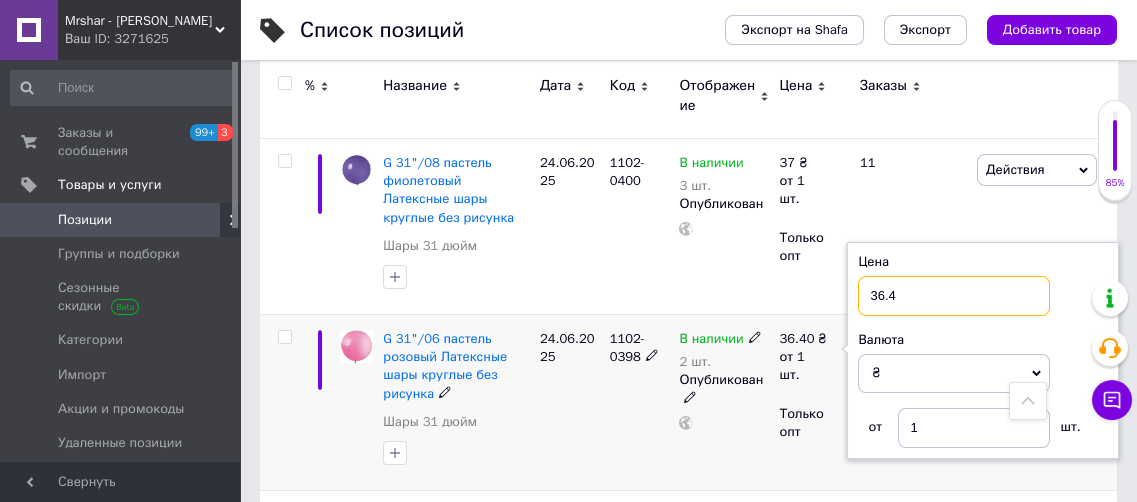 click on "36.4" at bounding box center (954, 296) 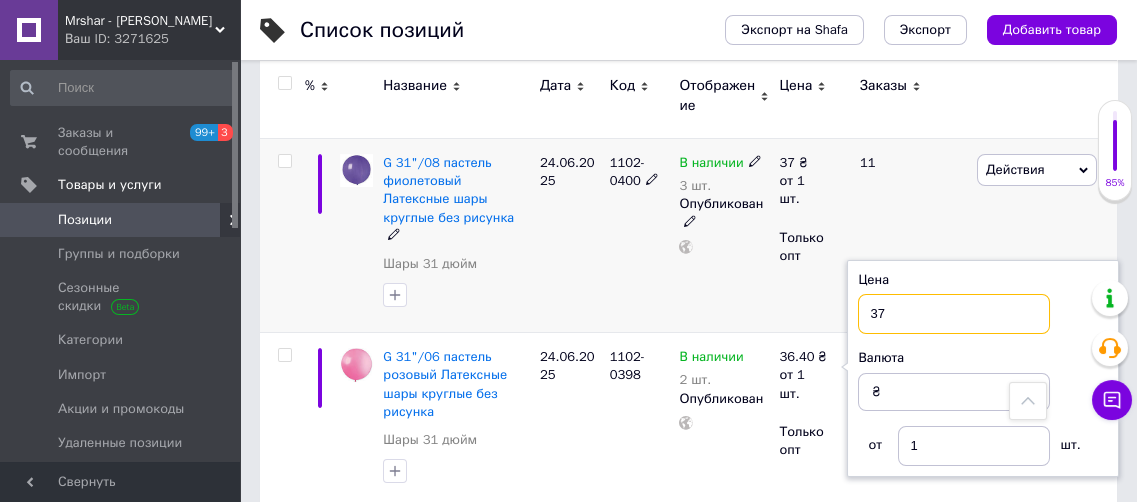 type on "37" 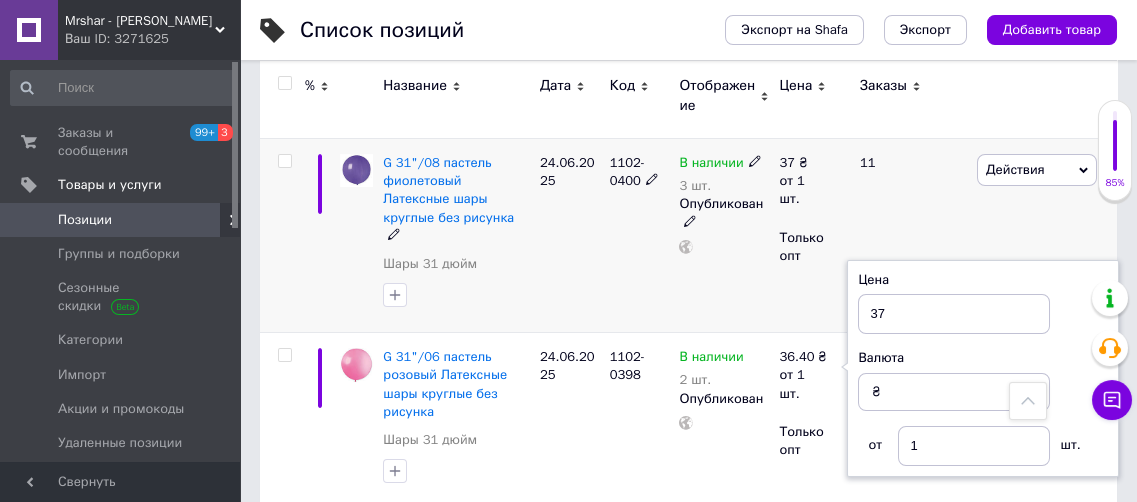 click on "37   ₴ от 1 шт. Только опт" at bounding box center [811, 236] 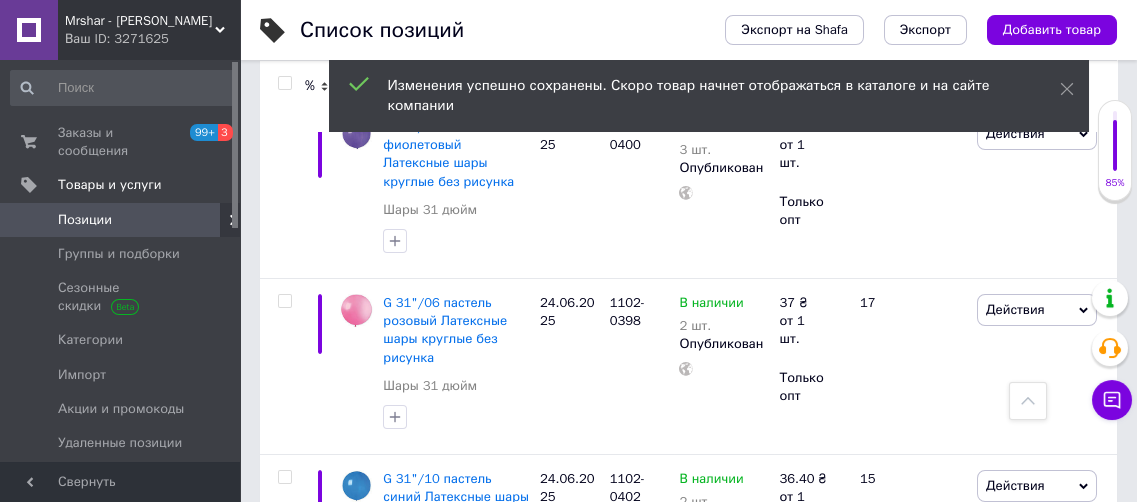 scroll, scrollTop: 679, scrollLeft: 0, axis: vertical 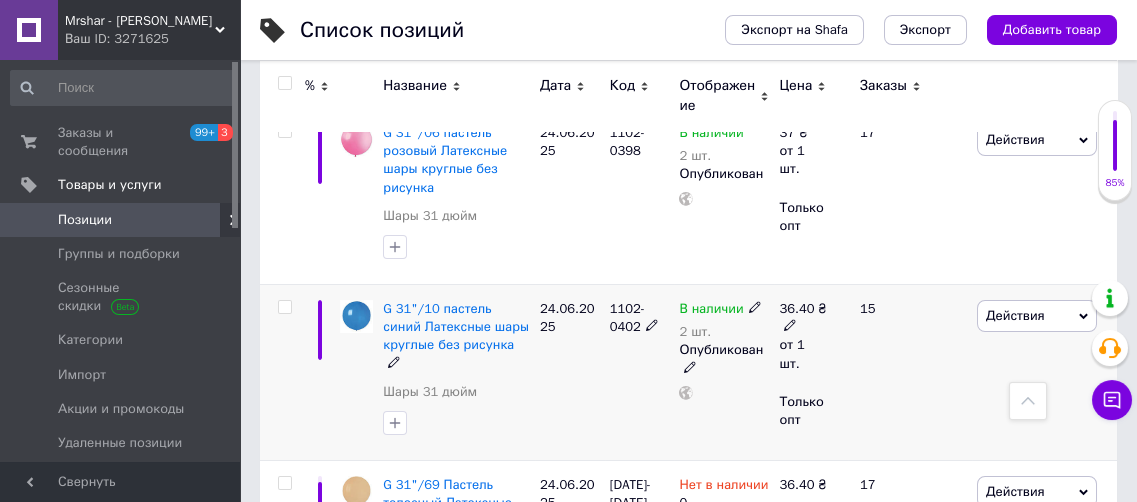 click at bounding box center (790, 324) 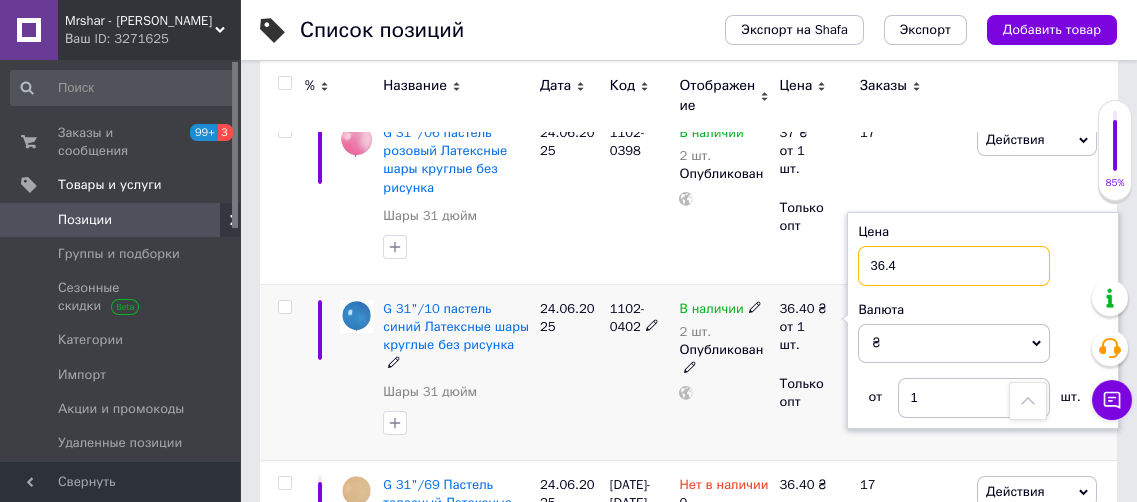 click on "36.4" at bounding box center (954, 266) 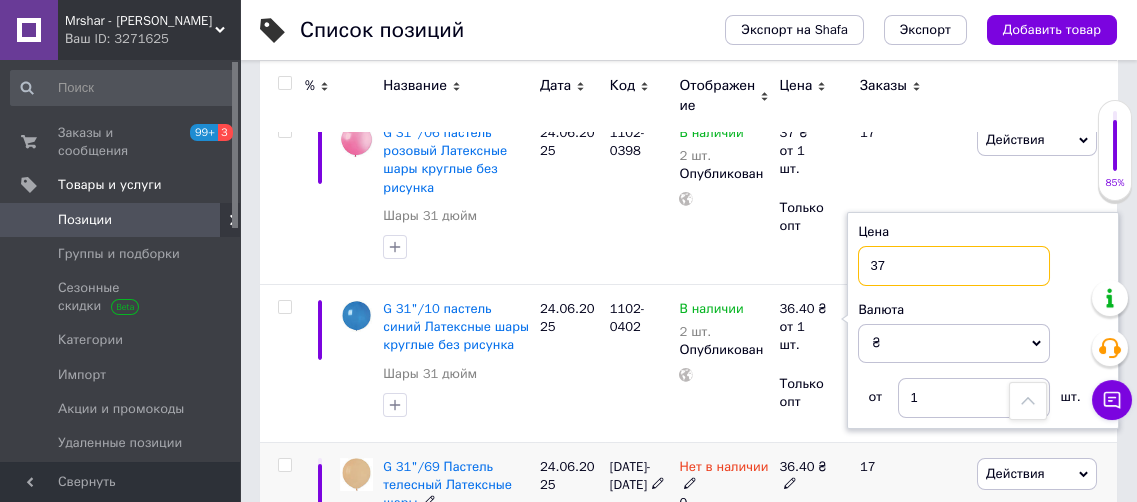 type on "37" 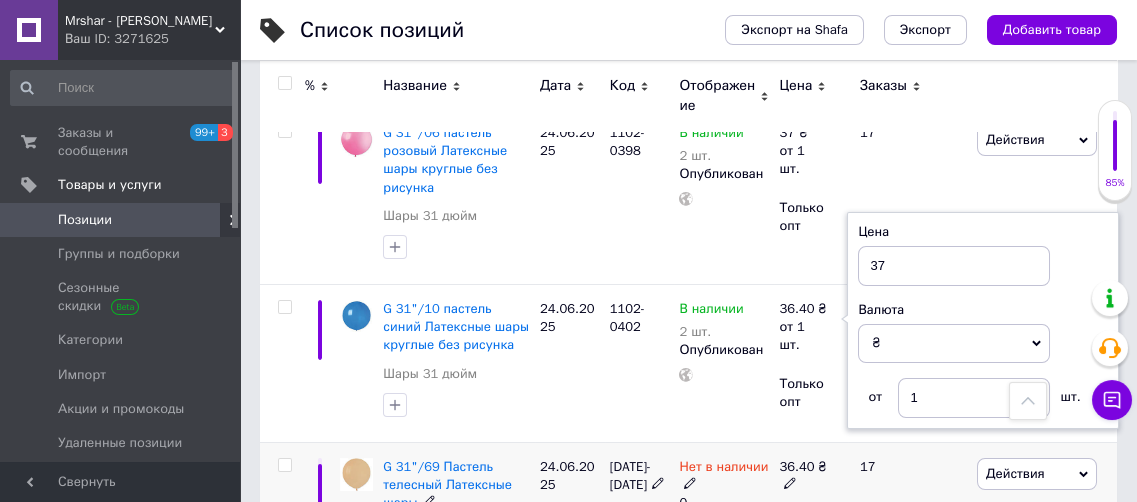 click 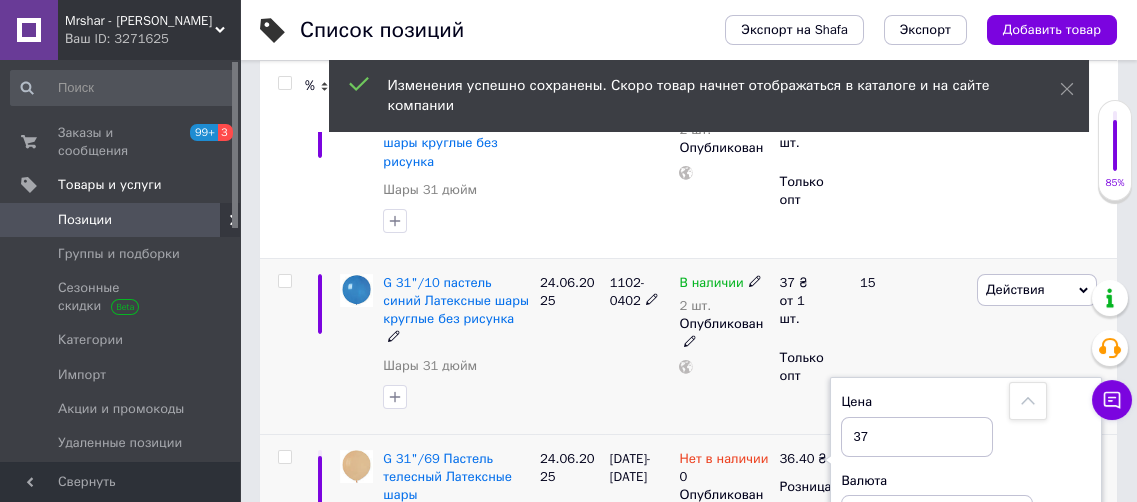 type on "37" 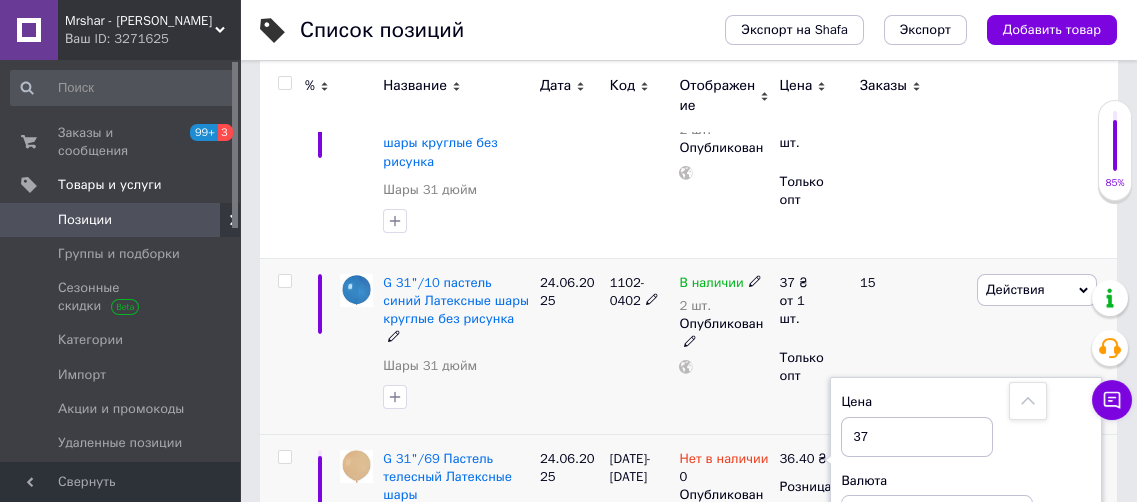click on "37   ₴ от 1 шт. Только опт" at bounding box center [811, 346] 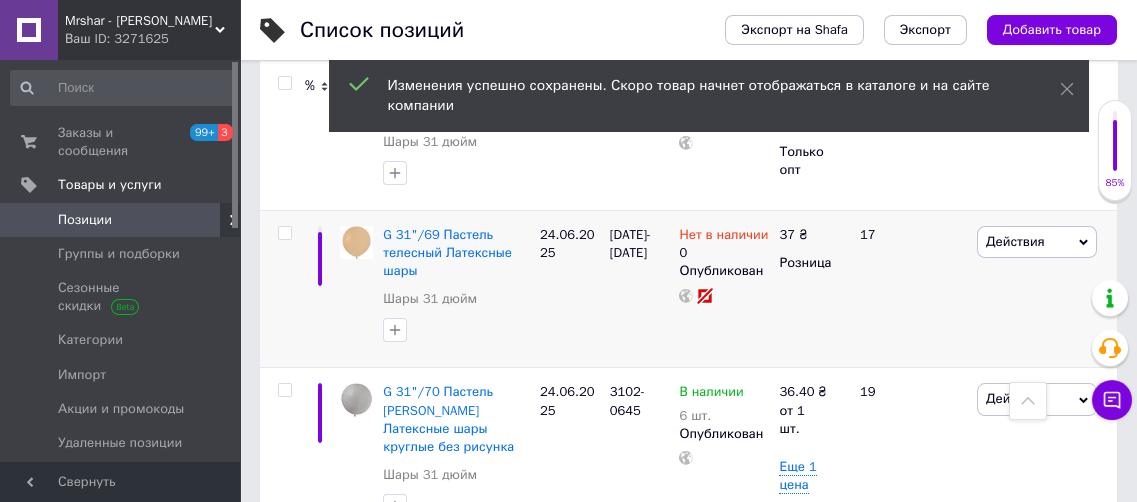 scroll, scrollTop: 947, scrollLeft: 0, axis: vertical 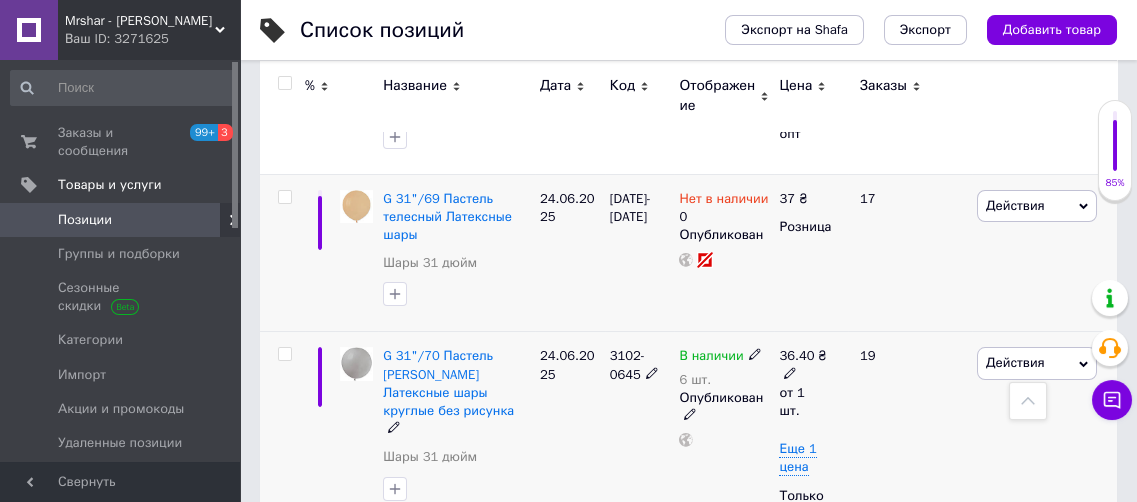 click at bounding box center (790, 372) 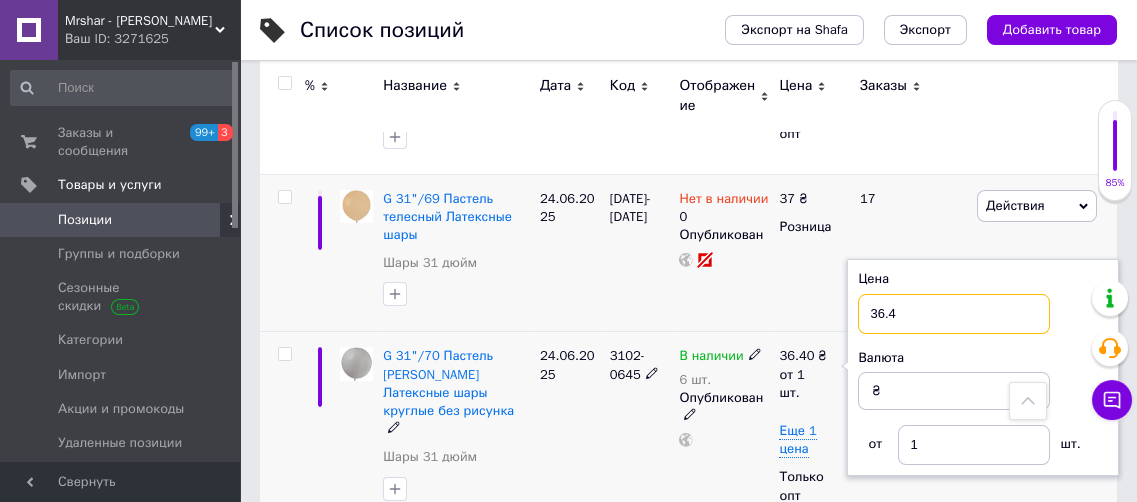 click on "36.4" at bounding box center (954, 314) 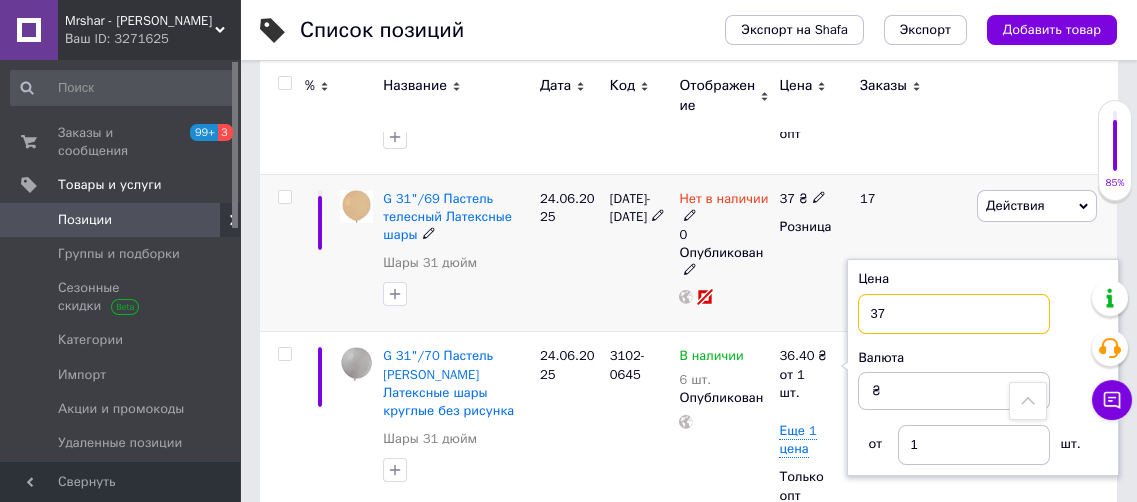 type on "37" 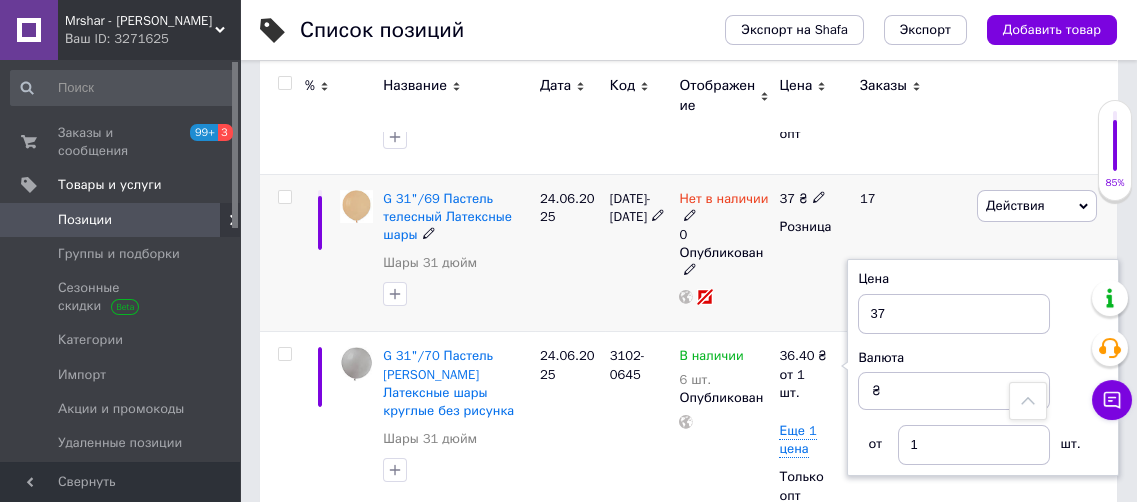 click on "37   ₴ Розница" at bounding box center (811, 253) 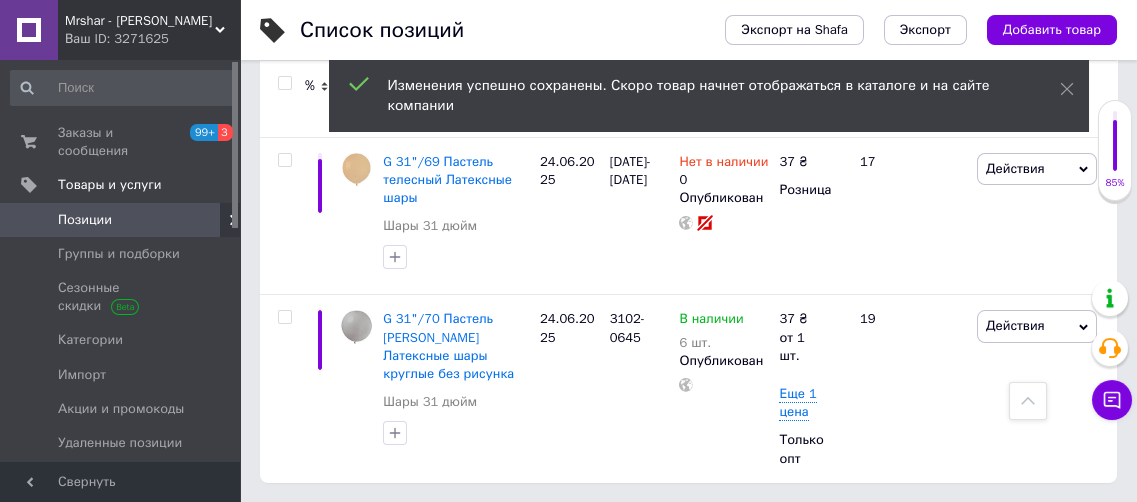 scroll, scrollTop: 1003, scrollLeft: 0, axis: vertical 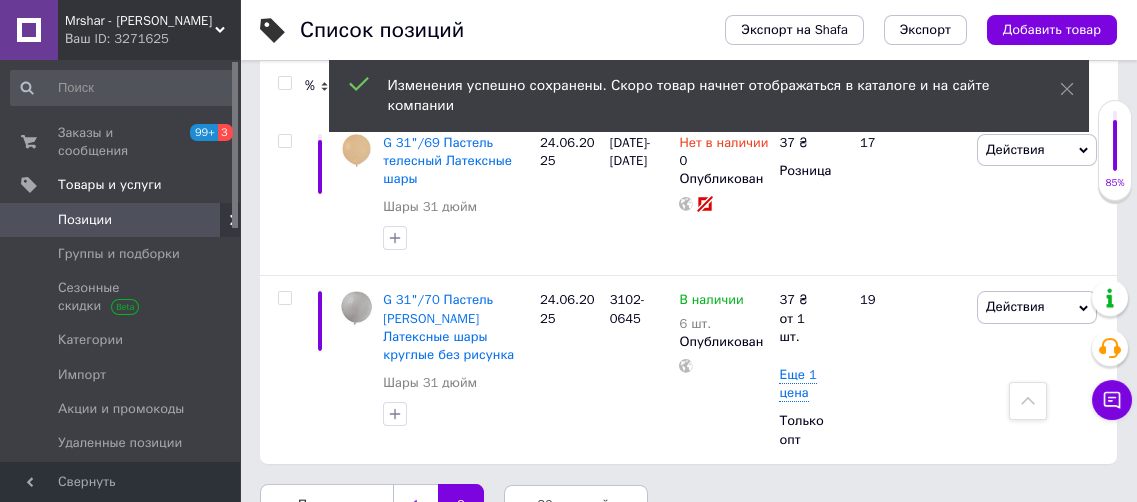 click on "1" at bounding box center (415, 505) 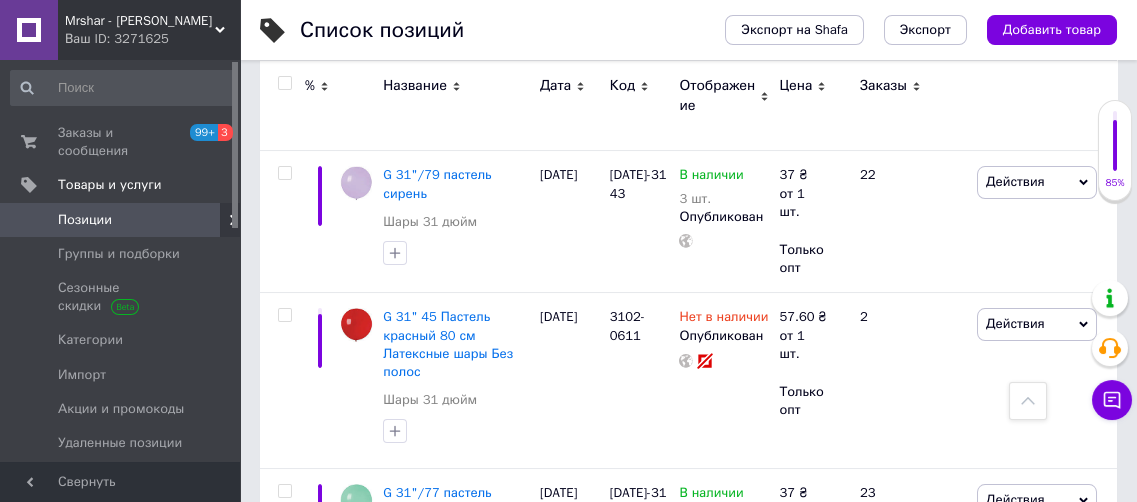 scroll, scrollTop: 1660, scrollLeft: 0, axis: vertical 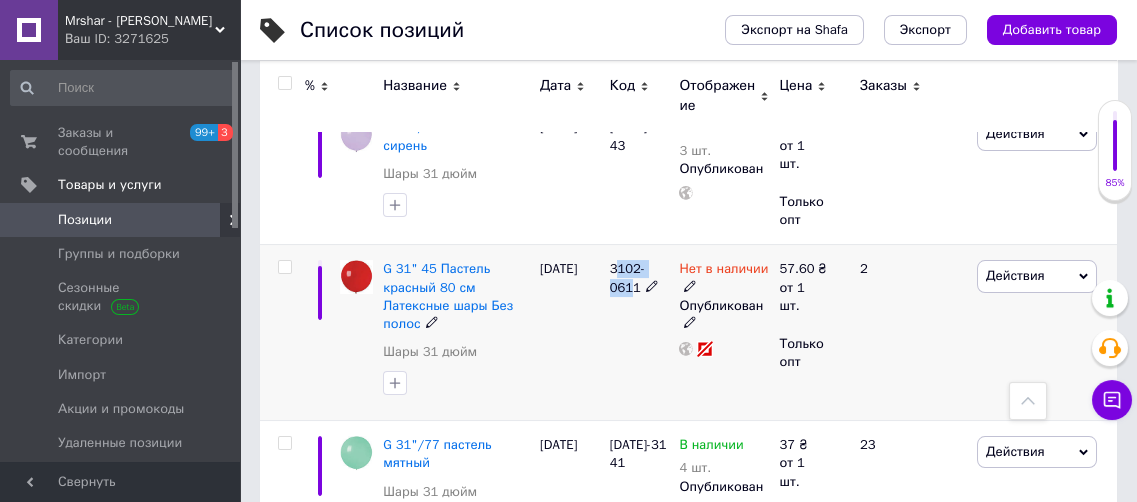 drag, startPoint x: 612, startPoint y: 189, endPoint x: 629, endPoint y: 209, distance: 26.24881 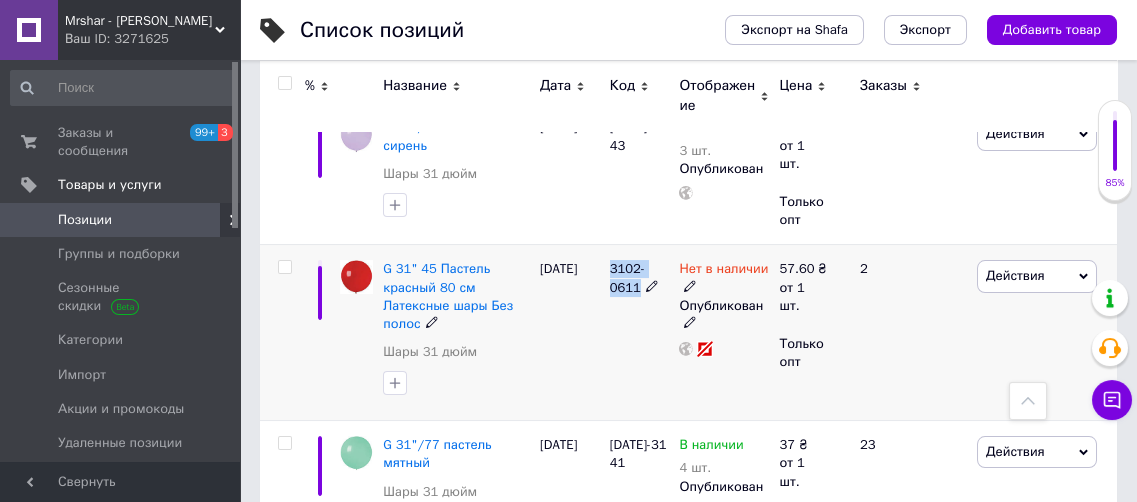 drag, startPoint x: 606, startPoint y: 192, endPoint x: 642, endPoint y: 213, distance: 41.677334 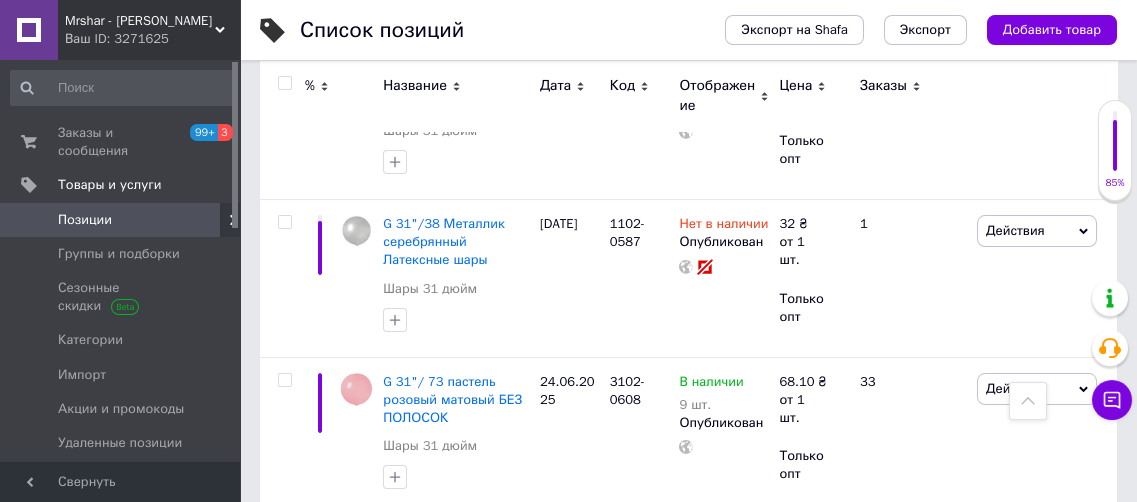 scroll, scrollTop: 2206, scrollLeft: 0, axis: vertical 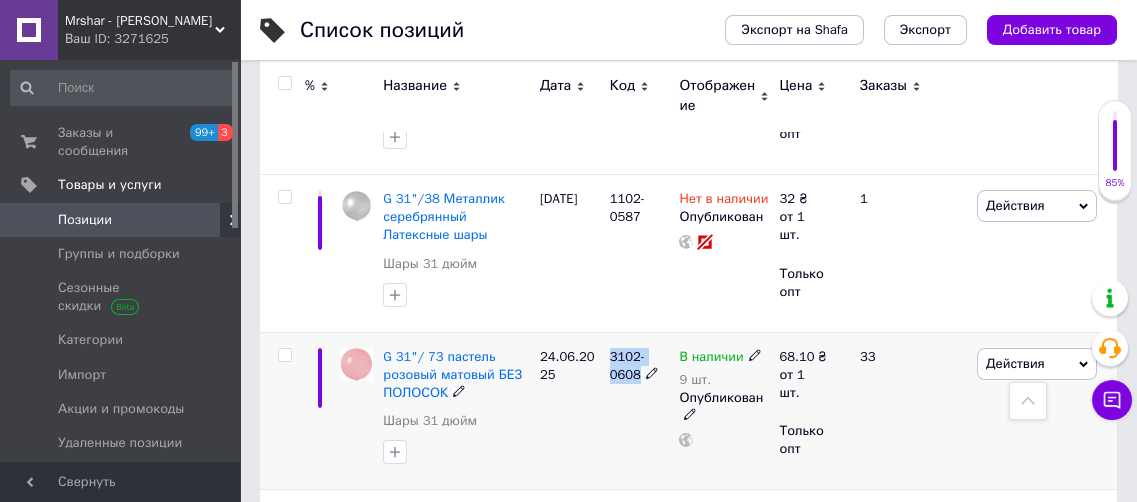 drag, startPoint x: 607, startPoint y: 272, endPoint x: 636, endPoint y: 294, distance: 36.40055 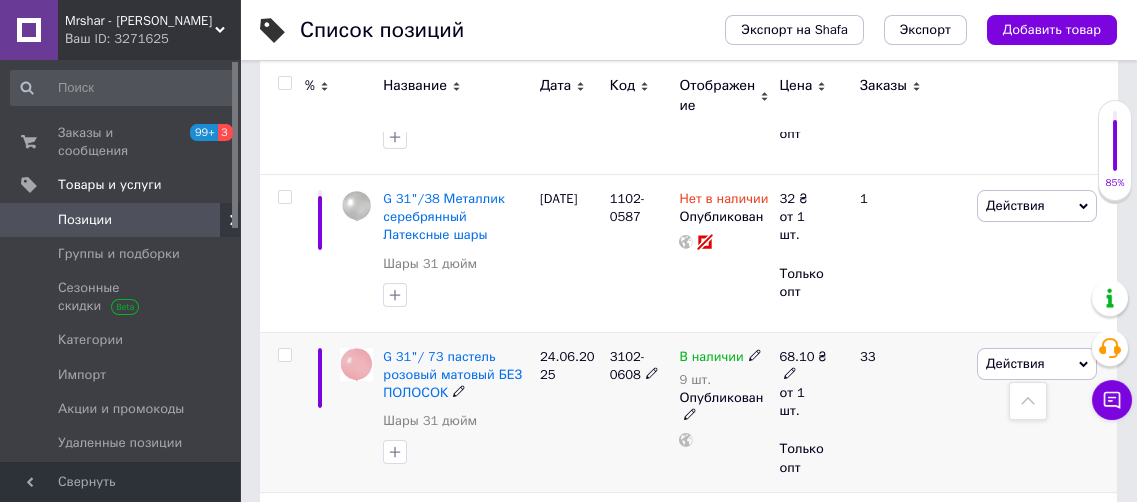click 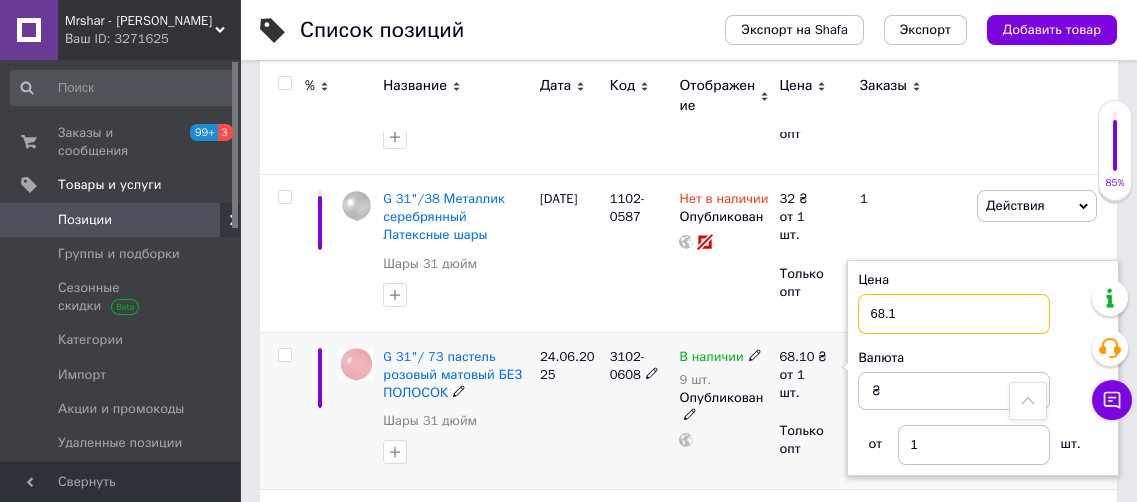 click on "68.1" at bounding box center [954, 314] 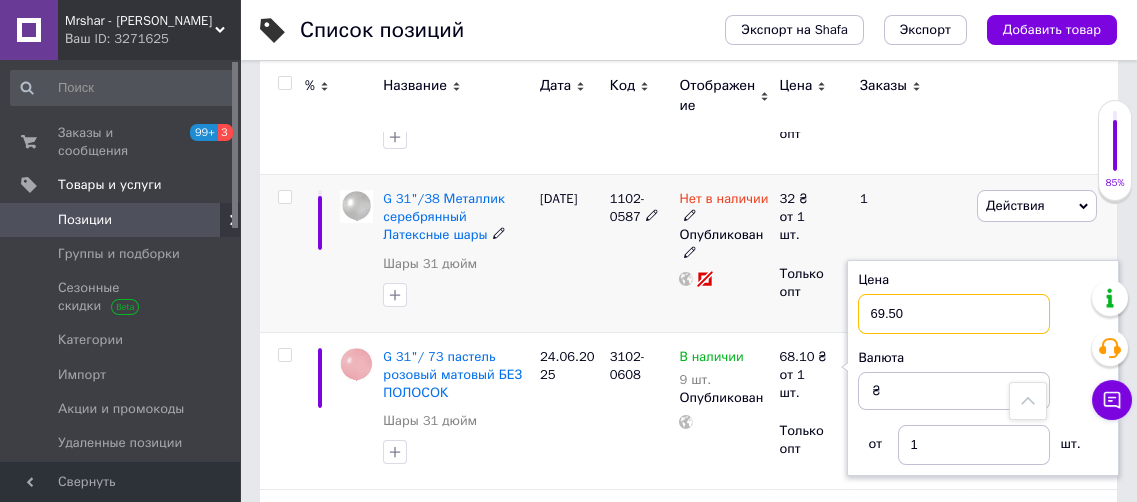 type on "69.50" 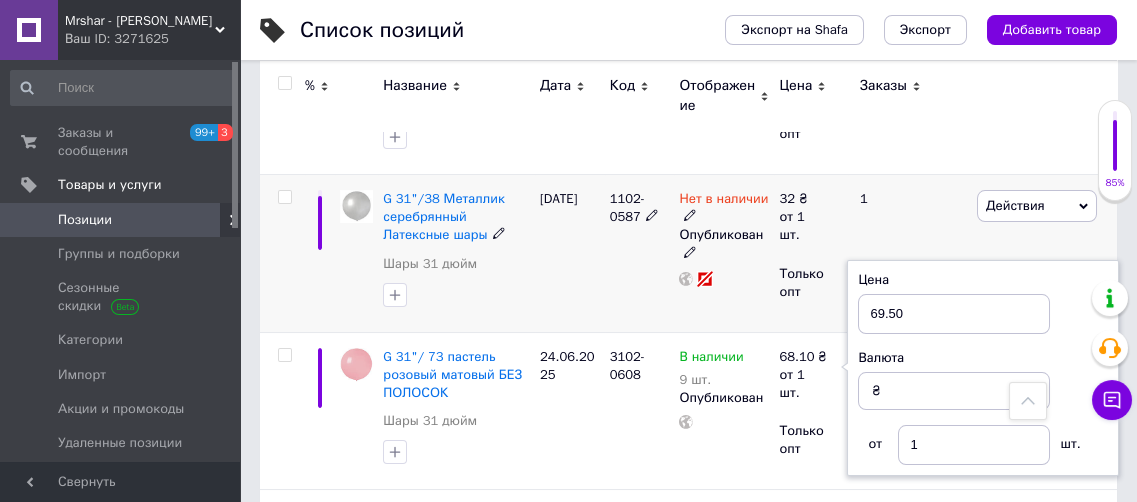 click on "32   ₴ от 1 шт. Только опт" at bounding box center [811, 253] 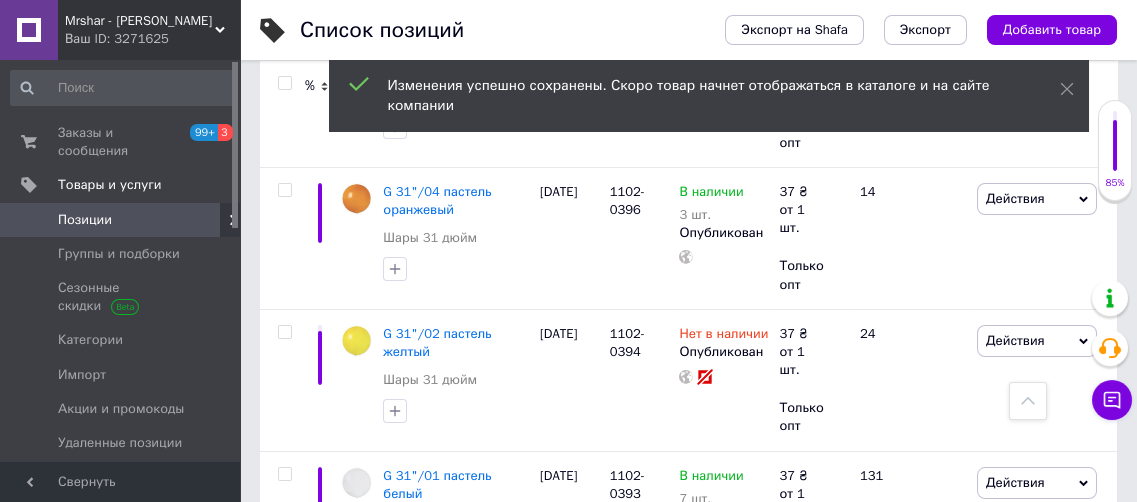 scroll, scrollTop: 10, scrollLeft: 0, axis: vertical 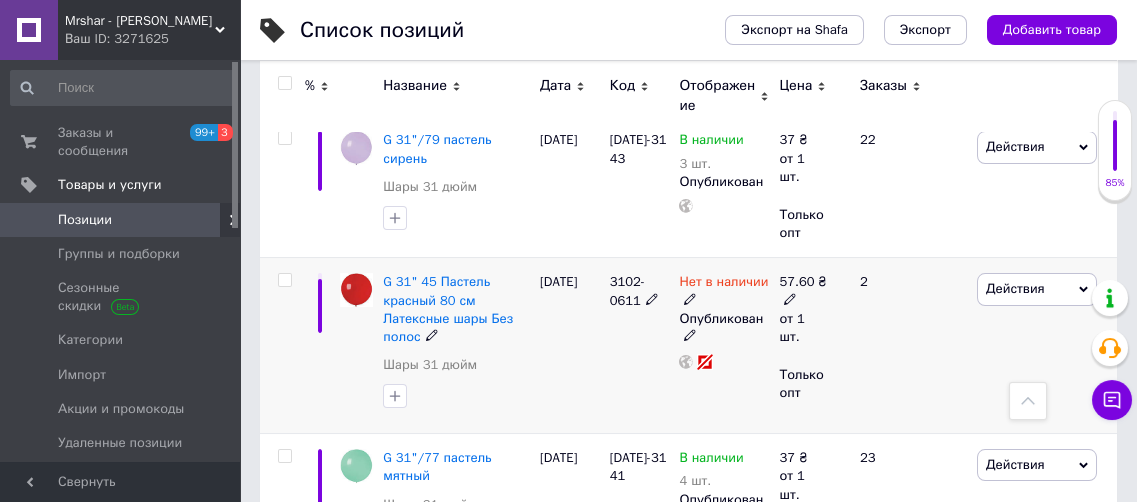 click 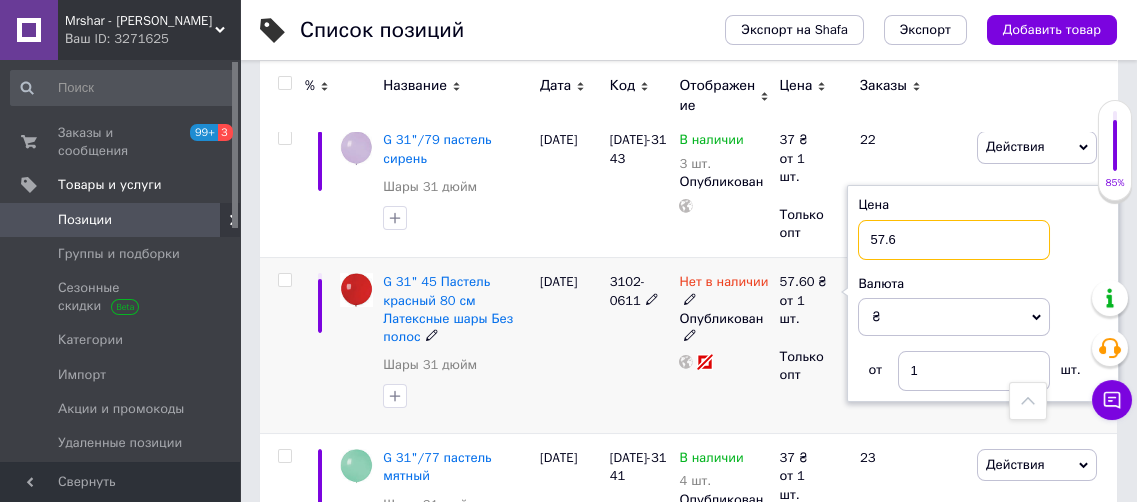 click on "57.6" at bounding box center (954, 240) 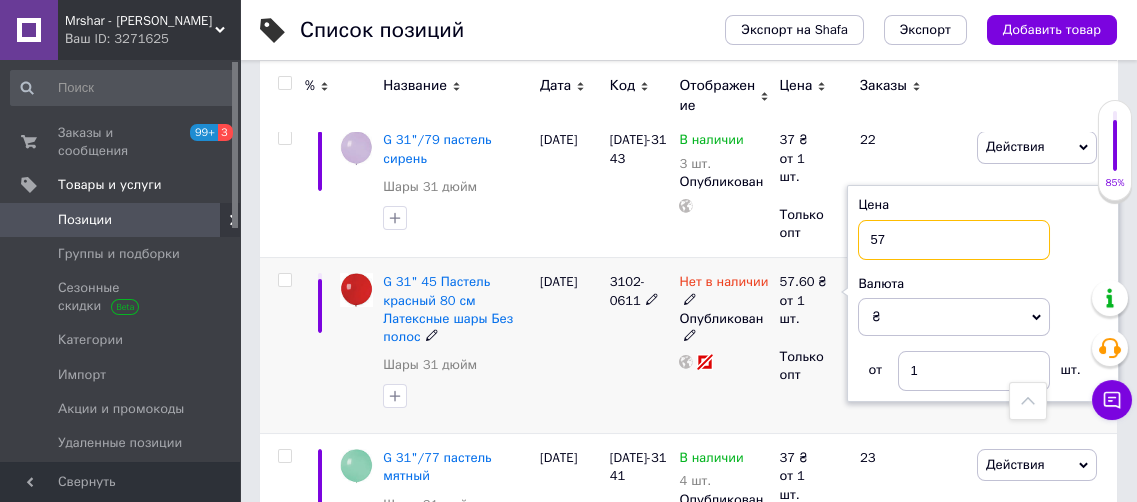 type on "5" 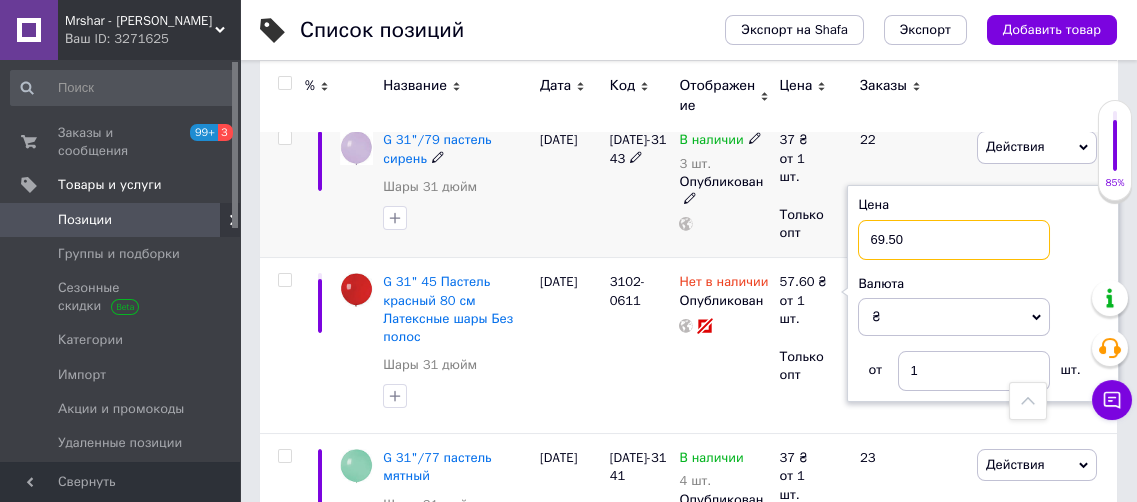 type on "69.50" 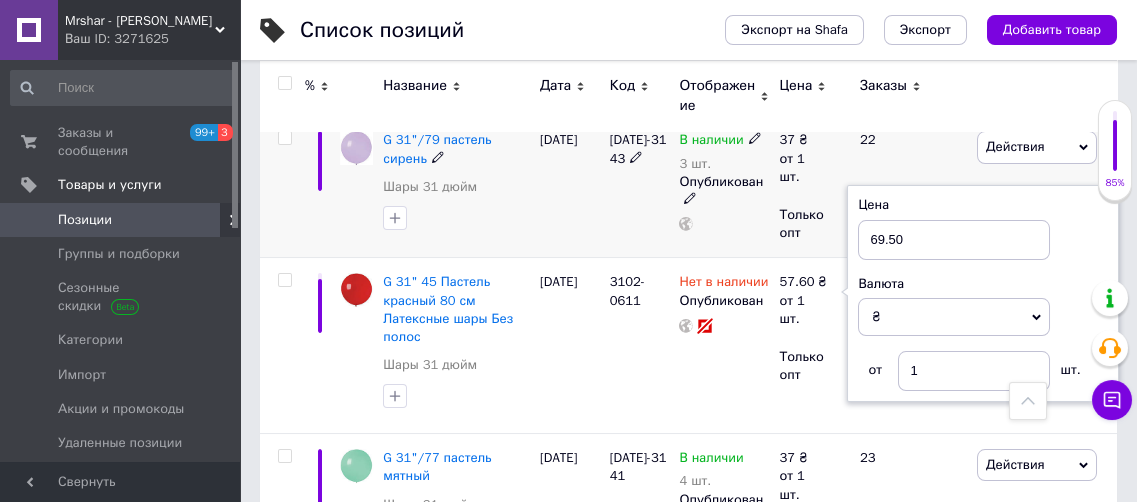 click on "37   ₴ от 1 шт. Только опт" at bounding box center [811, 187] 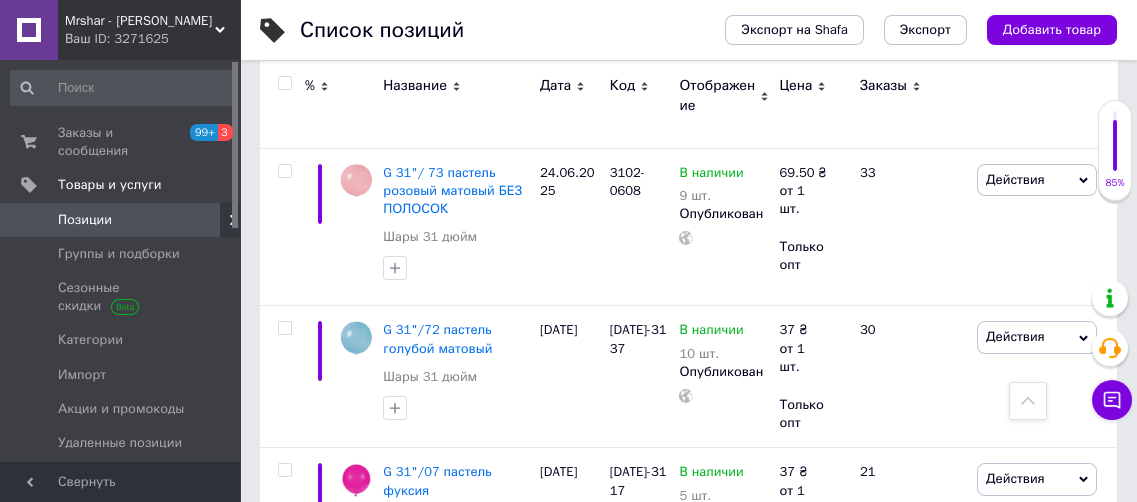 scroll, scrollTop: 2829, scrollLeft: 0, axis: vertical 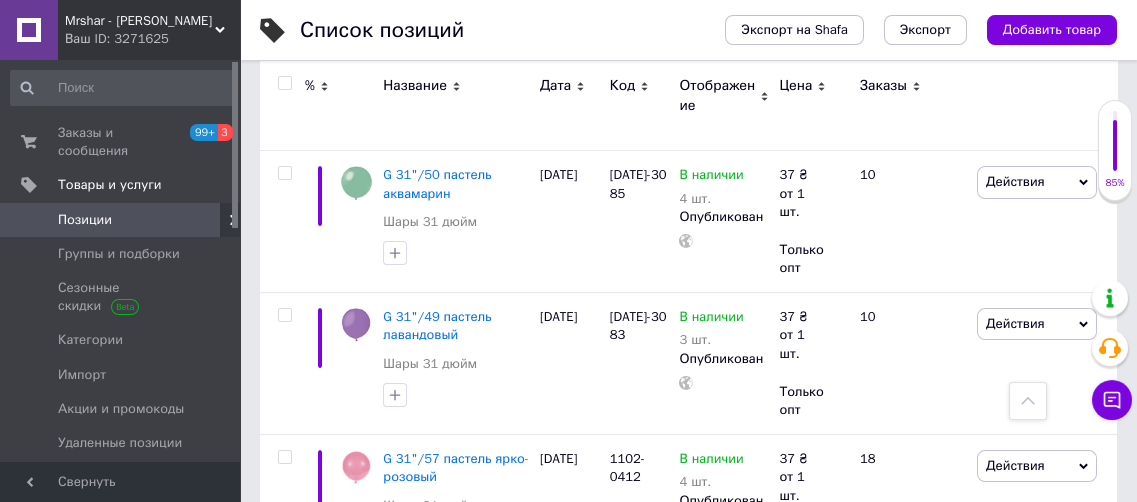click on "2" at bounding box center (327, 617) 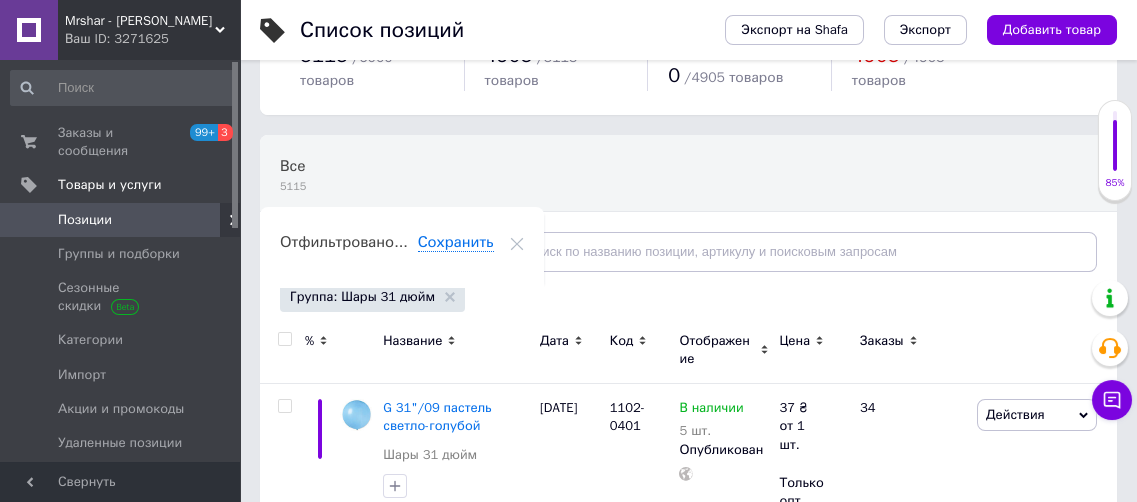 scroll, scrollTop: 69, scrollLeft: 0, axis: vertical 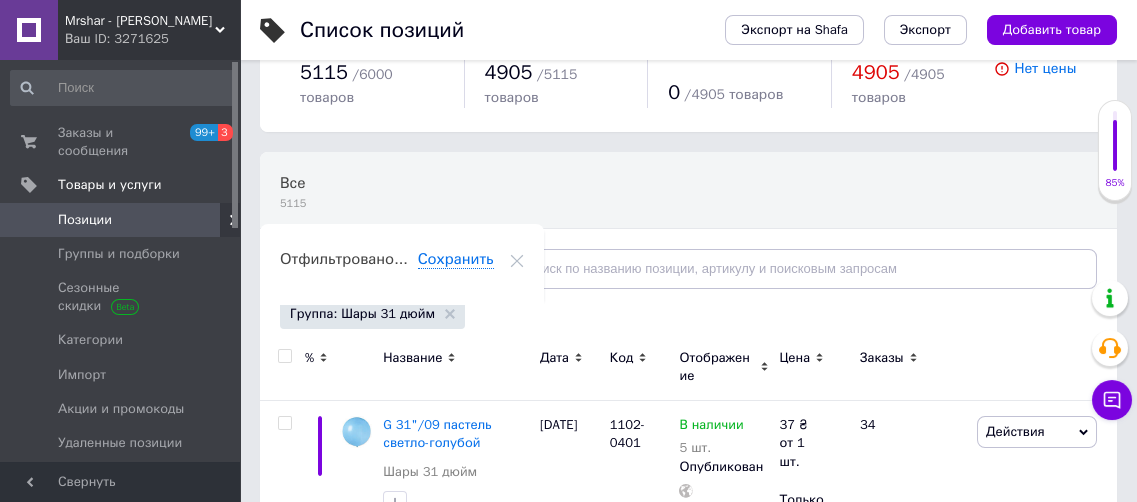 click on "Группа: Шары 31 дюйм" at bounding box center [372, 314] 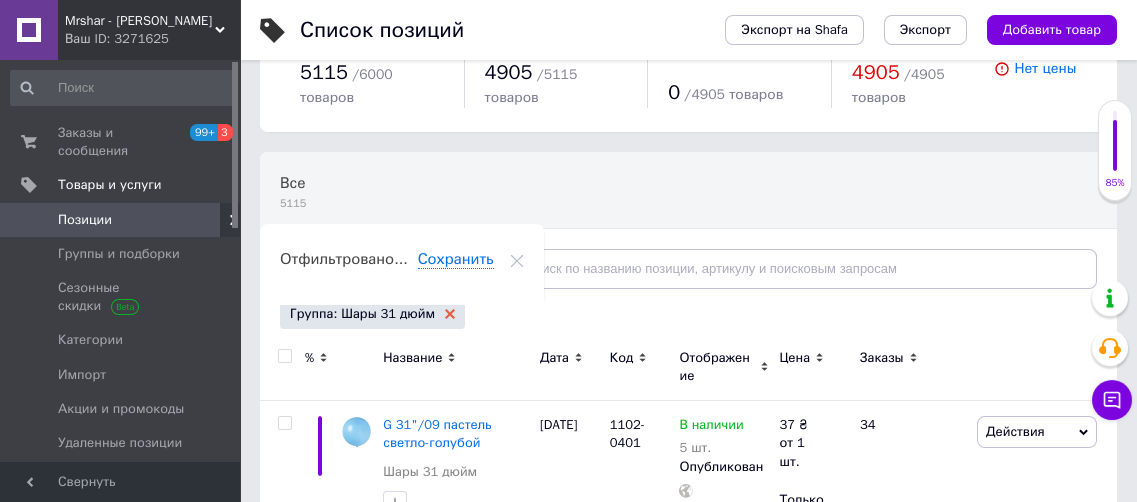 click 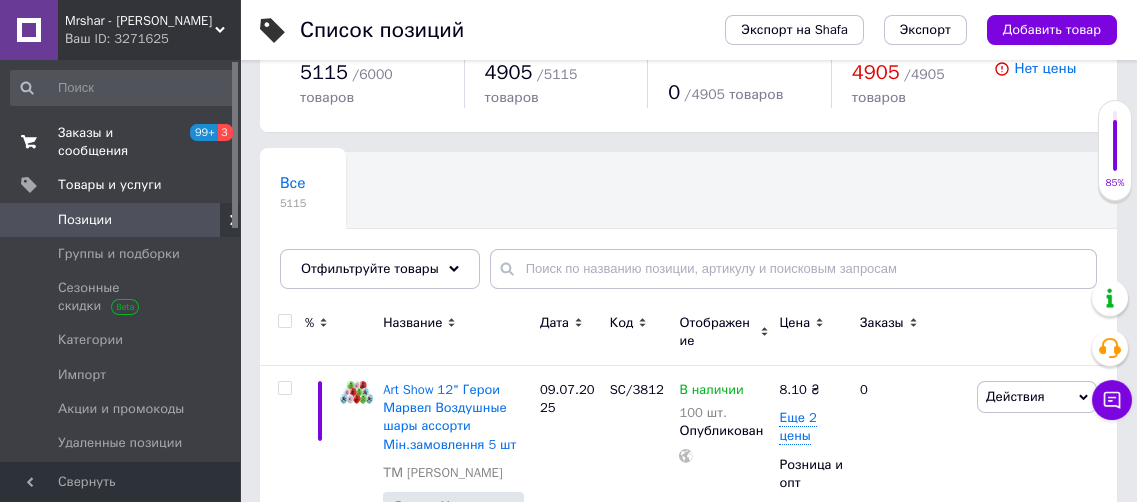 click on "Заказы и сообщения" at bounding box center [121, 142] 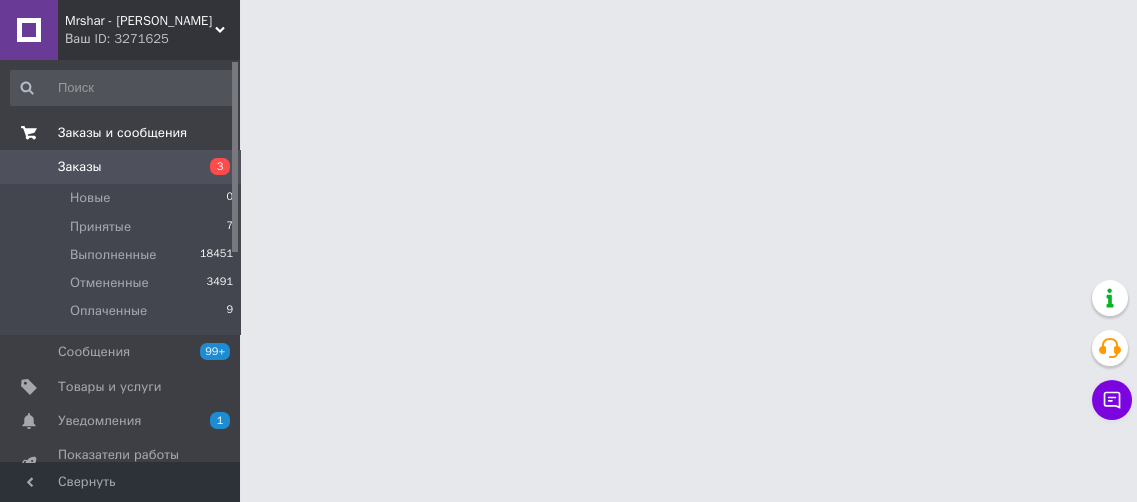 scroll, scrollTop: 0, scrollLeft: 0, axis: both 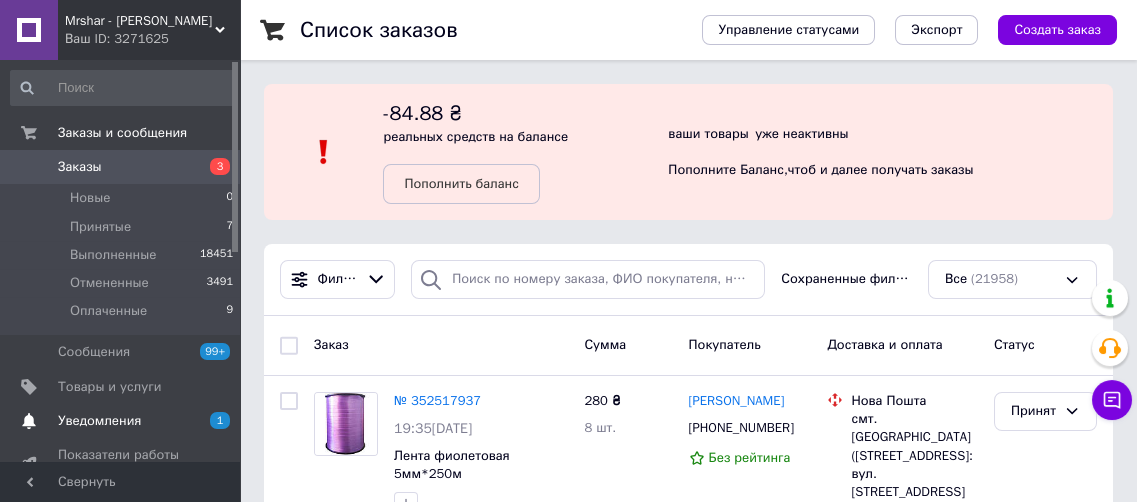 click on "Уведомления" at bounding box center [99, 421] 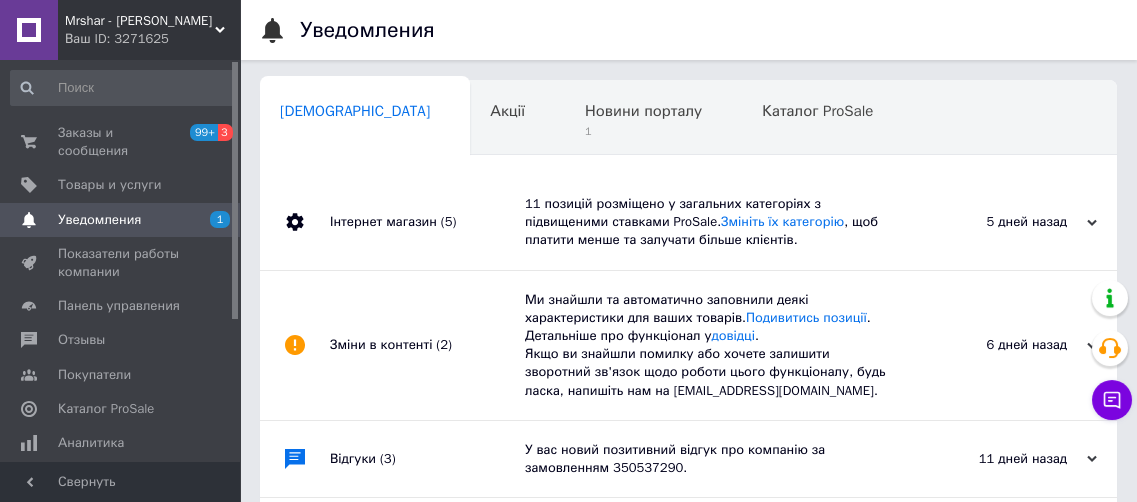 scroll, scrollTop: 0, scrollLeft: 10, axis: horizontal 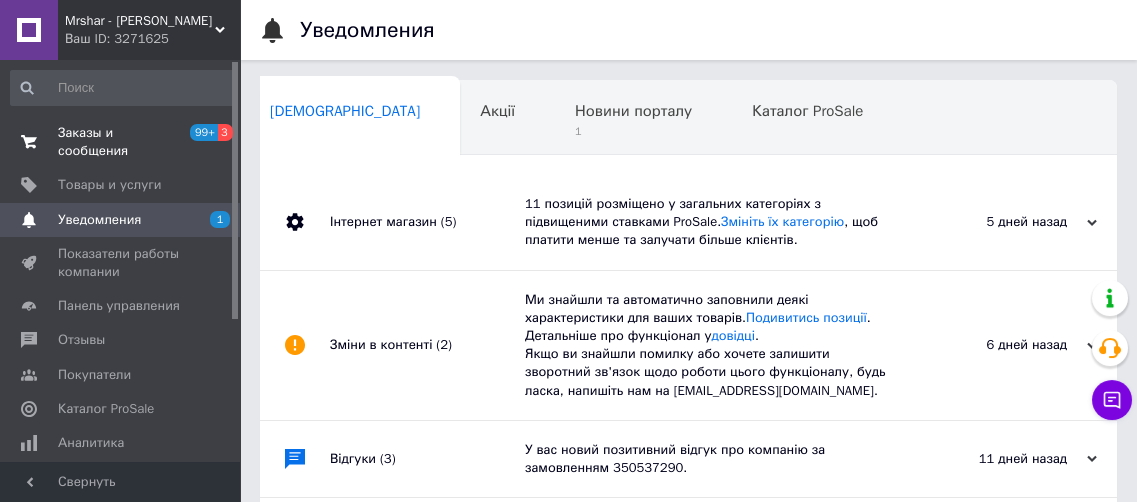click on "Заказы и сообщения" at bounding box center (121, 142) 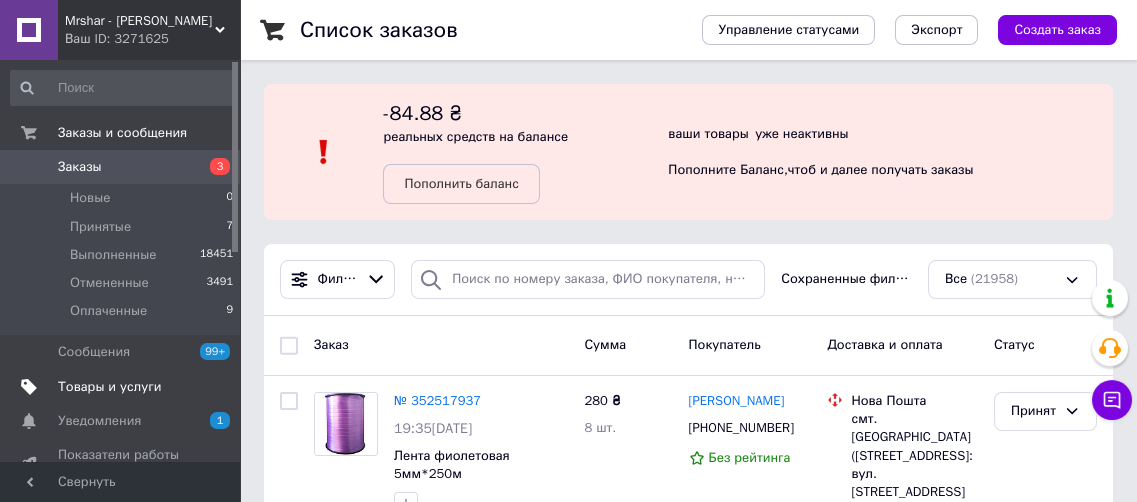 click on "Товары и услуги" at bounding box center (110, 387) 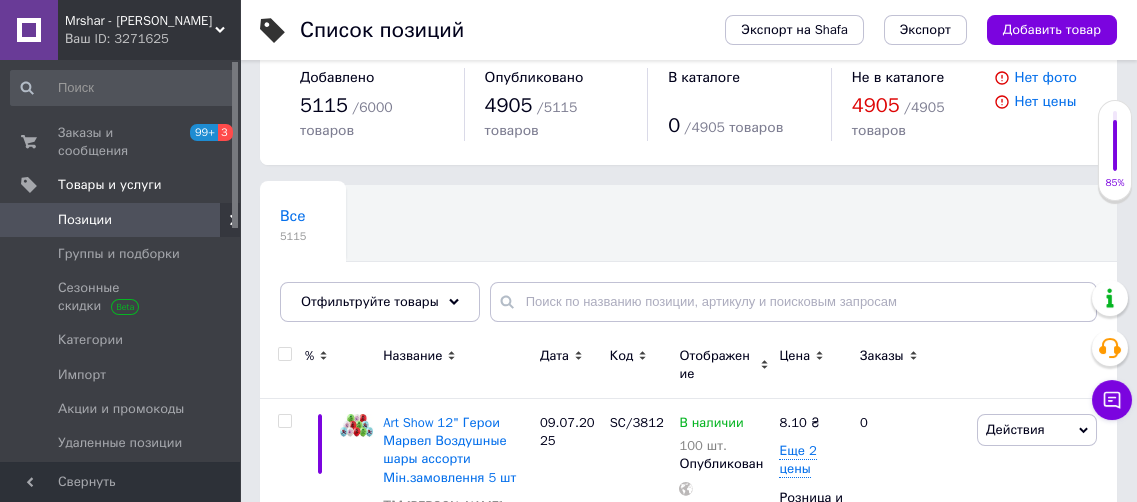 scroll, scrollTop: 181, scrollLeft: 0, axis: vertical 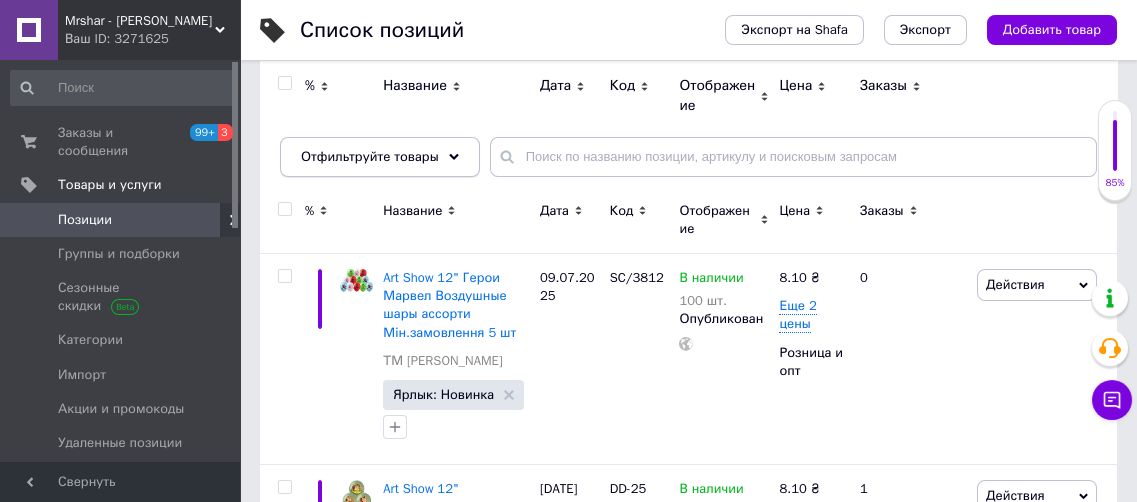 click 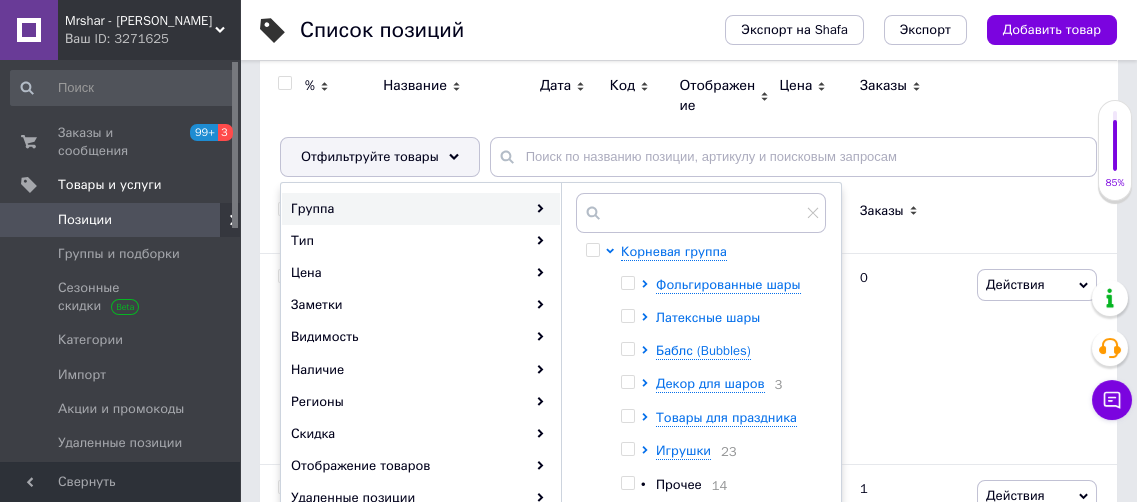 click on "Латексные шары" at bounding box center (708, 317) 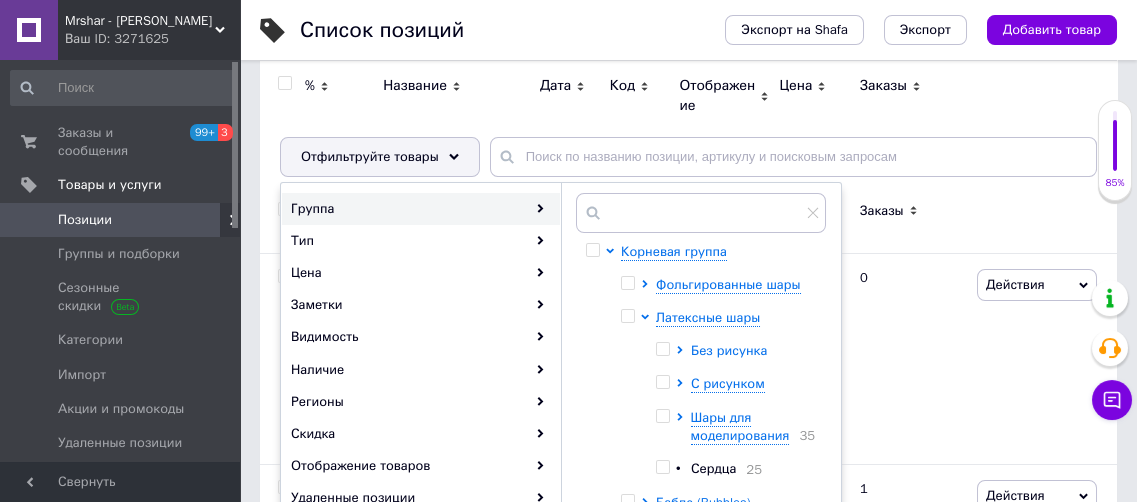 click on "Без рисунка" at bounding box center [729, 350] 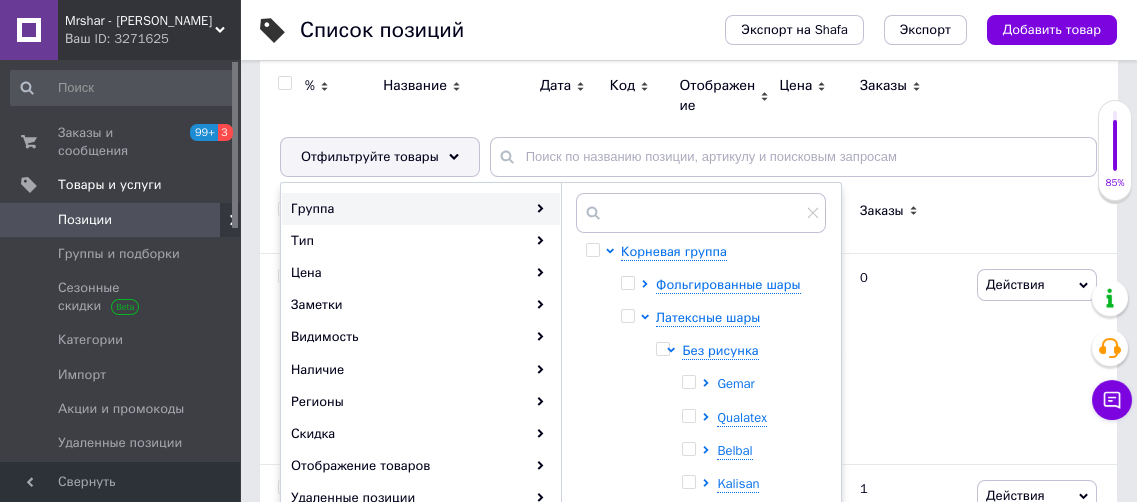 click on "Gemar" at bounding box center (735, 383) 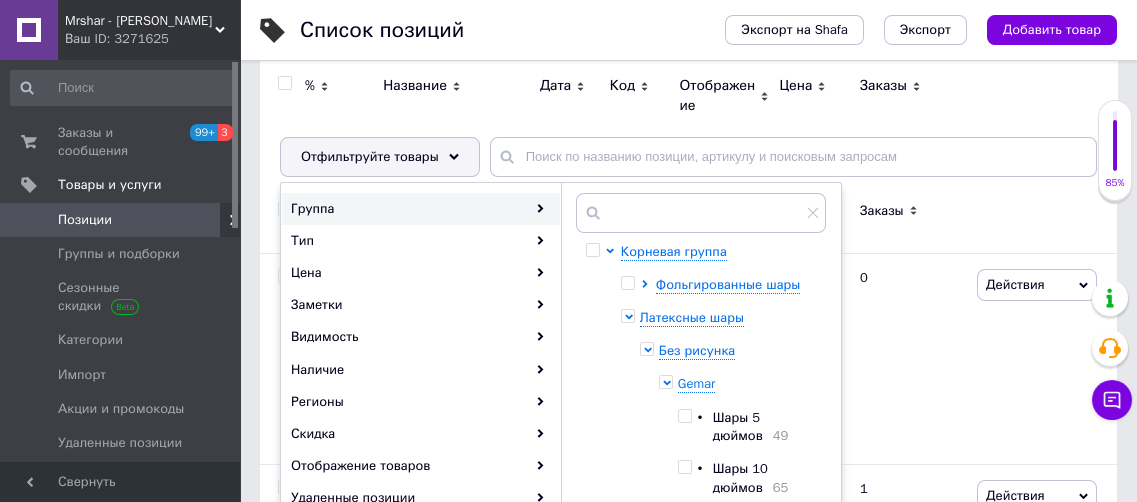 click at bounding box center [684, 416] 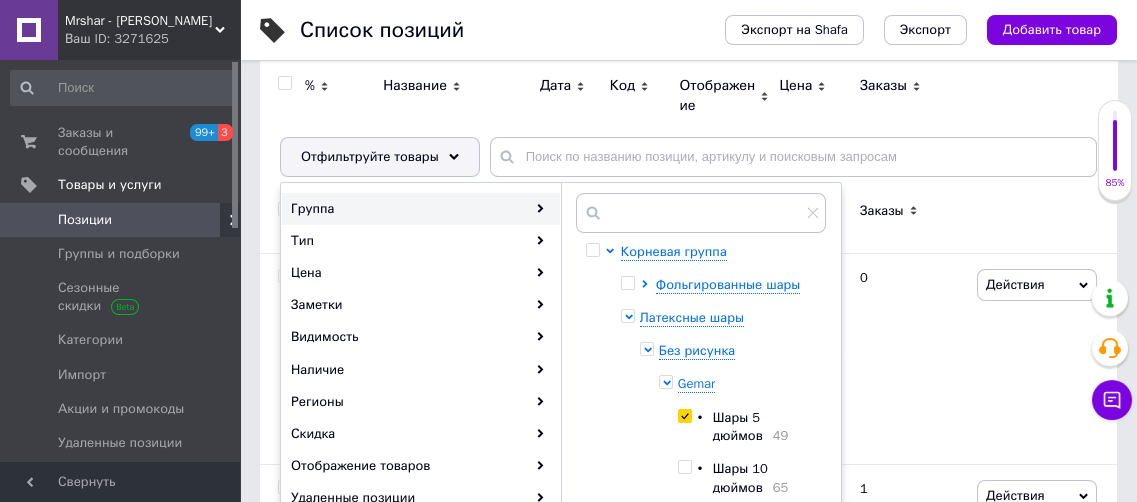 checkbox on "true" 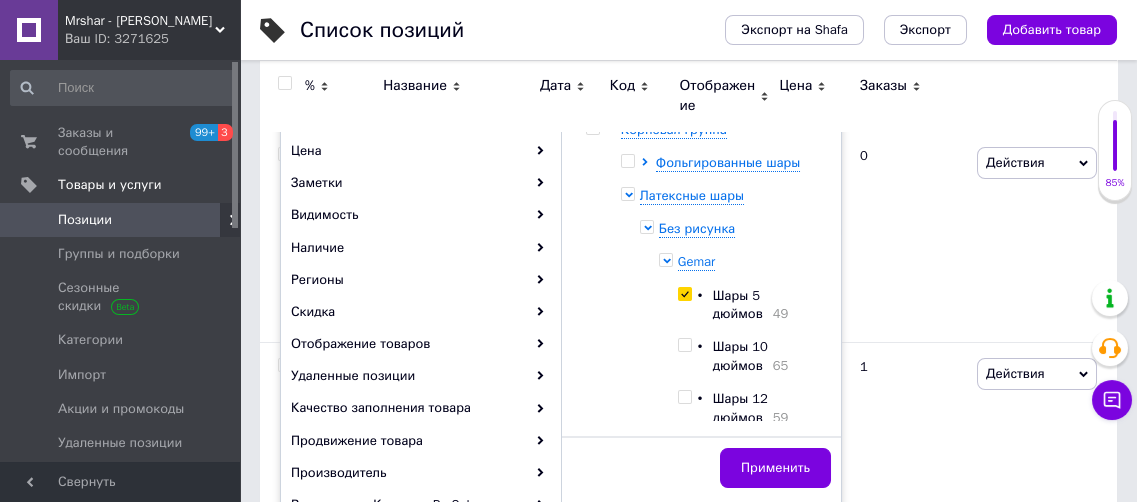 scroll, scrollTop: 339, scrollLeft: 0, axis: vertical 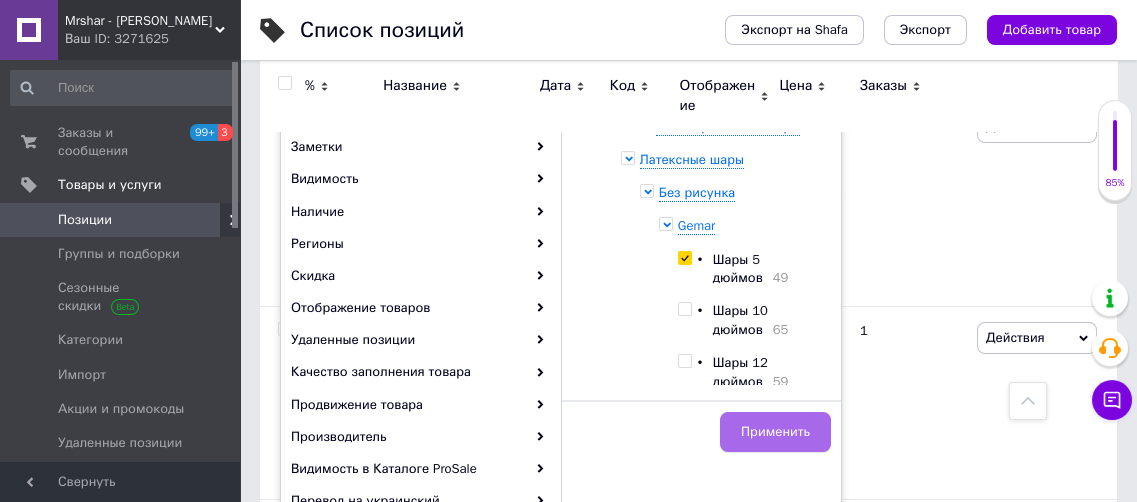 click on "Применить" at bounding box center [775, 432] 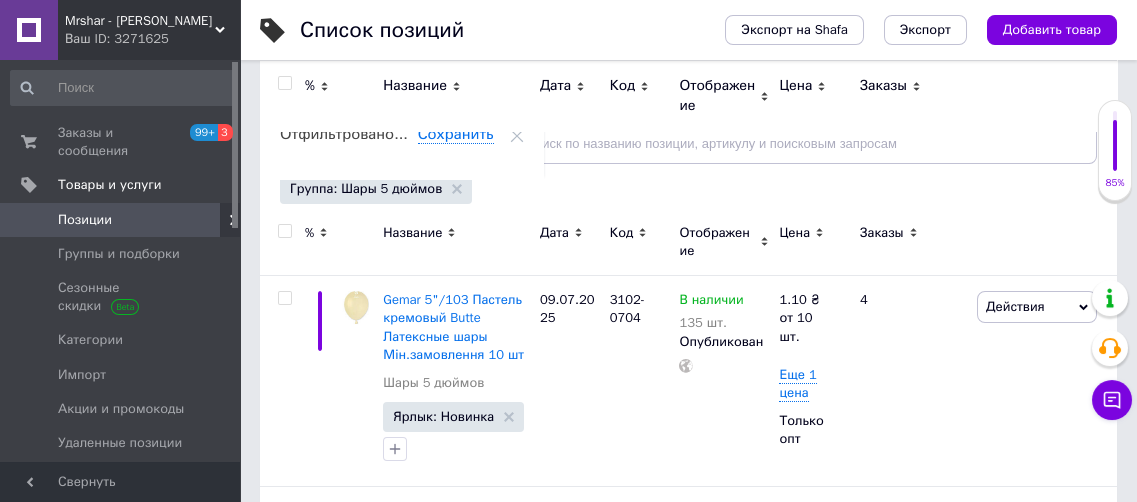 scroll, scrollTop: 193, scrollLeft: 0, axis: vertical 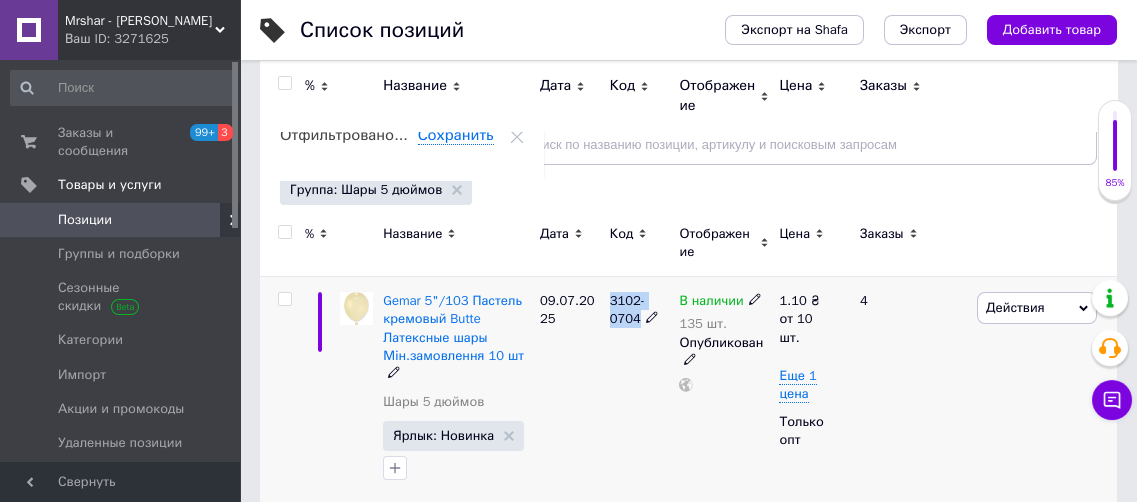 drag, startPoint x: 610, startPoint y: 276, endPoint x: 640, endPoint y: 303, distance: 40.36087 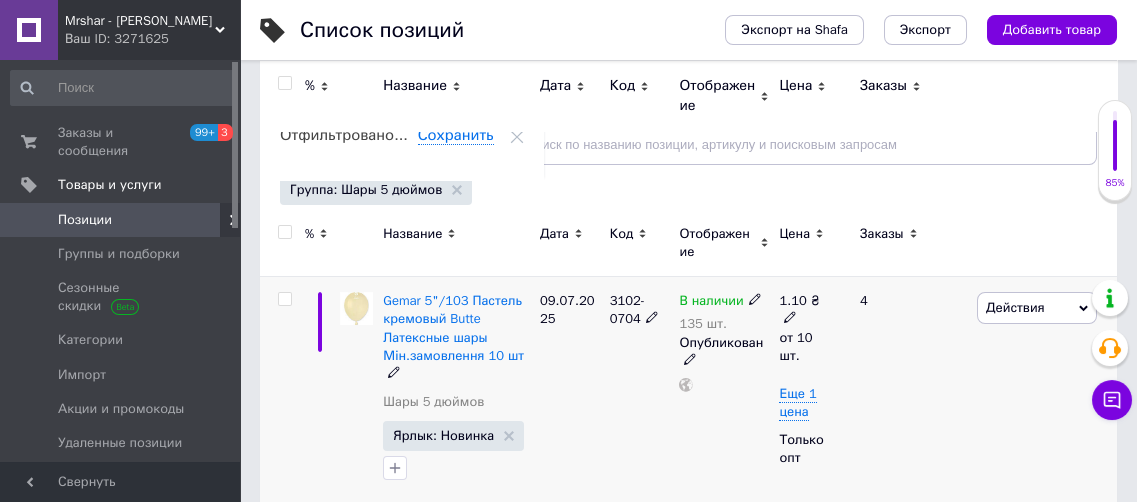 click 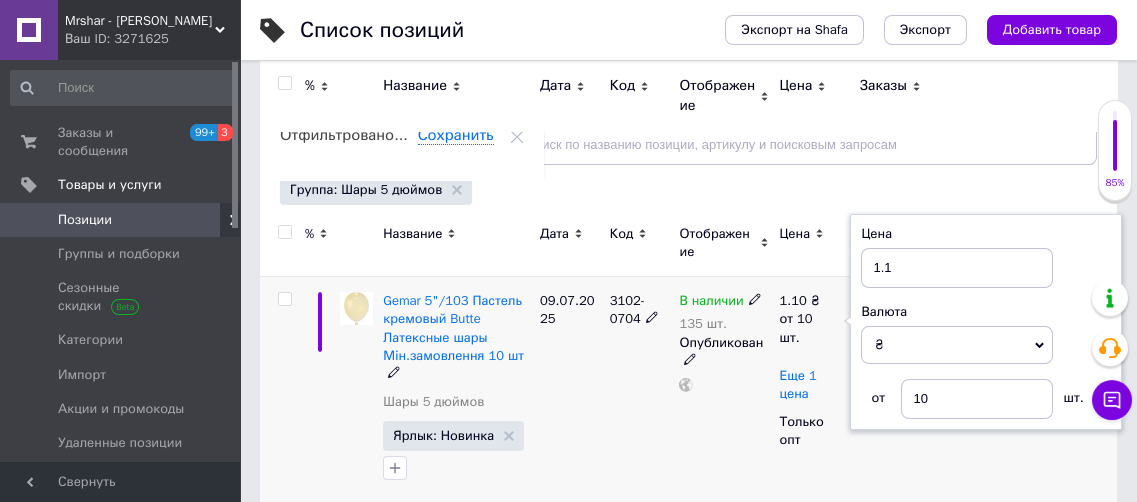 click on "Еще 1 цена" at bounding box center [797, 385] 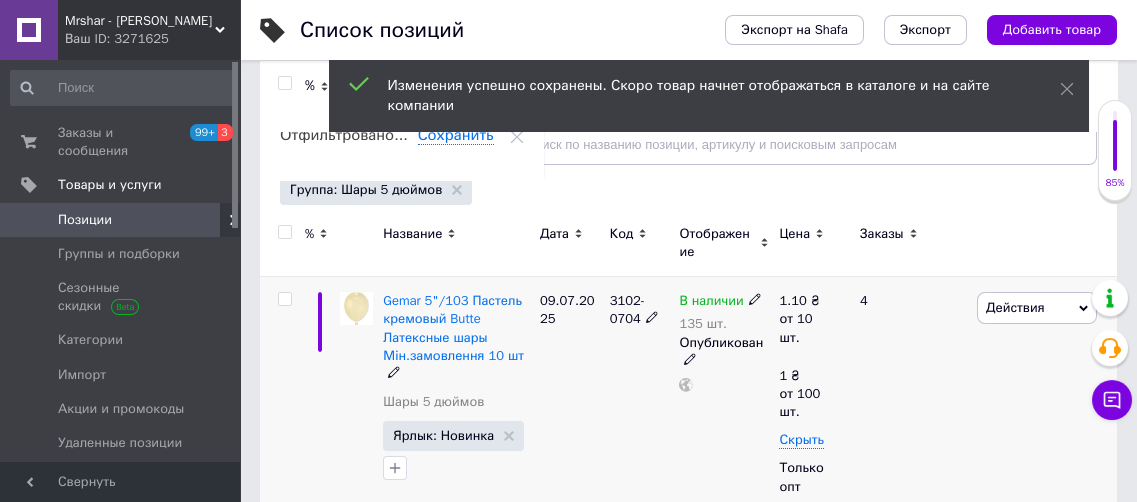click on "В наличии 135 шт. Опубликован" at bounding box center [724, 394] 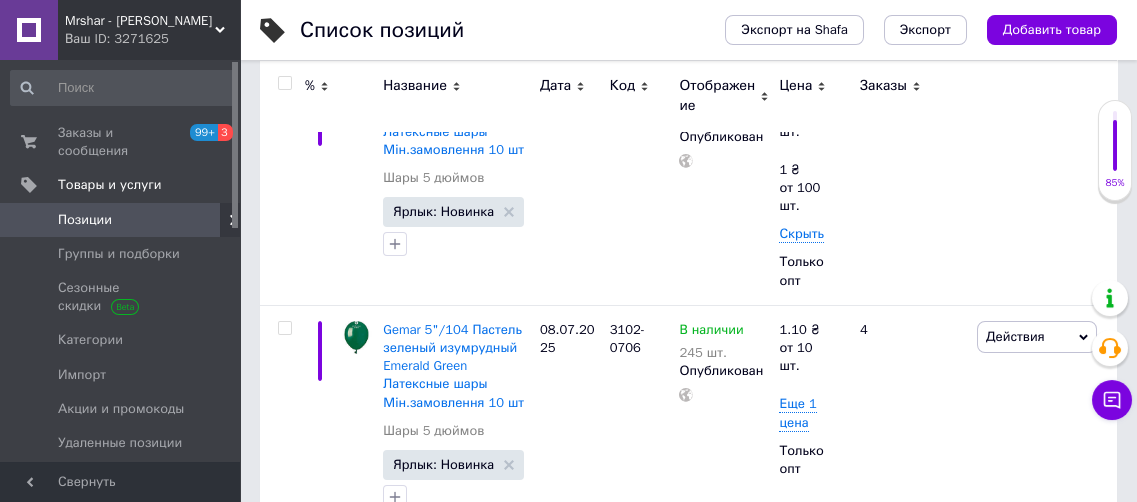 scroll, scrollTop: 424, scrollLeft: 0, axis: vertical 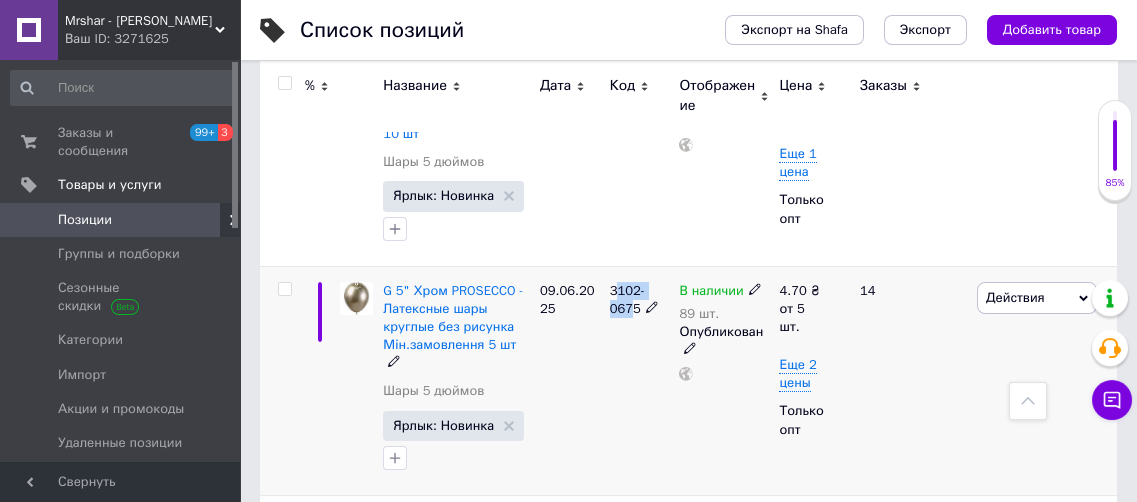 drag, startPoint x: 613, startPoint y: 263, endPoint x: 629, endPoint y: 279, distance: 22.627417 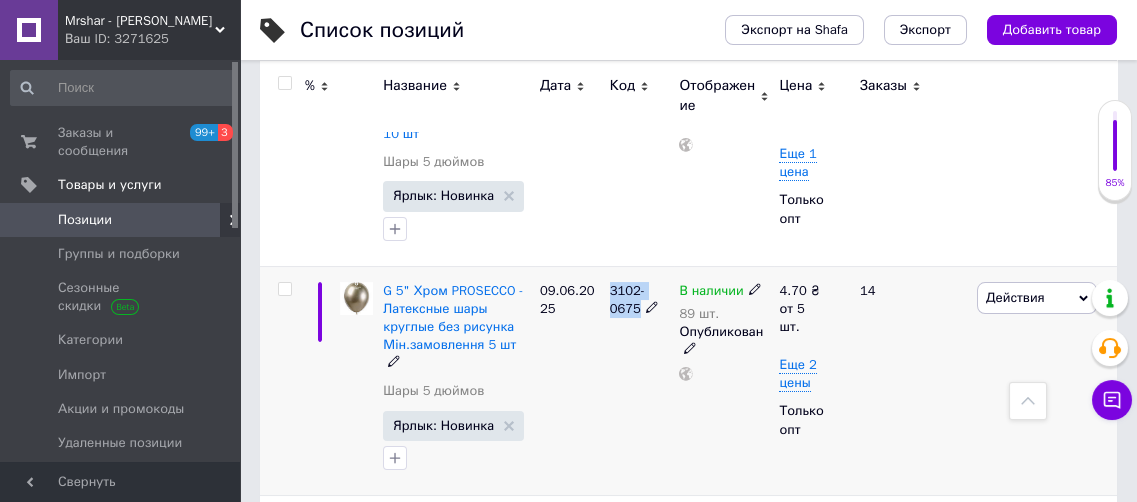 drag, startPoint x: 612, startPoint y: 265, endPoint x: 641, endPoint y: 286, distance: 35.805027 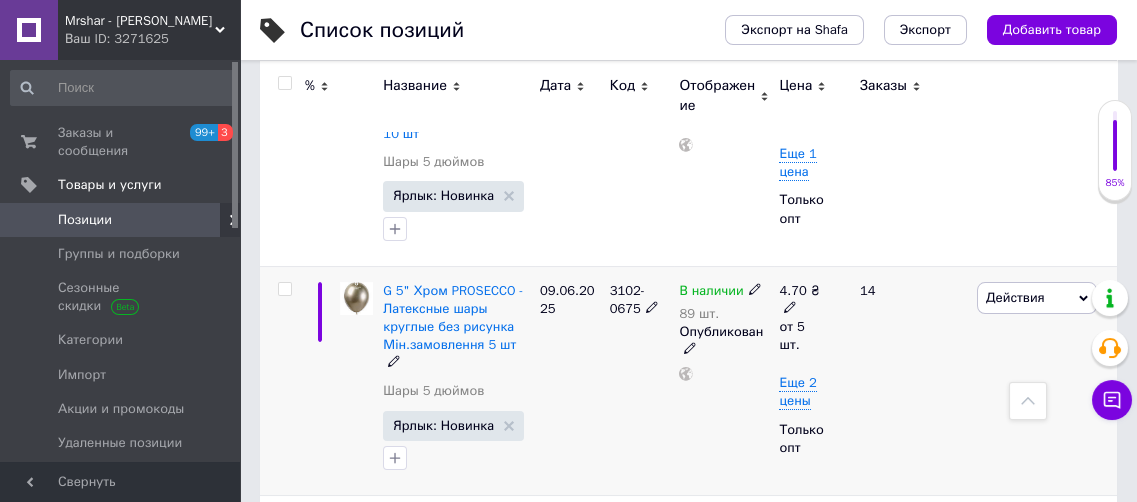 click 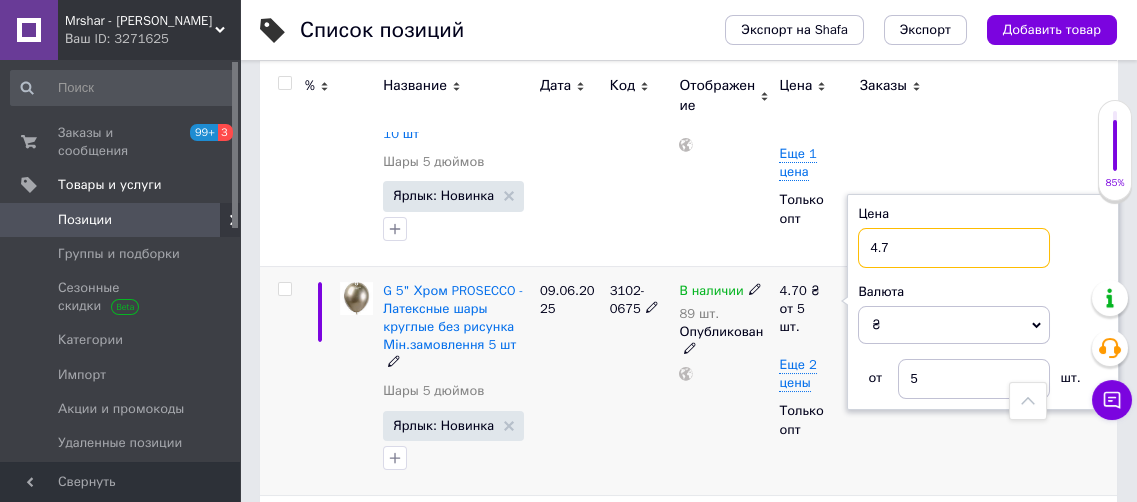 click on "4.7" at bounding box center [954, 248] 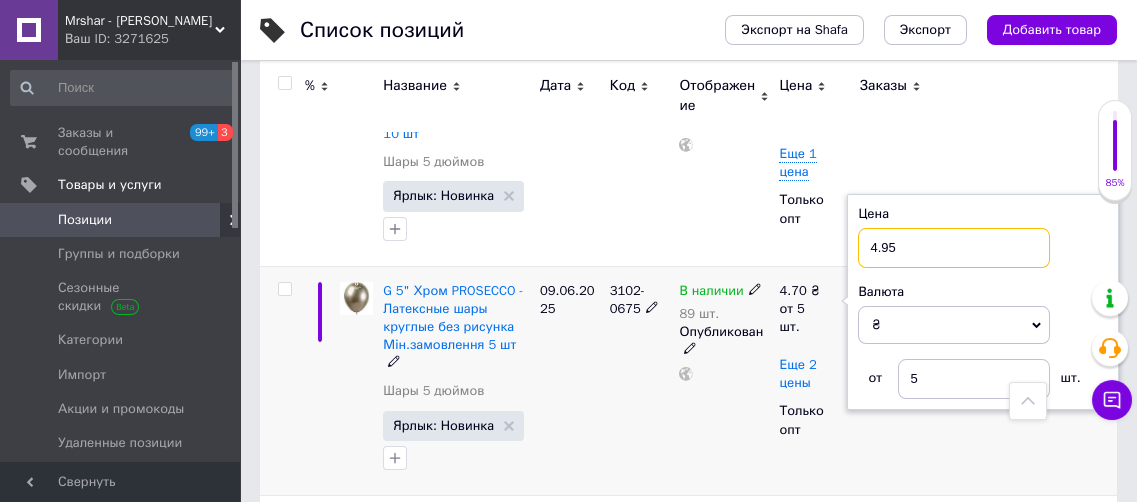 type on "4.95" 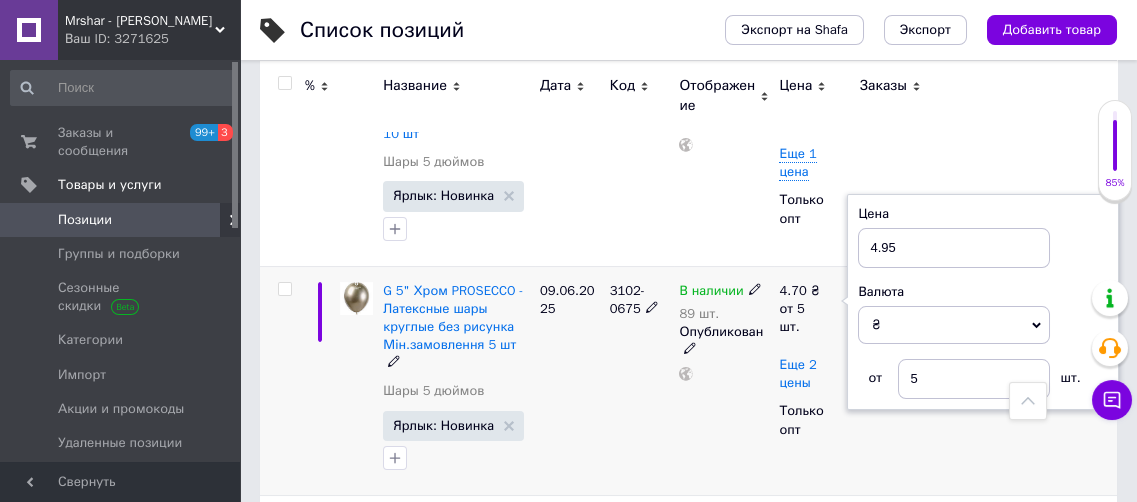 click on "Еще 2 цены" at bounding box center [797, 374] 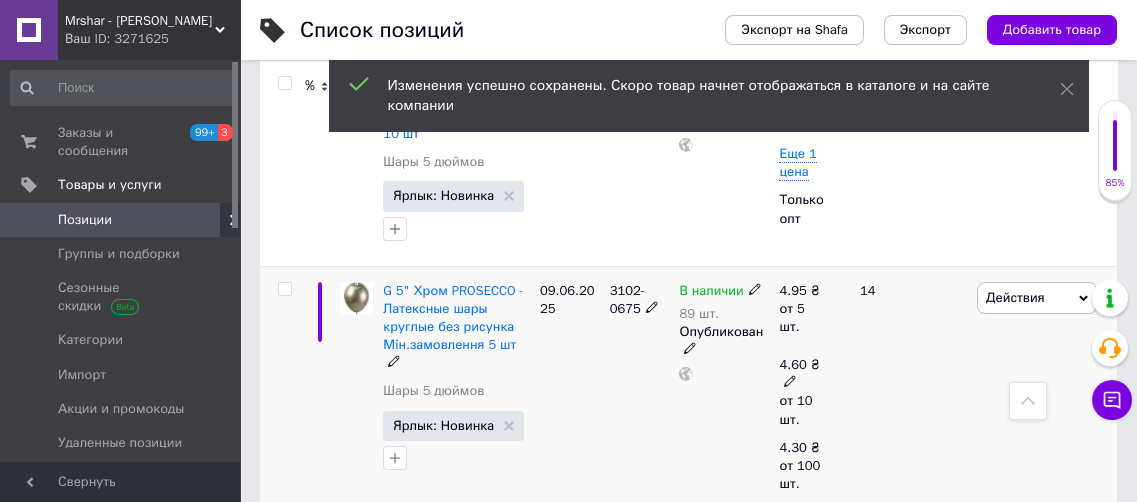 click 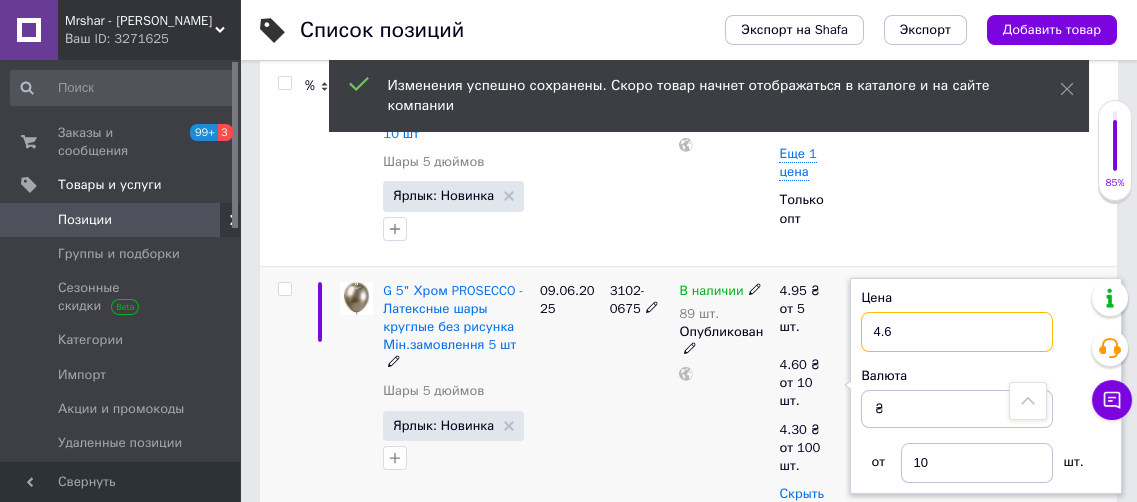 click on "4.6" at bounding box center (957, 332) 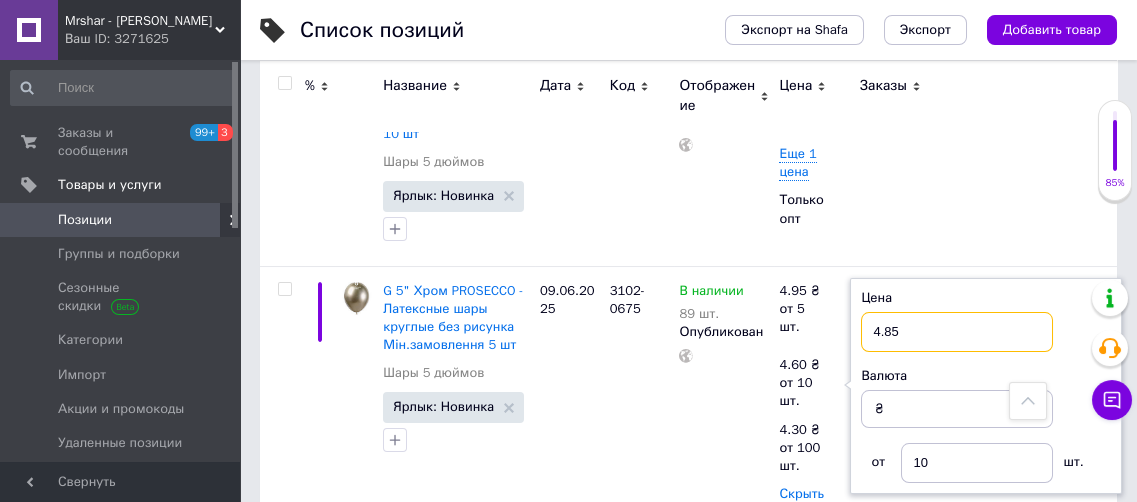 type on "4.85" 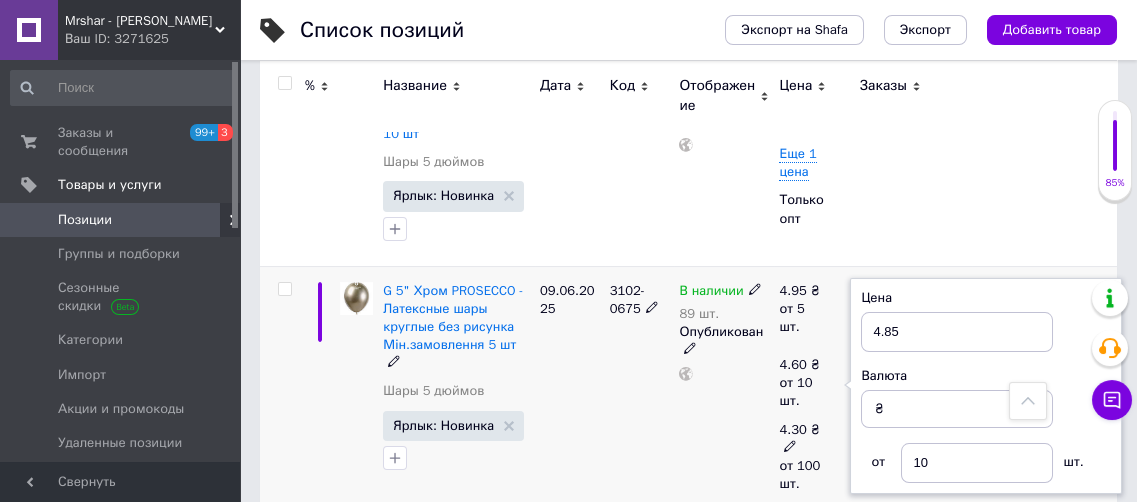 click 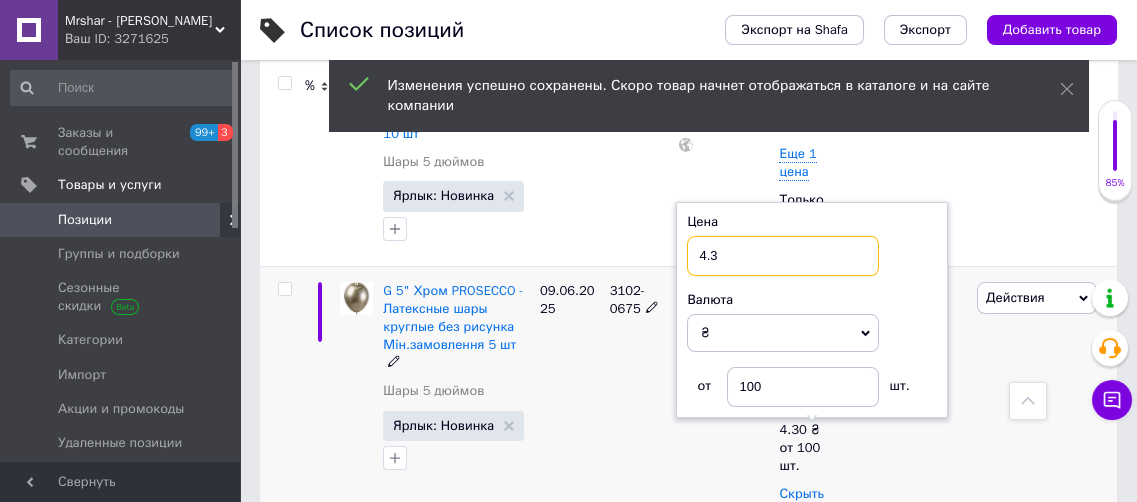 click on "4.3" at bounding box center (783, 256) 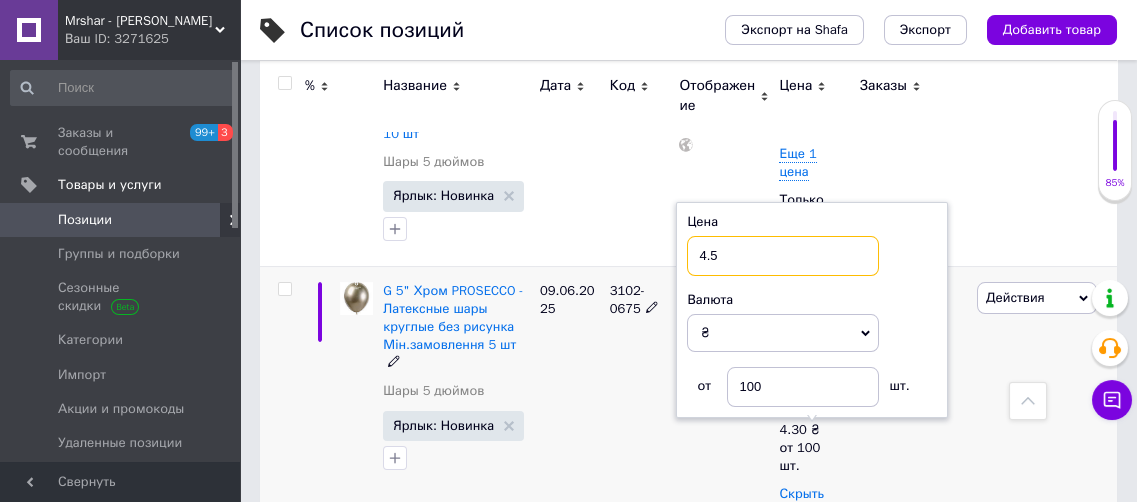 type on "4.5" 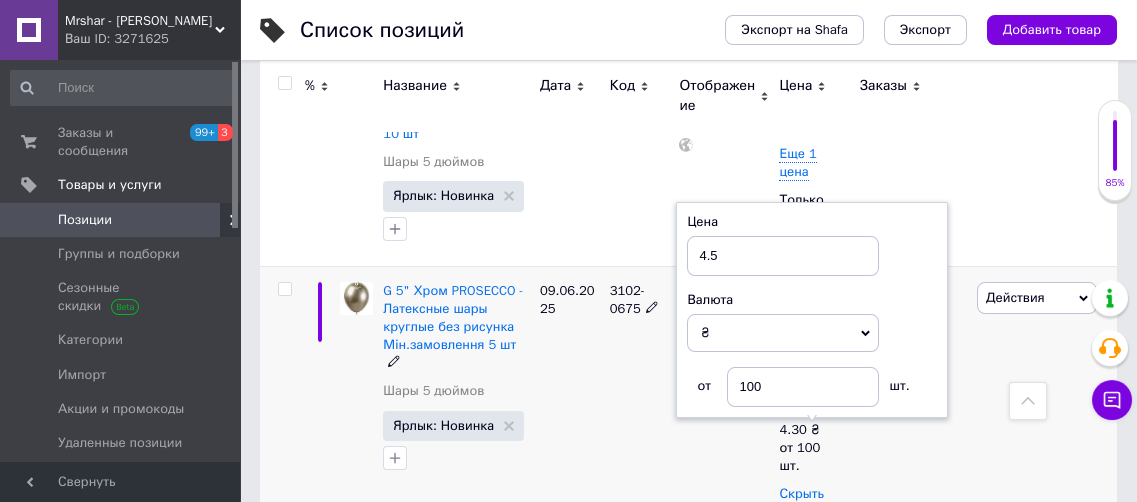 click on "В наличии 89 шт. Опубликован" at bounding box center [724, 415] 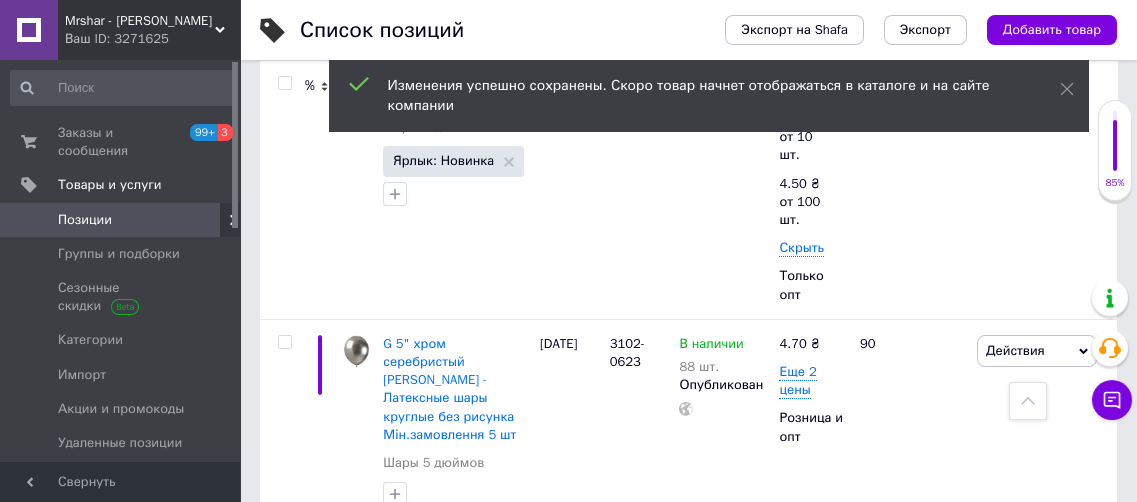 scroll, scrollTop: 1568, scrollLeft: 0, axis: vertical 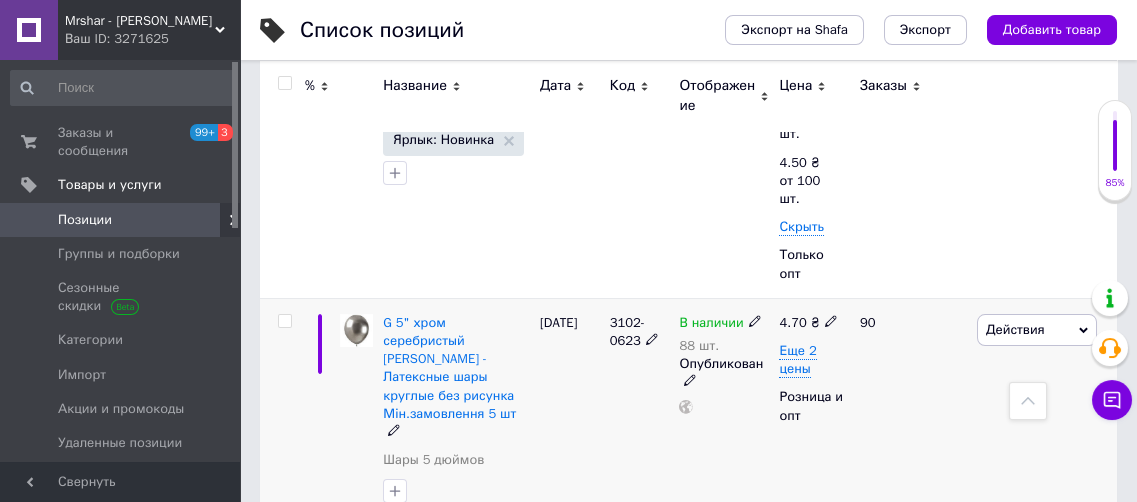 click 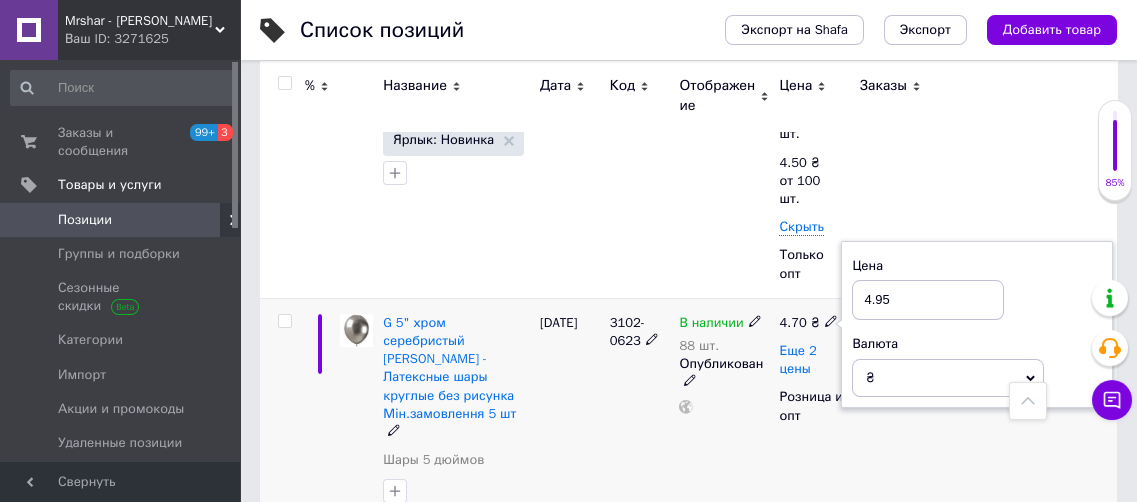 type on "4.95" 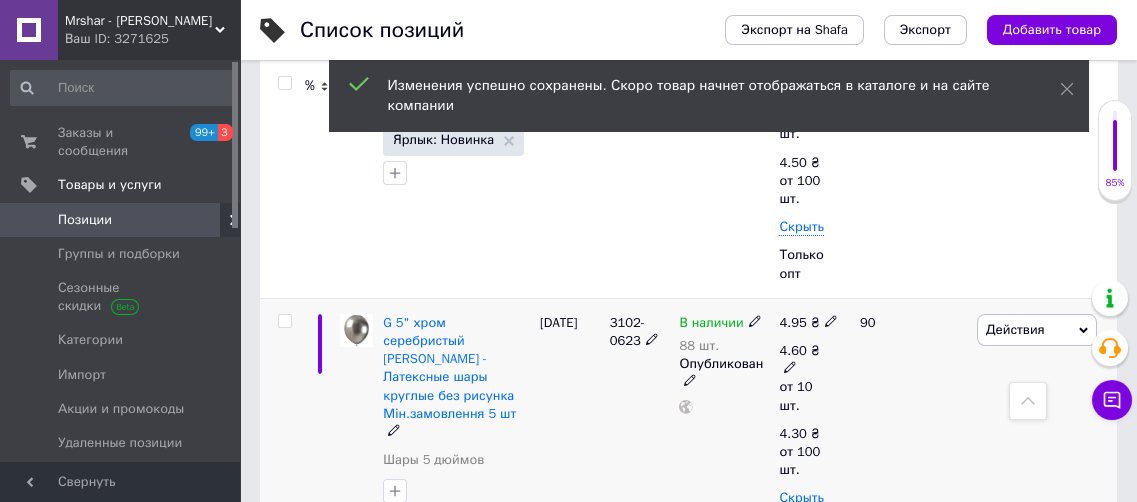click 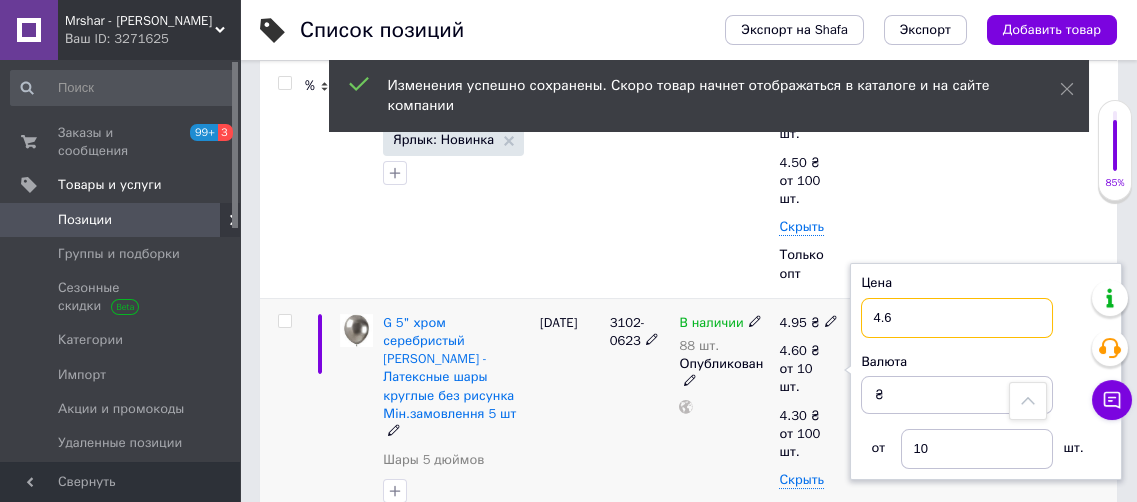 click on "4.6" at bounding box center [957, 318] 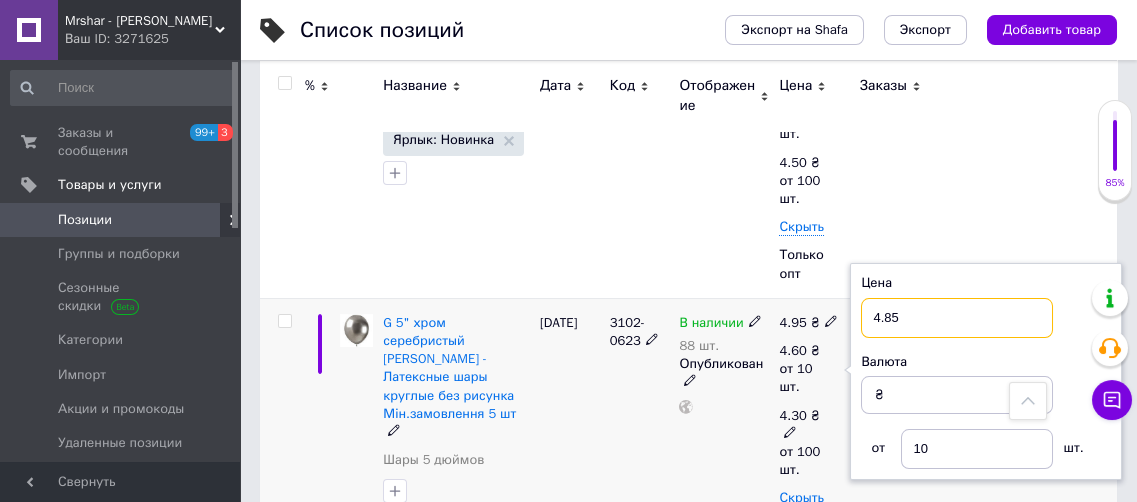 type on "4.85" 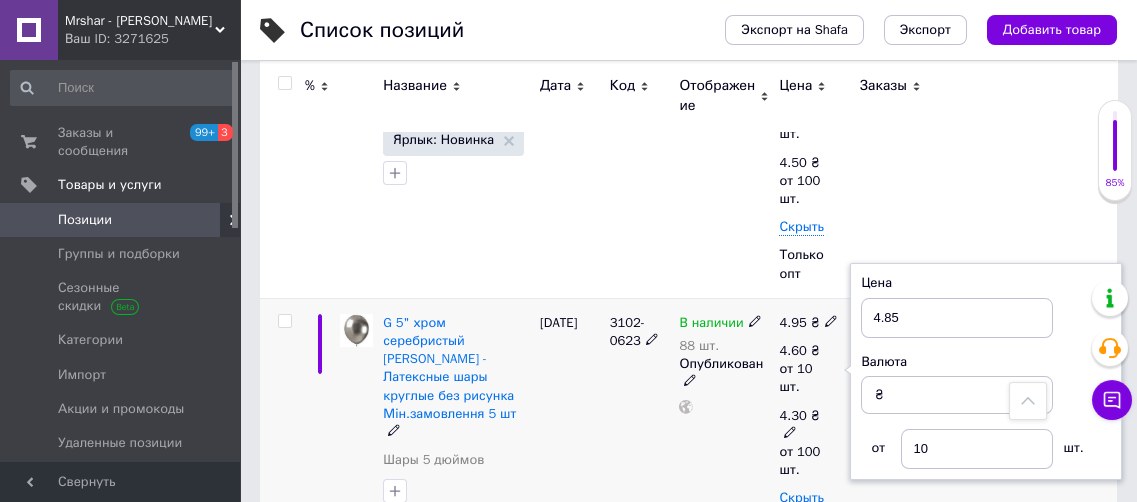 click 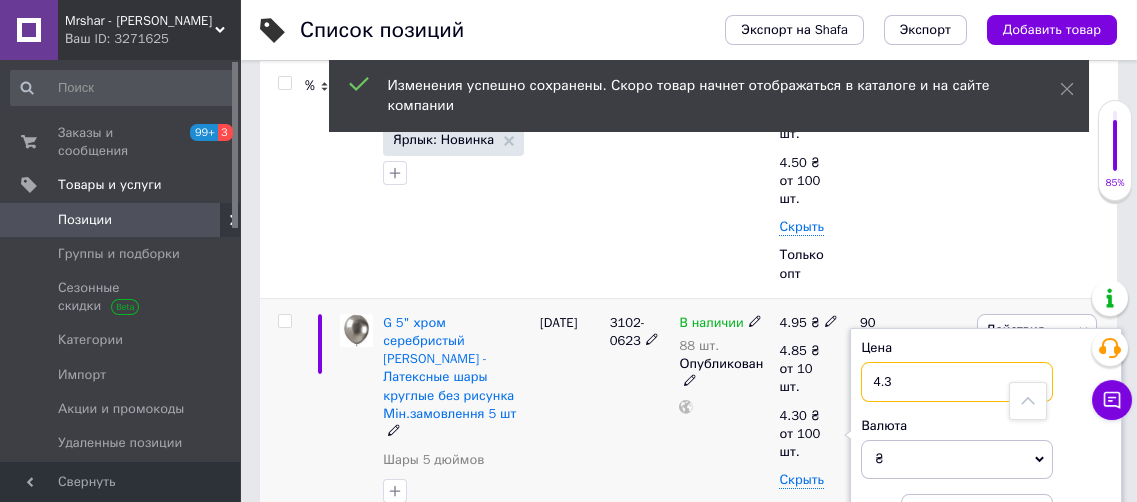click on "4.3" at bounding box center [957, 382] 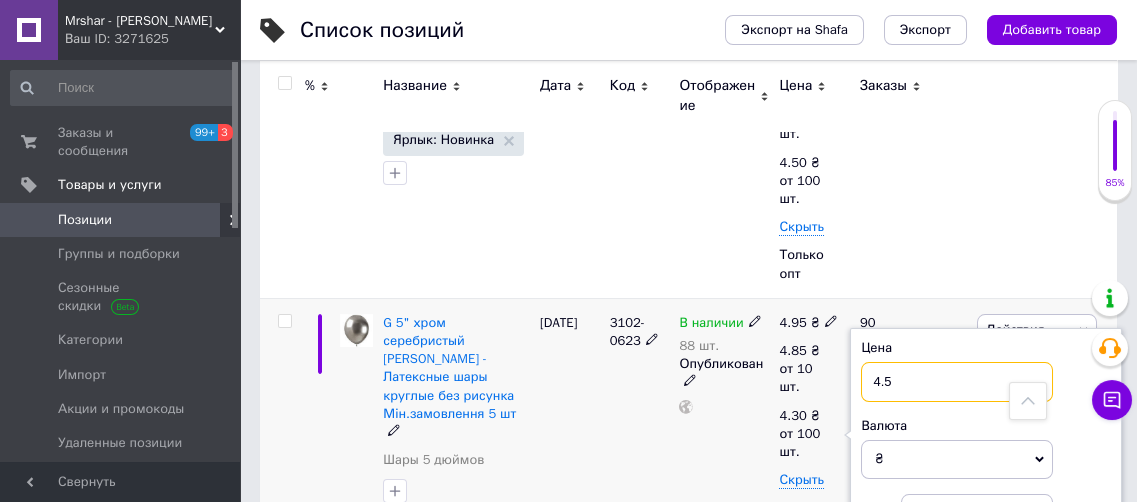type on "4.5" 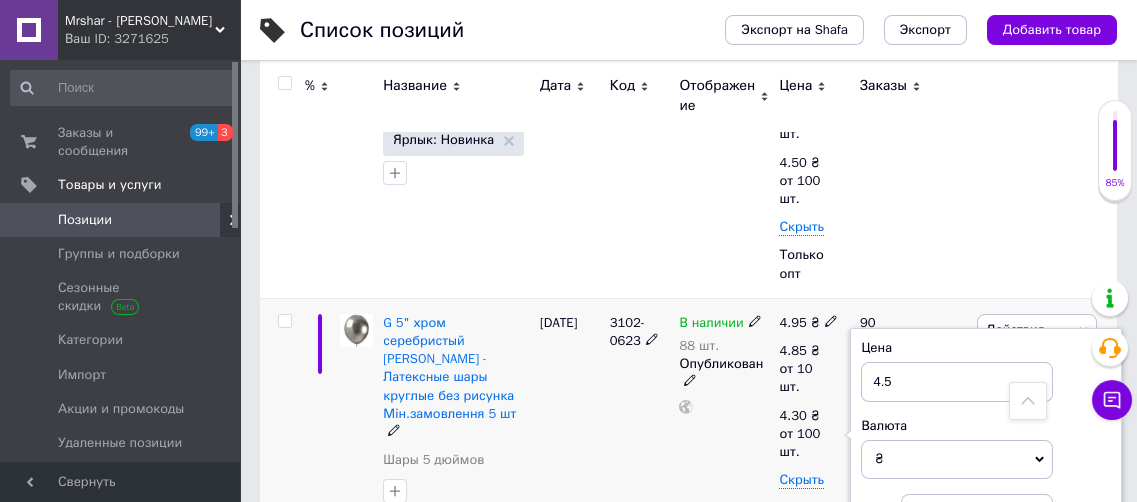 click on "Опубликован" at bounding box center (724, 373) 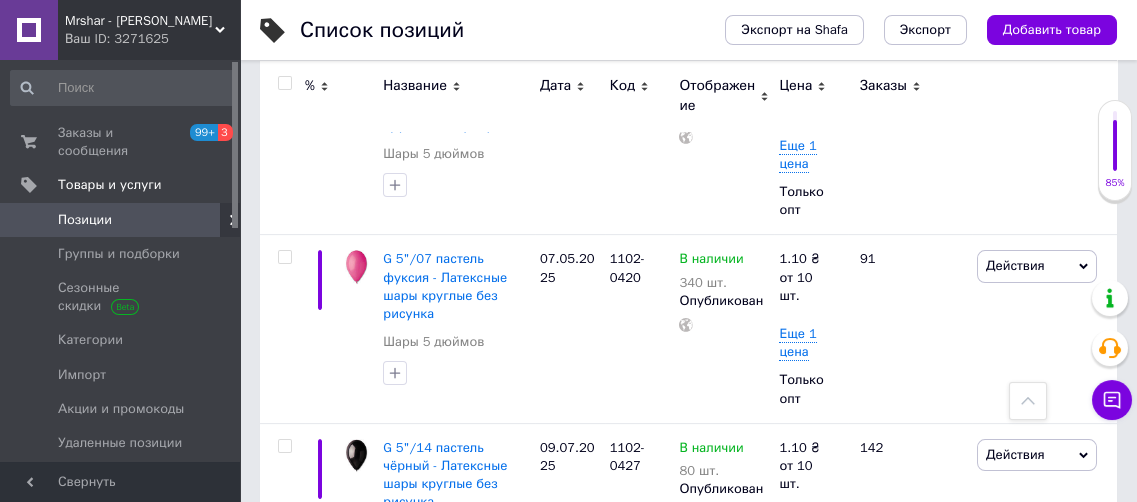 scroll, scrollTop: 4098, scrollLeft: 0, axis: vertical 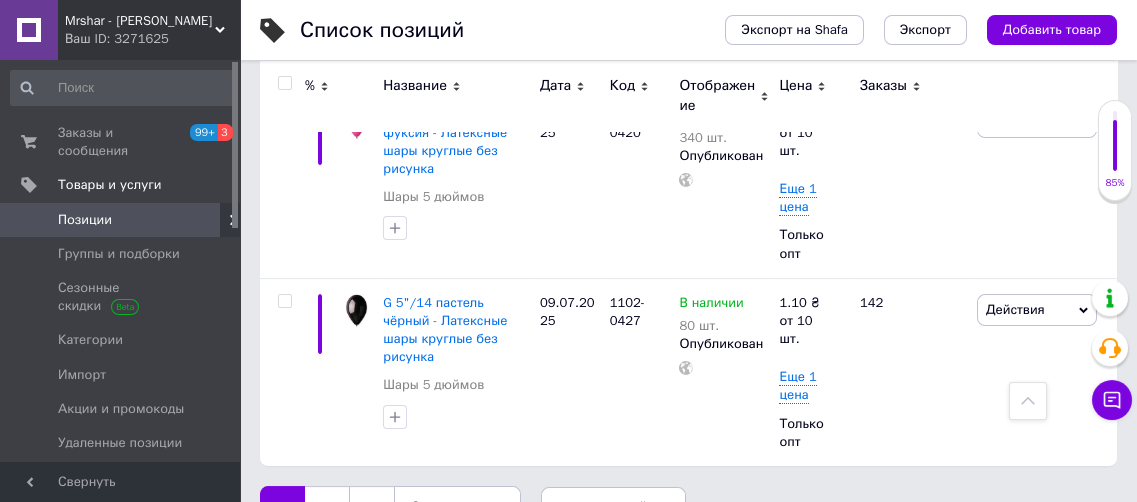 click on "2" at bounding box center [327, 507] 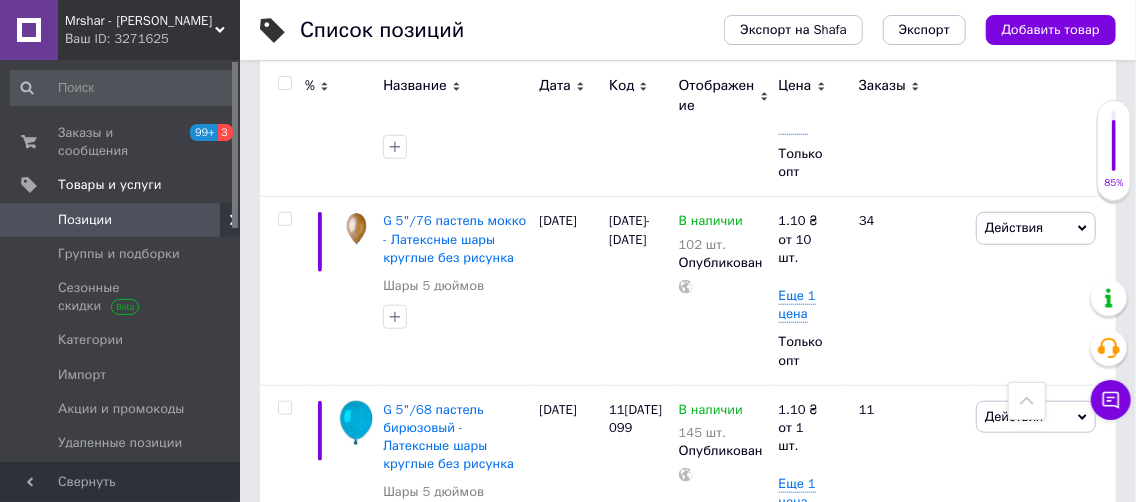 scroll, scrollTop: 3763, scrollLeft: 0, axis: vertical 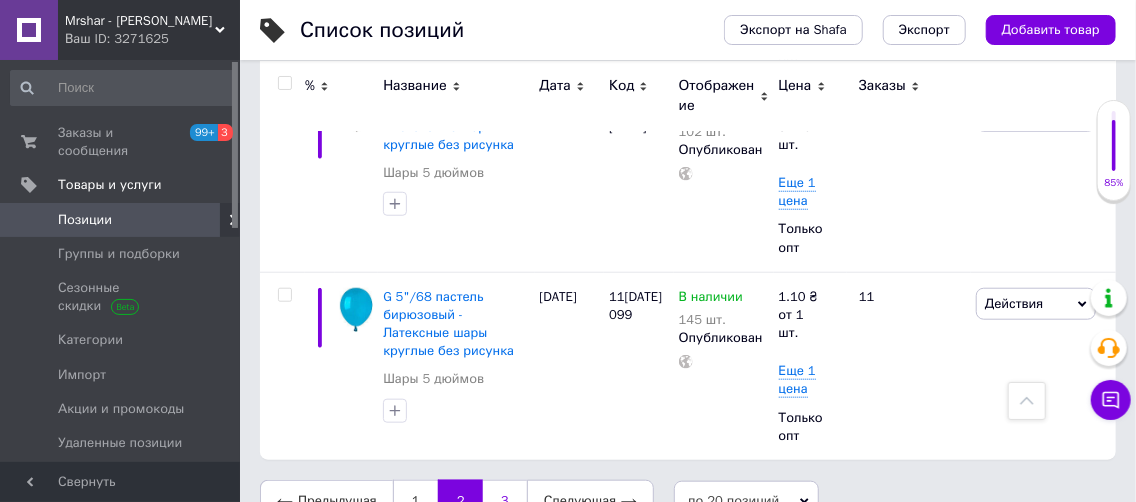 click on "3" at bounding box center [505, 501] 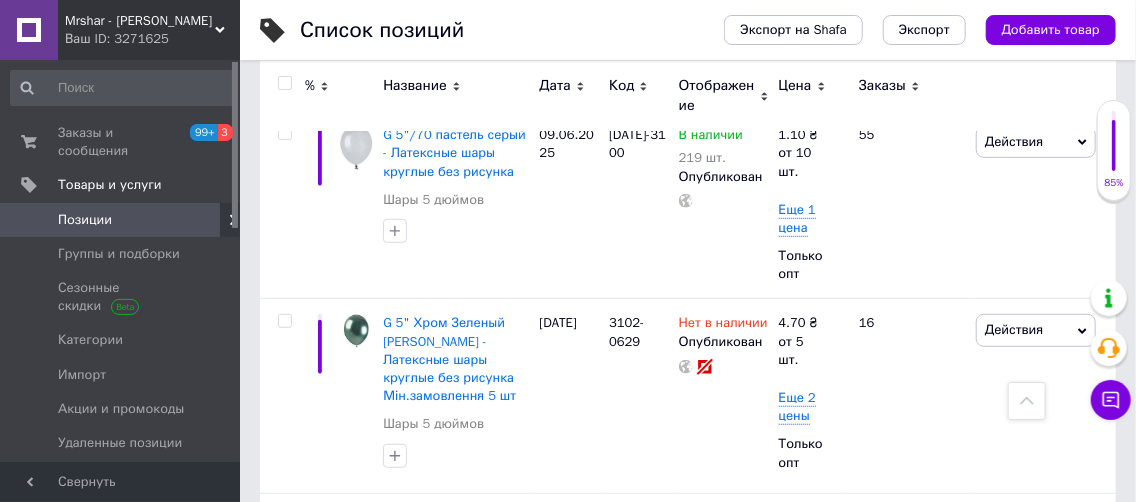 scroll, scrollTop: 376, scrollLeft: 0, axis: vertical 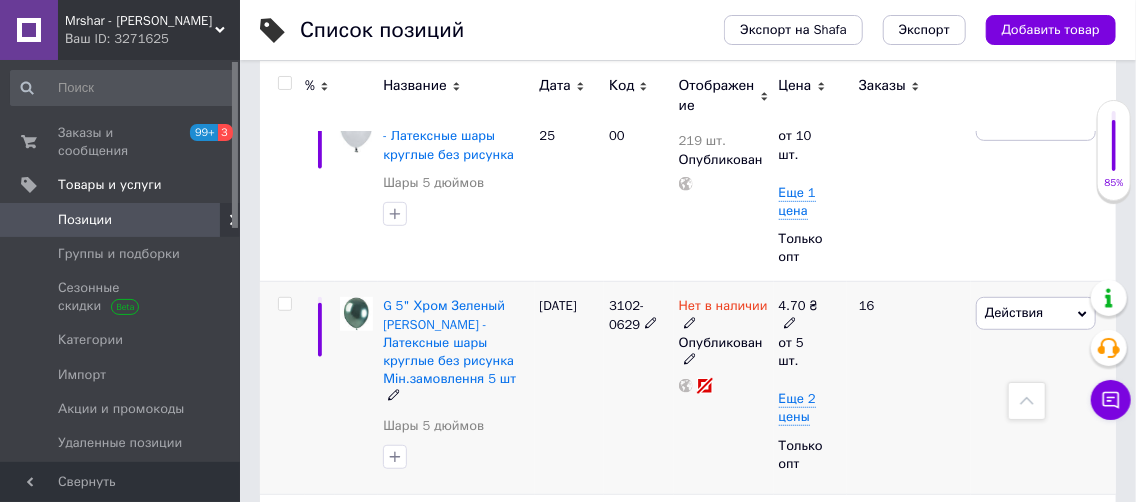 click 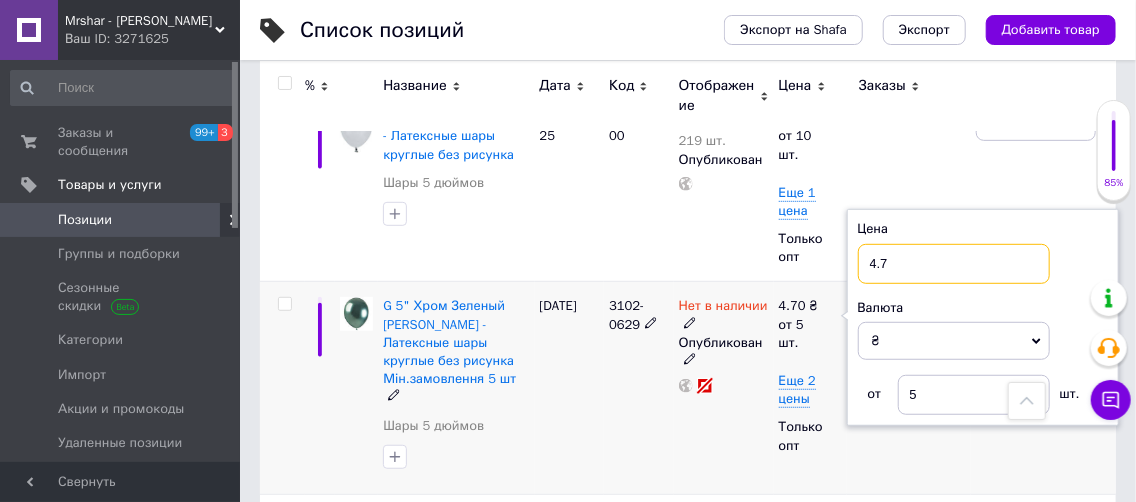 click on "4.7" at bounding box center (954, 264) 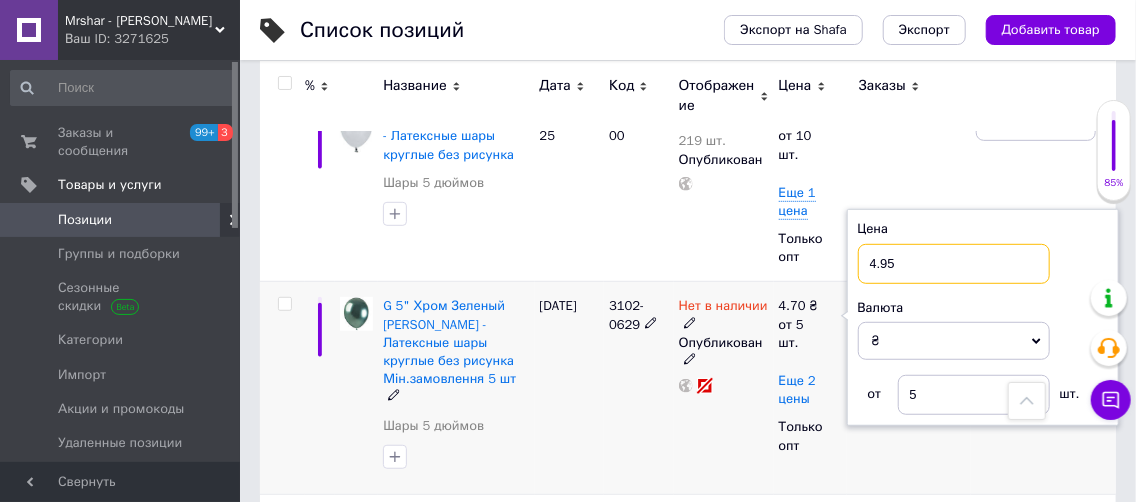 type on "4.95" 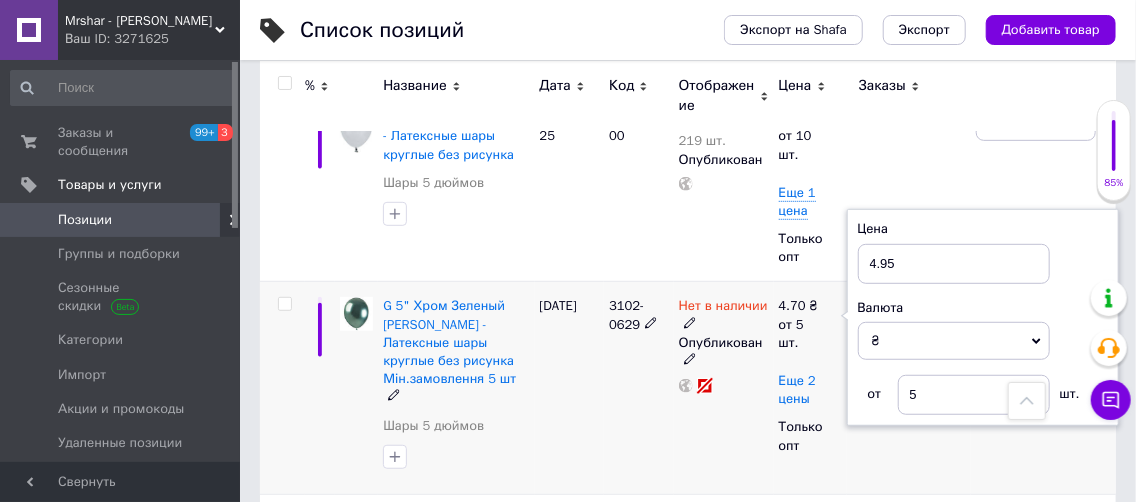 click on "Еще 2 цены" at bounding box center [797, 390] 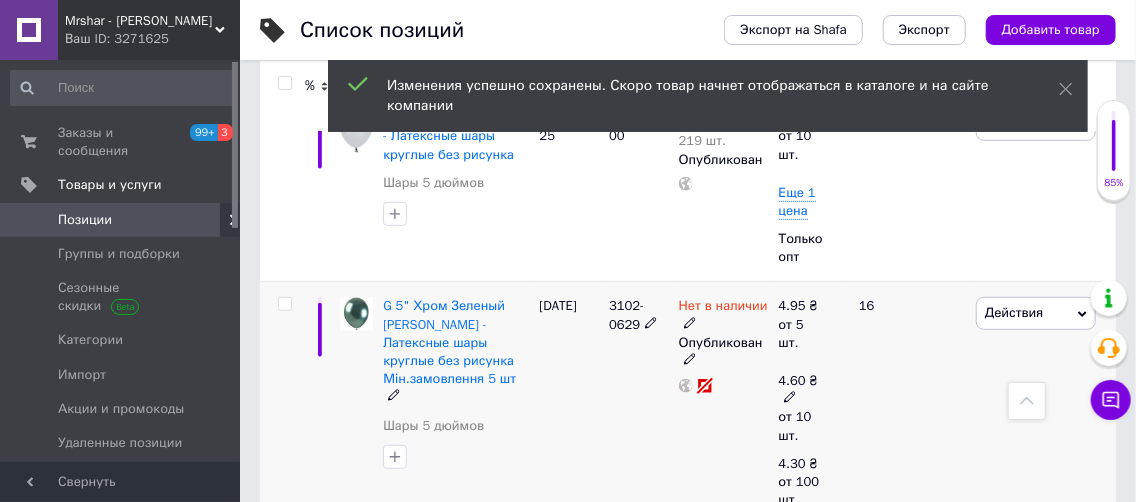 click 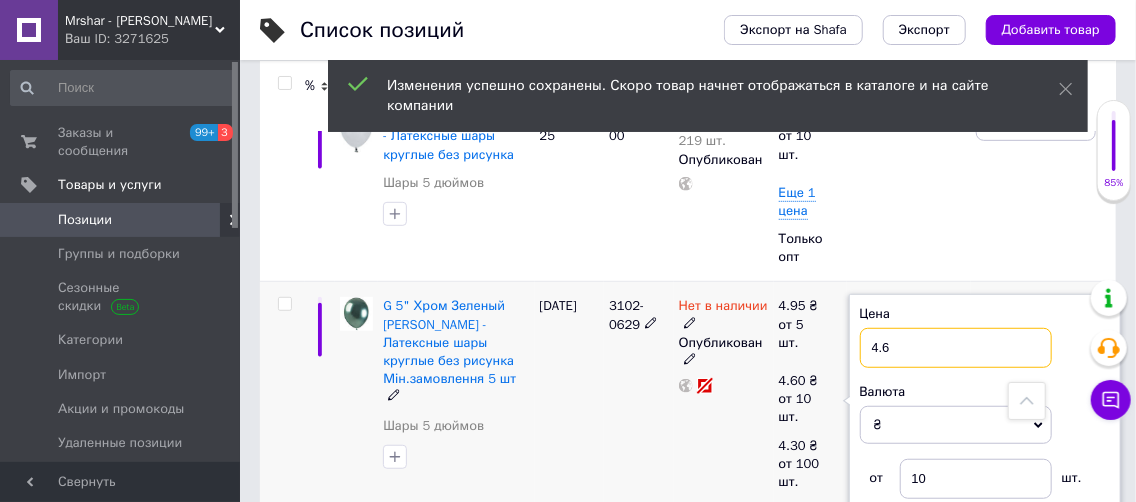 click on "4.6" at bounding box center [956, 348] 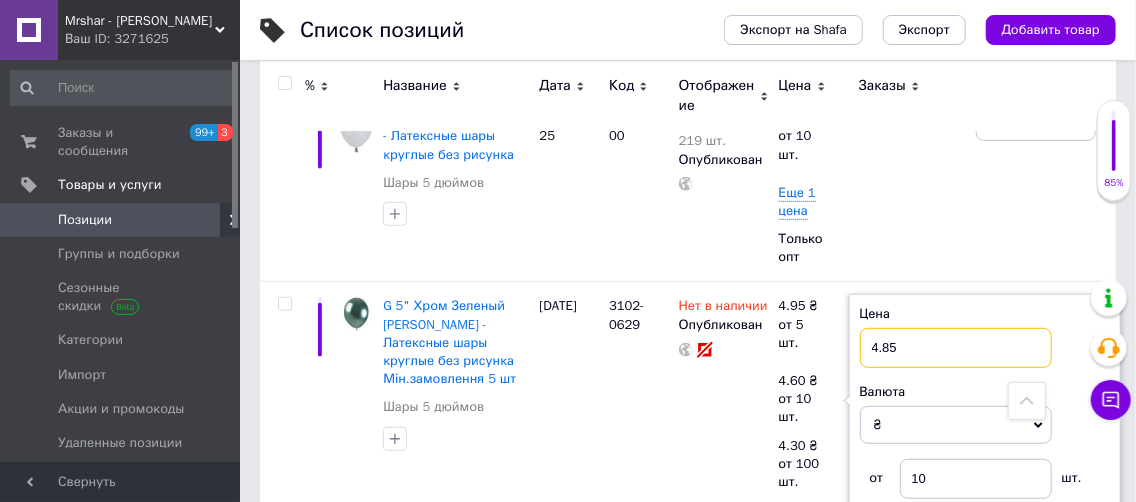 type on "4.85" 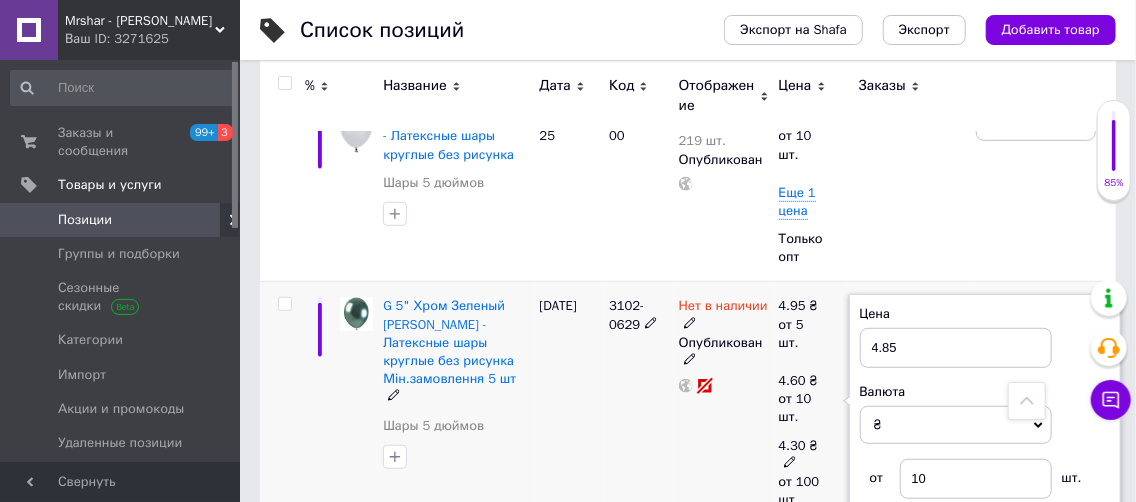 click 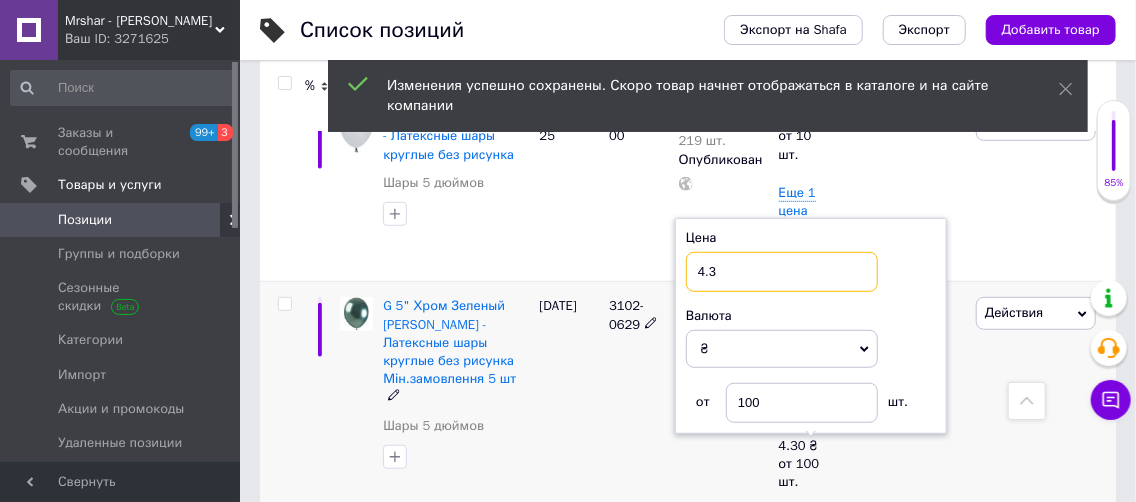 click on "4.3" at bounding box center (782, 272) 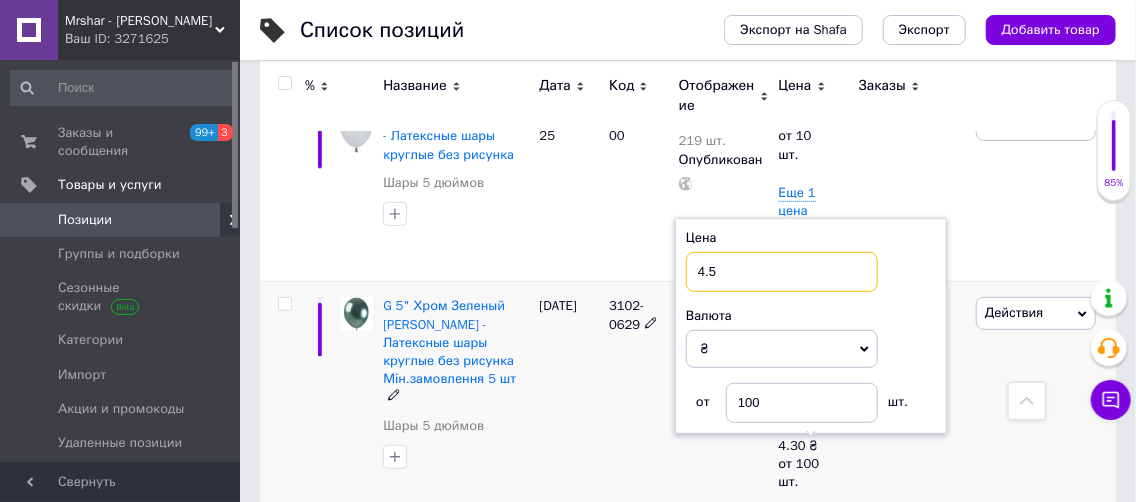 type on "4.5" 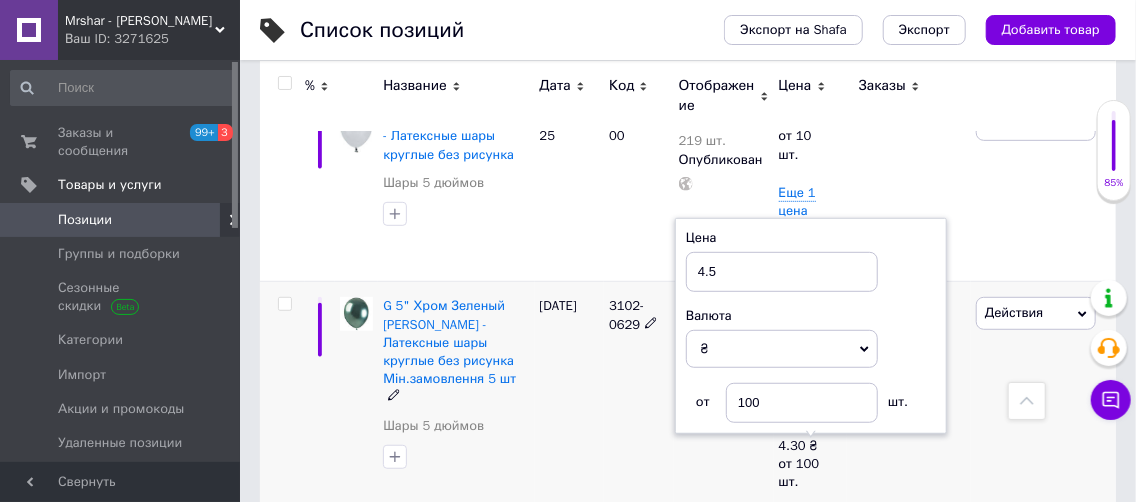 click on "Нет в наличии Опубликован" at bounding box center [724, 431] 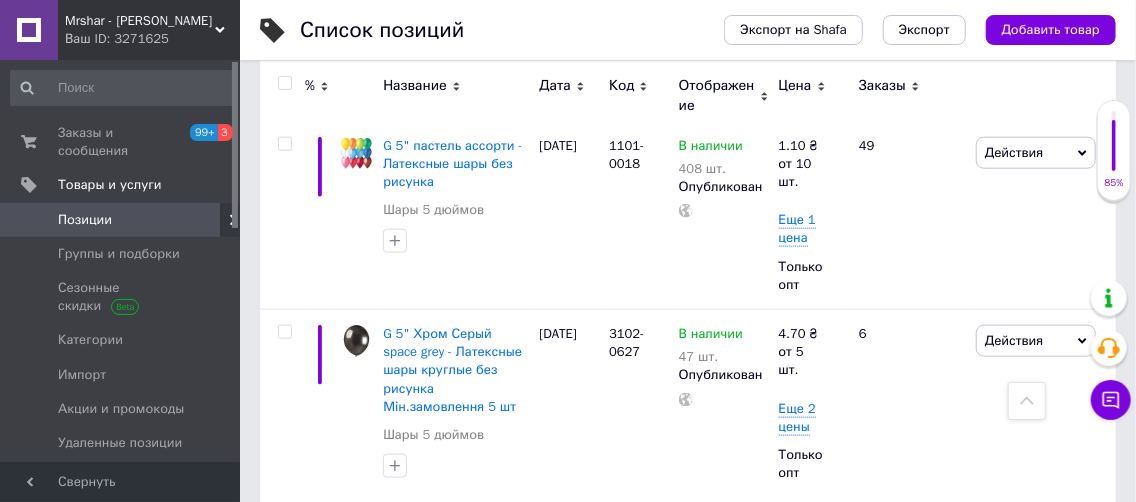 scroll, scrollTop: 849, scrollLeft: 0, axis: vertical 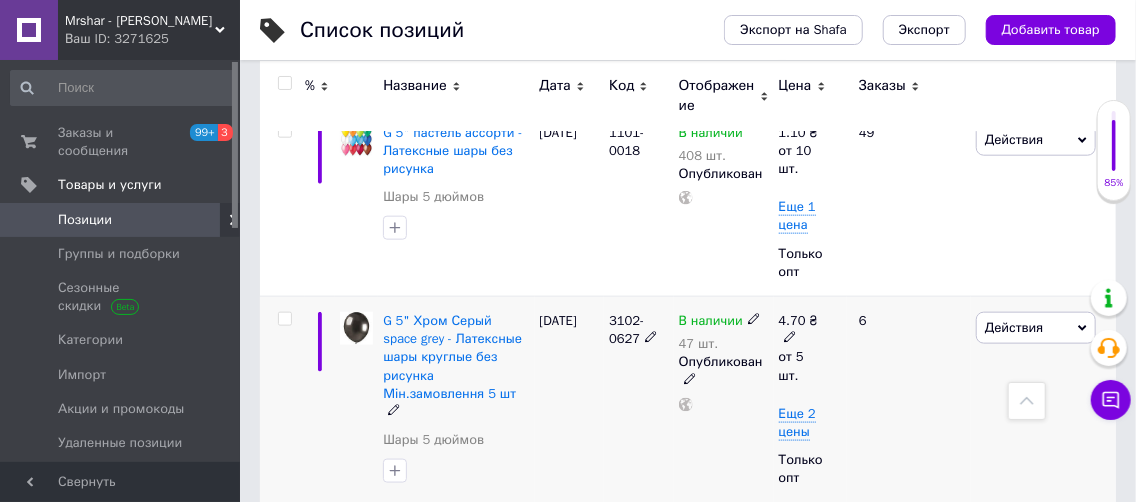 click 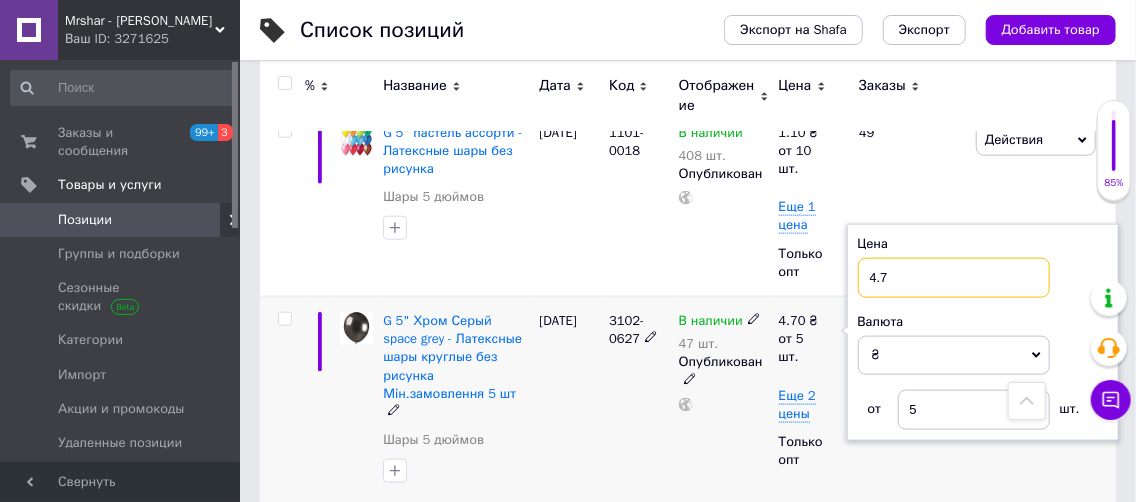 click on "4.7" at bounding box center (954, 278) 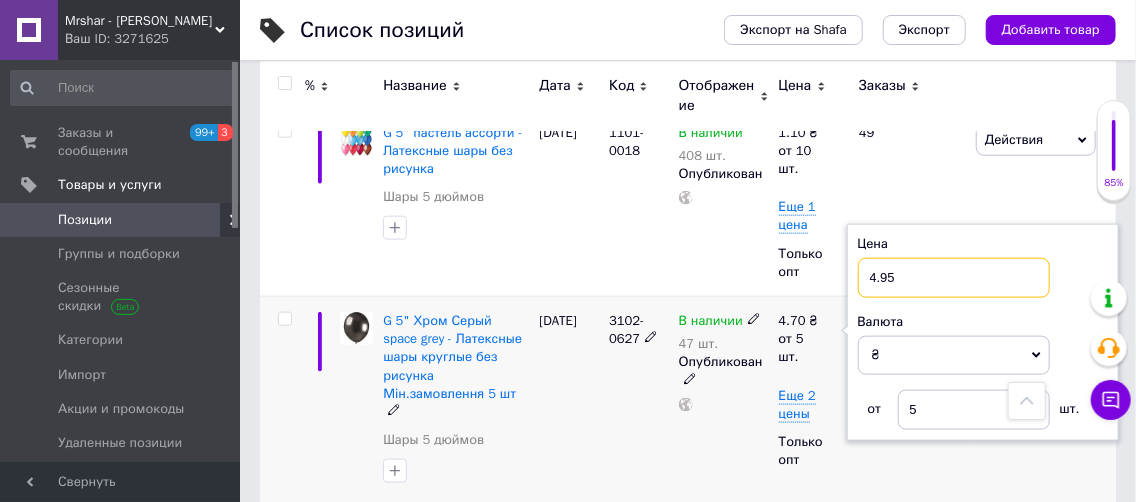 type on "4.95" 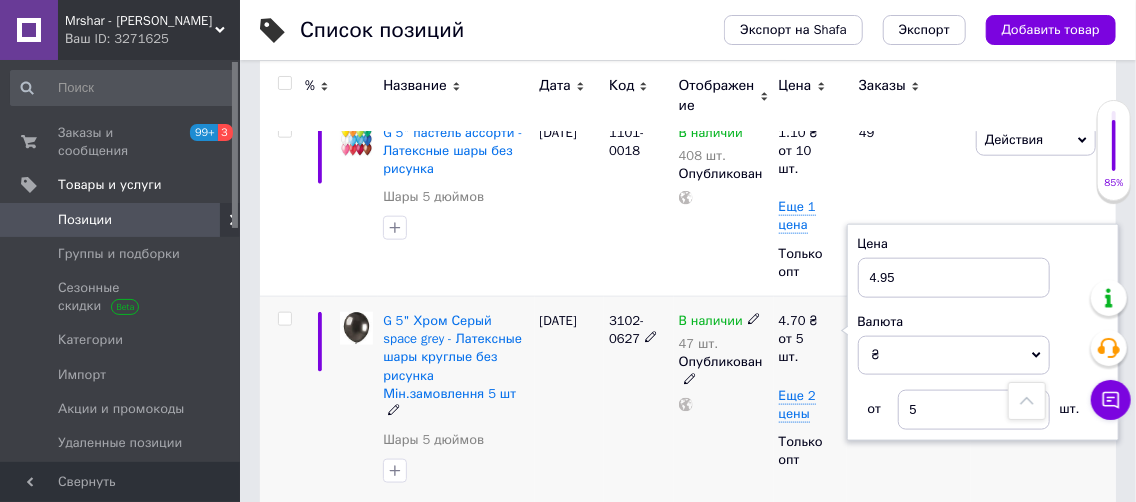 click on "Еще 2 цены" at bounding box center (810, 405) 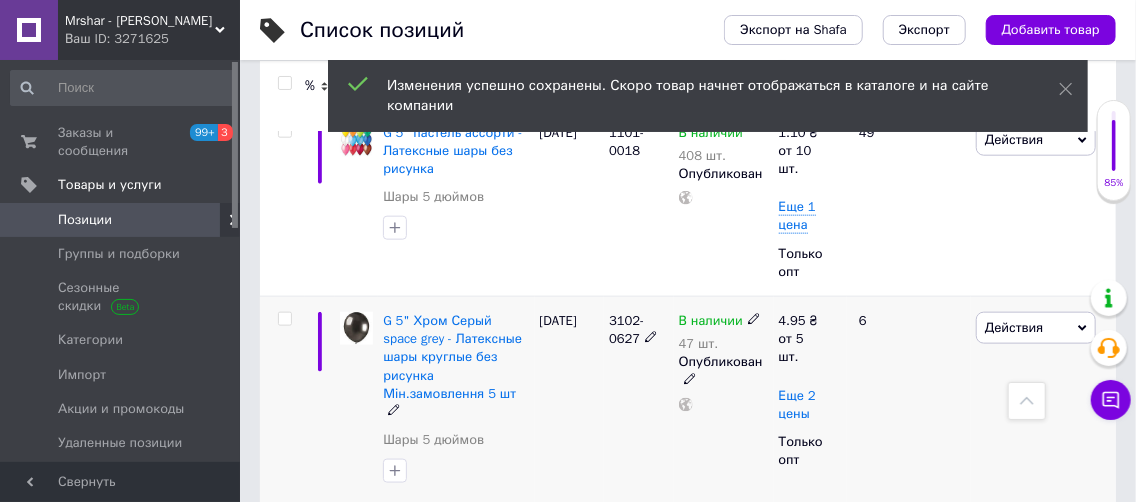 click on "Еще 2 цены" at bounding box center (797, 405) 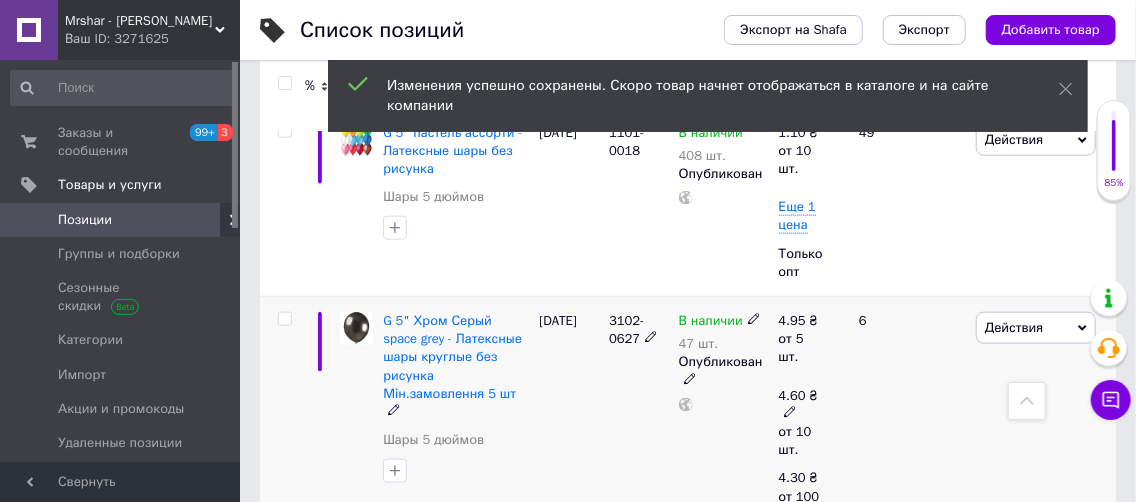 click 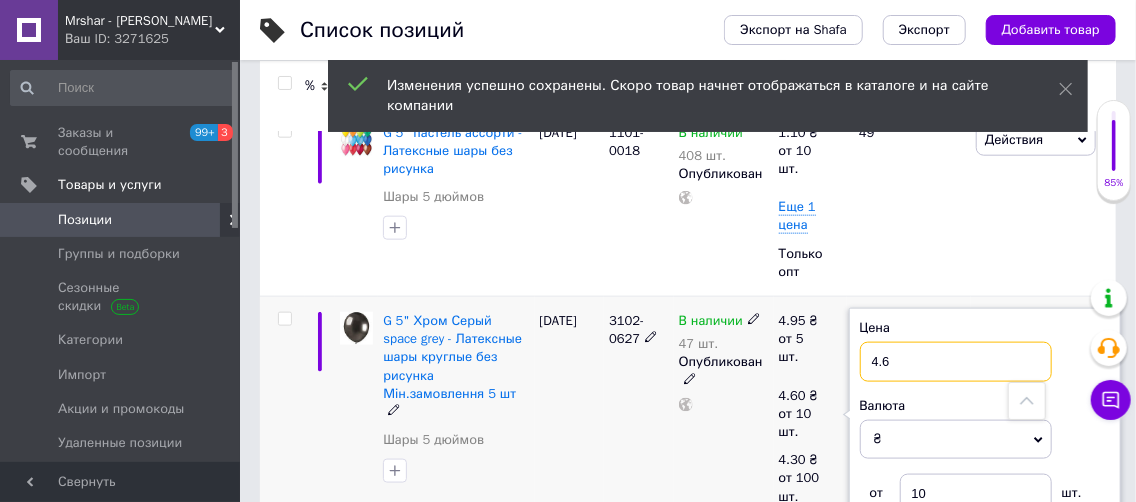 click on "4.6" at bounding box center (956, 362) 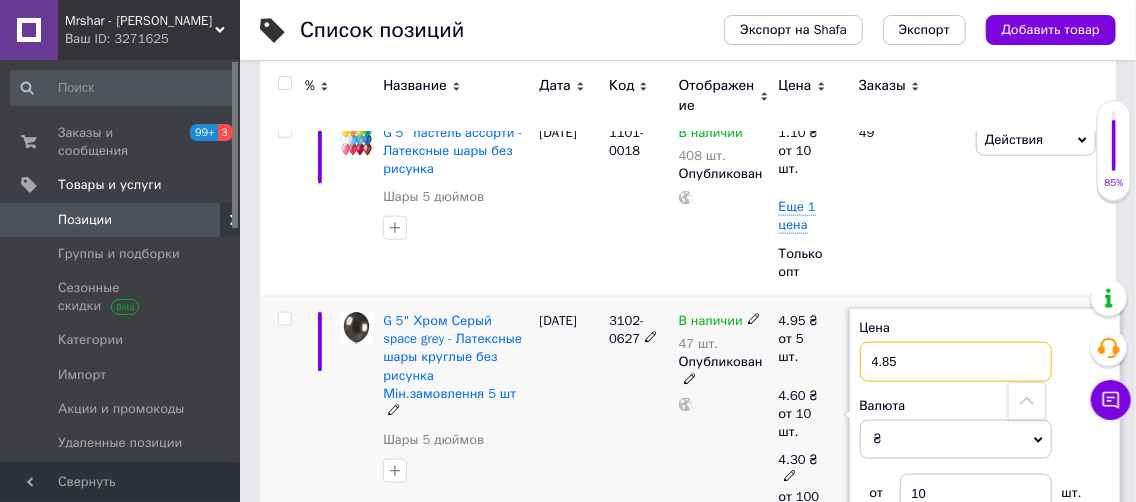 type on "4.85" 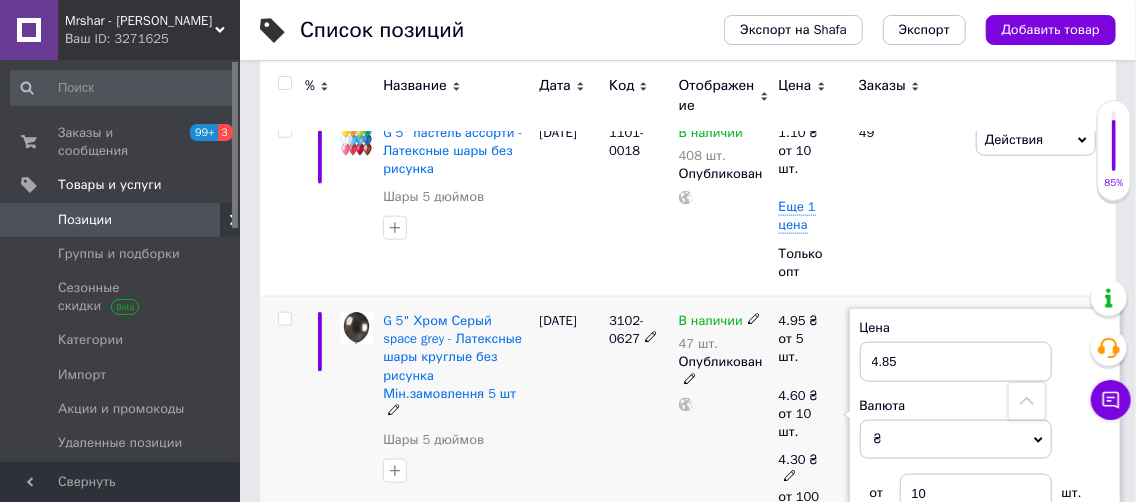 click 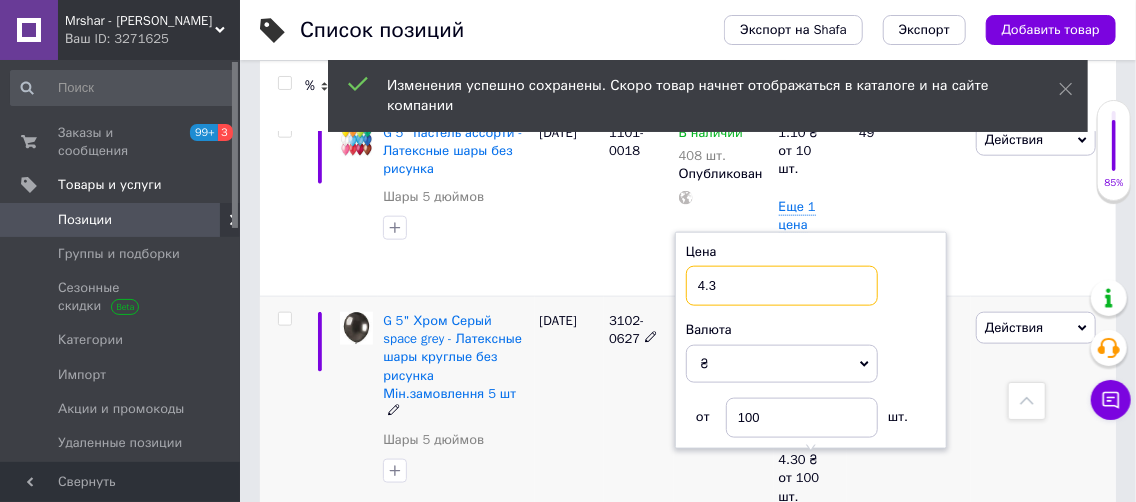click on "4.3" at bounding box center (782, 286) 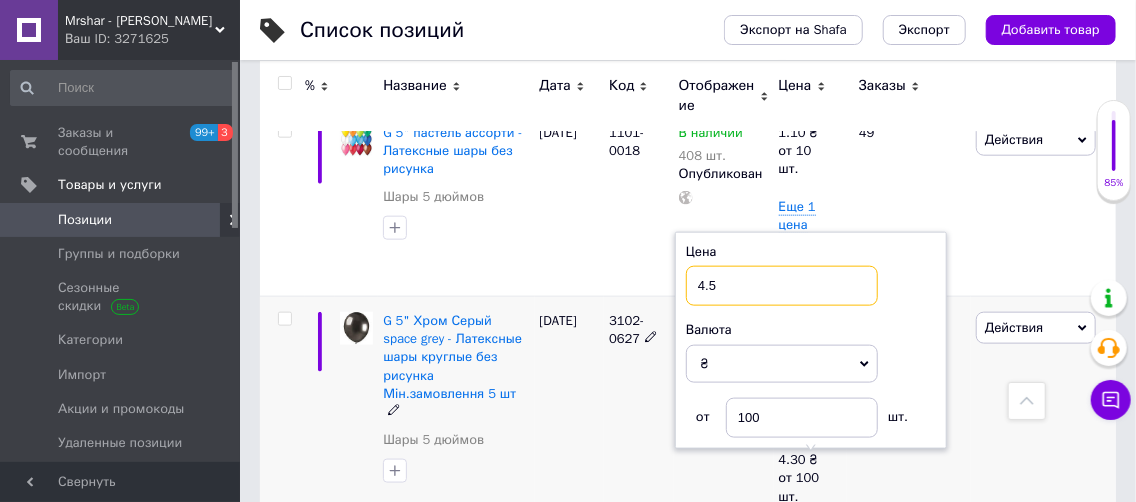 type on "4.5" 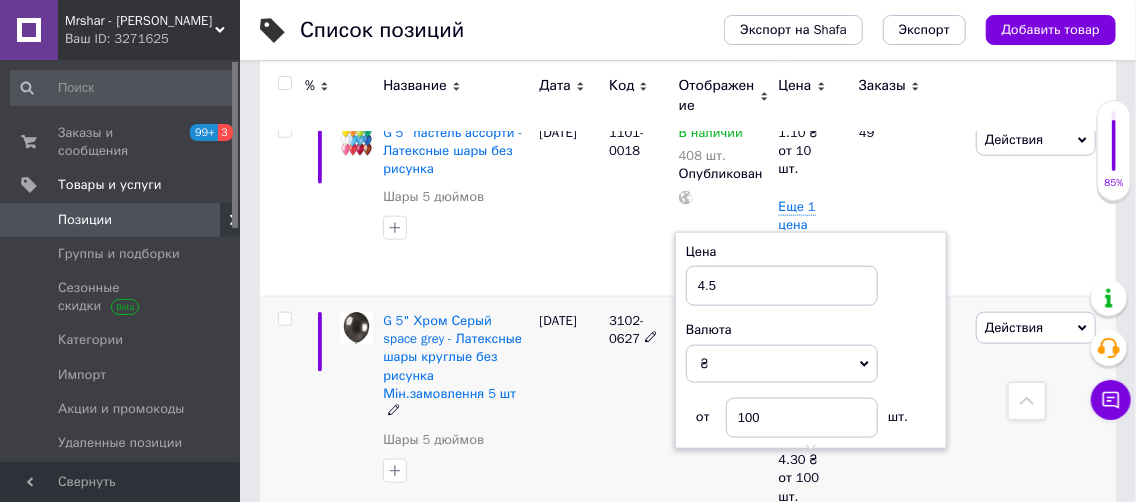 click on "3102-0627" at bounding box center [639, 446] 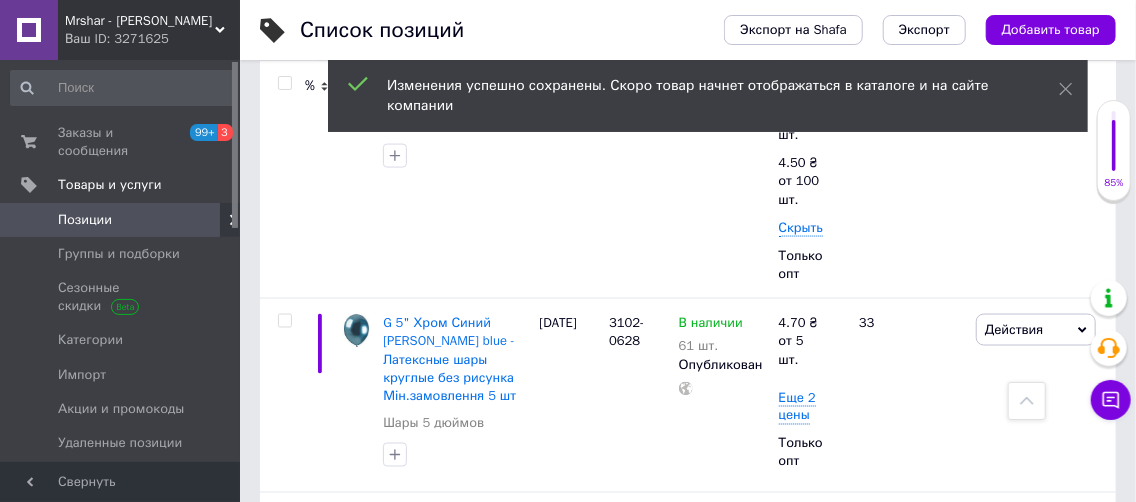 scroll, scrollTop: 1164, scrollLeft: 0, axis: vertical 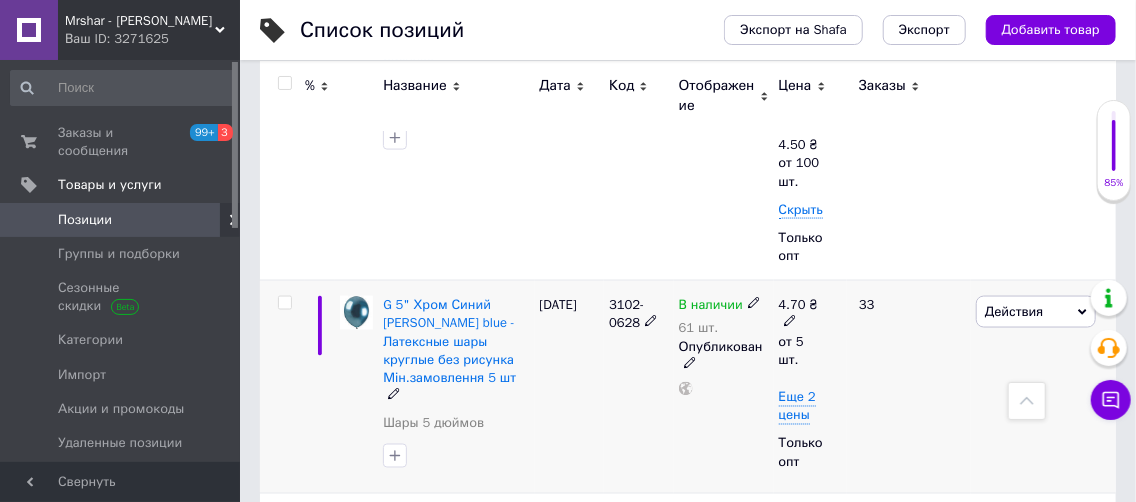 click at bounding box center [790, 321] 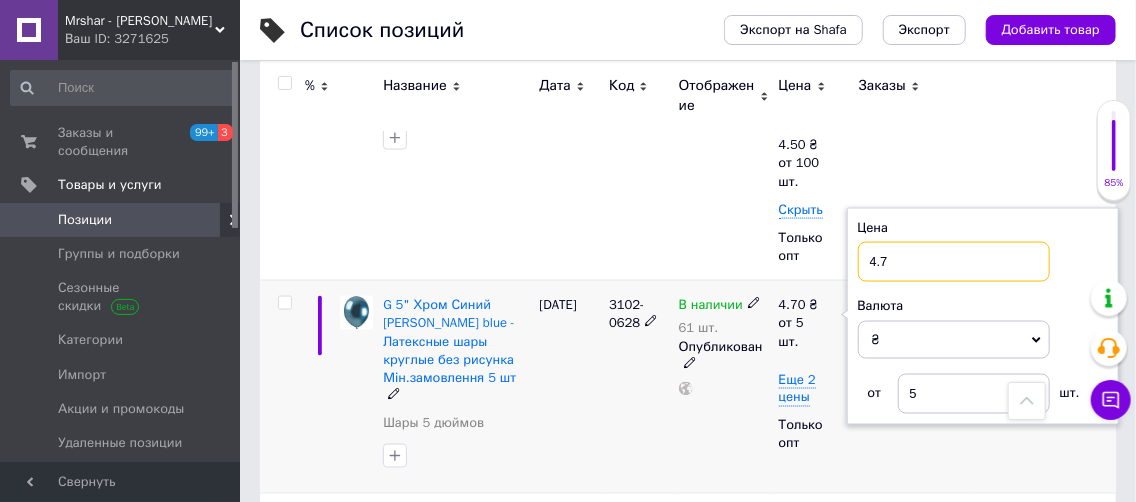 click on "4.7" at bounding box center [954, 262] 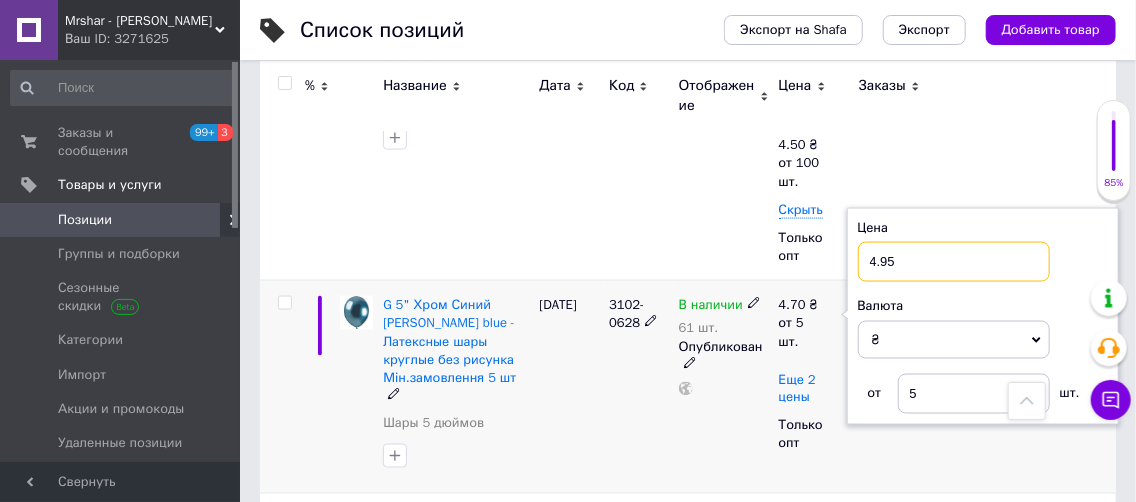 type on "4.95" 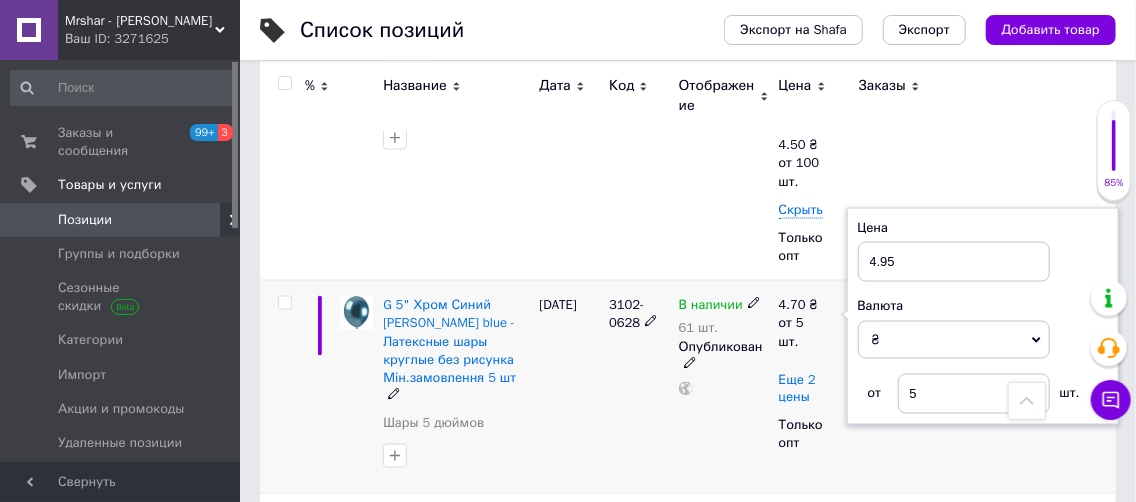 click on "Еще 2 цены" at bounding box center (797, 389) 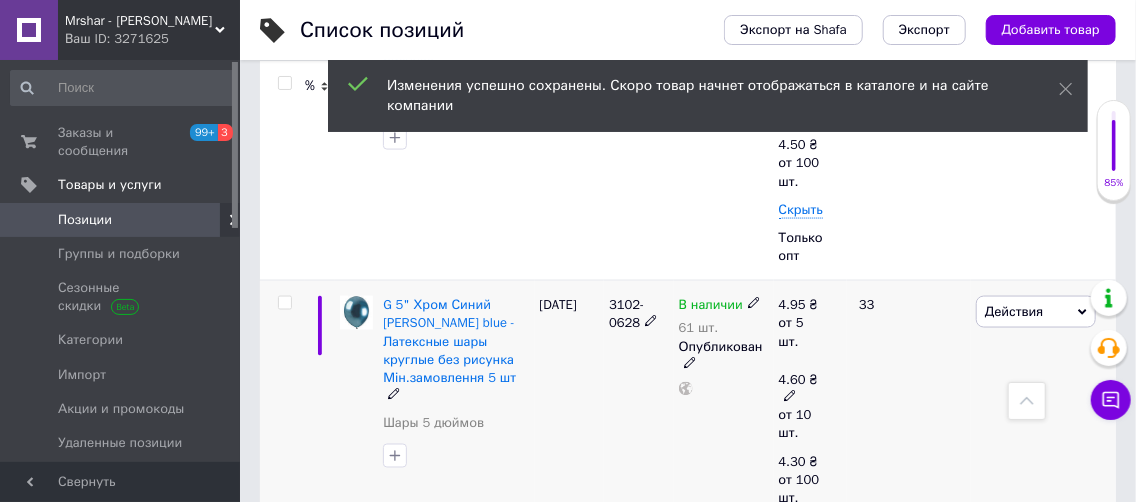 click 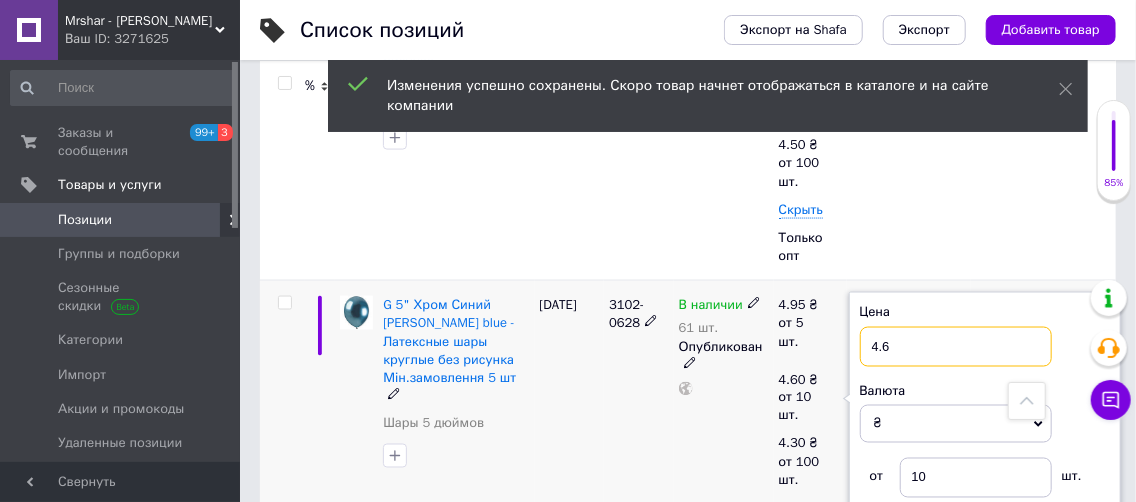 click on "4.6" at bounding box center [956, 347] 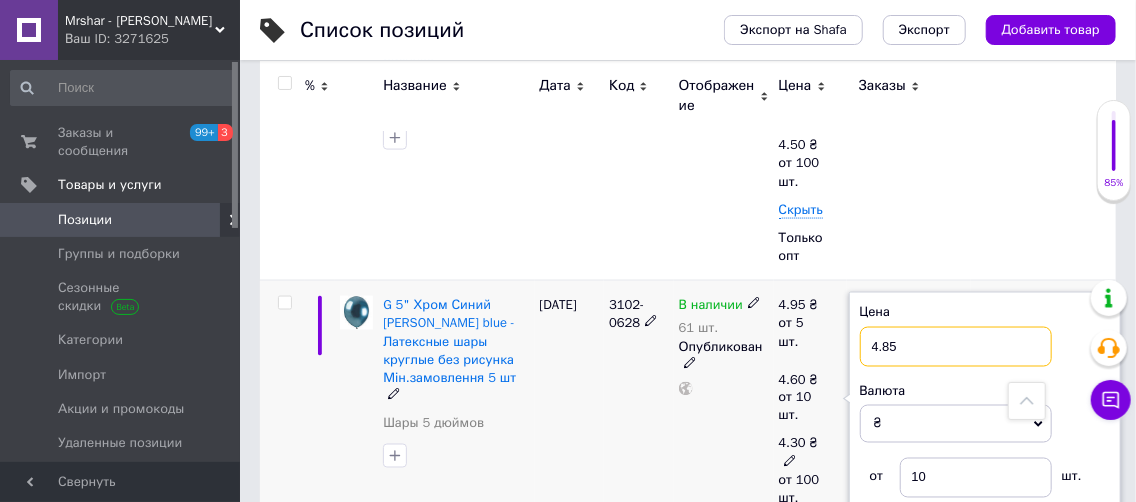 type on "4.85" 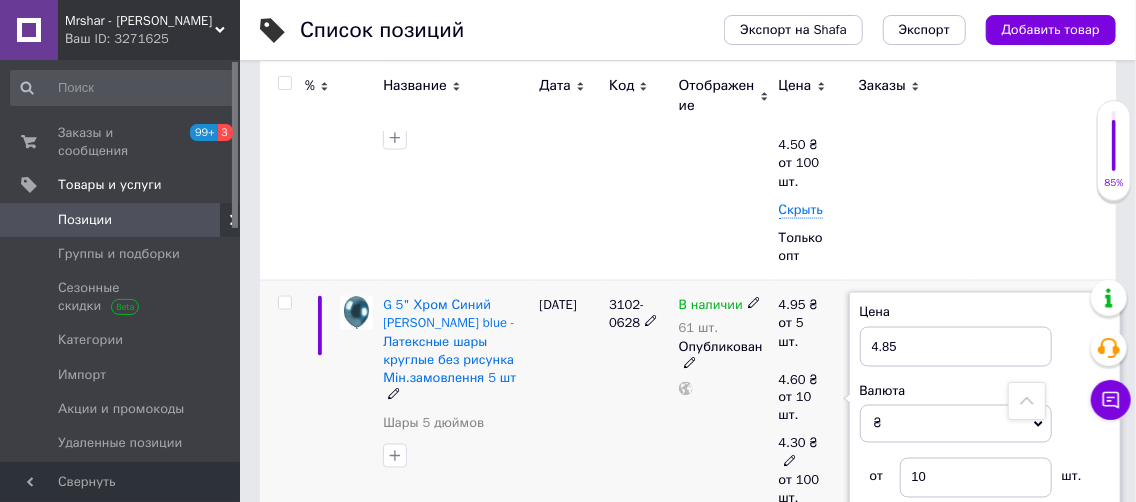 click 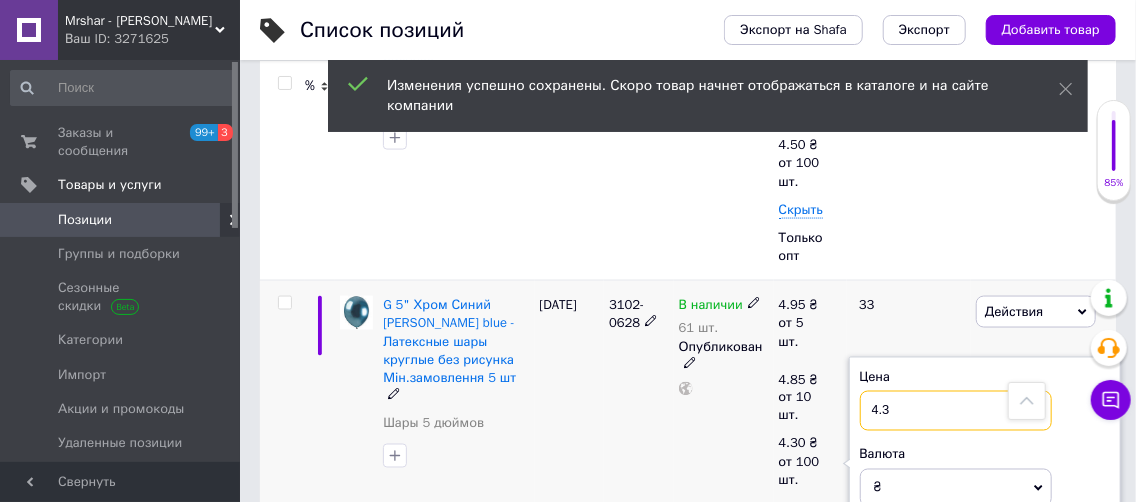 click on "4.3" at bounding box center (956, 411) 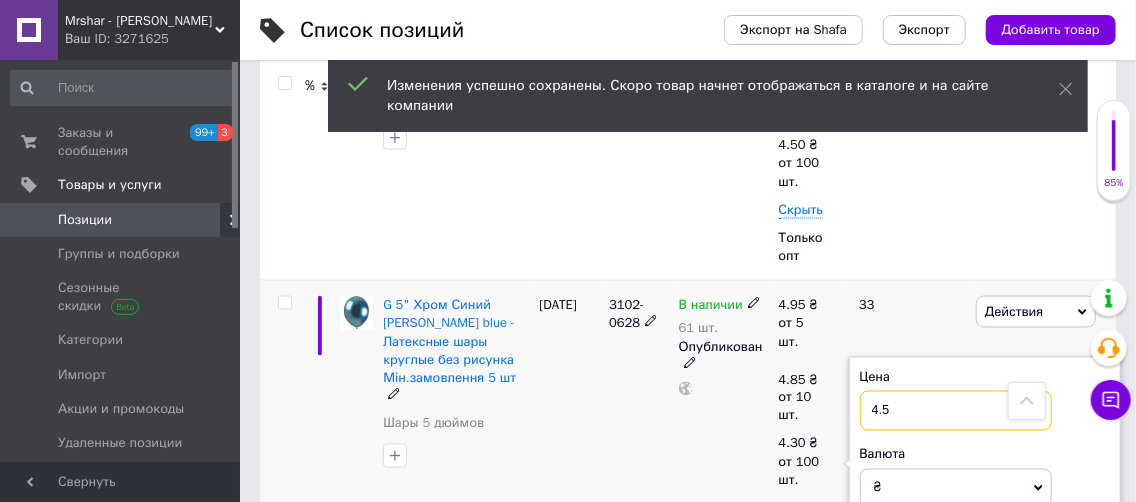 type on "4.5" 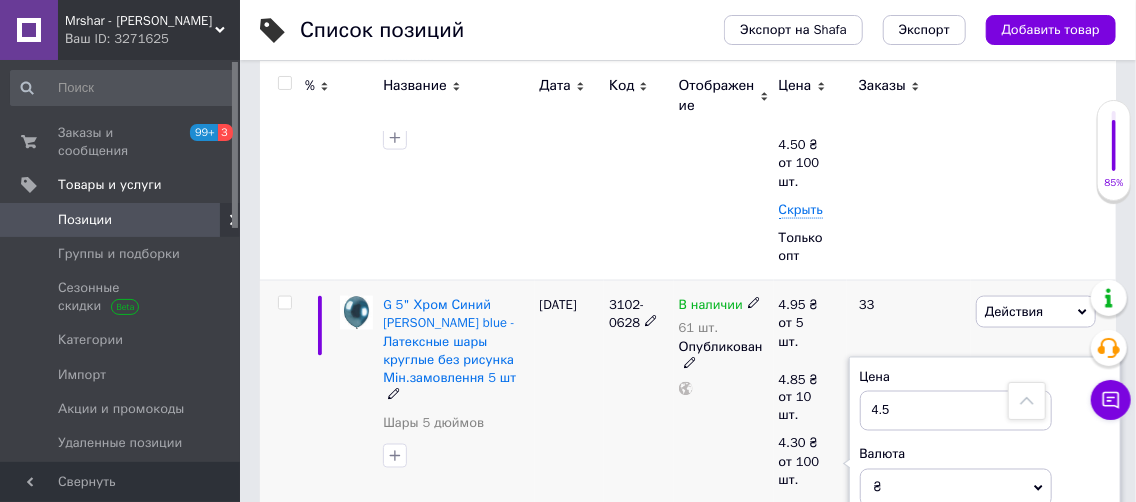 click on "В наличии 61 шт. Опубликован" at bounding box center (724, 430) 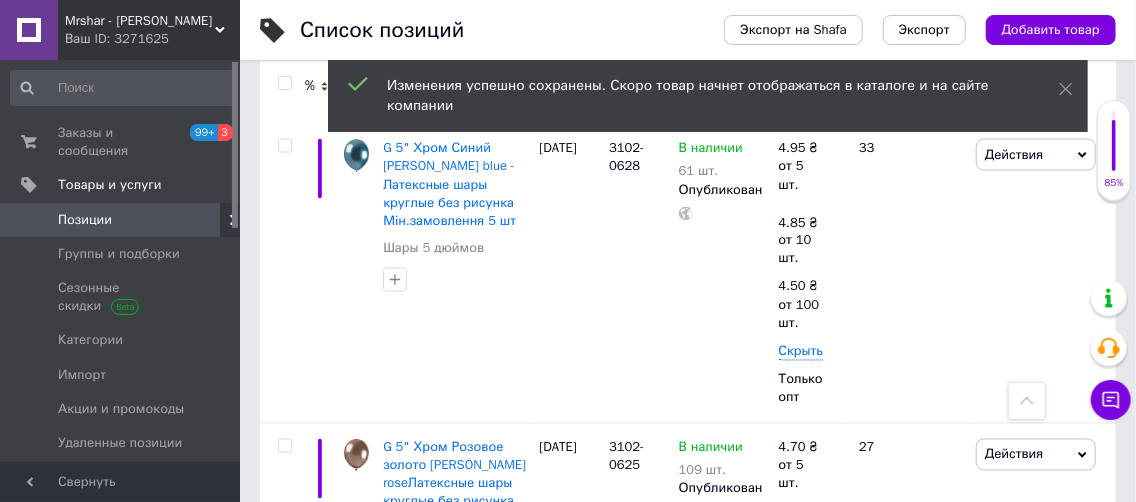scroll, scrollTop: 1333, scrollLeft: 0, axis: vertical 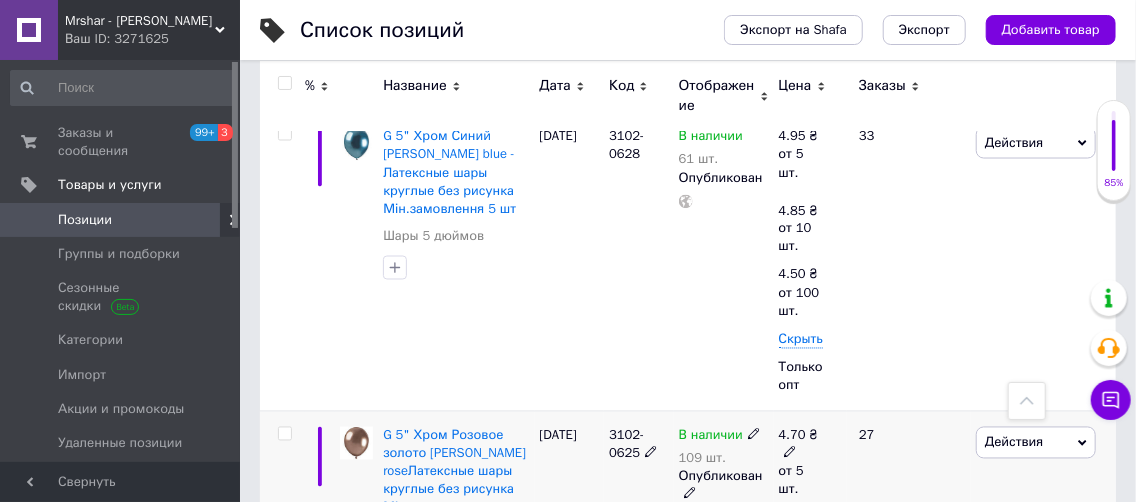click 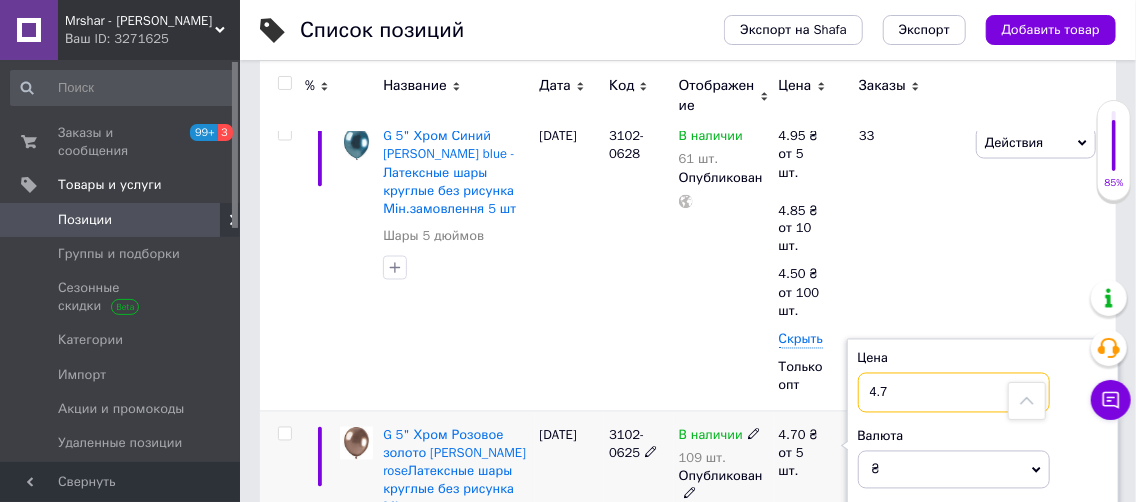 click on "4.7" at bounding box center [954, 393] 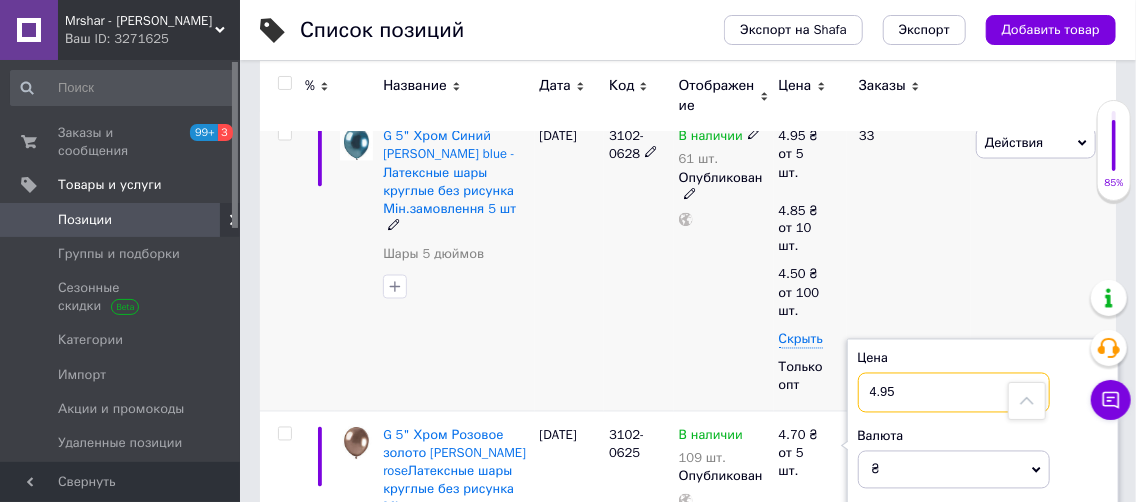 type on "4.95" 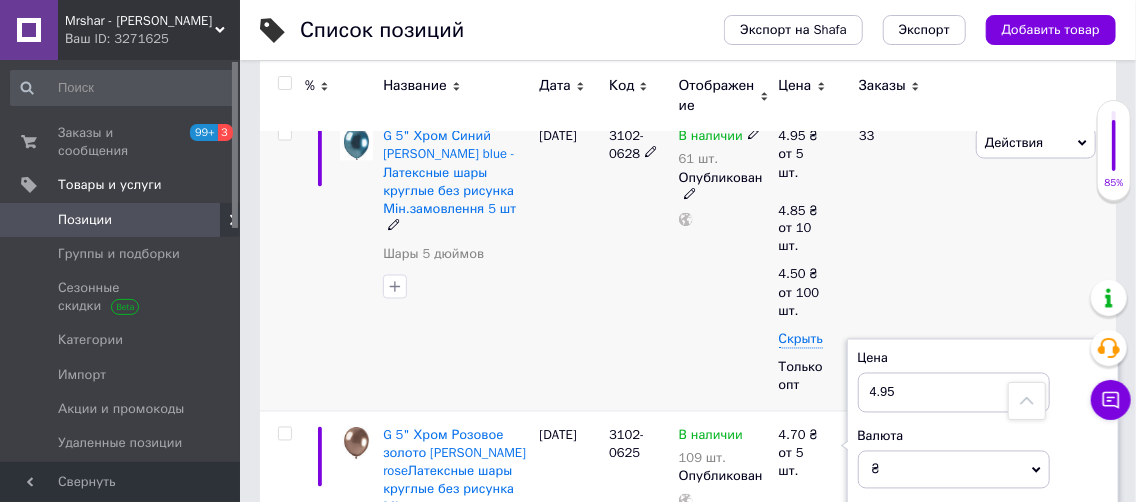 click on "В наличии 61 шт. Опубликован" at bounding box center [724, 261] 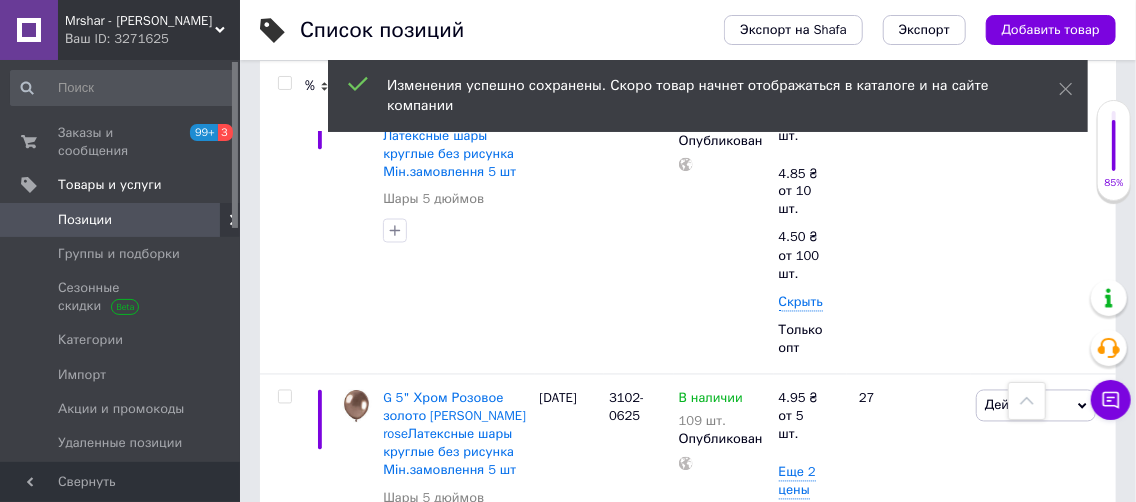 scroll, scrollTop: 1491, scrollLeft: 0, axis: vertical 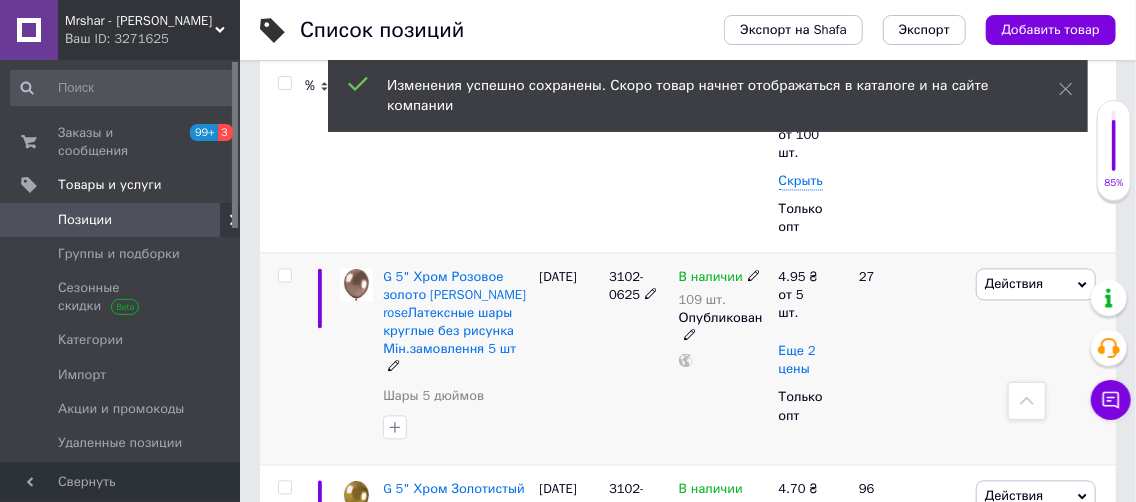 click on "Еще 2 цены" at bounding box center [797, 361] 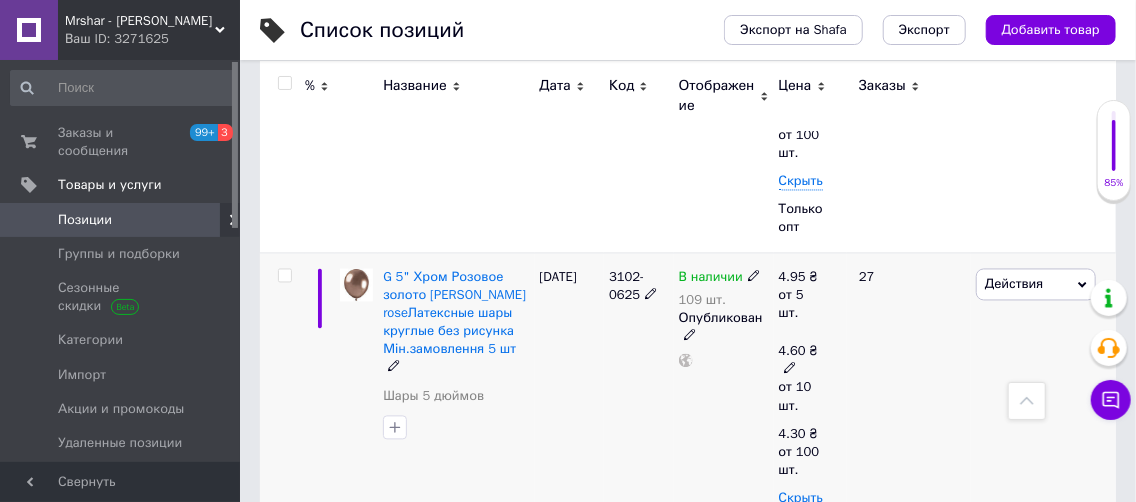 click at bounding box center [790, 368] 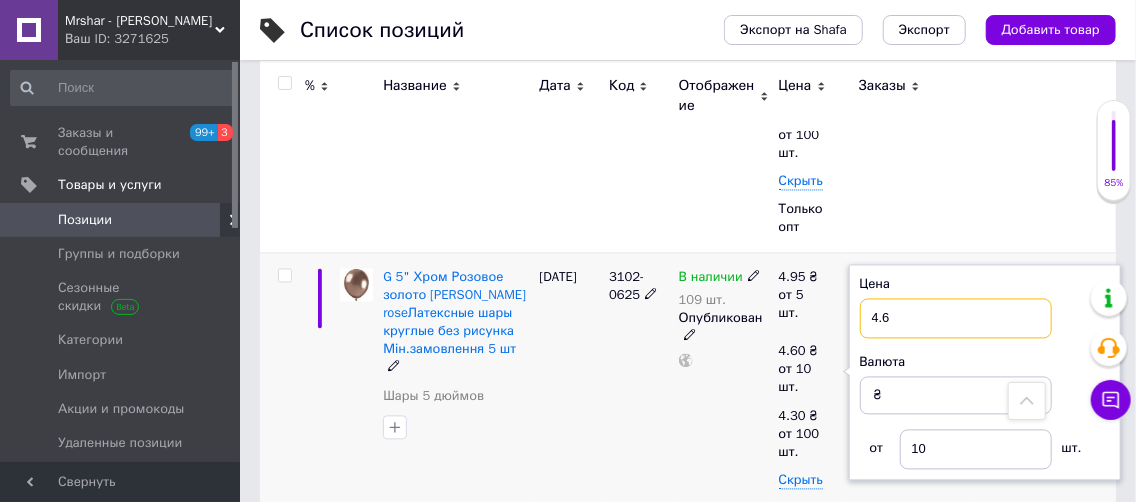 click on "4.6" at bounding box center [956, 319] 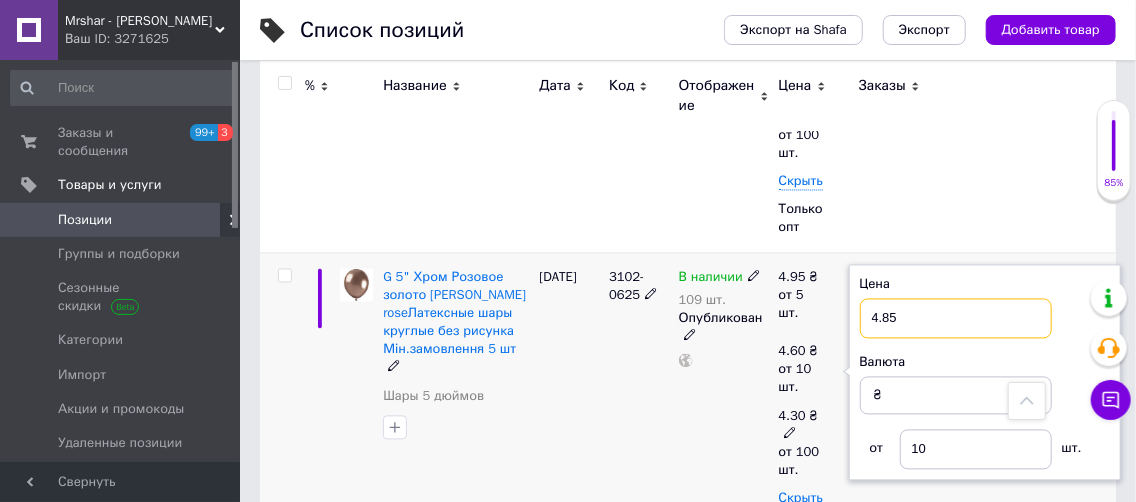 type on "4.85" 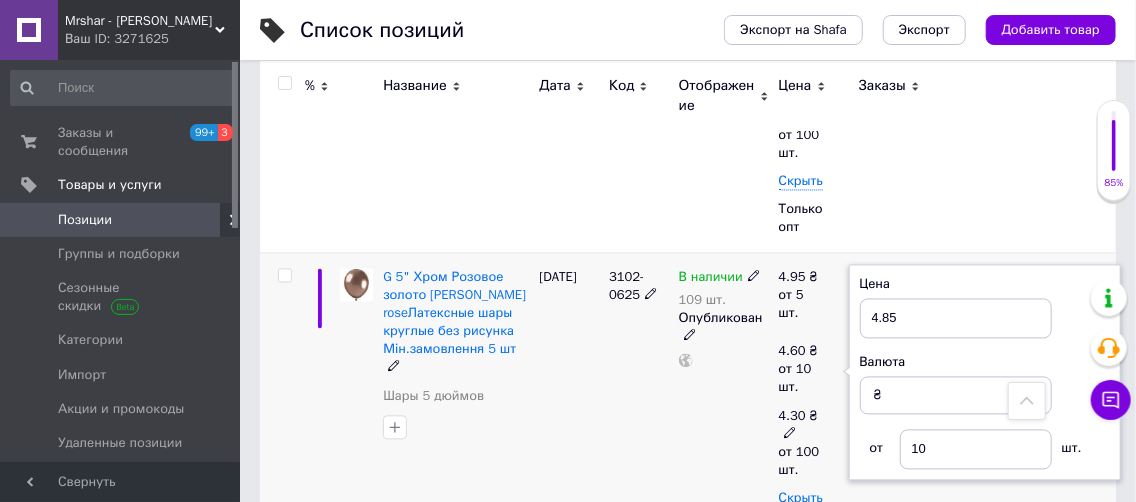 click 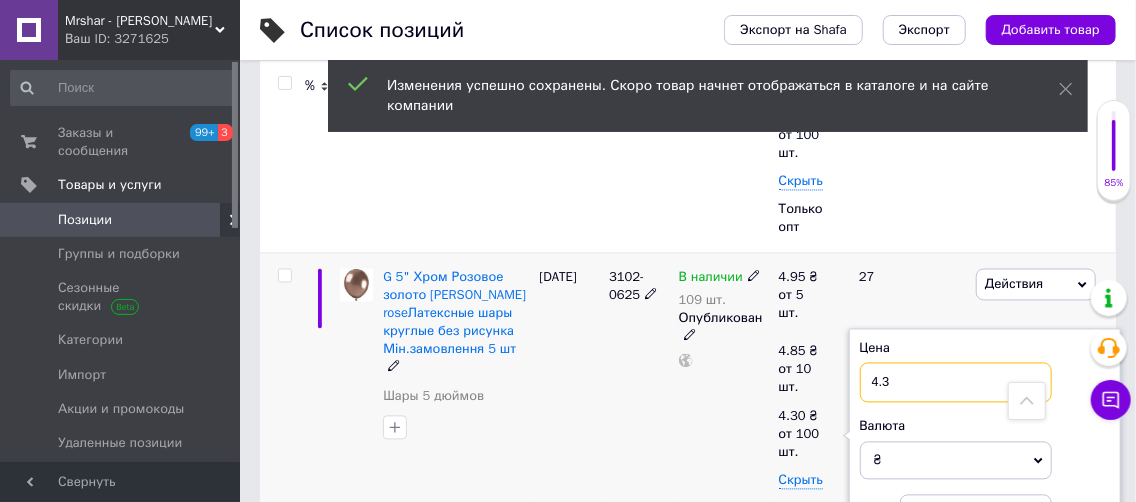 click on "4.3" at bounding box center [956, 383] 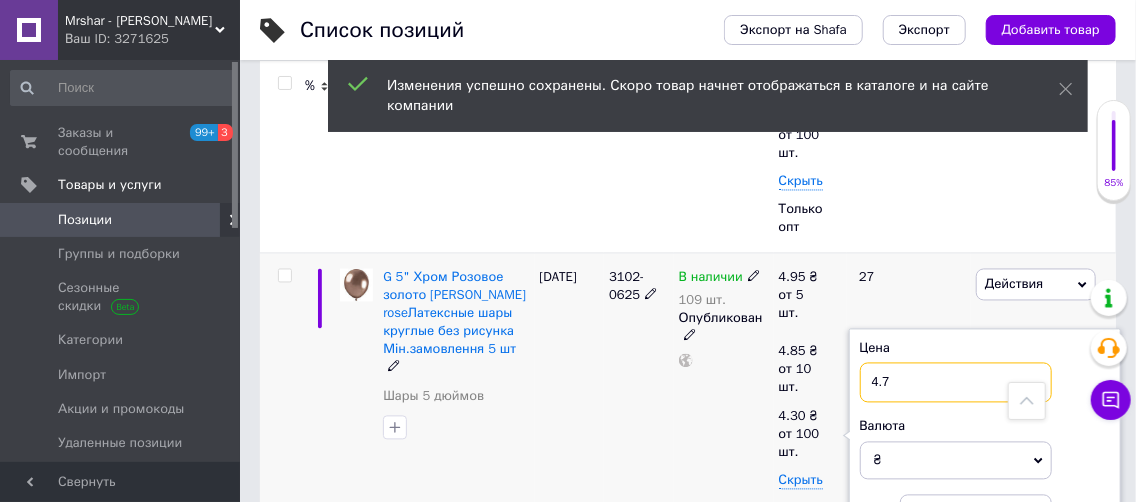 type on "4.7" 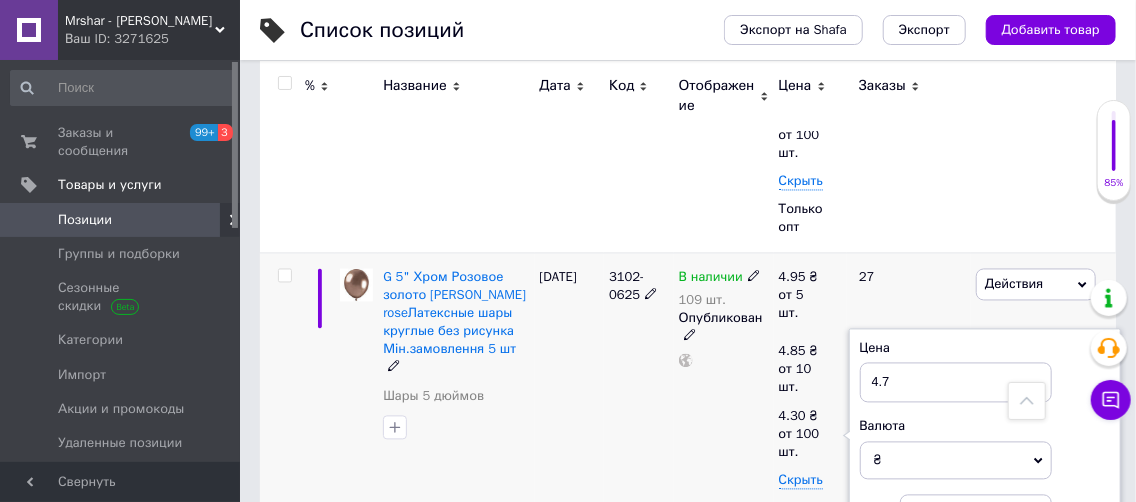 click on "В наличии 109 шт. Опубликован" at bounding box center (724, 402) 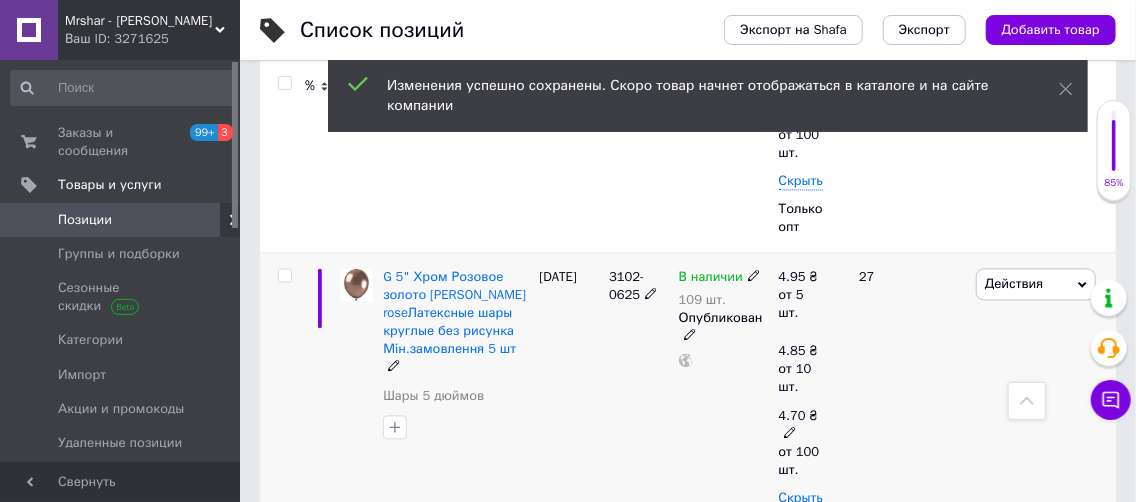 click 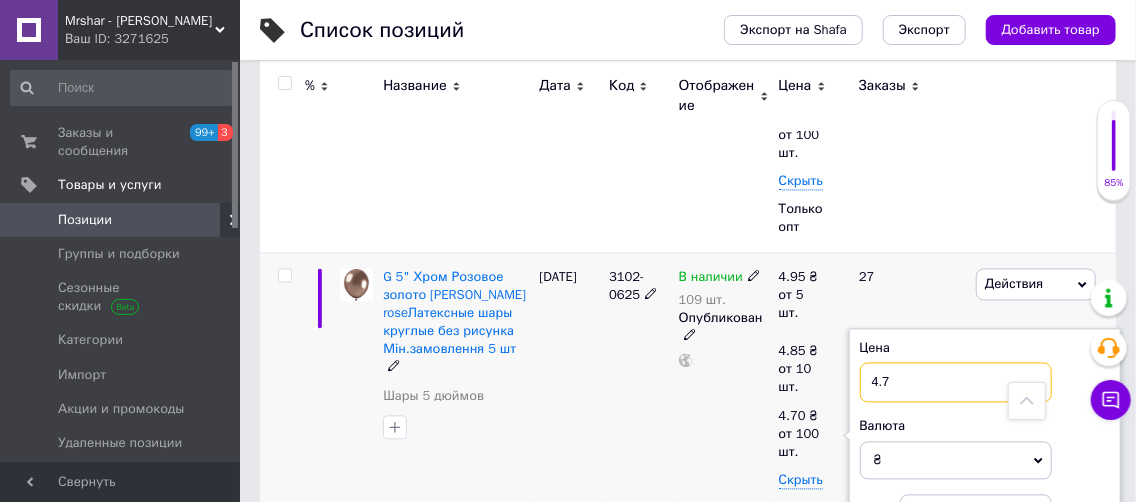 click on "4.7" at bounding box center (956, 383) 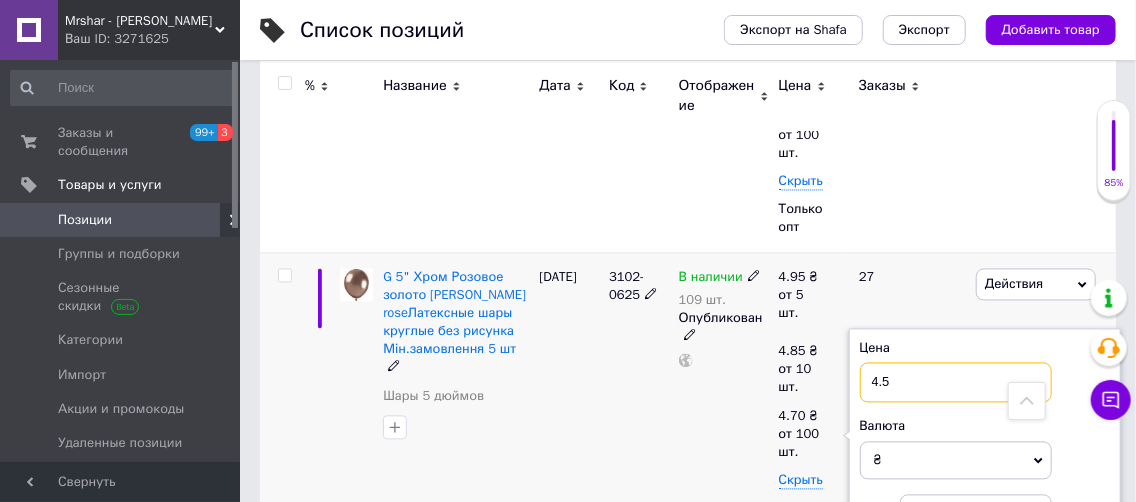 type on "4.5" 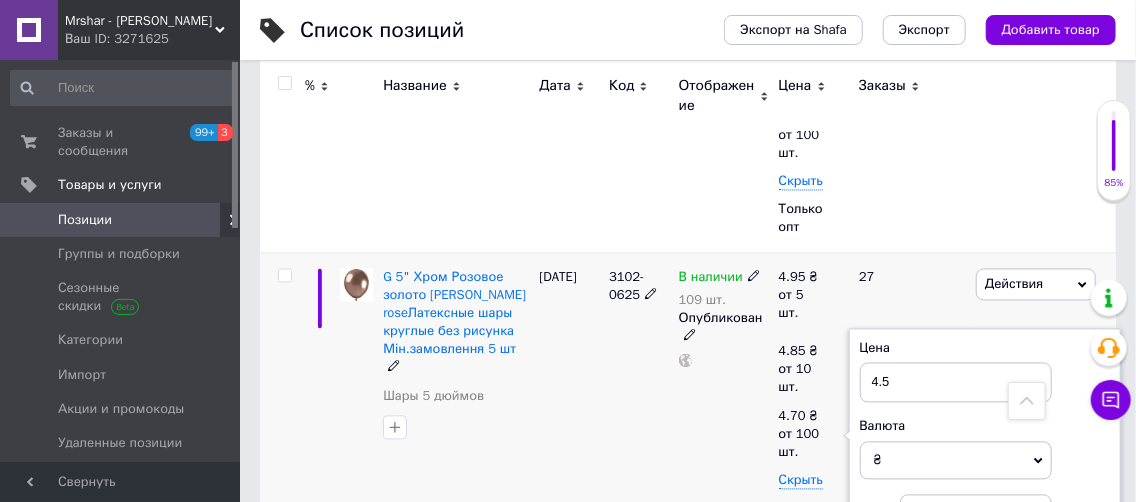 click on "В наличии 109 шт. Опубликован" at bounding box center [724, 402] 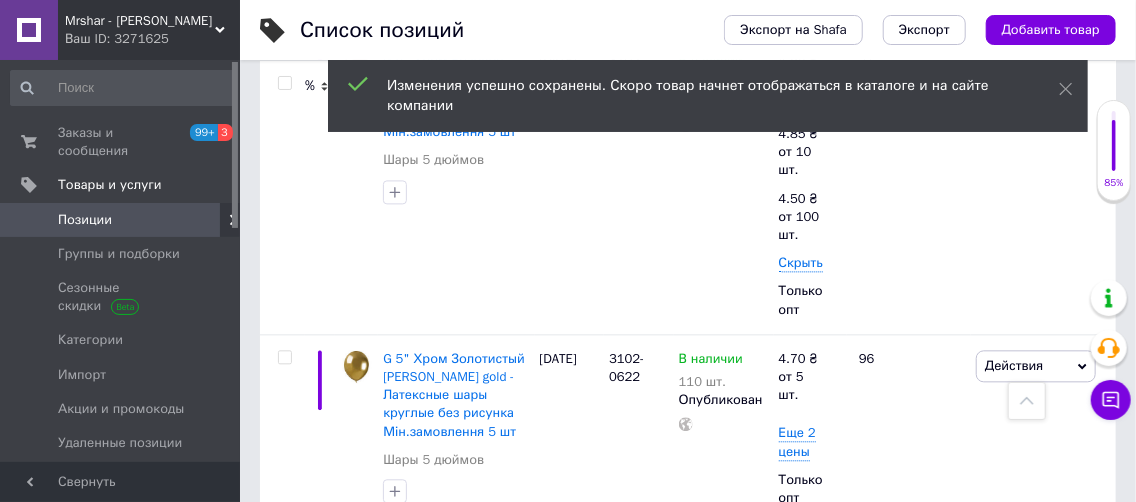 scroll, scrollTop: 1710, scrollLeft: 0, axis: vertical 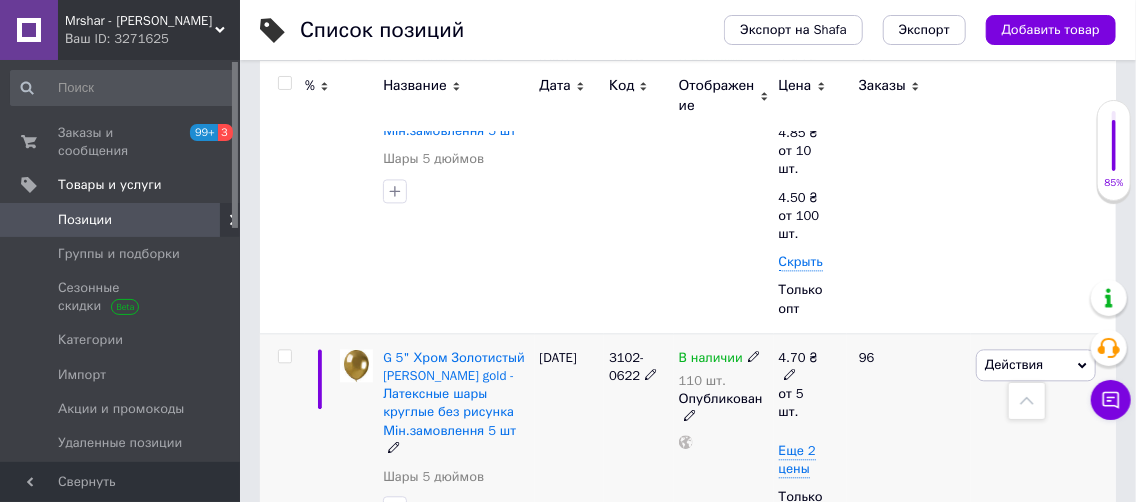 click 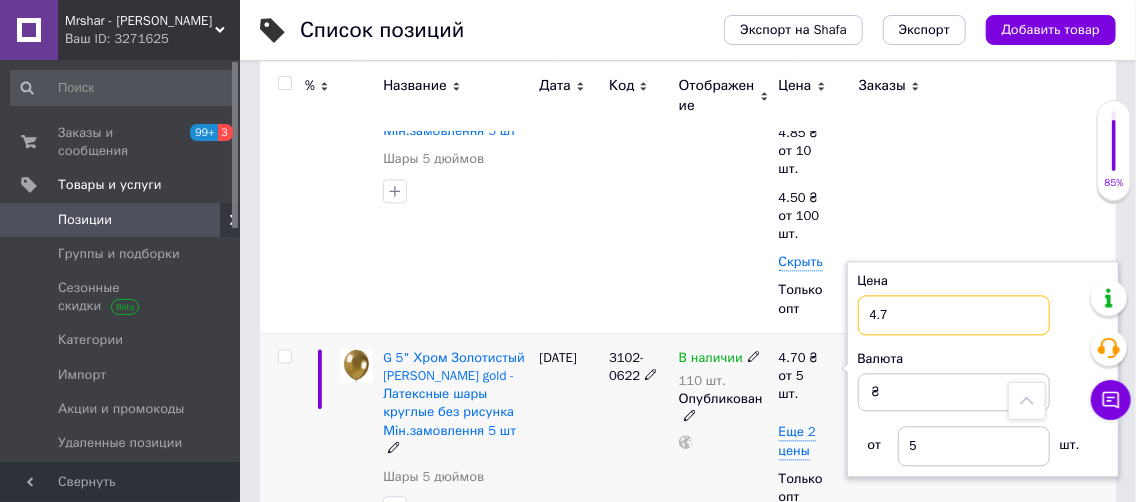 click on "4.7" at bounding box center (954, 315) 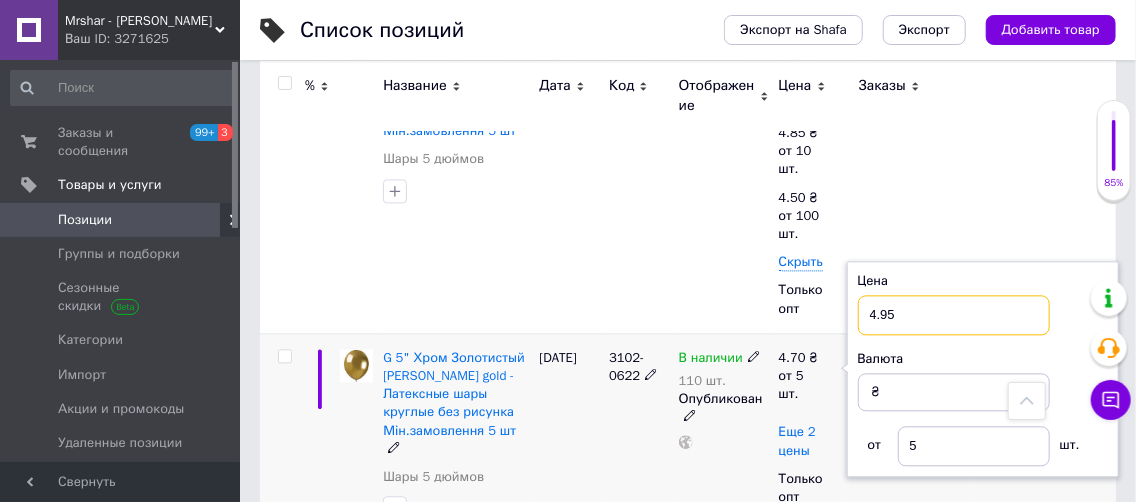 type on "4.95" 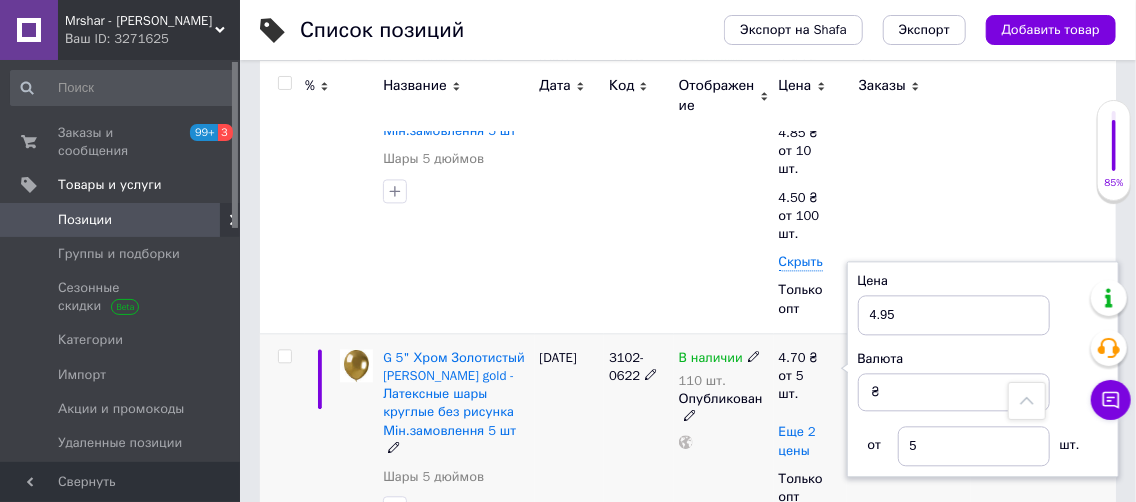 click on "Еще 2 цены" at bounding box center [797, 441] 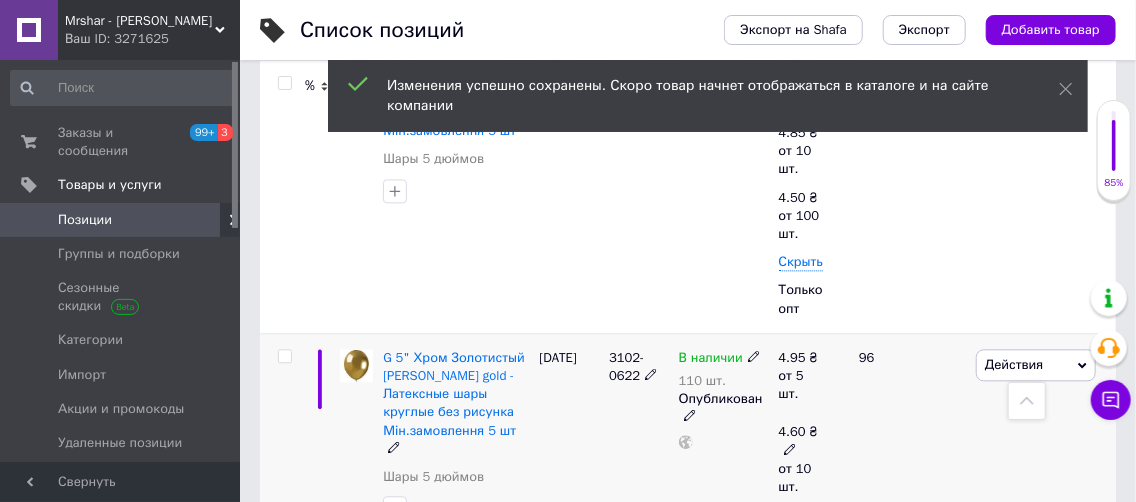 click 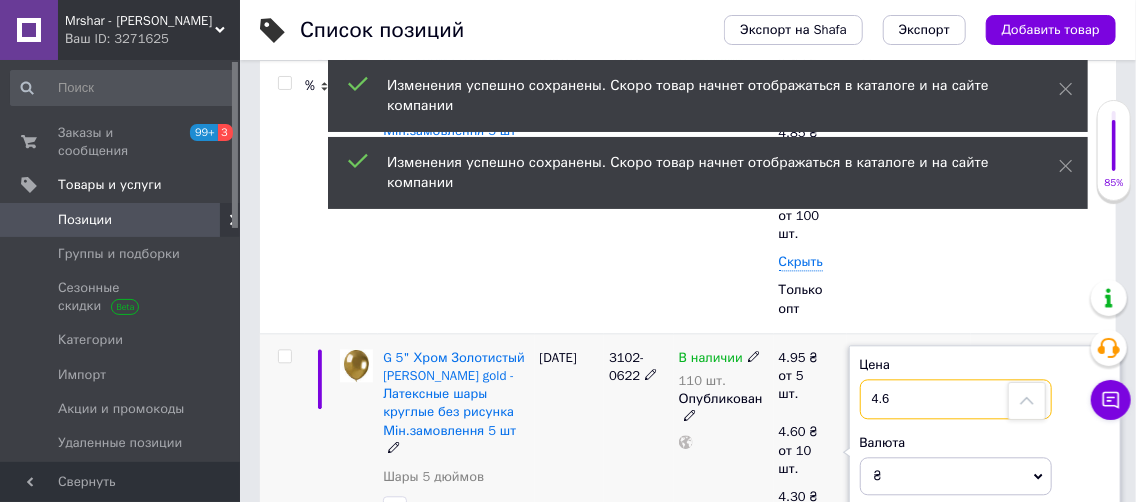 click on "4.6" at bounding box center [956, 399] 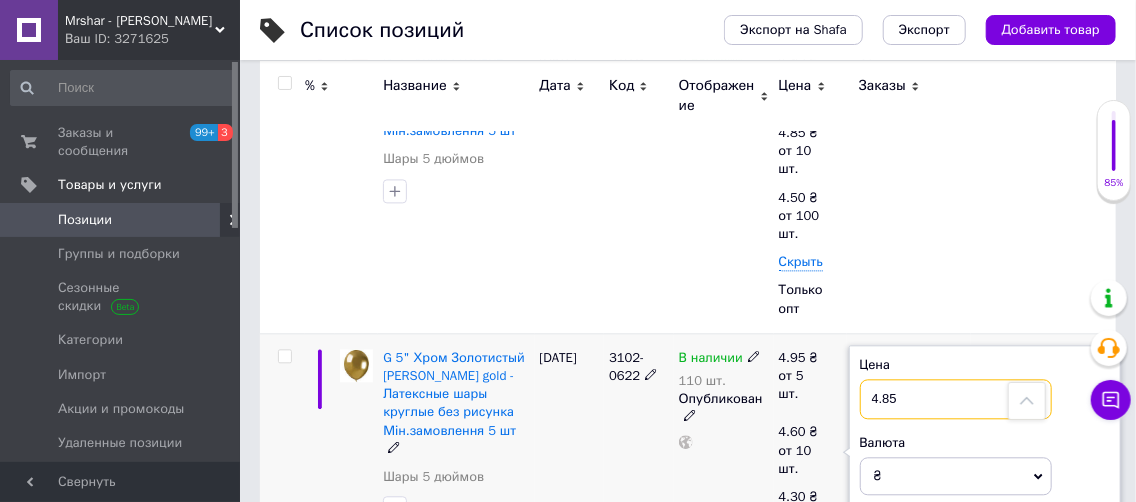 type on "4.85" 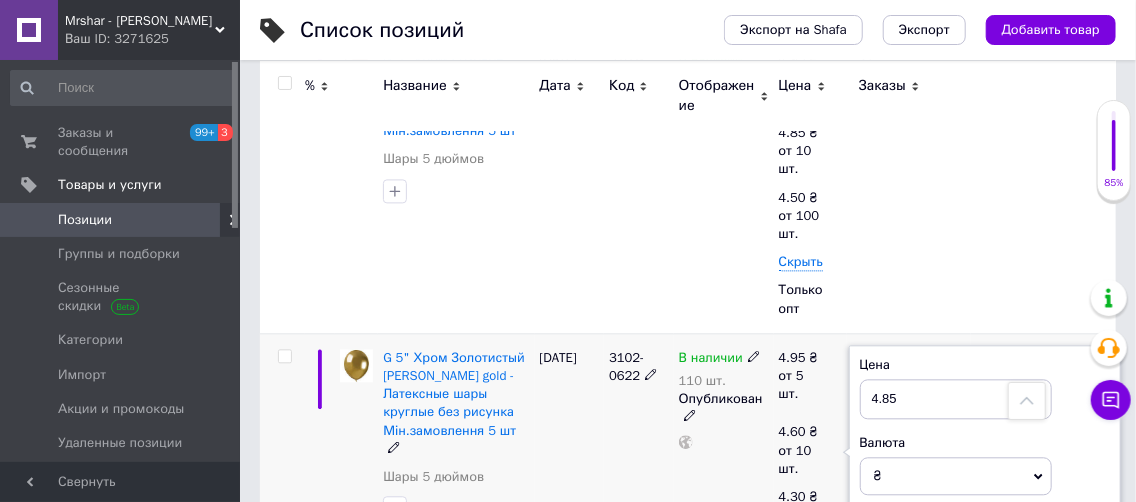 click on "Опубликован" at bounding box center [724, 408] 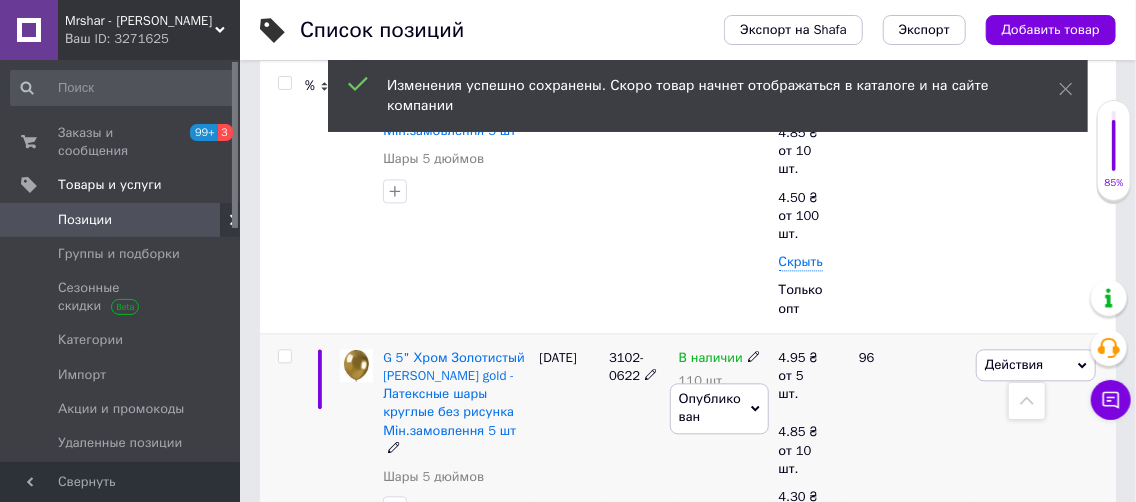 click 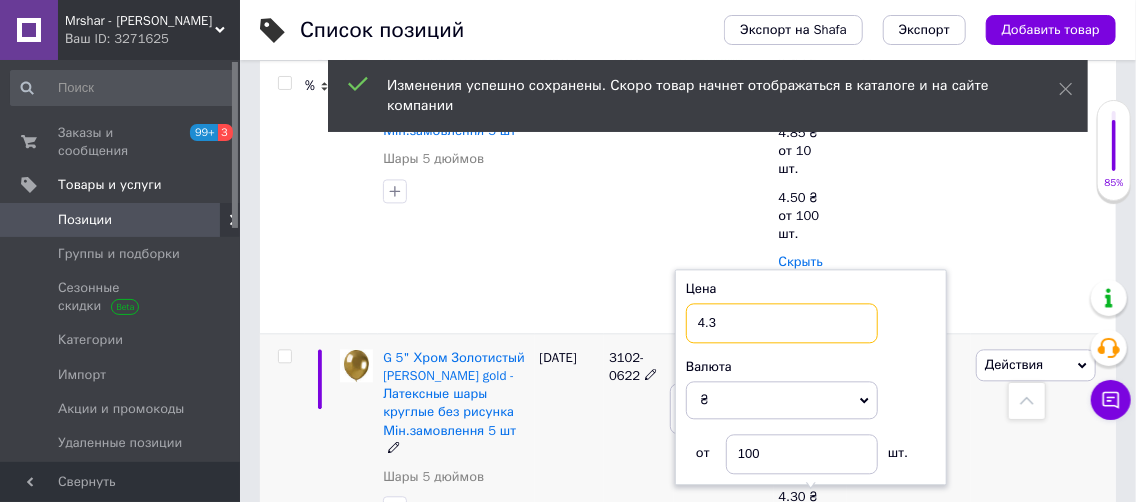 click on "4.3" at bounding box center [782, 323] 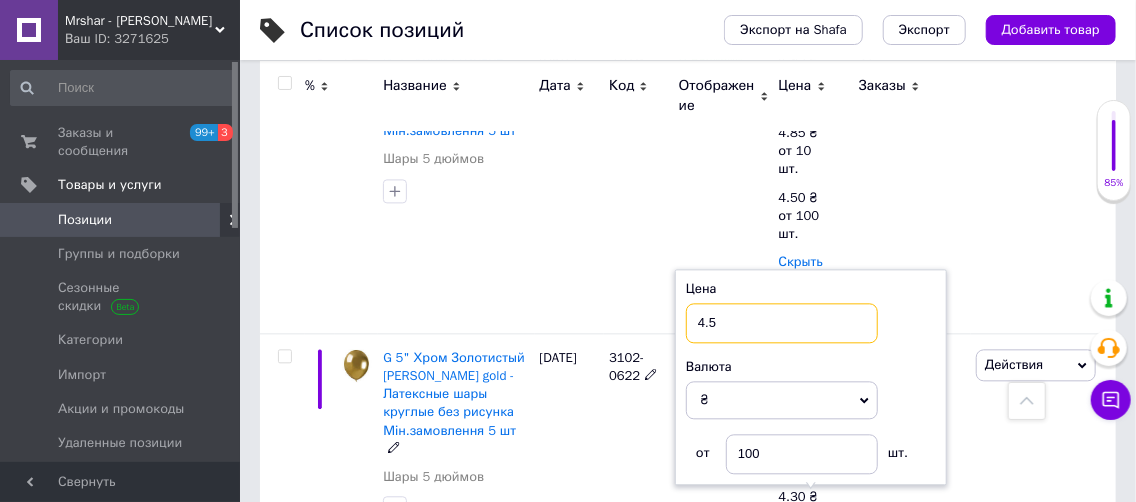 type on "4.5" 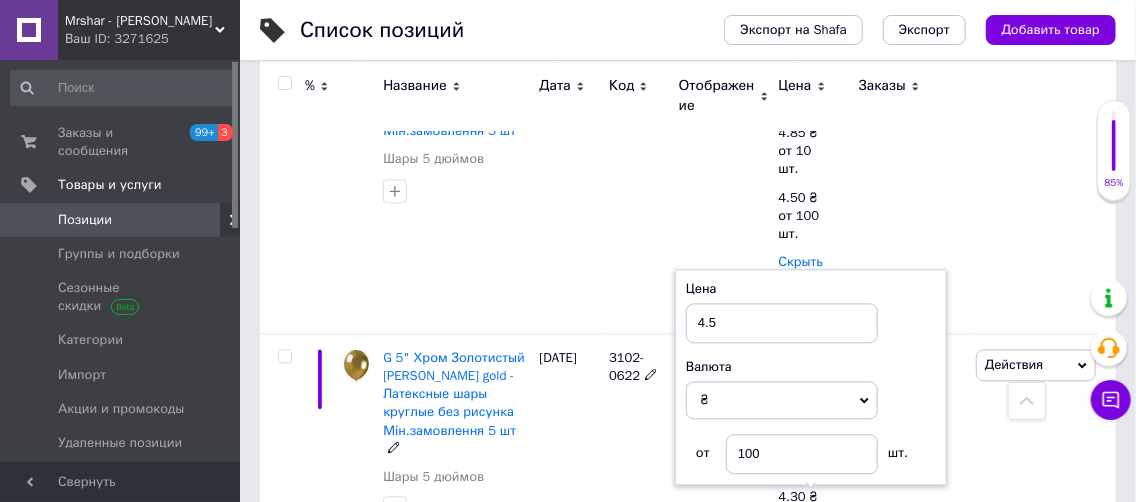 click on "В наличии 110 шт. Опубликован" at bounding box center (724, 482) 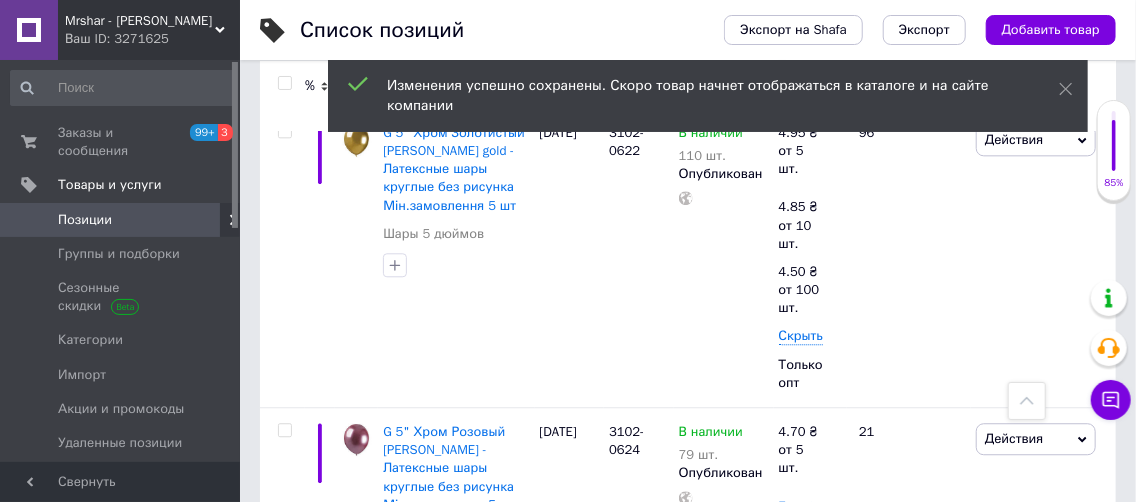 scroll, scrollTop: 1952, scrollLeft: 0, axis: vertical 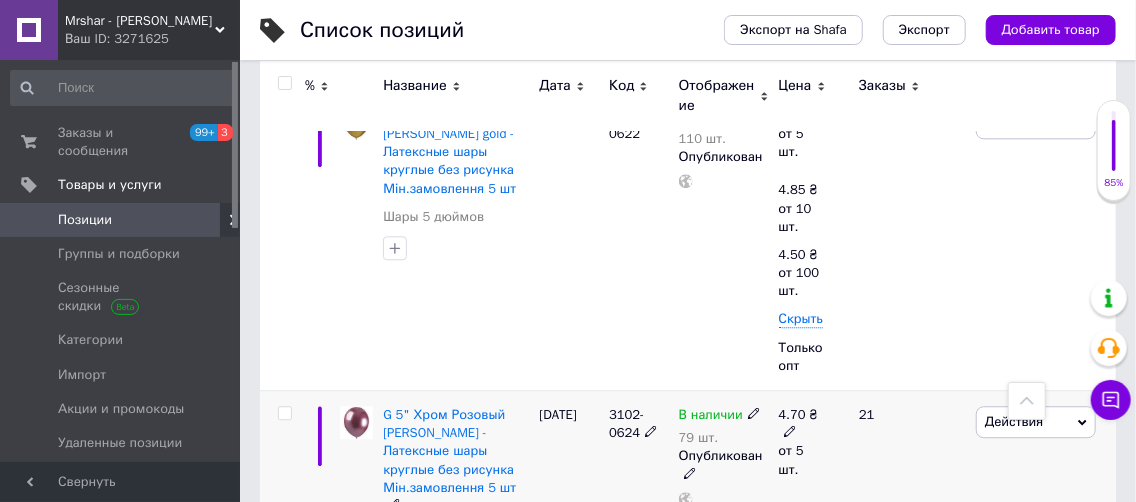 click at bounding box center (790, 431) 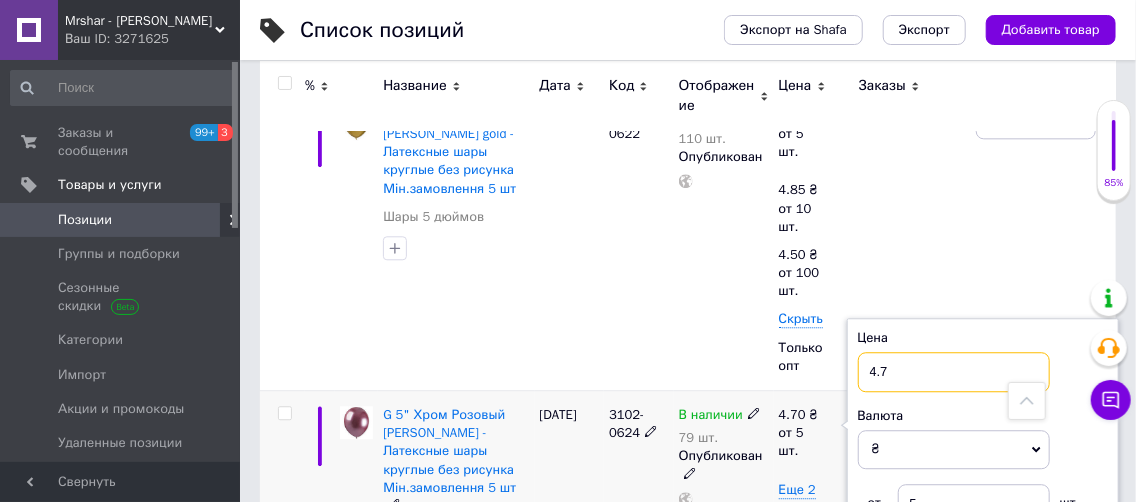 click on "4.7" at bounding box center [954, 372] 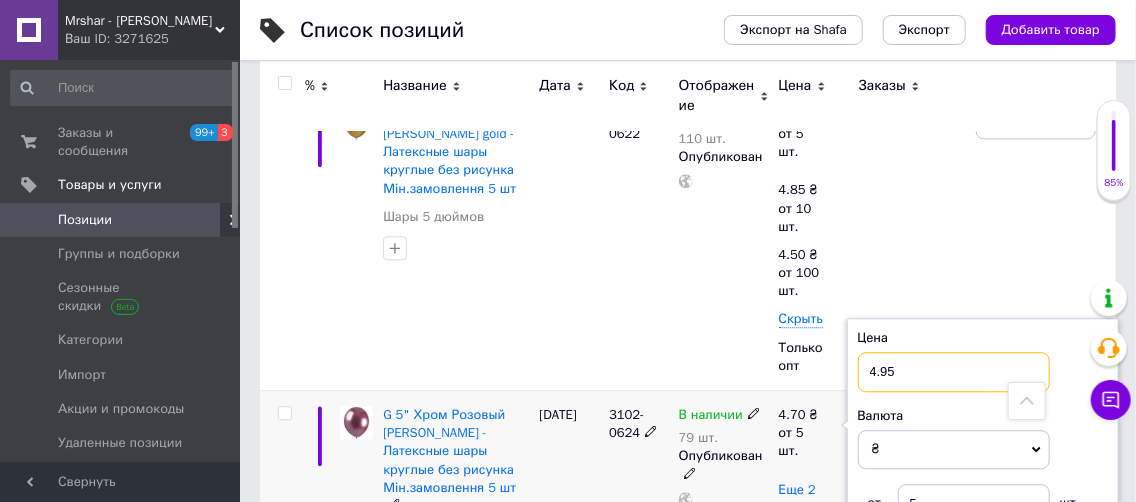 type on "4.95" 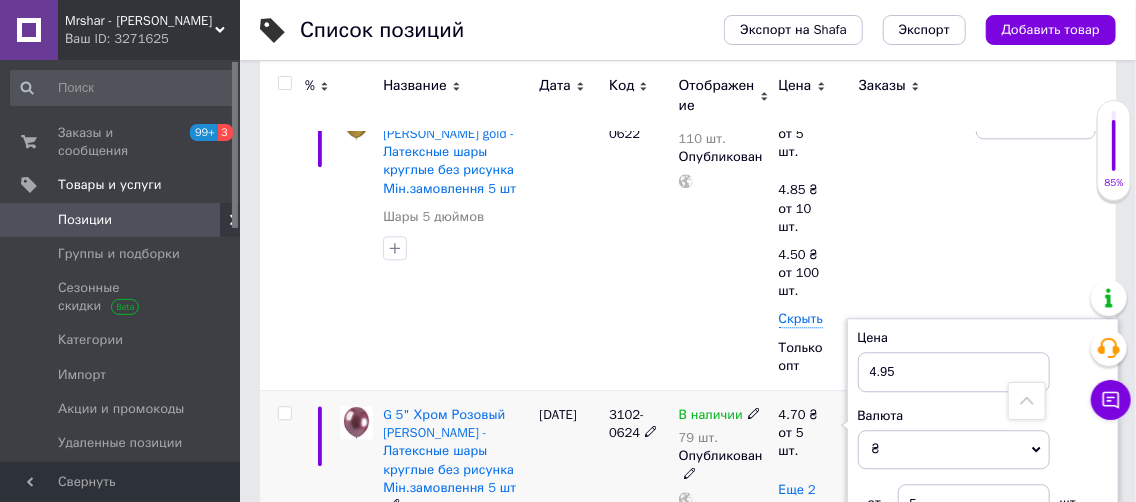 click on "Еще 2 цены" at bounding box center (797, 499) 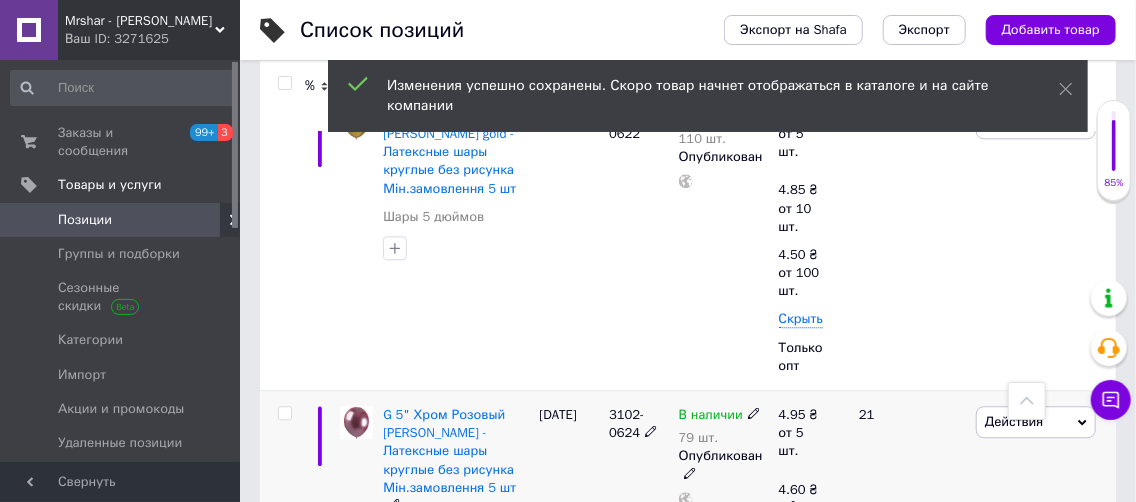 click 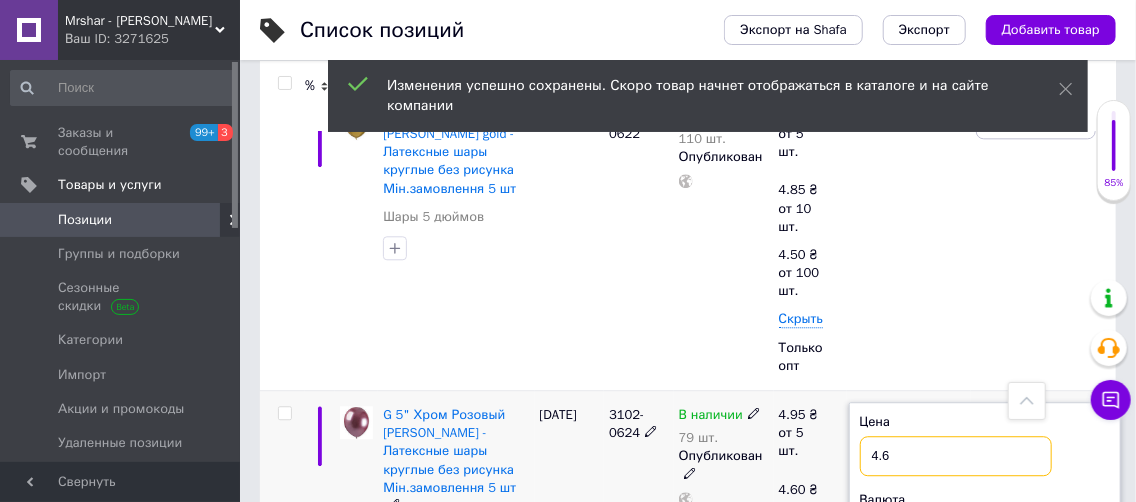 click on "4.6" at bounding box center (956, 456) 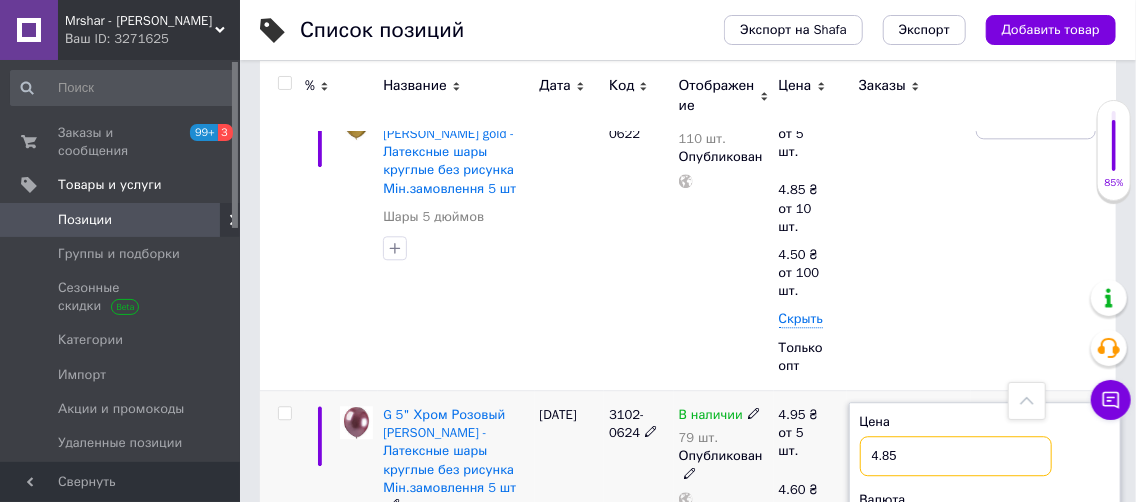 type on "4.85" 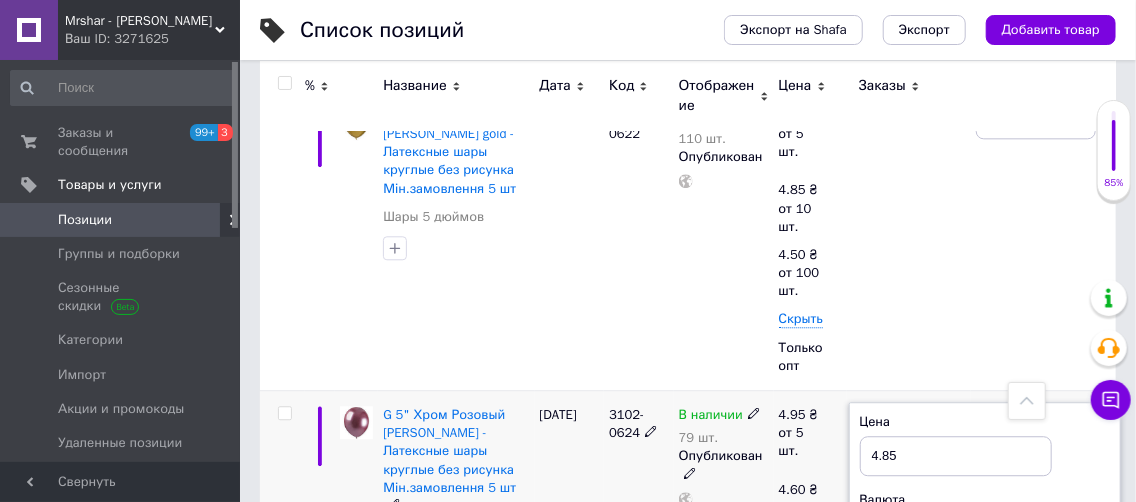 click 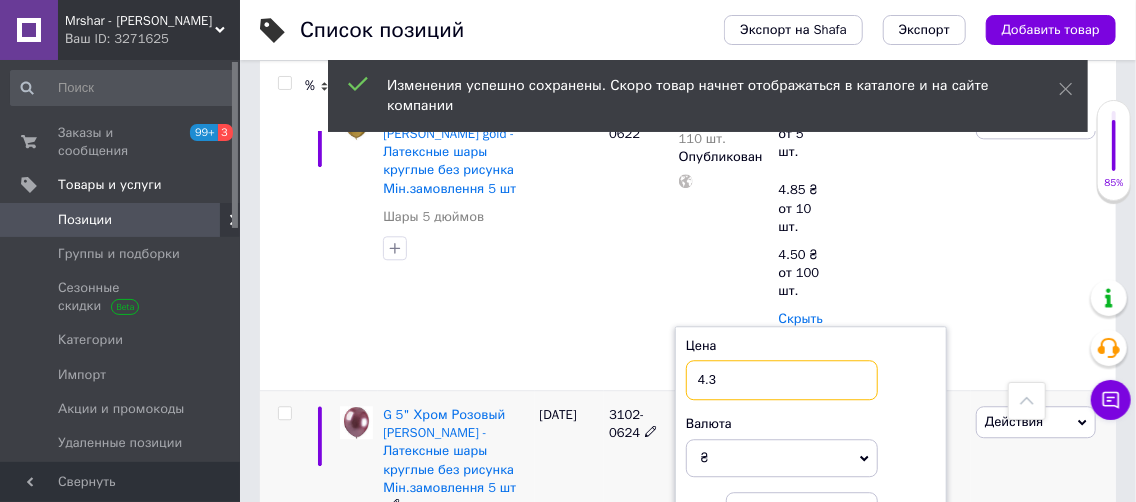click on "4.3" at bounding box center [782, 380] 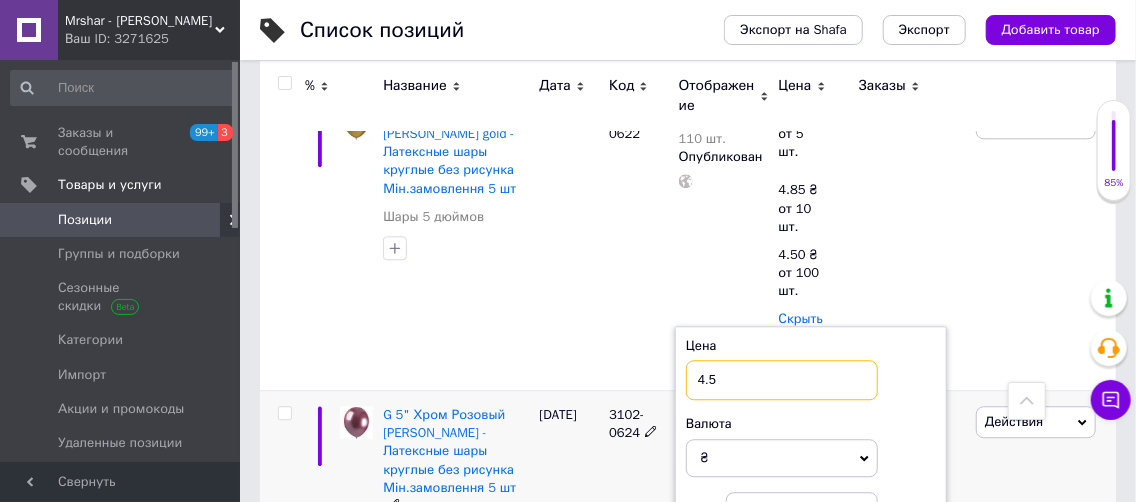 type on "4.5" 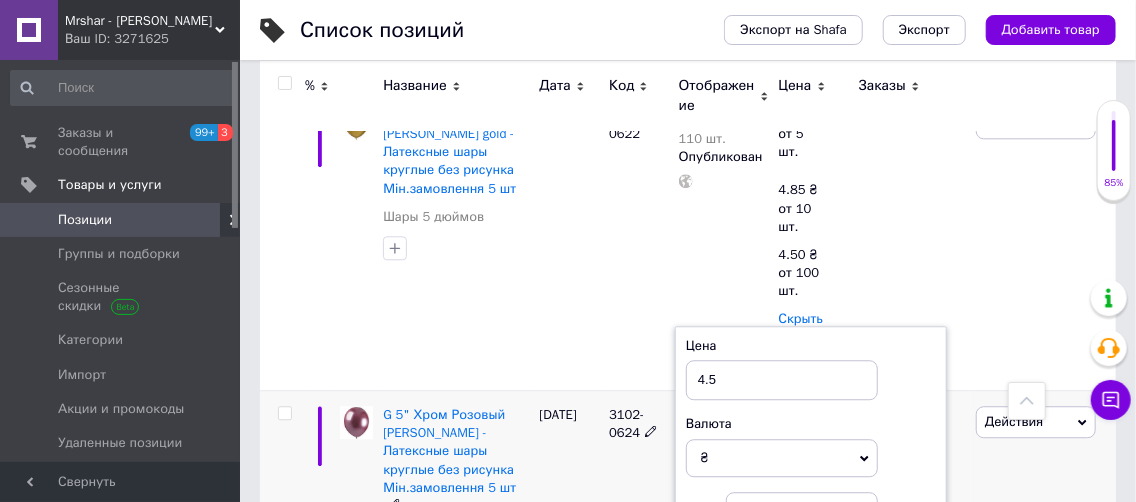 click on "В наличии 79 шт. Опубликован" at bounding box center [724, 540] 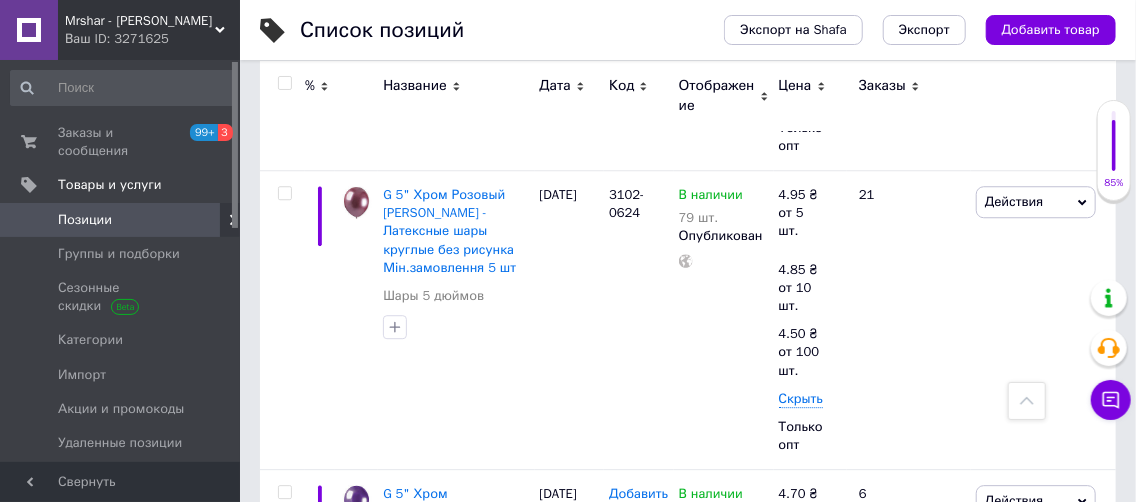 scroll, scrollTop: 2207, scrollLeft: 0, axis: vertical 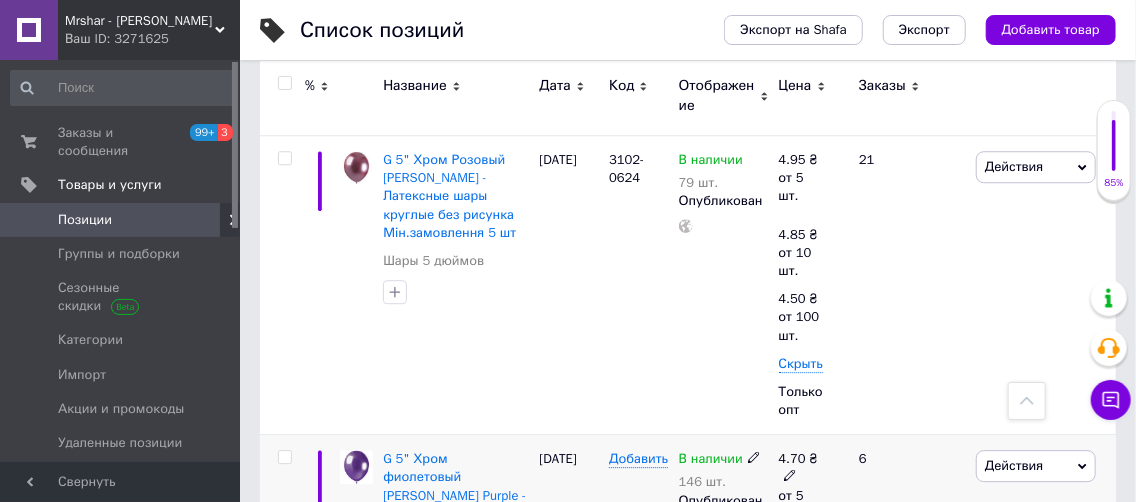 click 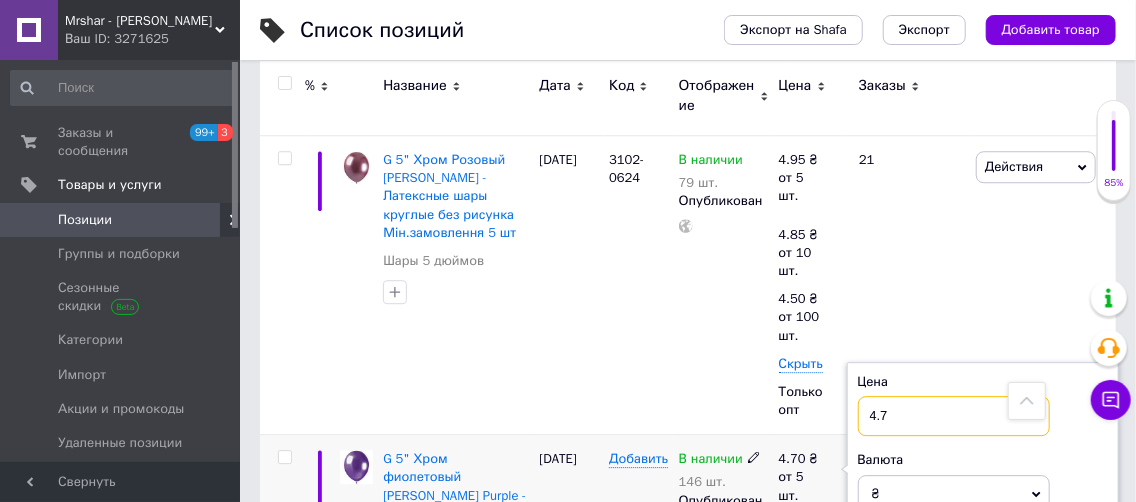 click on "4.7" at bounding box center [954, 416] 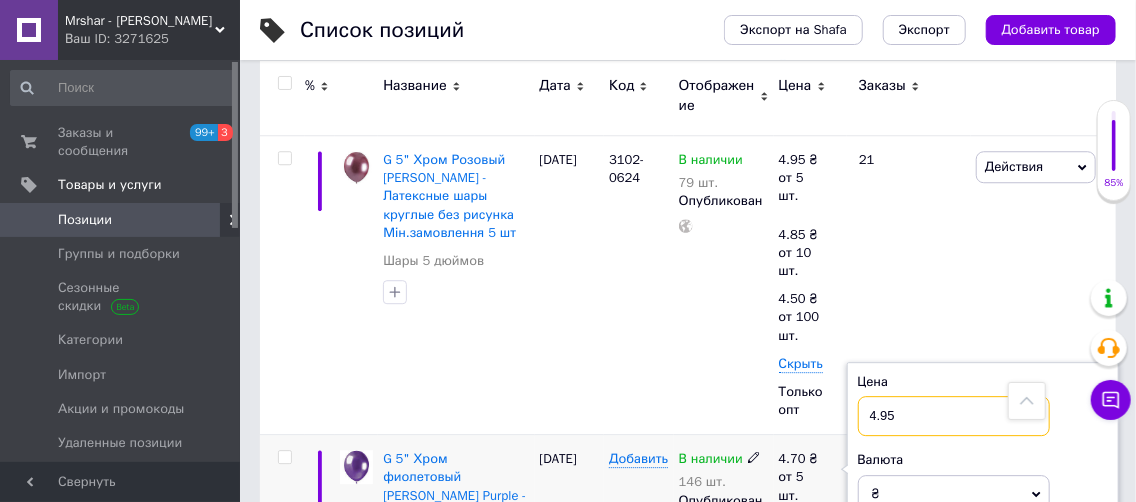 type on "4.95" 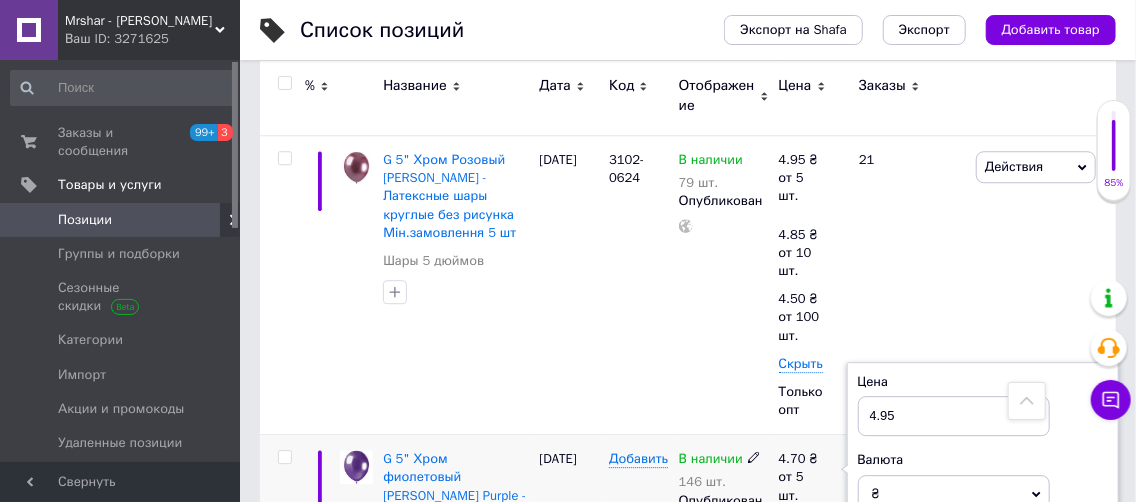 click on "Еще 2 цены" at bounding box center (797, 543) 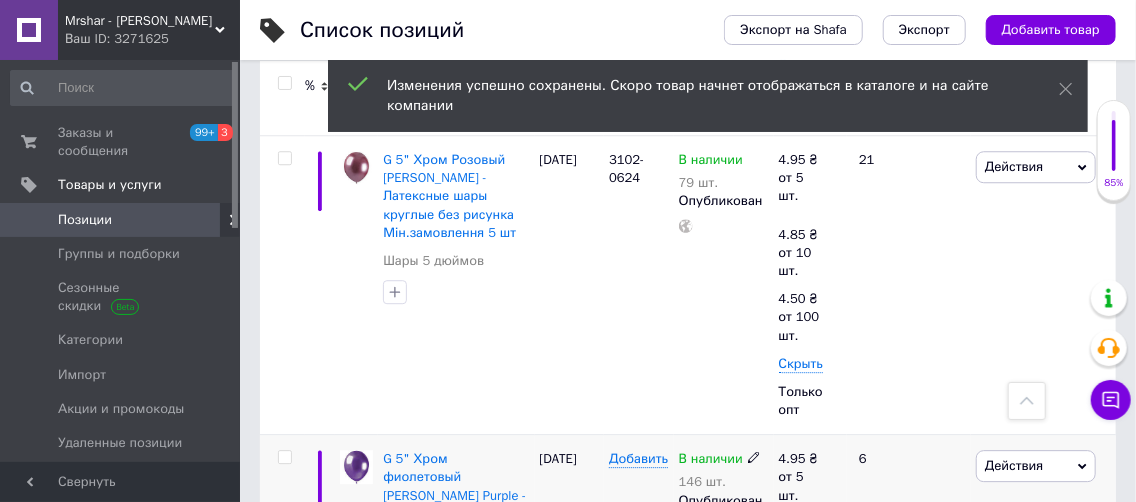 click 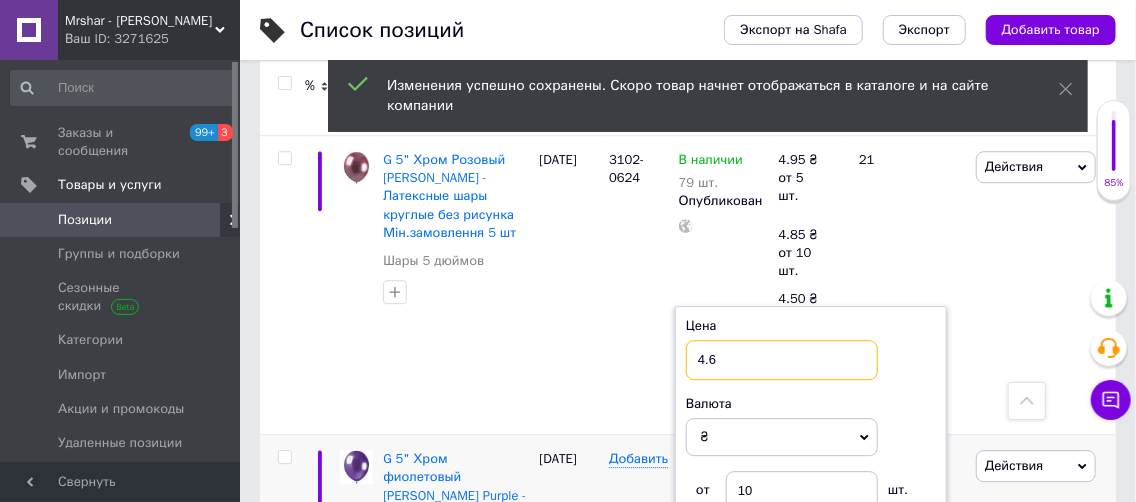 click on "4.6" at bounding box center [782, 360] 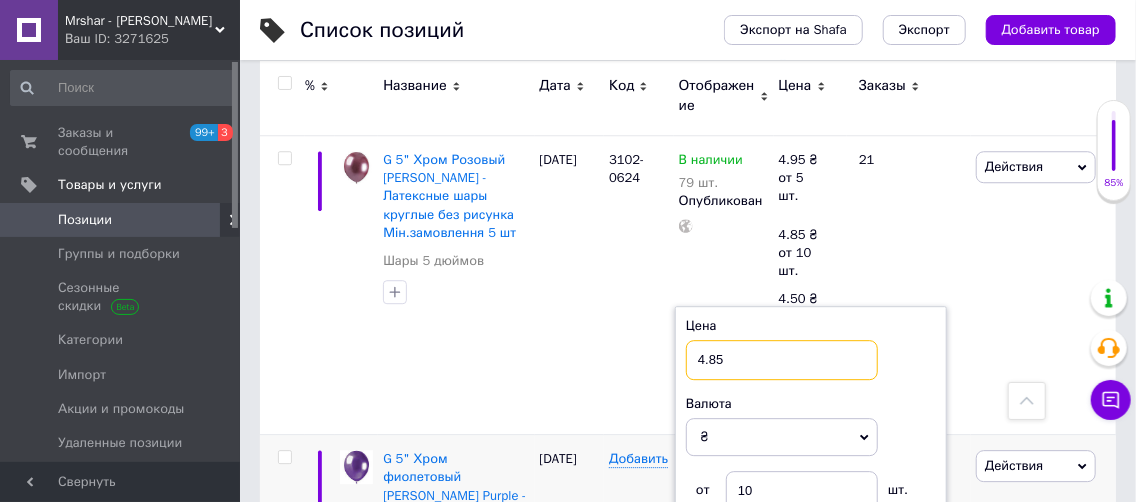 type on "4.85" 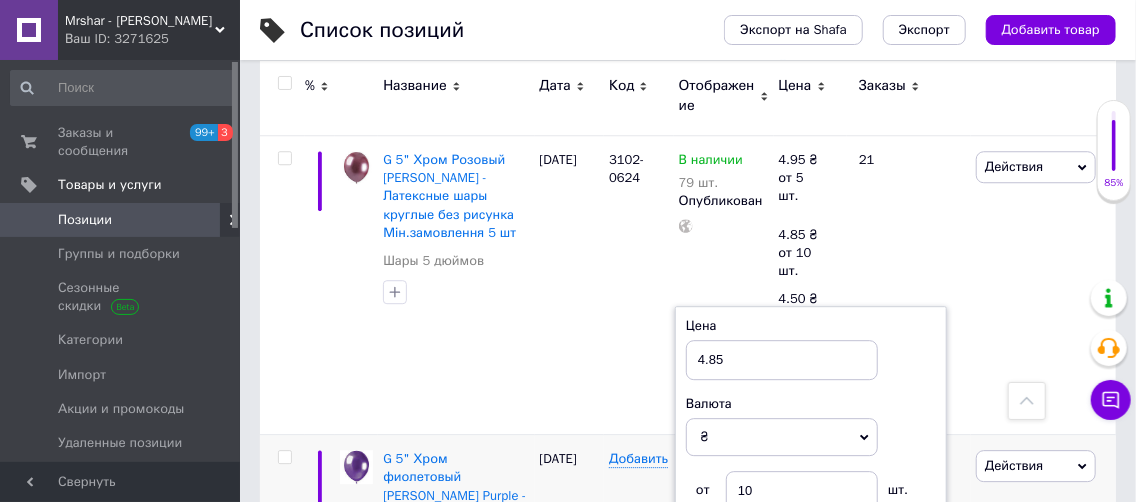click 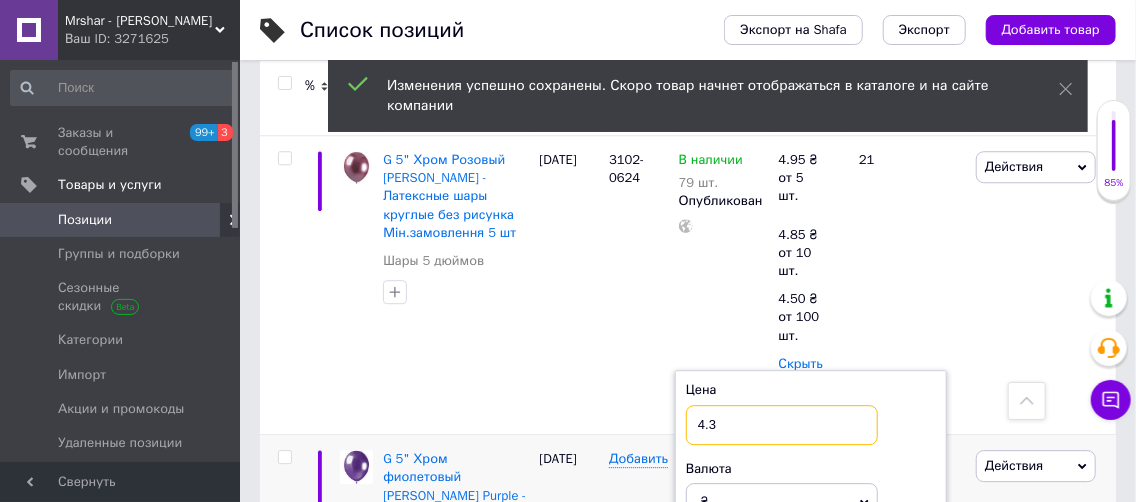click on "4.3" at bounding box center (782, 425) 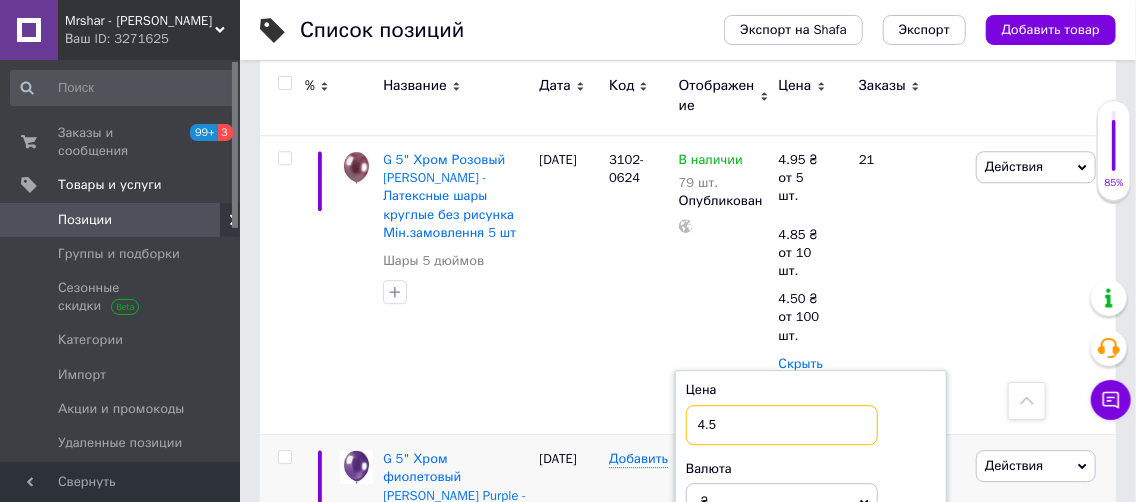 type on "4.5" 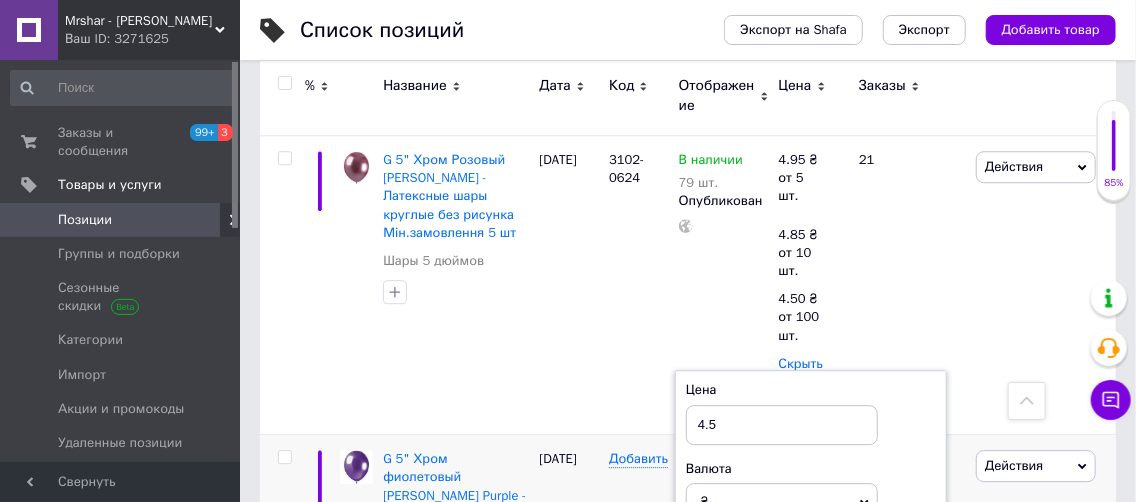 click on "6" at bounding box center [909, 584] 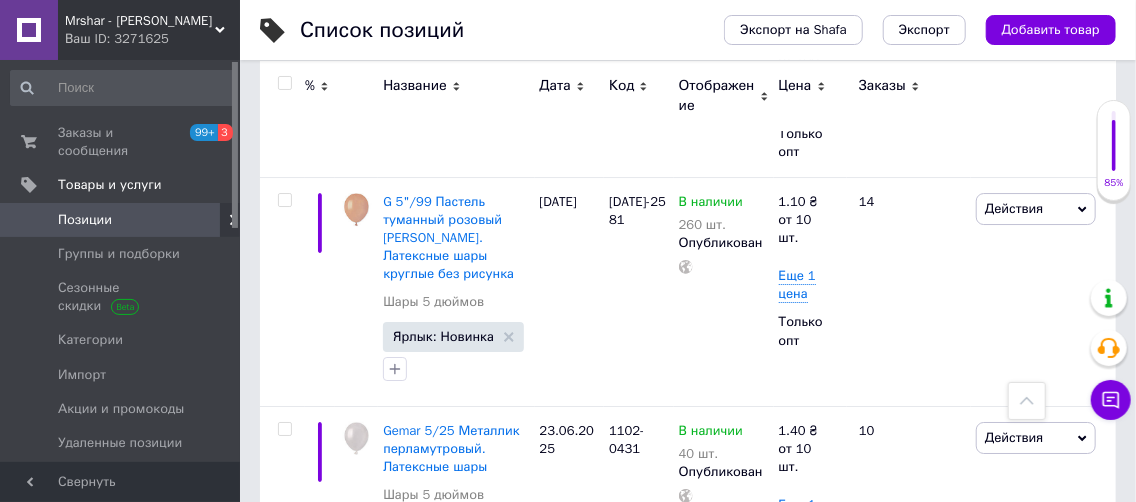 scroll, scrollTop: 2787, scrollLeft: 0, axis: vertical 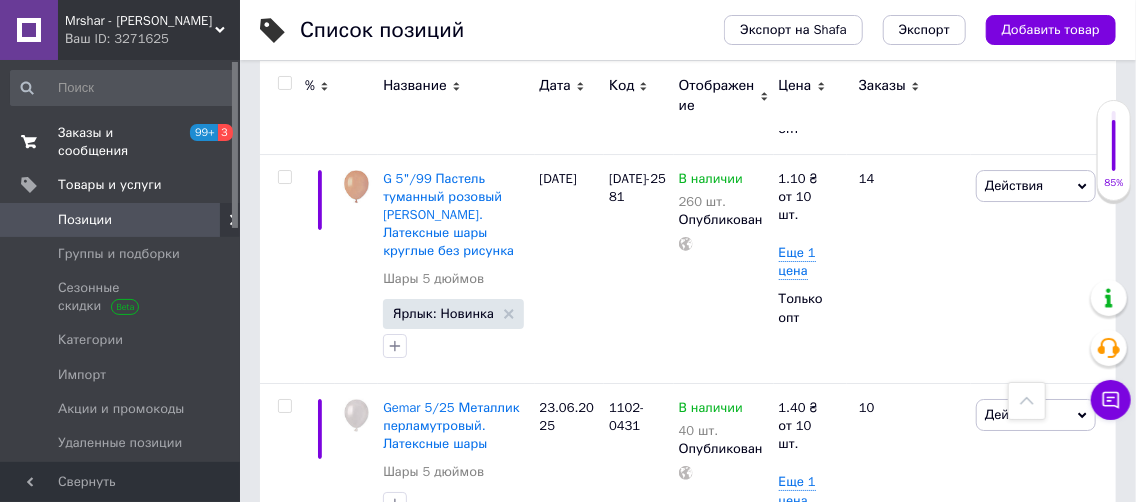 click on "Заказы и сообщения" at bounding box center (121, 142) 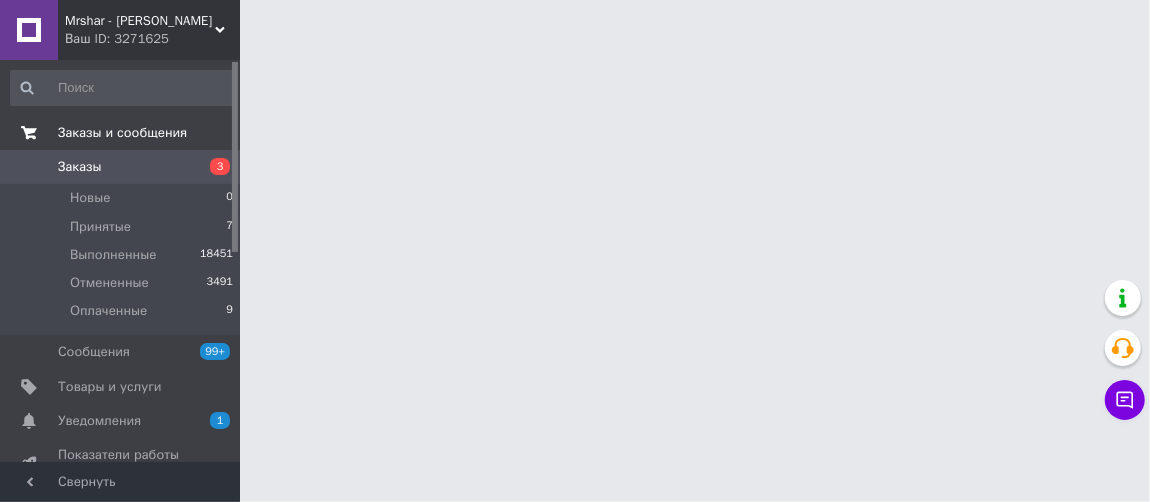 click on "Заказы и сообщения" at bounding box center (122, 133) 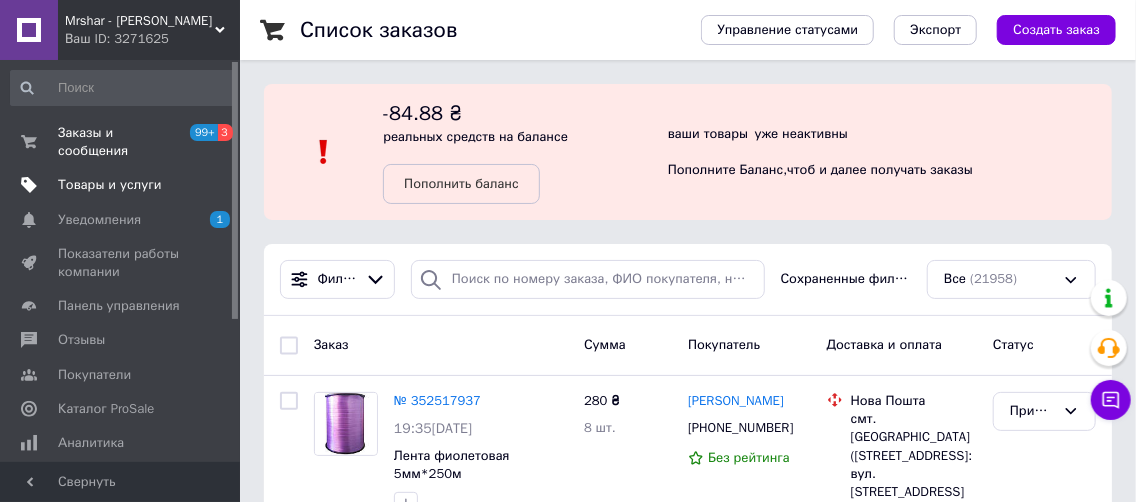 click on "Товары и услуги" at bounding box center (110, 185) 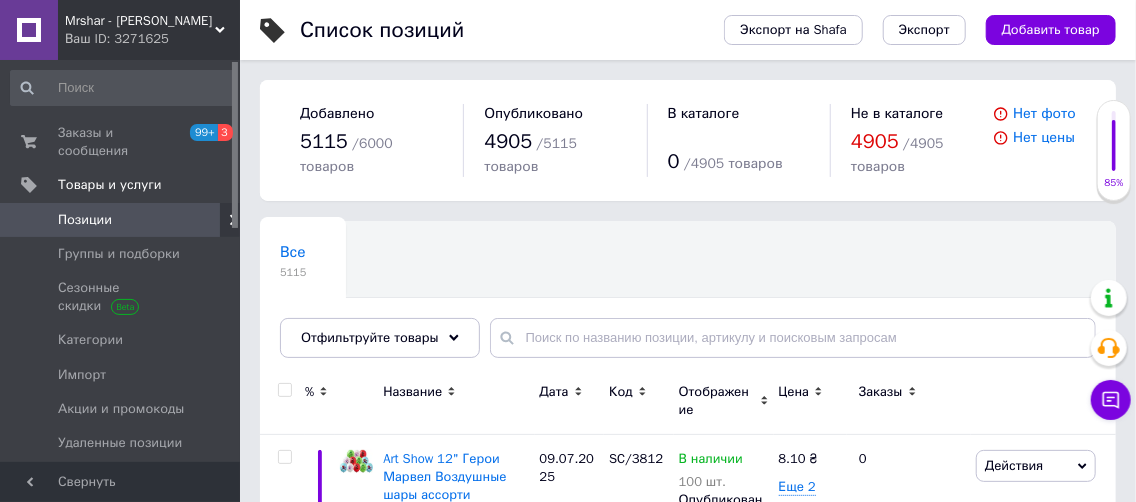 scroll, scrollTop: 438, scrollLeft: 0, axis: vertical 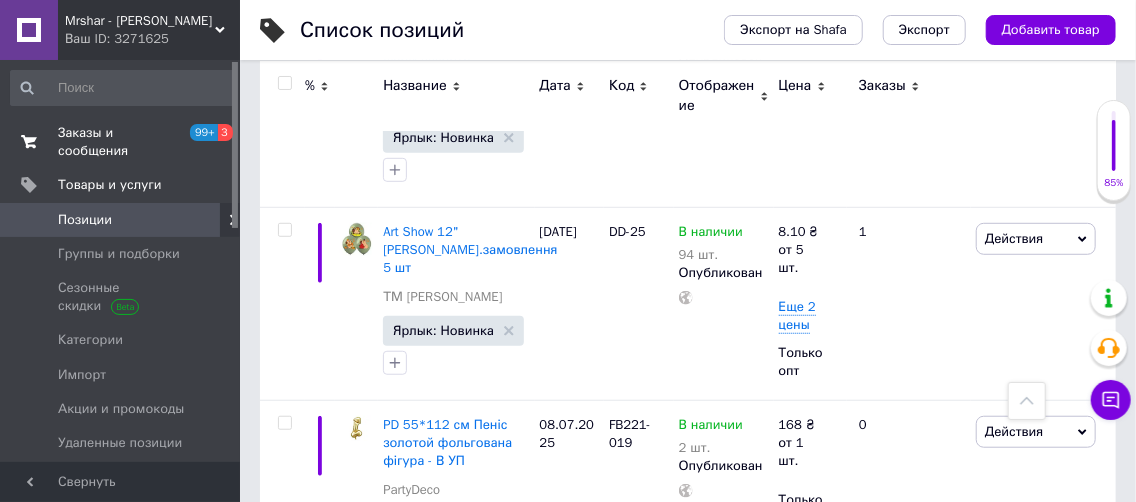 click on "Заказы и сообщения" at bounding box center (121, 142) 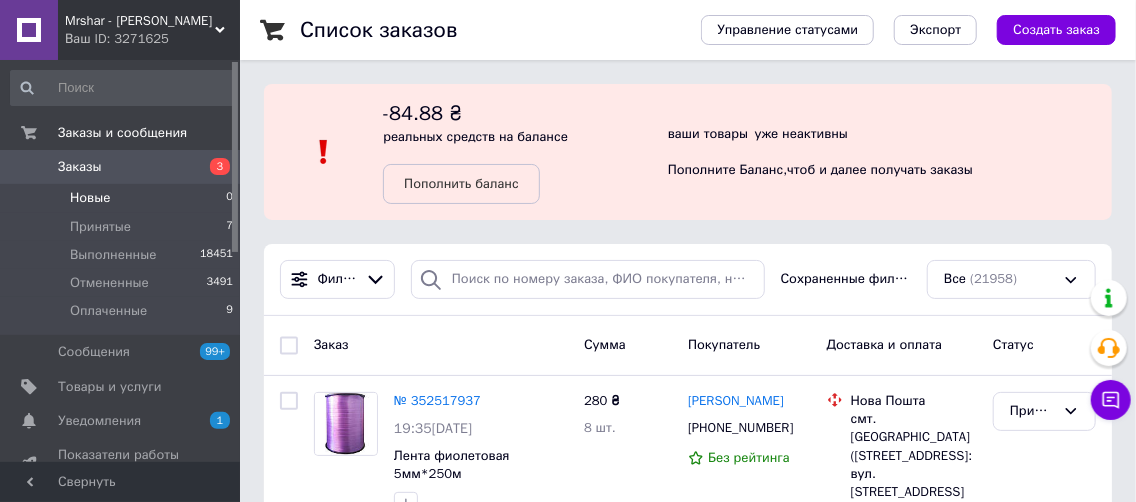 click on "Новые 0" at bounding box center [122, 198] 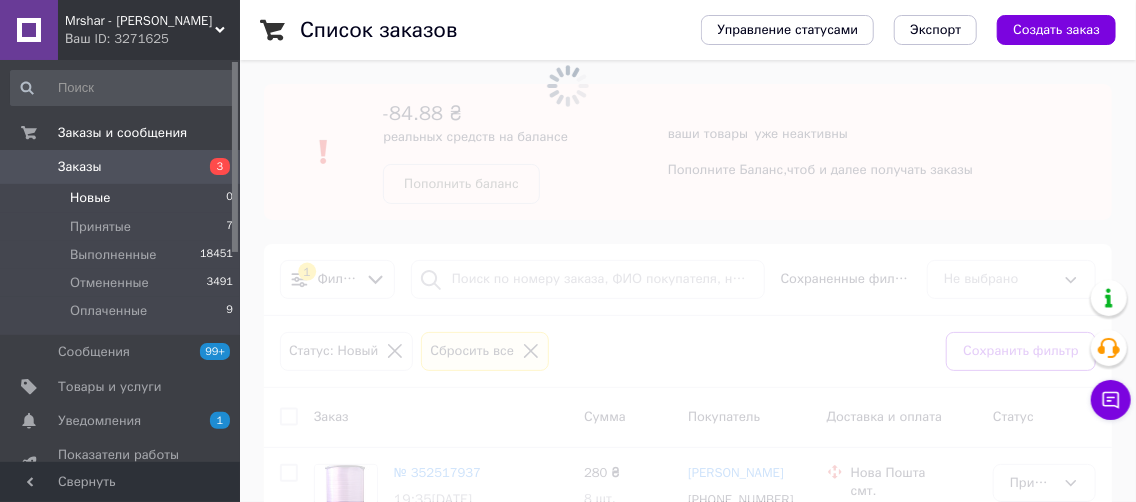 click on "Новые 0" at bounding box center (122, 198) 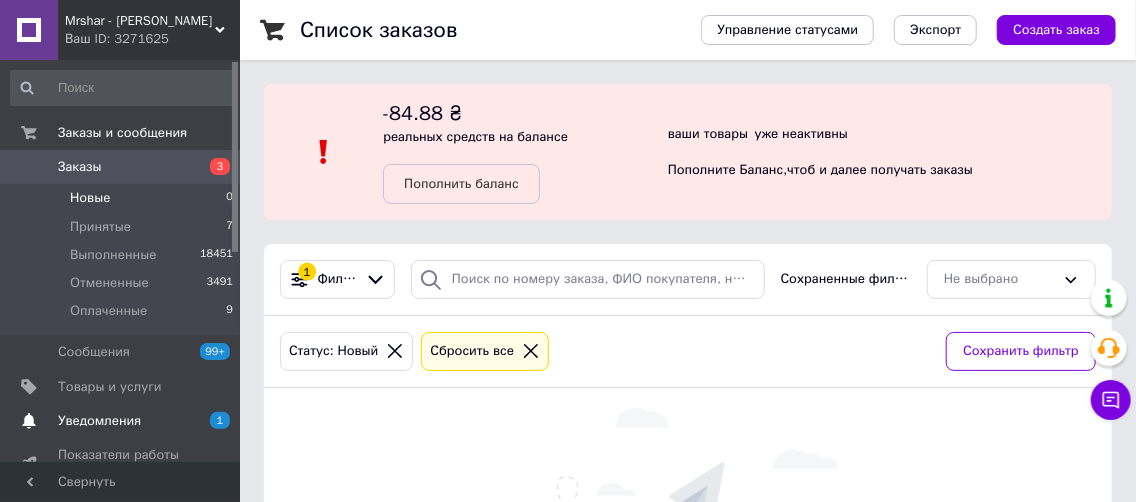 click on "Уведомления 1 0" at bounding box center (122, 421) 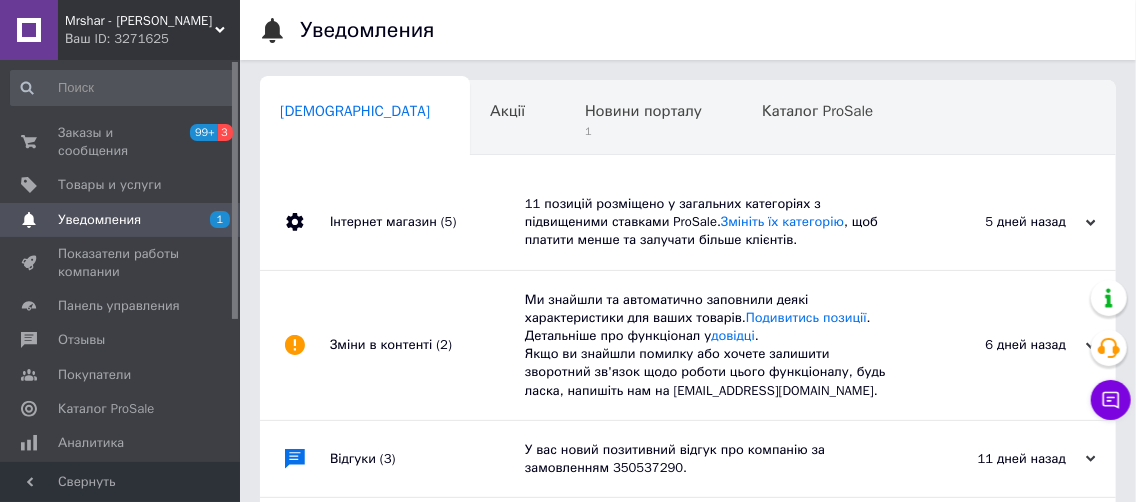 scroll, scrollTop: 0, scrollLeft: 10, axis: horizontal 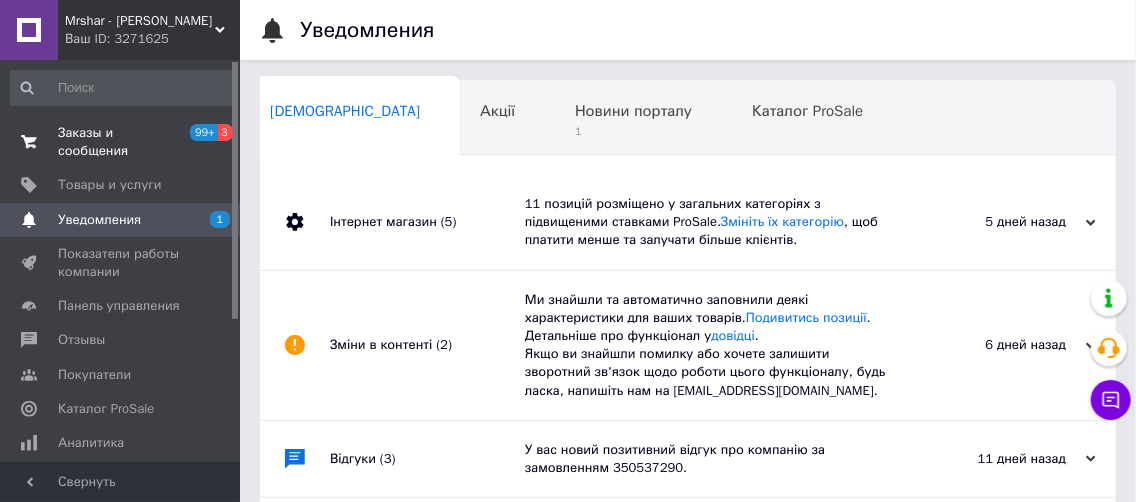 click on "Заказы и сообщения" at bounding box center (121, 142) 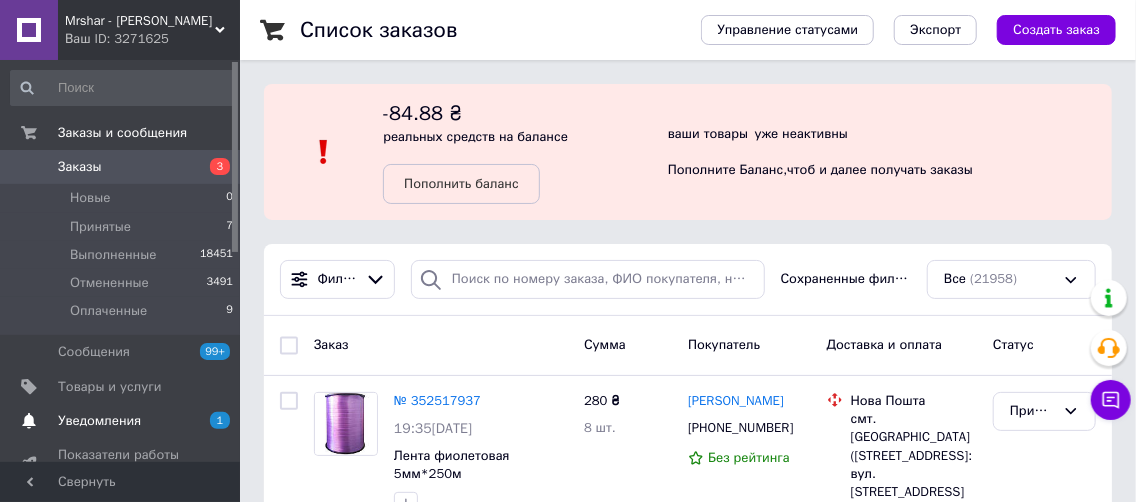 click on "Уведомления" at bounding box center (99, 421) 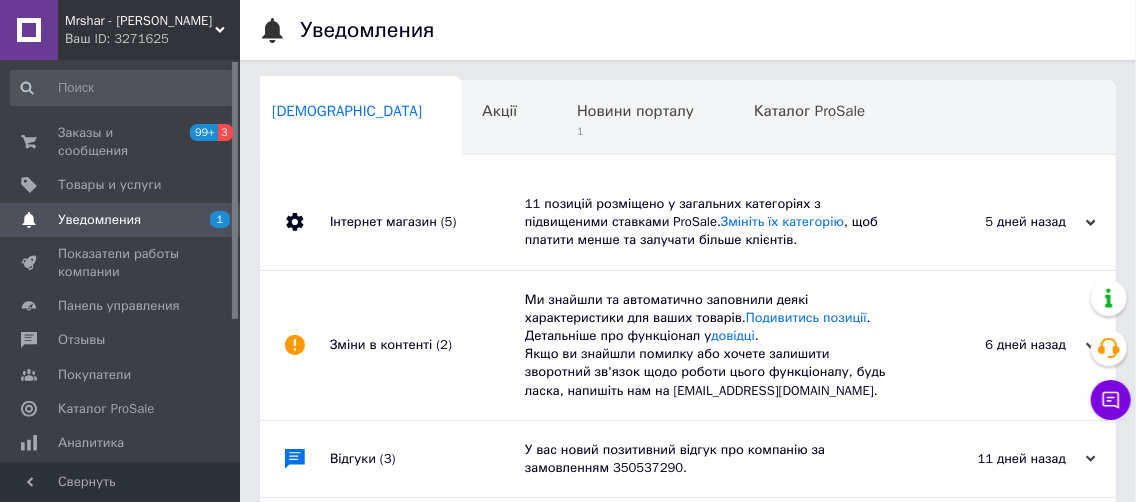 scroll, scrollTop: 0, scrollLeft: 10, axis: horizontal 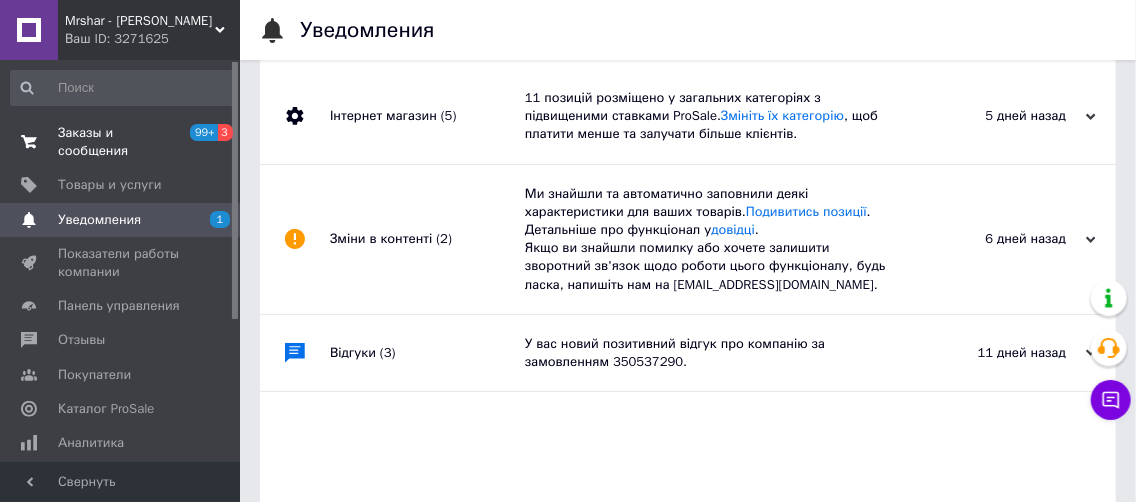 click on "Заказы и сообщения" at bounding box center (121, 142) 